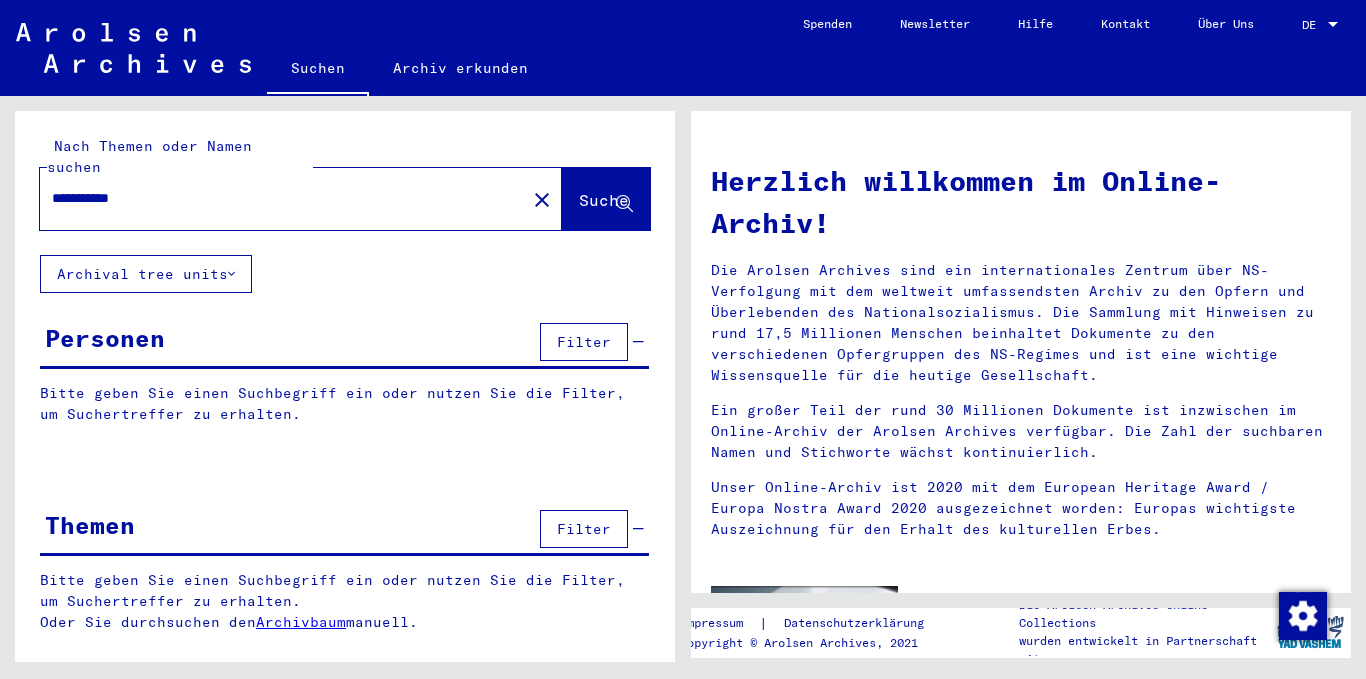 scroll, scrollTop: 0, scrollLeft: 0, axis: both 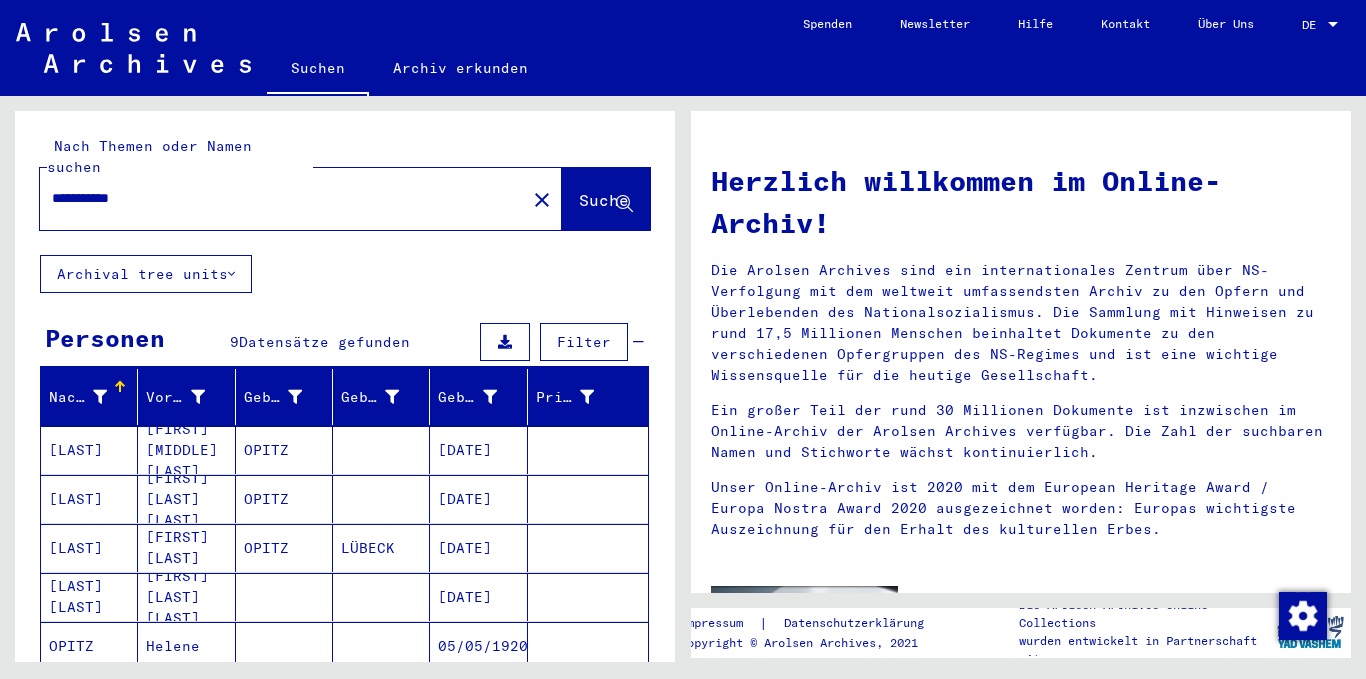 drag, startPoint x: 443, startPoint y: 531, endPoint x: 445, endPoint y: 563, distance: 32.06244 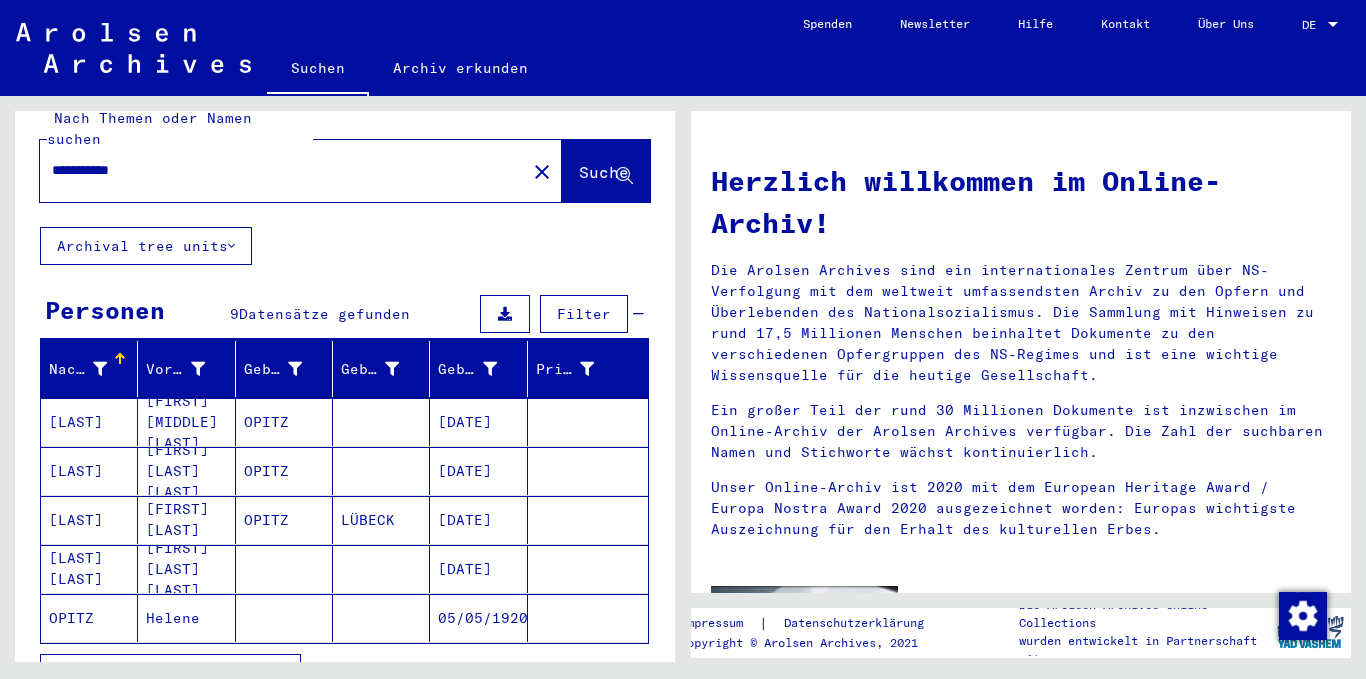 scroll, scrollTop: 0, scrollLeft: 0, axis: both 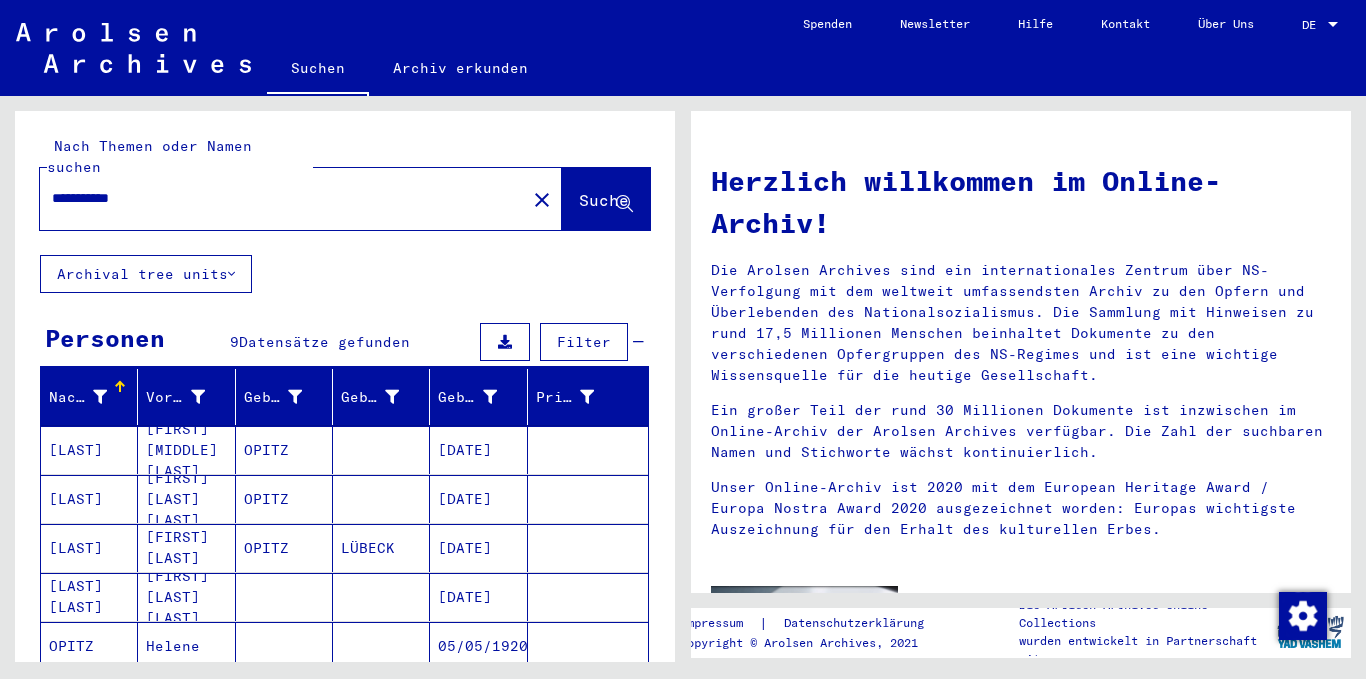 click on "Datensätze gefunden" at bounding box center [324, 342] 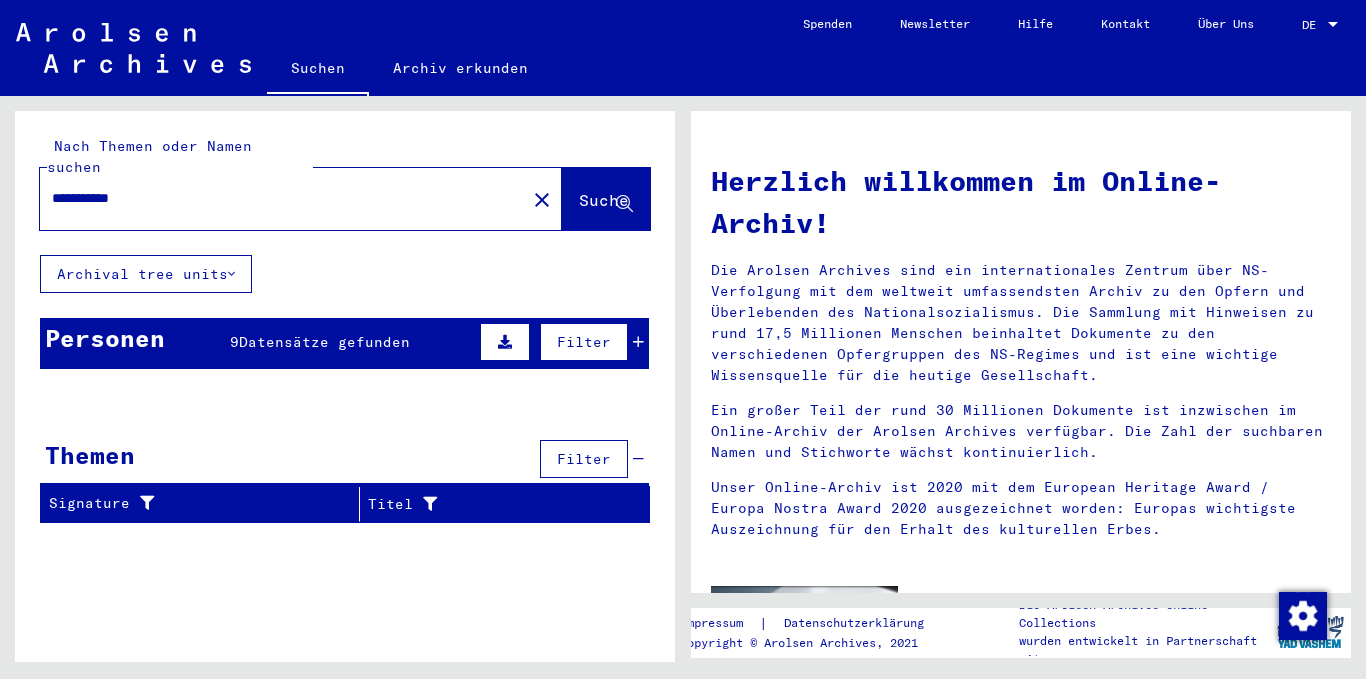 click on "Datensätze gefunden" at bounding box center (324, 342) 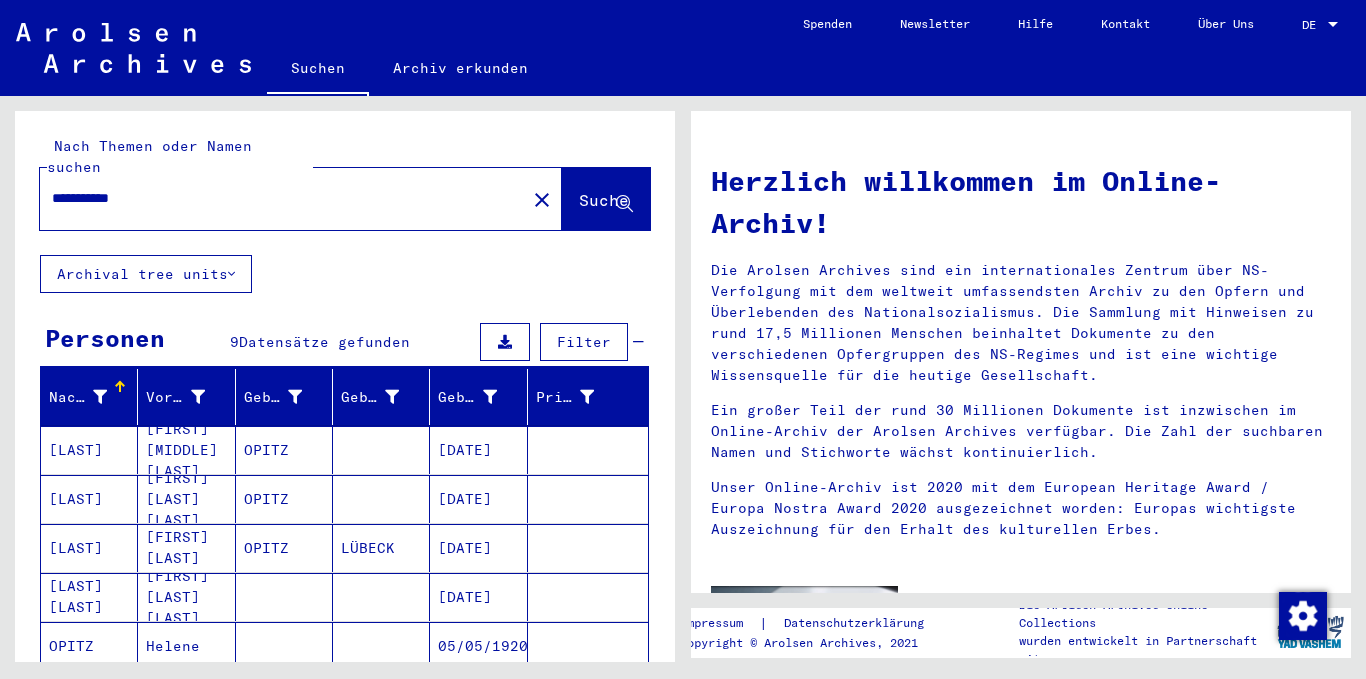 scroll, scrollTop: 100, scrollLeft: 0, axis: vertical 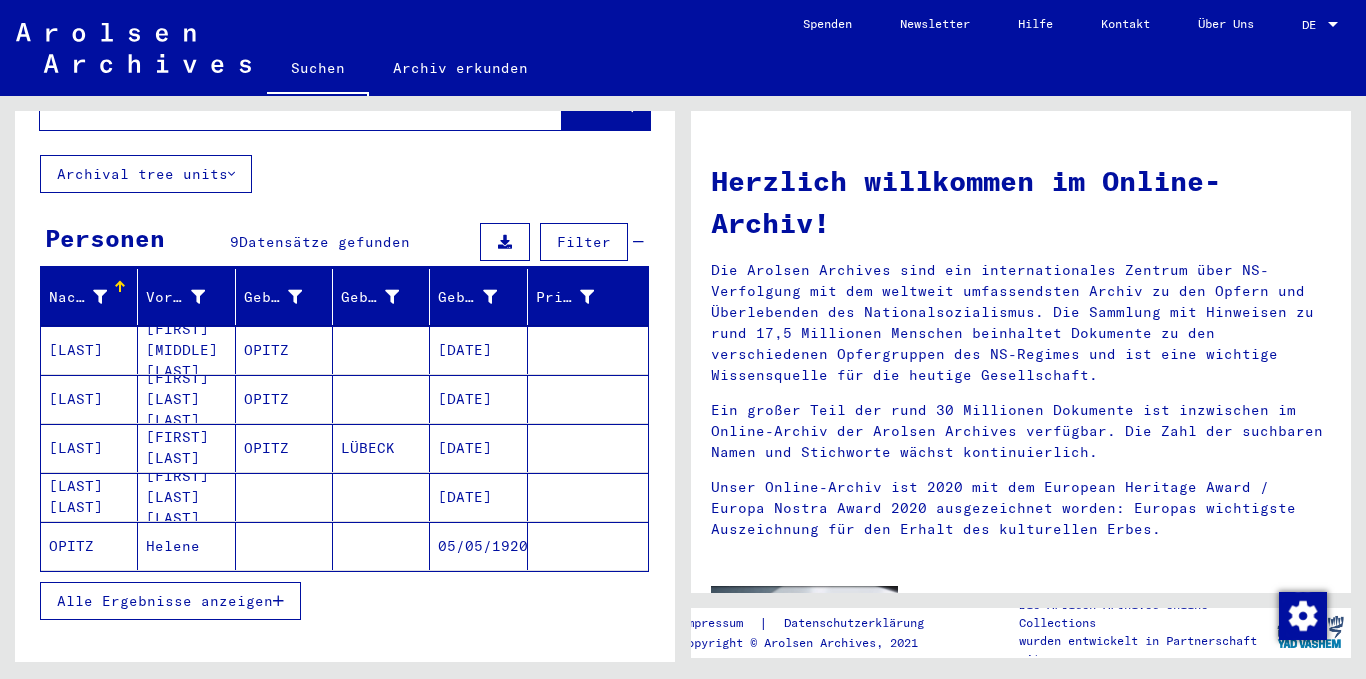 click on "Alle Ergebnisse anzeigen" at bounding box center [165, 601] 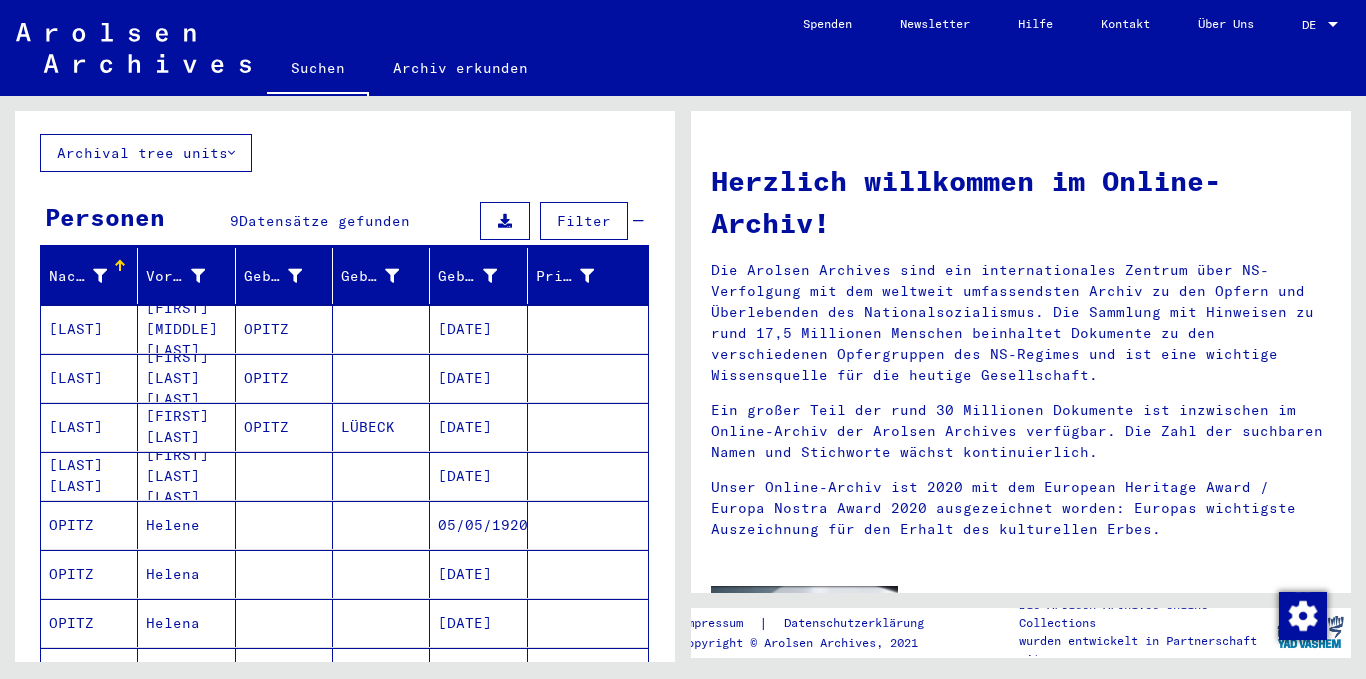 scroll, scrollTop: 100, scrollLeft: 0, axis: vertical 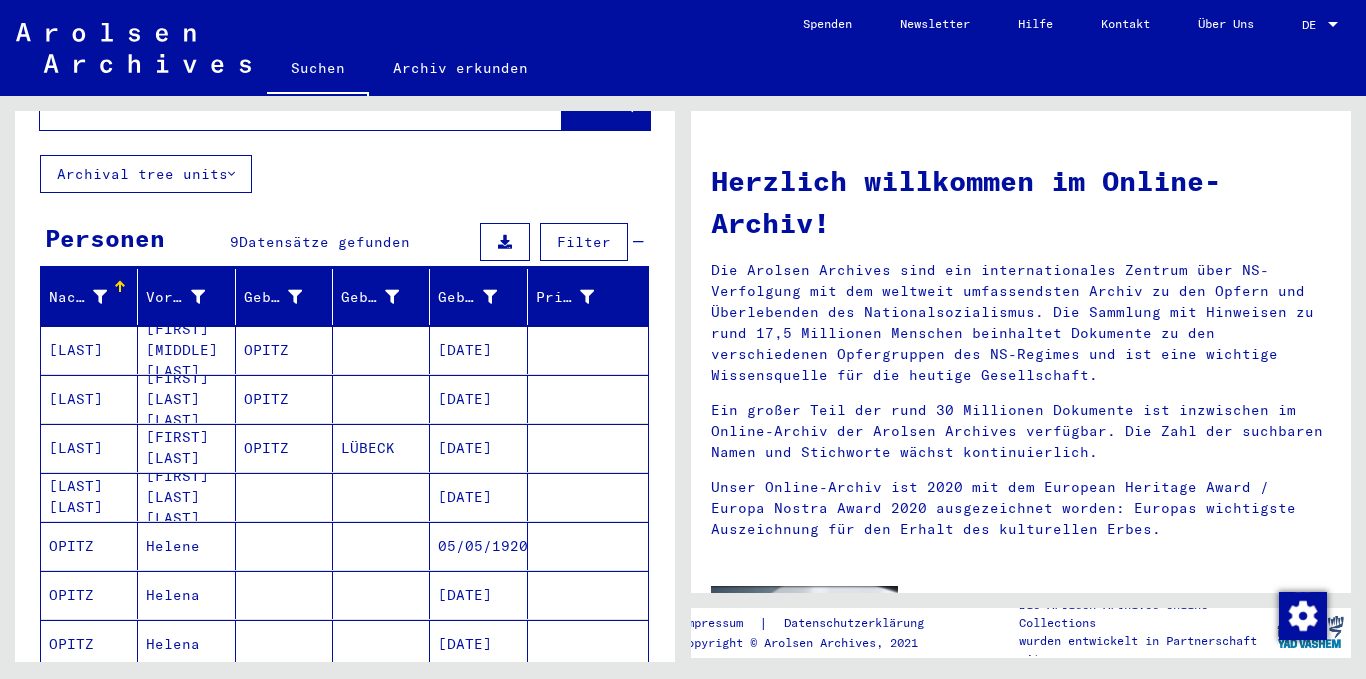 click on "Filter" at bounding box center (584, 242) 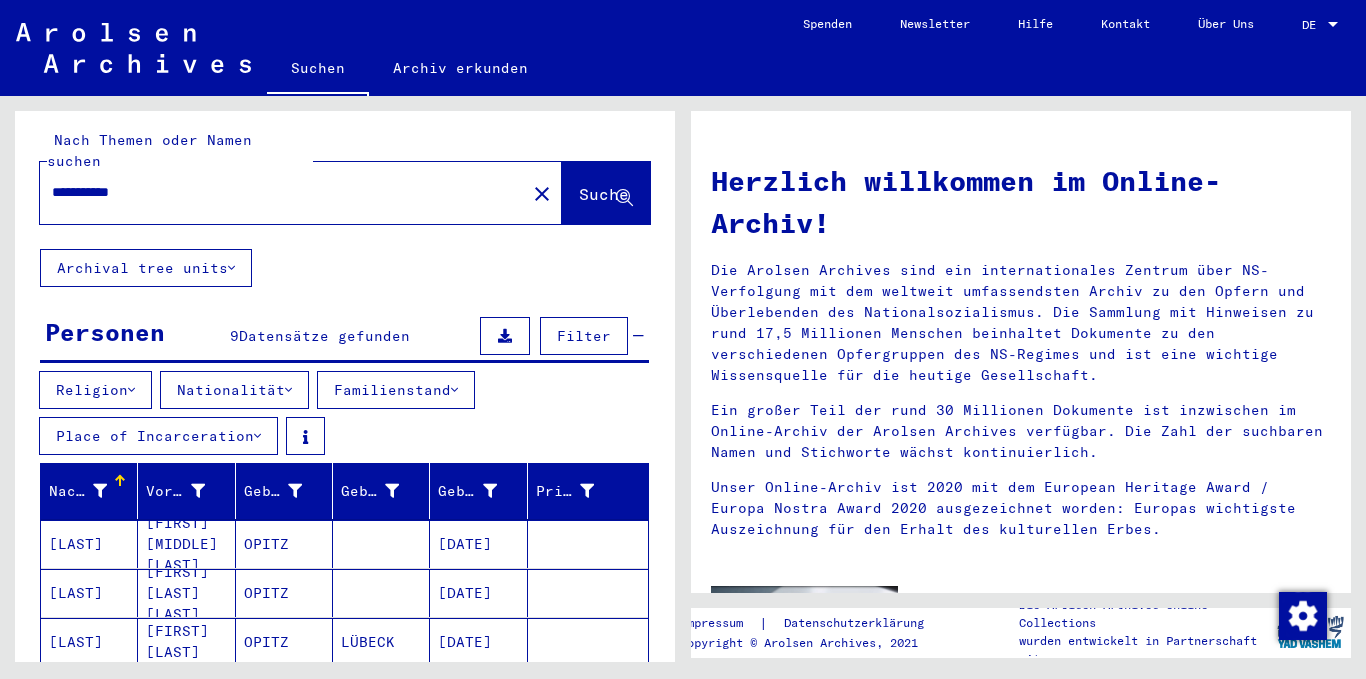 scroll, scrollTop: 0, scrollLeft: 0, axis: both 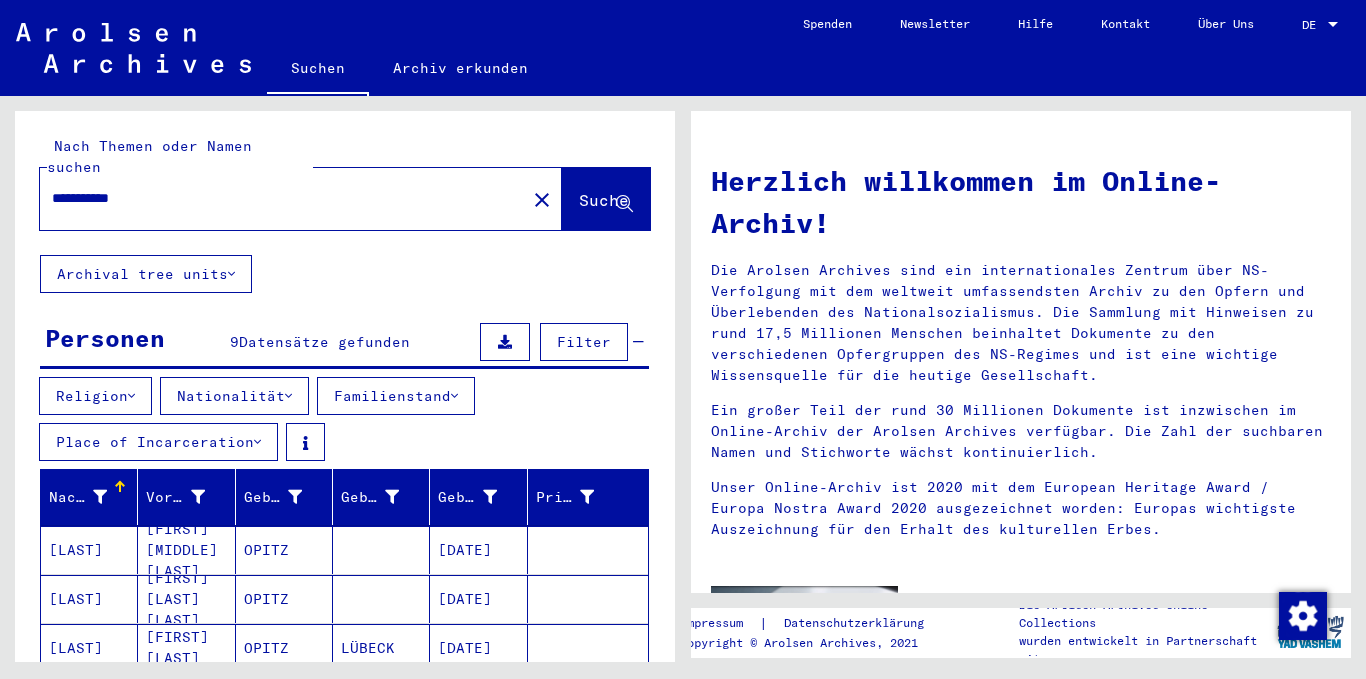 click on "**********" at bounding box center [277, 198] 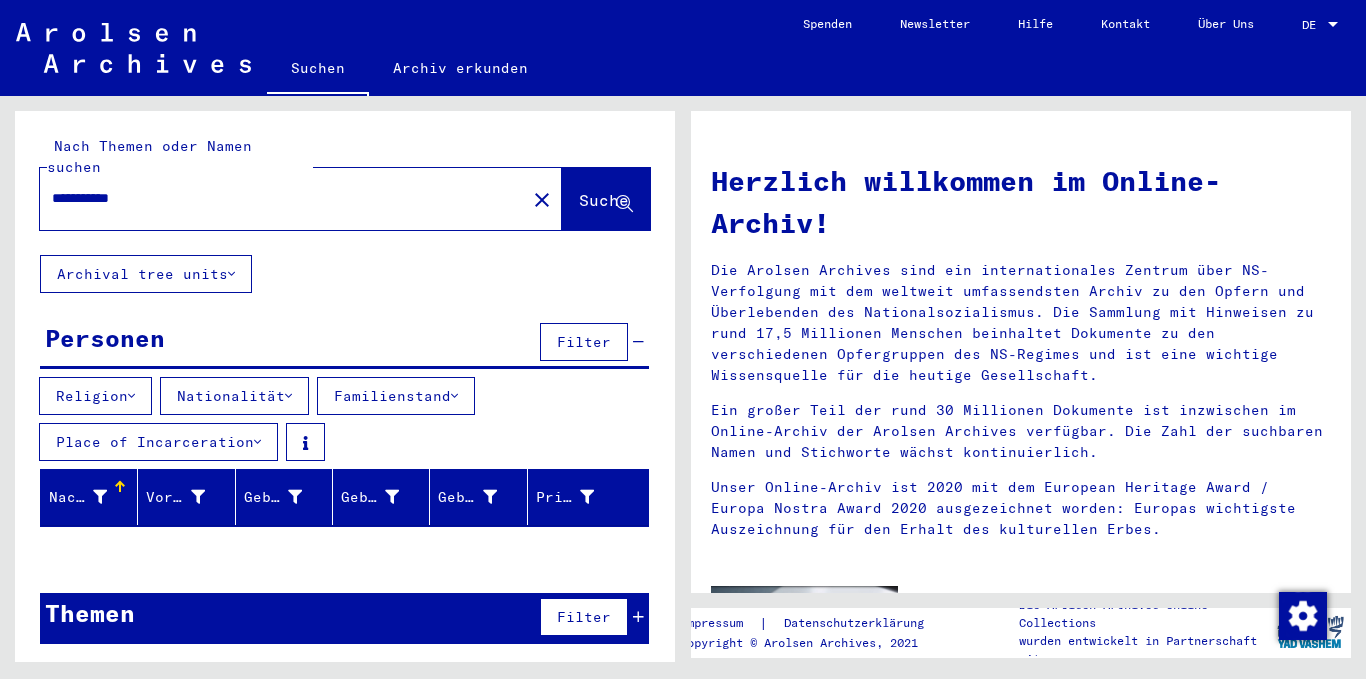 click on "Suche" 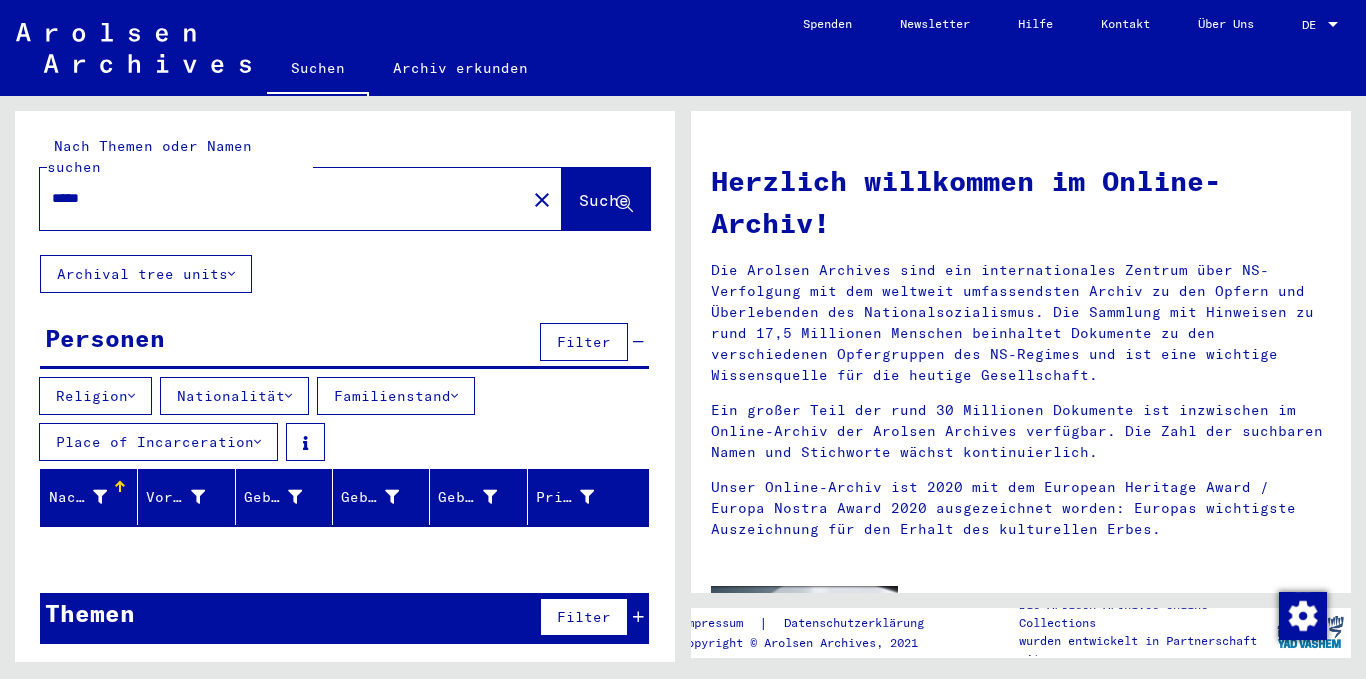 type on "*****" 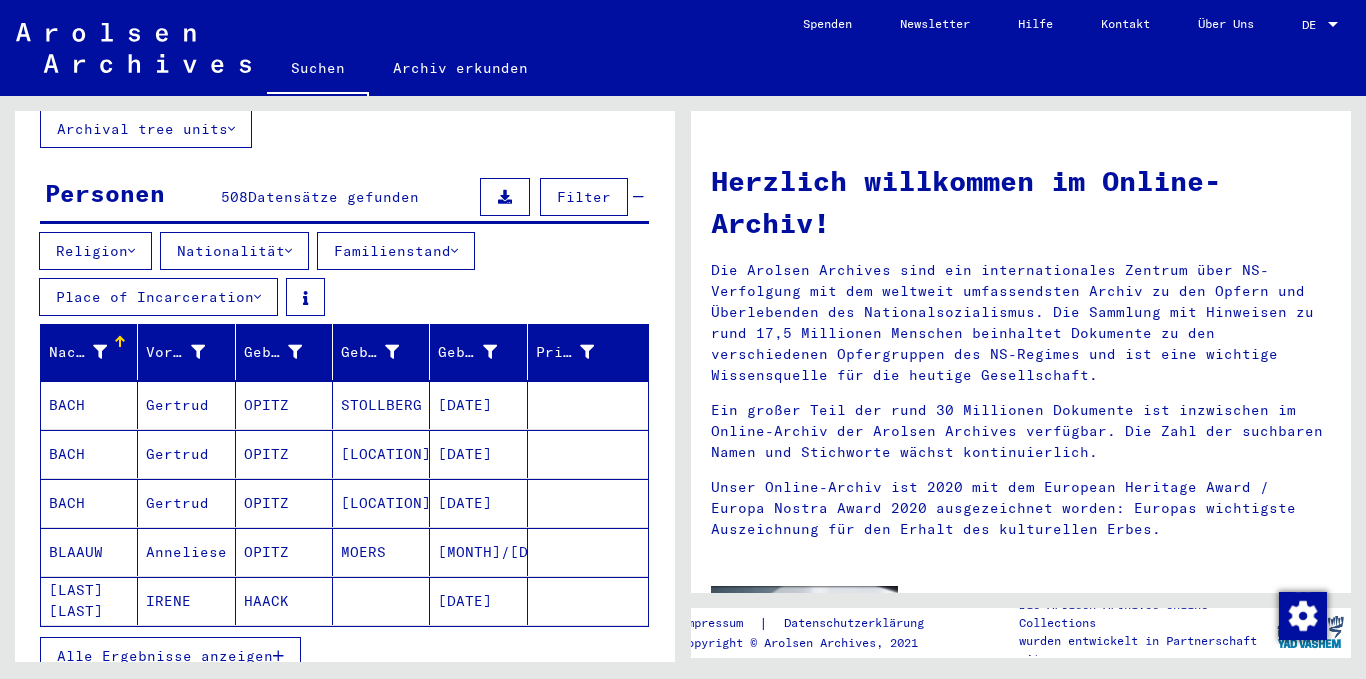 scroll, scrollTop: 200, scrollLeft: 0, axis: vertical 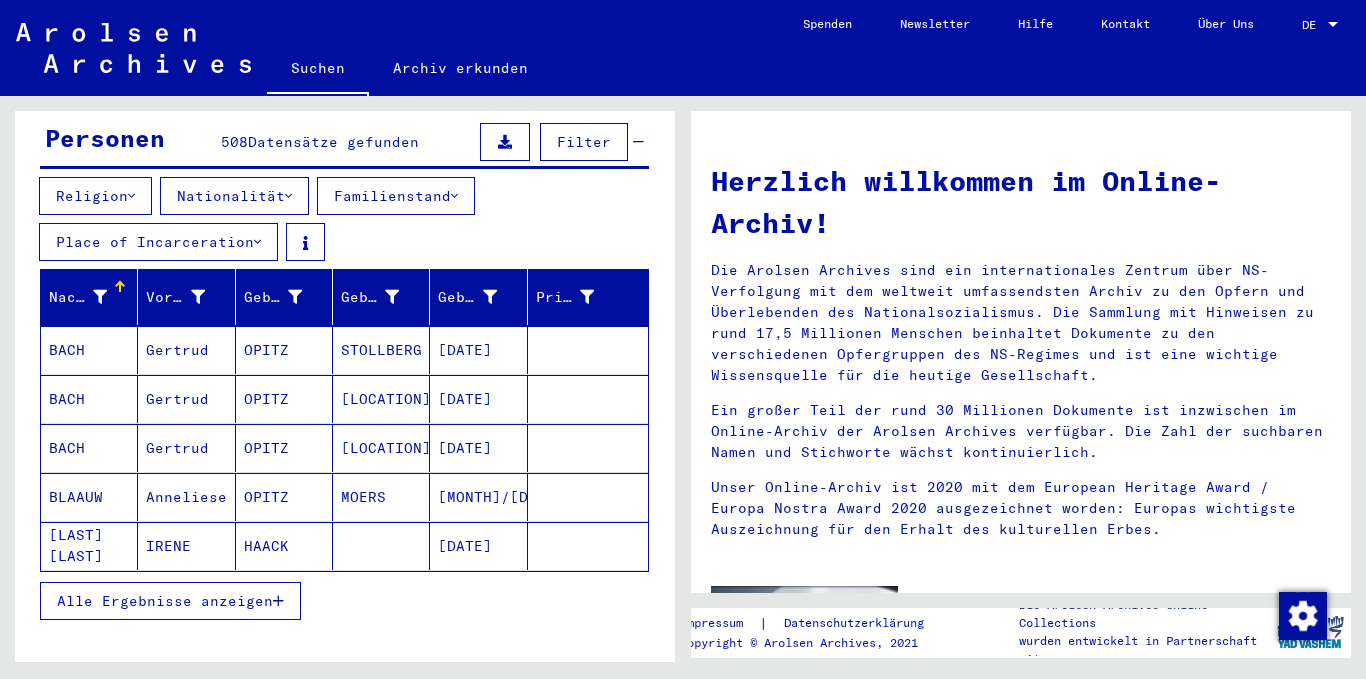 click on "Alle Ergebnisse anzeigen" at bounding box center [165, 601] 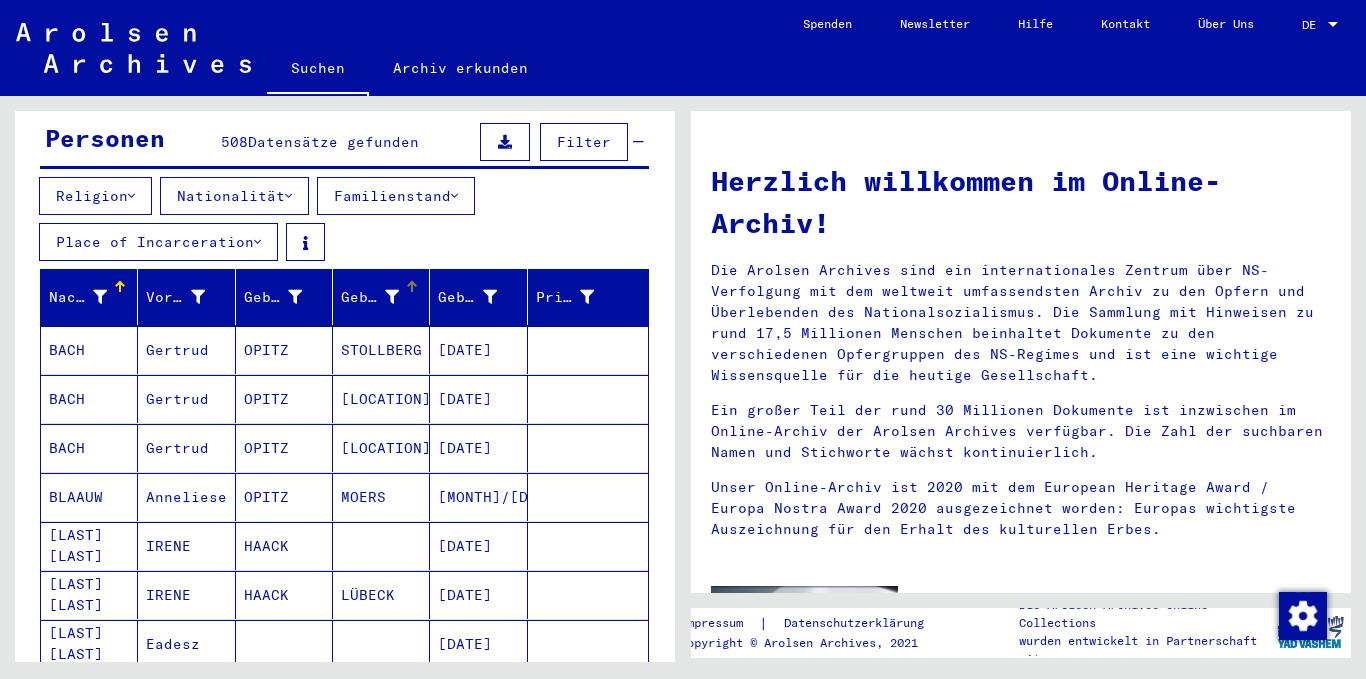 scroll, scrollTop: 100, scrollLeft: 0, axis: vertical 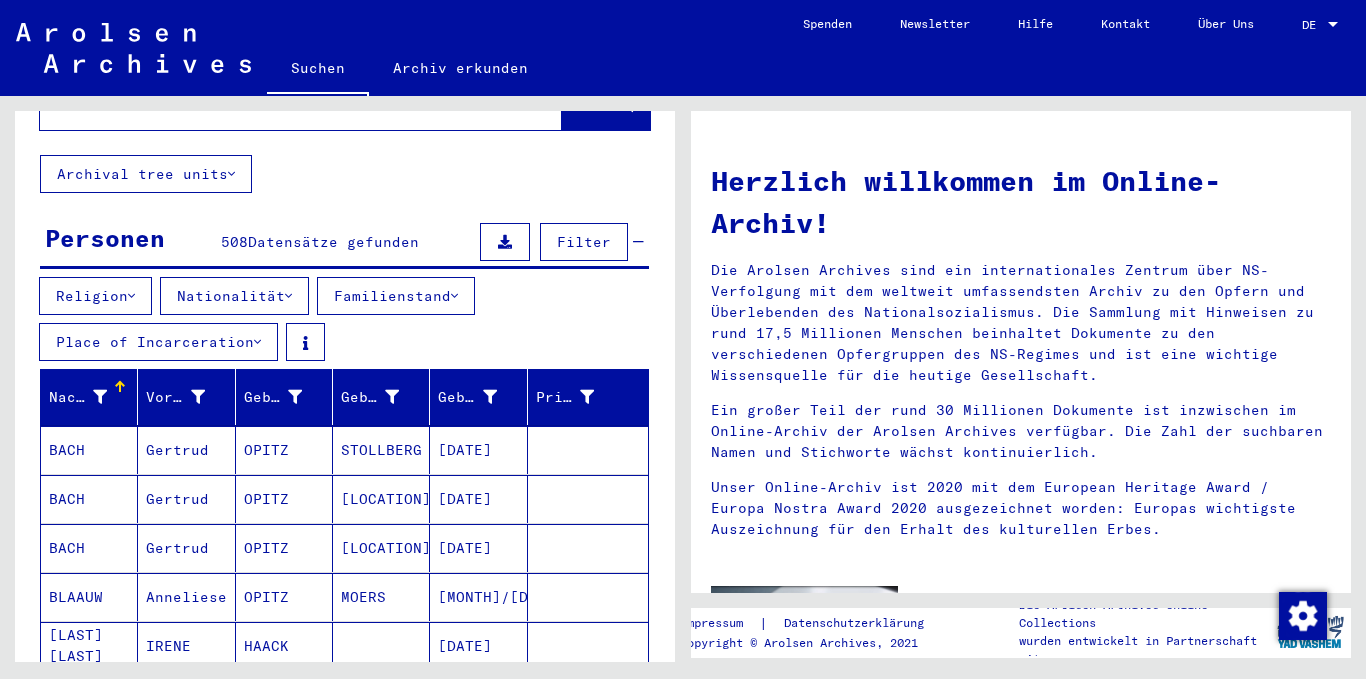click on "DE" at bounding box center (1313, 25) 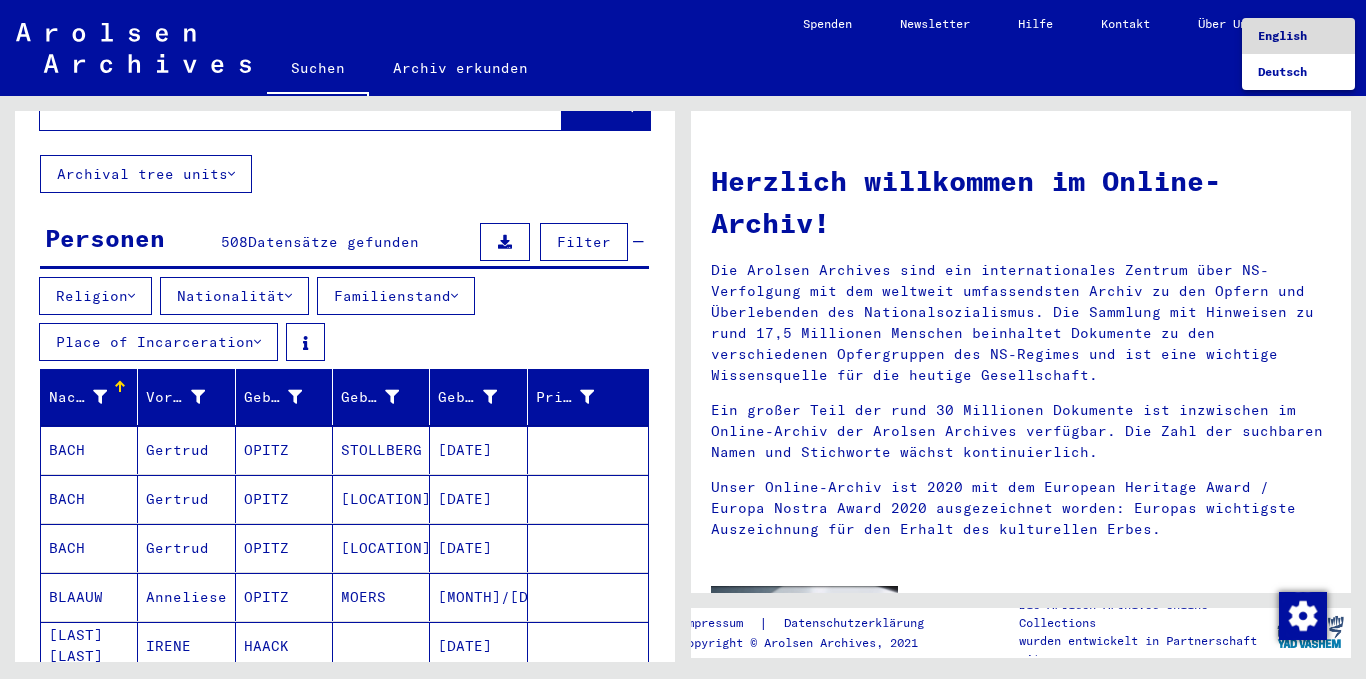 click on "English" at bounding box center [1282, 35] 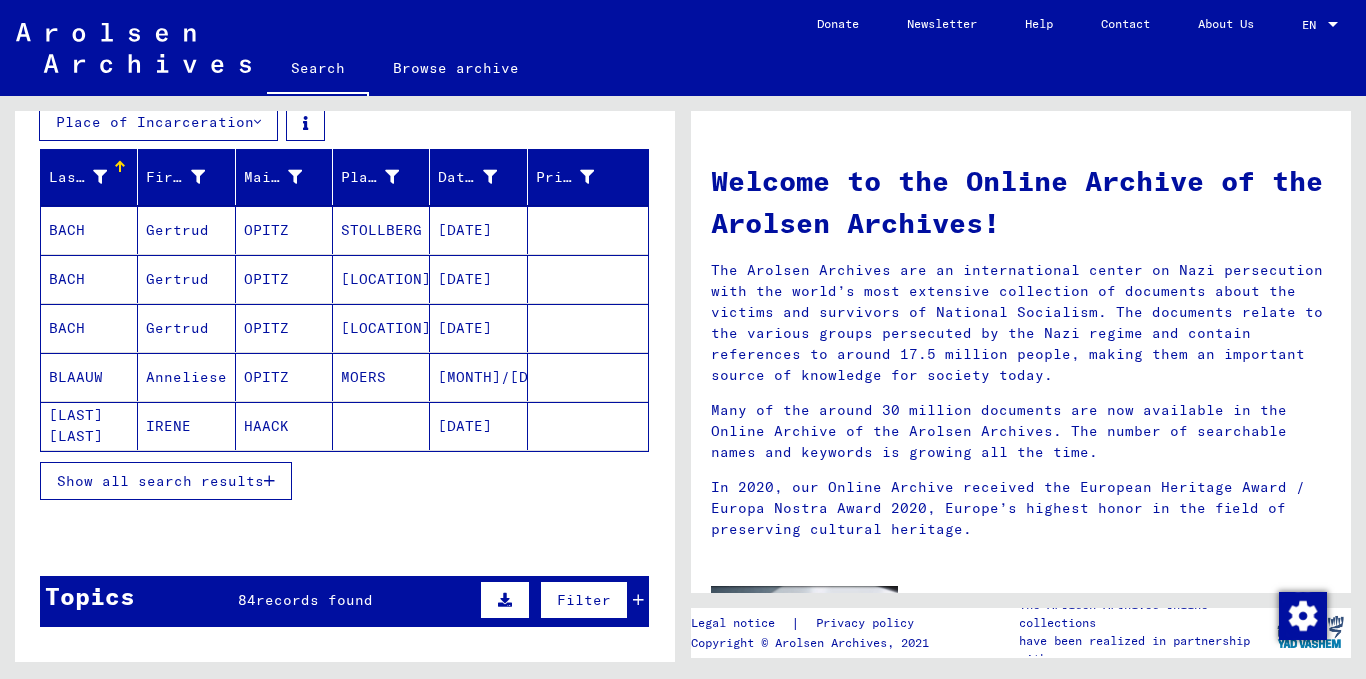 scroll, scrollTop: 300, scrollLeft: 0, axis: vertical 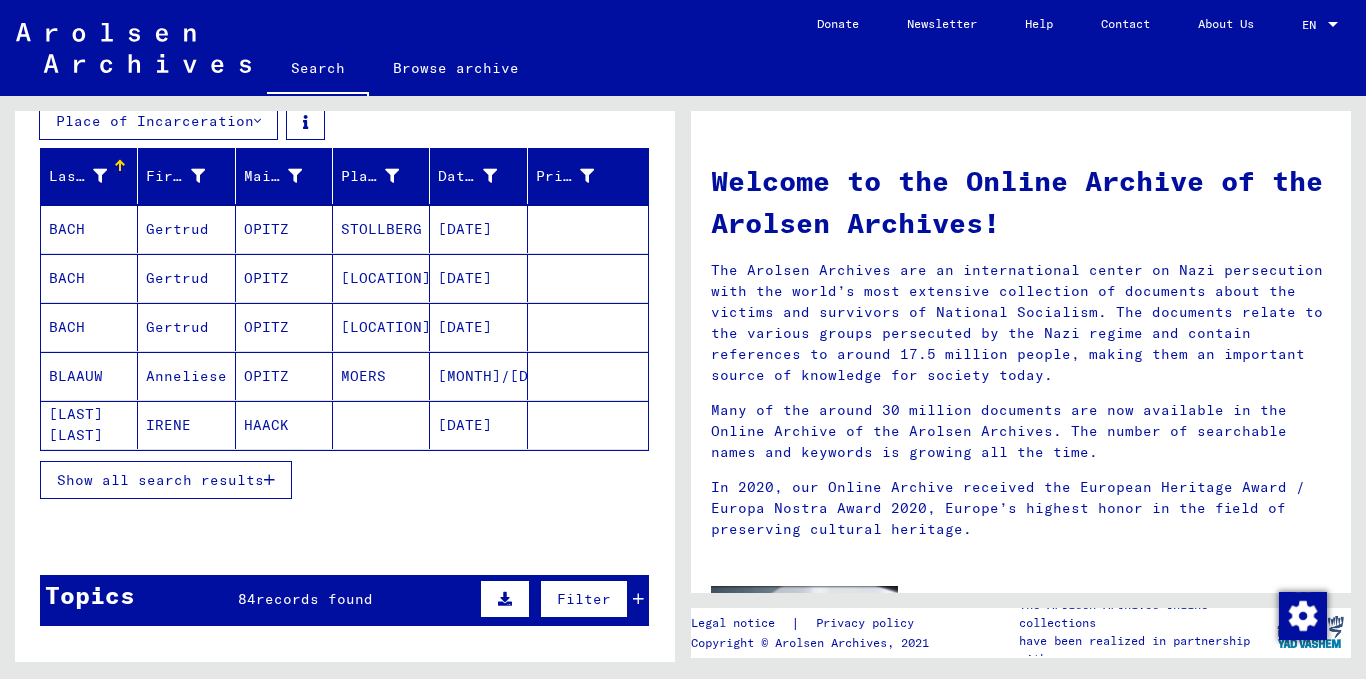 click on "Show all search results" at bounding box center [160, 480] 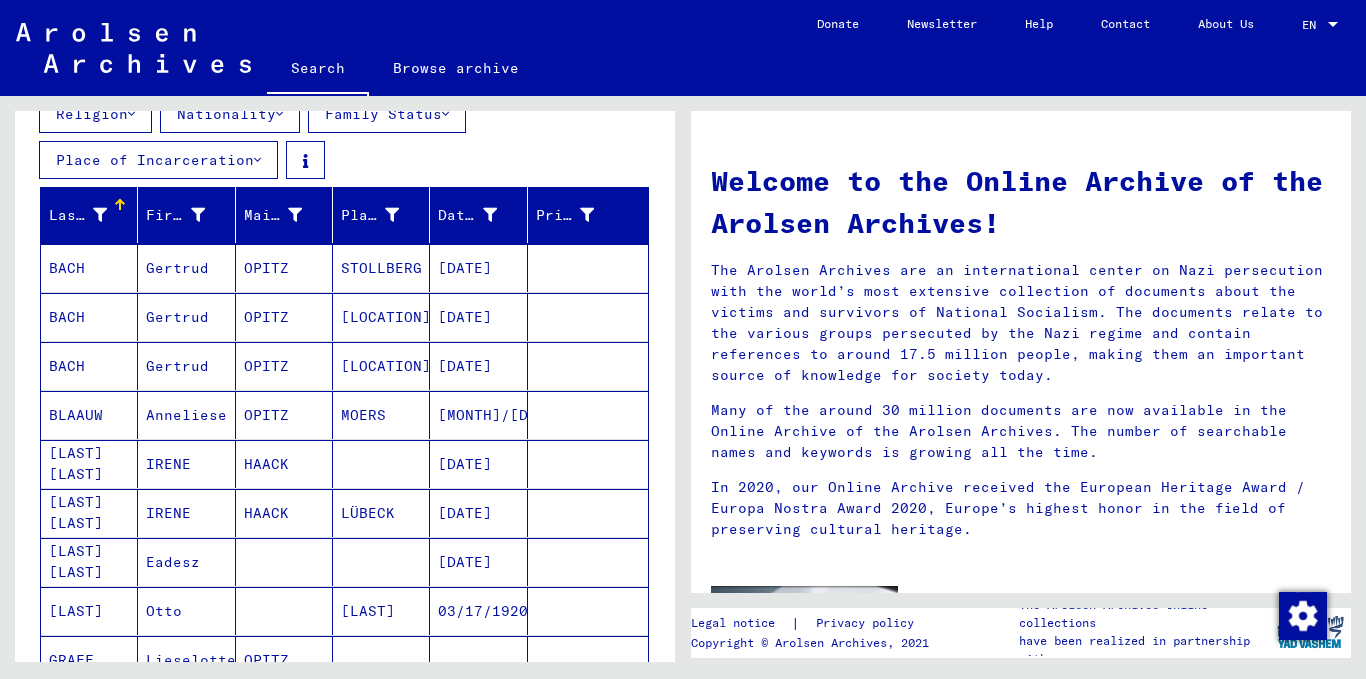 scroll, scrollTop: 200, scrollLeft: 0, axis: vertical 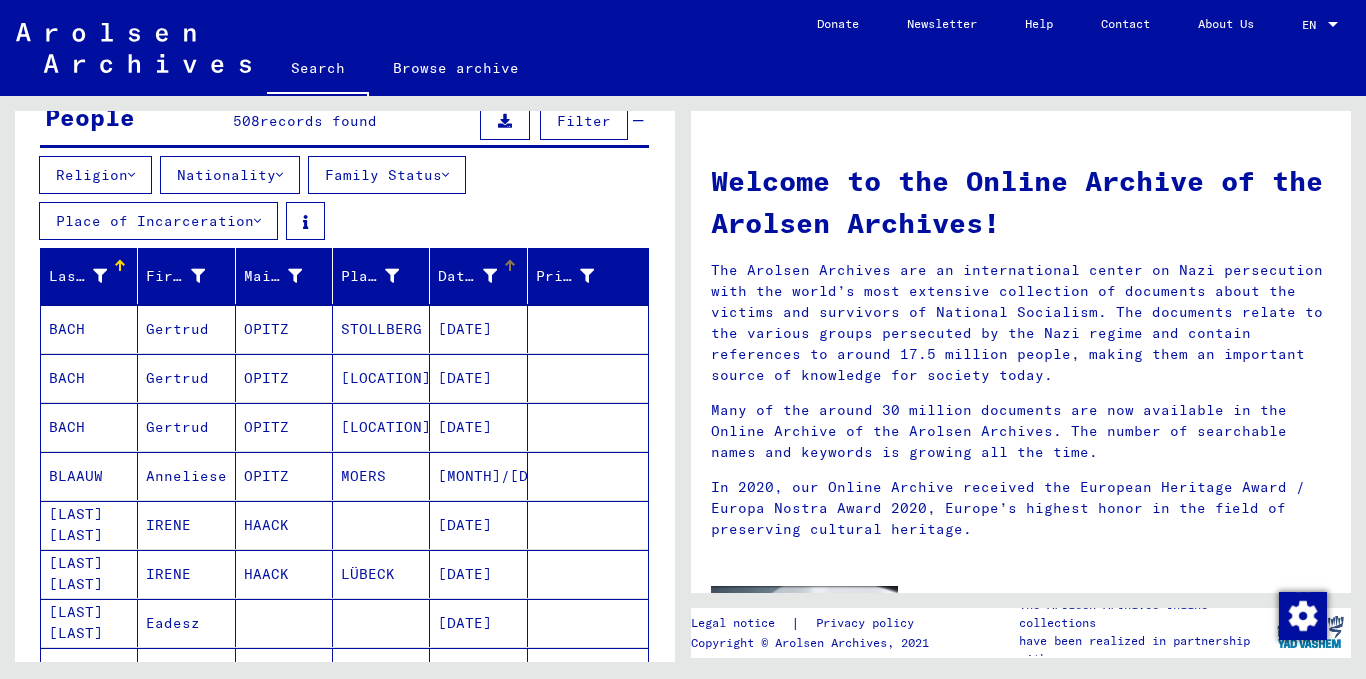 click at bounding box center [490, 276] 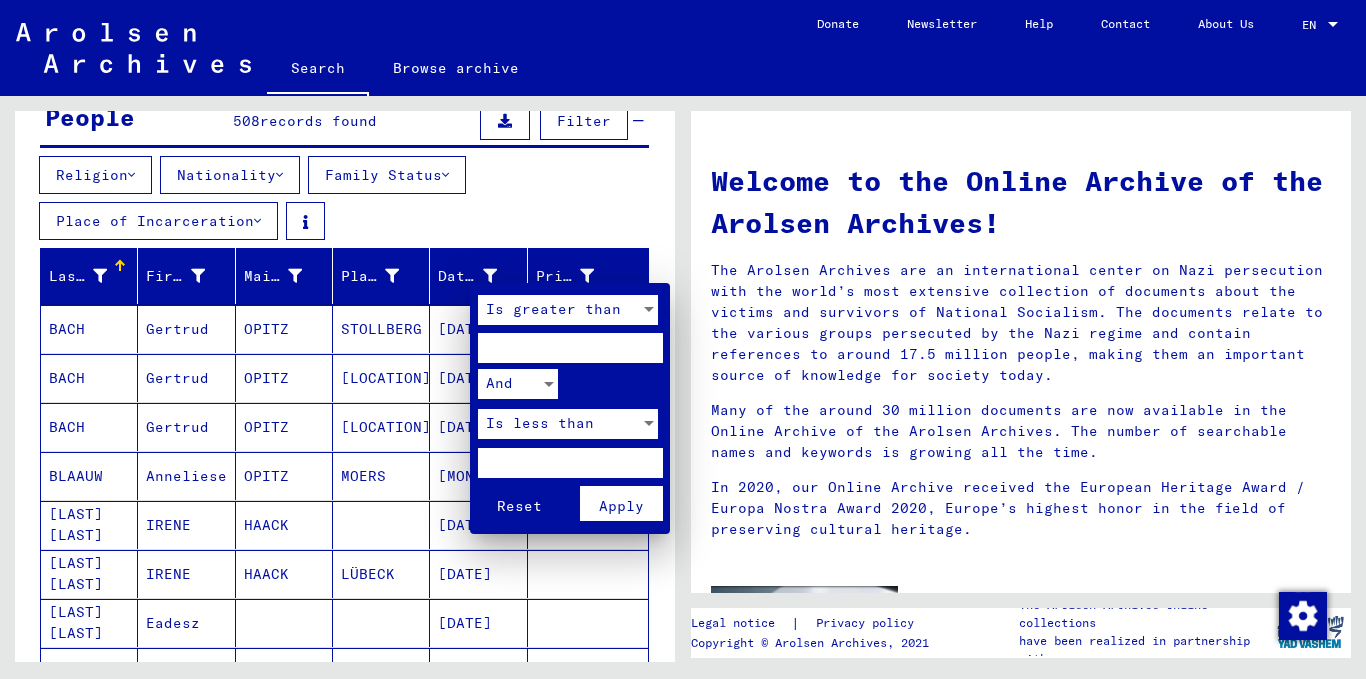 click at bounding box center (570, 348) 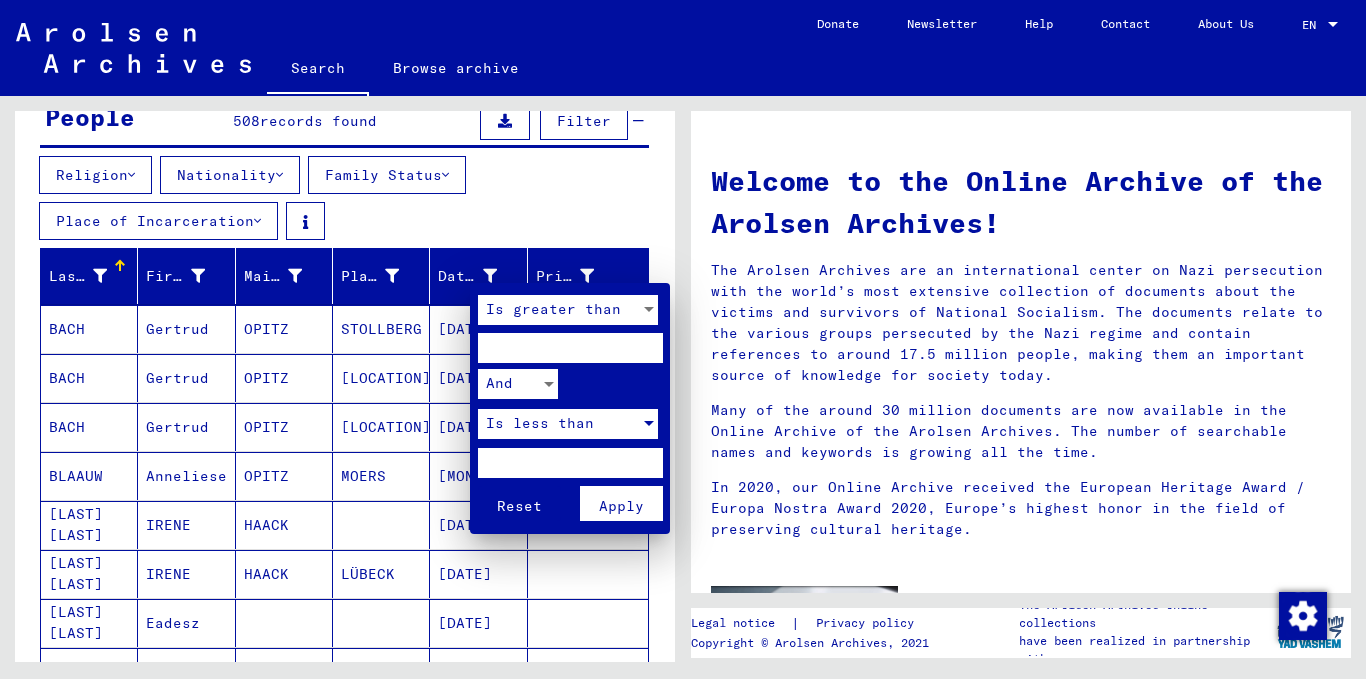 click on "Is less than" at bounding box center [559, 424] 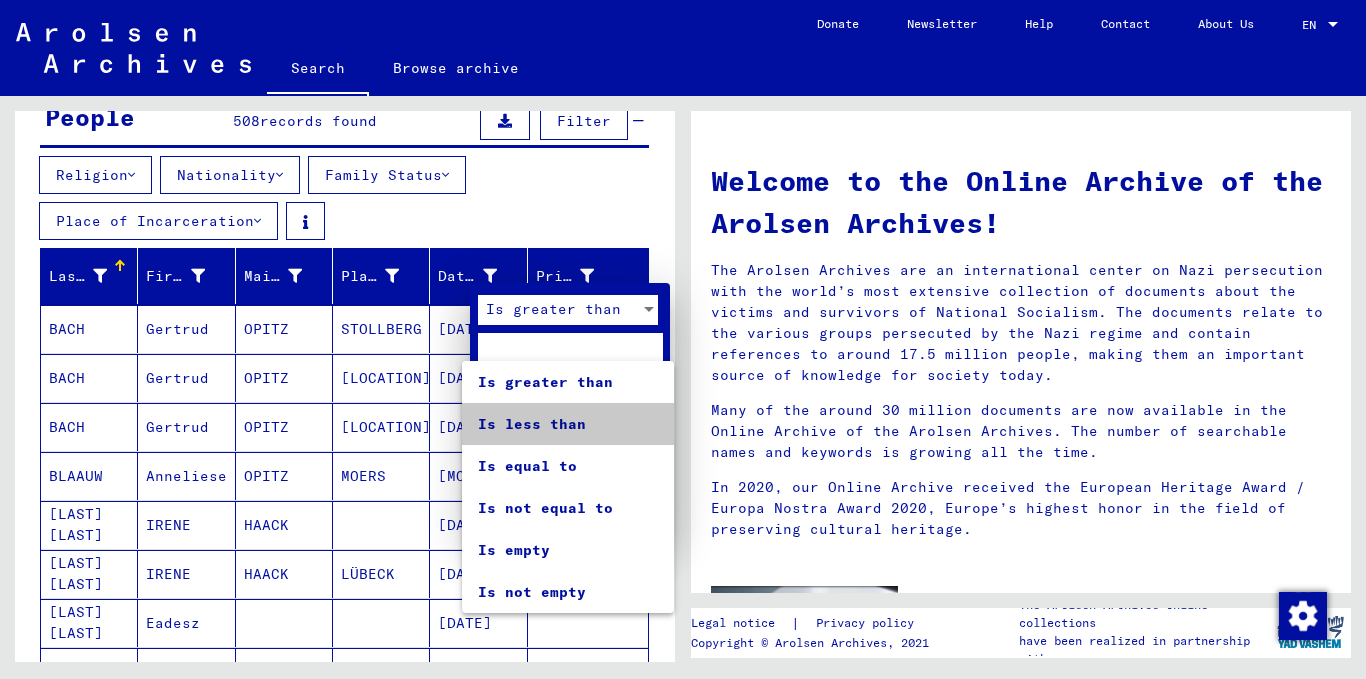 click on "Is less than" at bounding box center [568, 424] 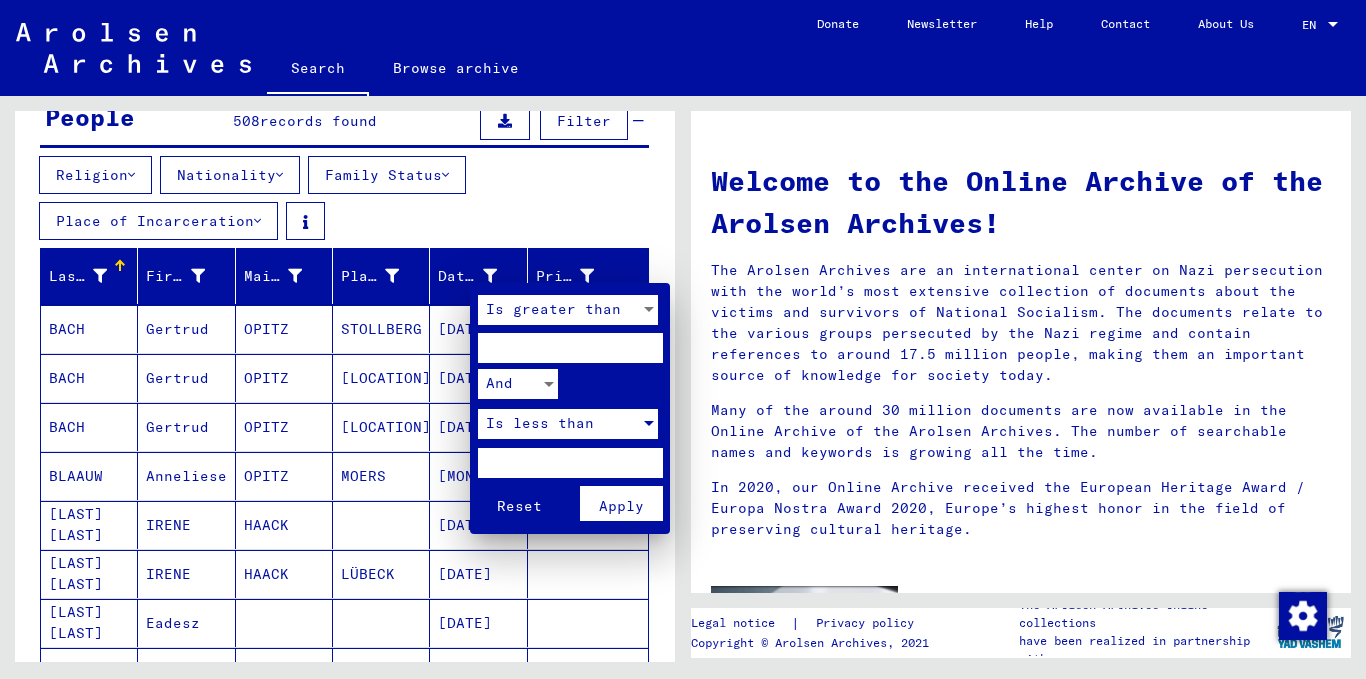click at bounding box center (570, 463) 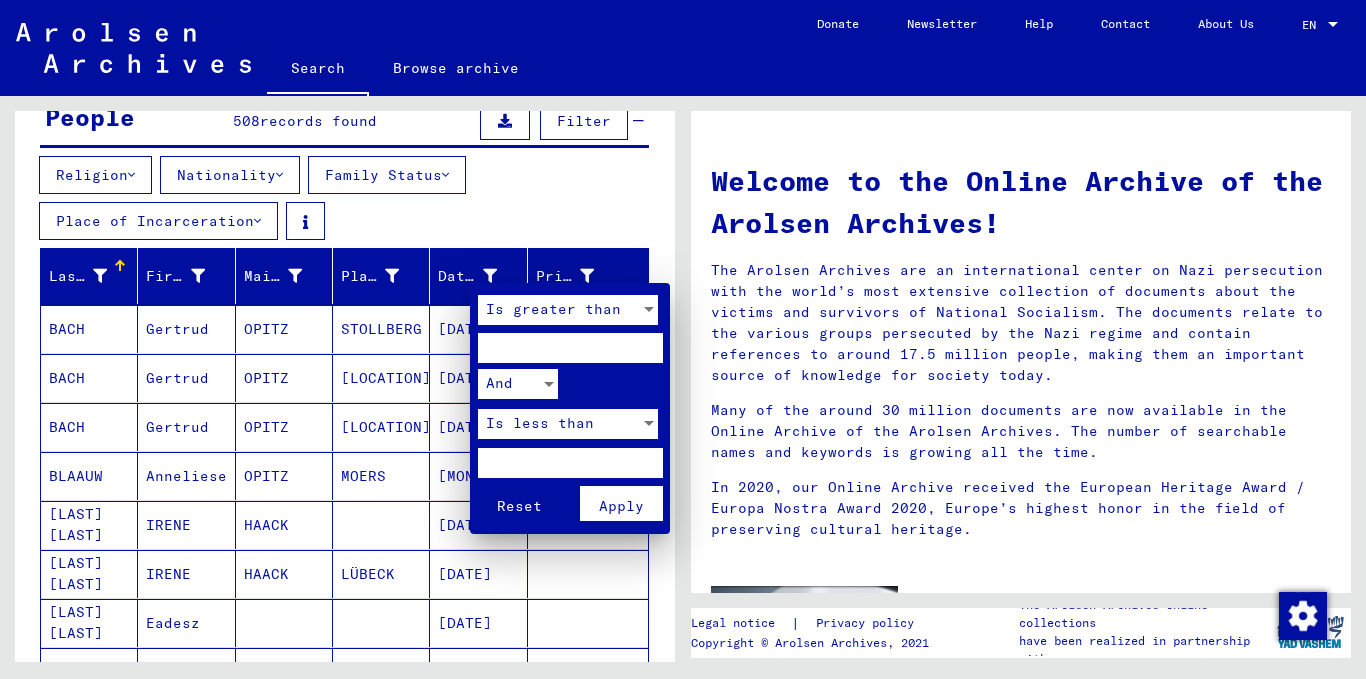 type on "****" 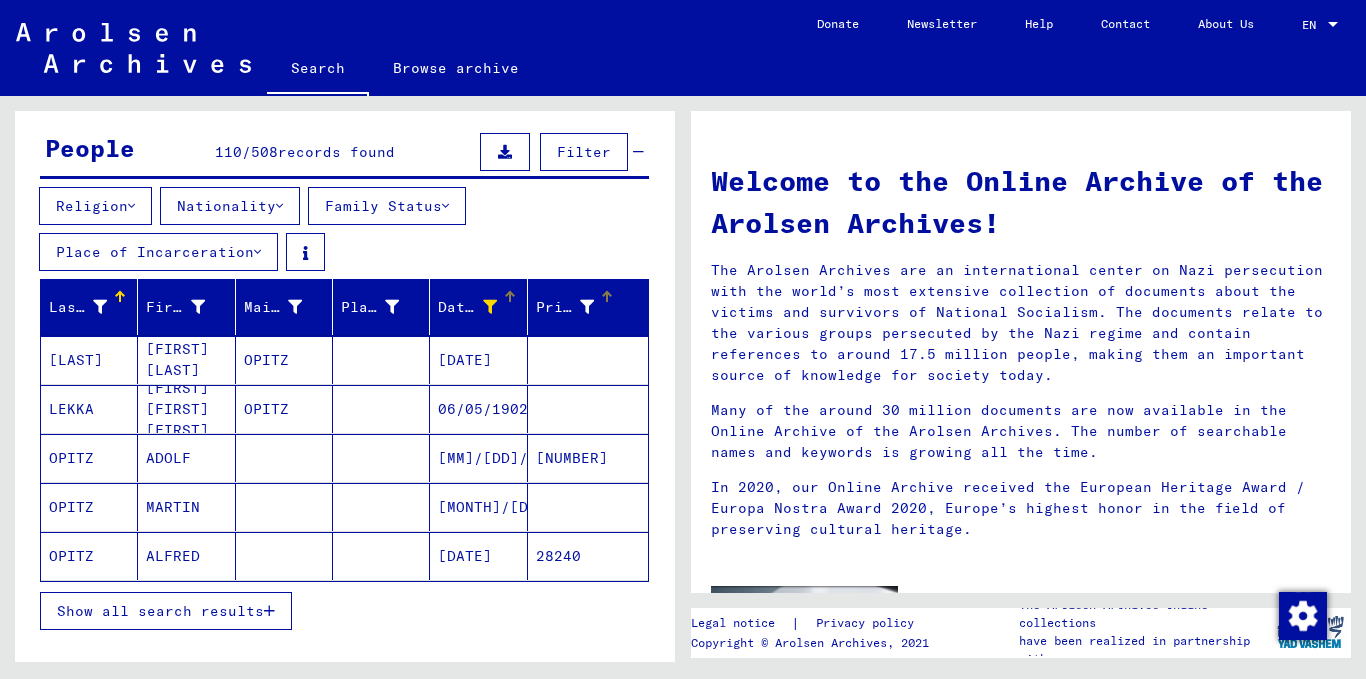 scroll, scrollTop: 200, scrollLeft: 0, axis: vertical 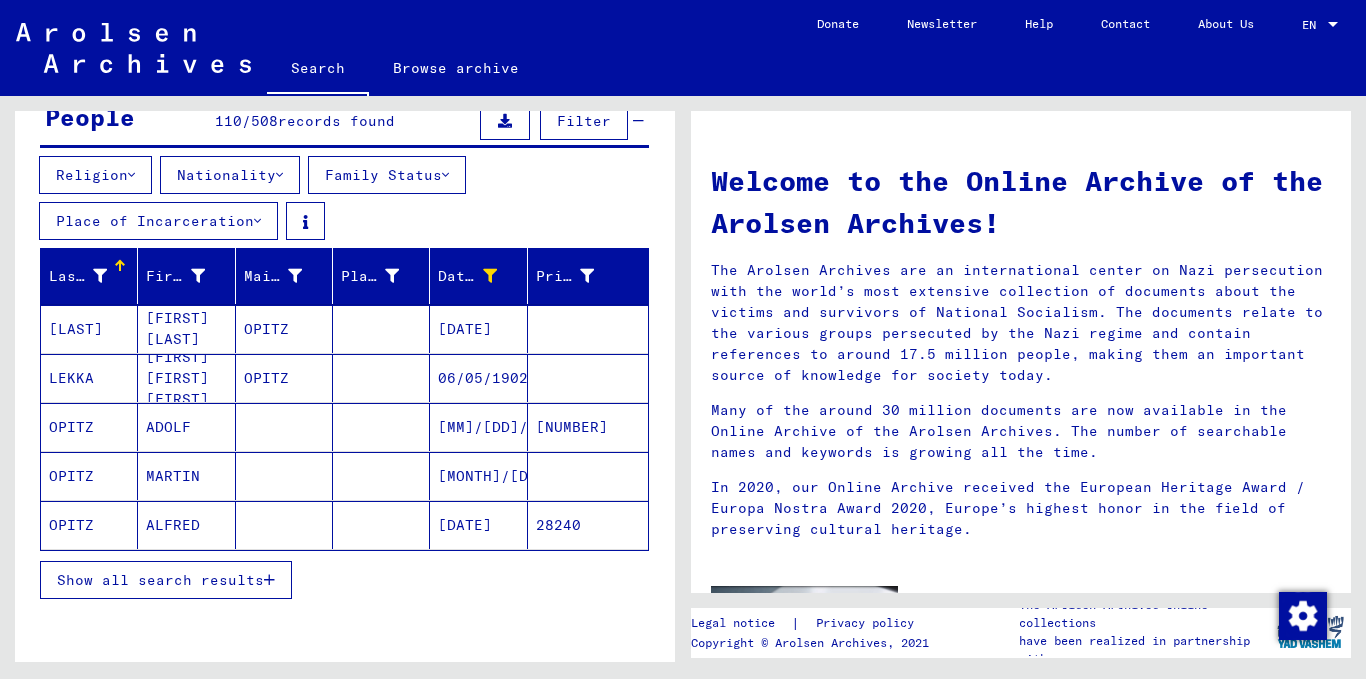 click on "[DATE]" at bounding box center [478, 378] 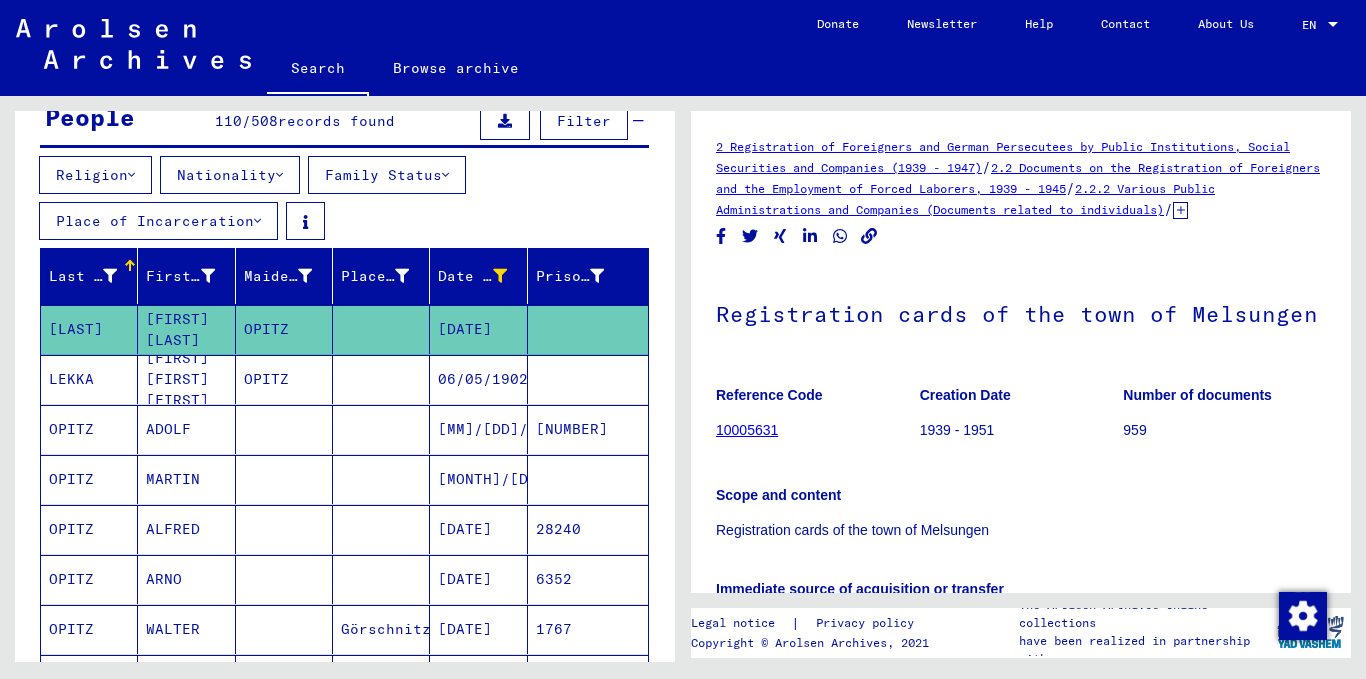 scroll, scrollTop: 0, scrollLeft: 0, axis: both 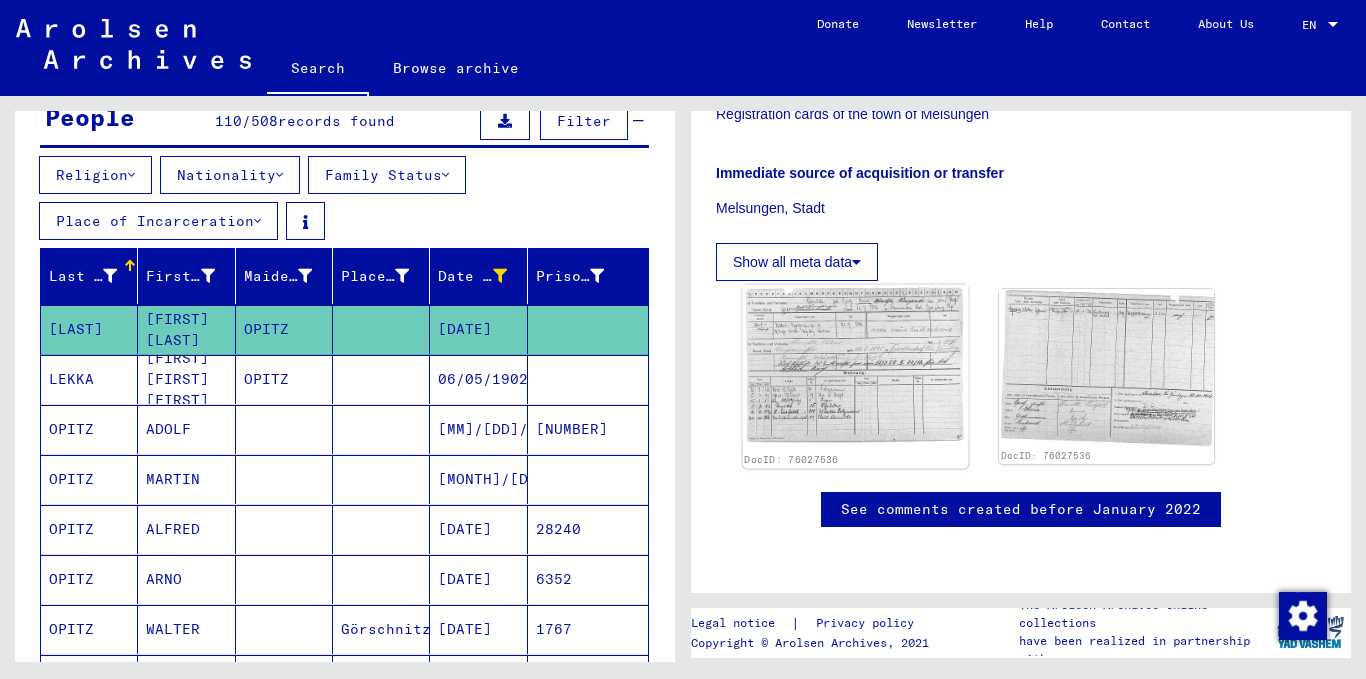 click 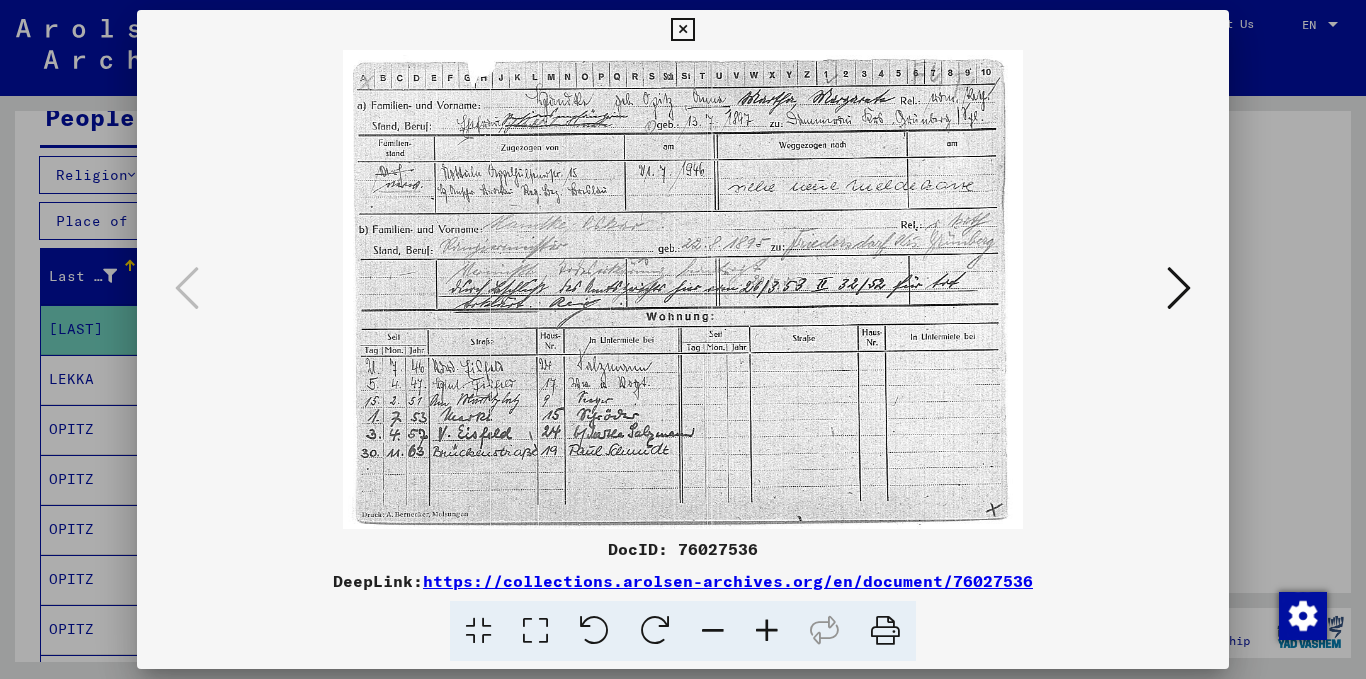 click at bounding box center (683, 289) 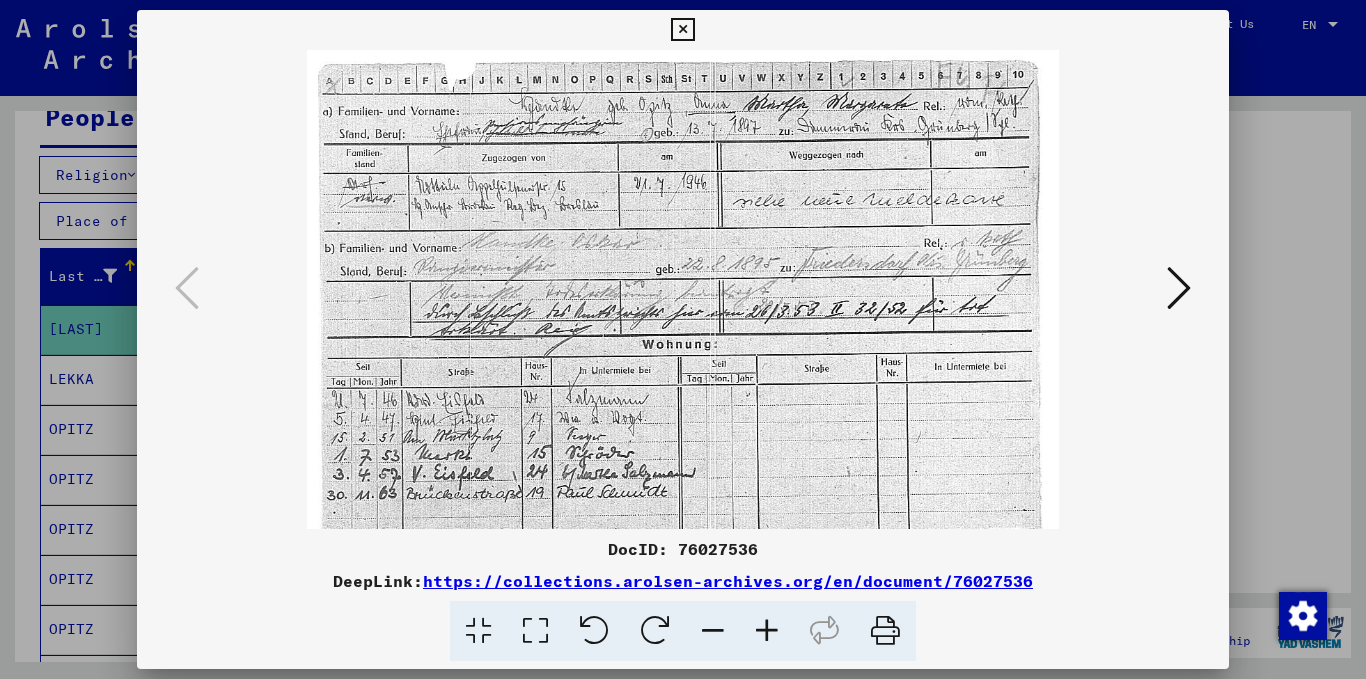 click at bounding box center [767, 631] 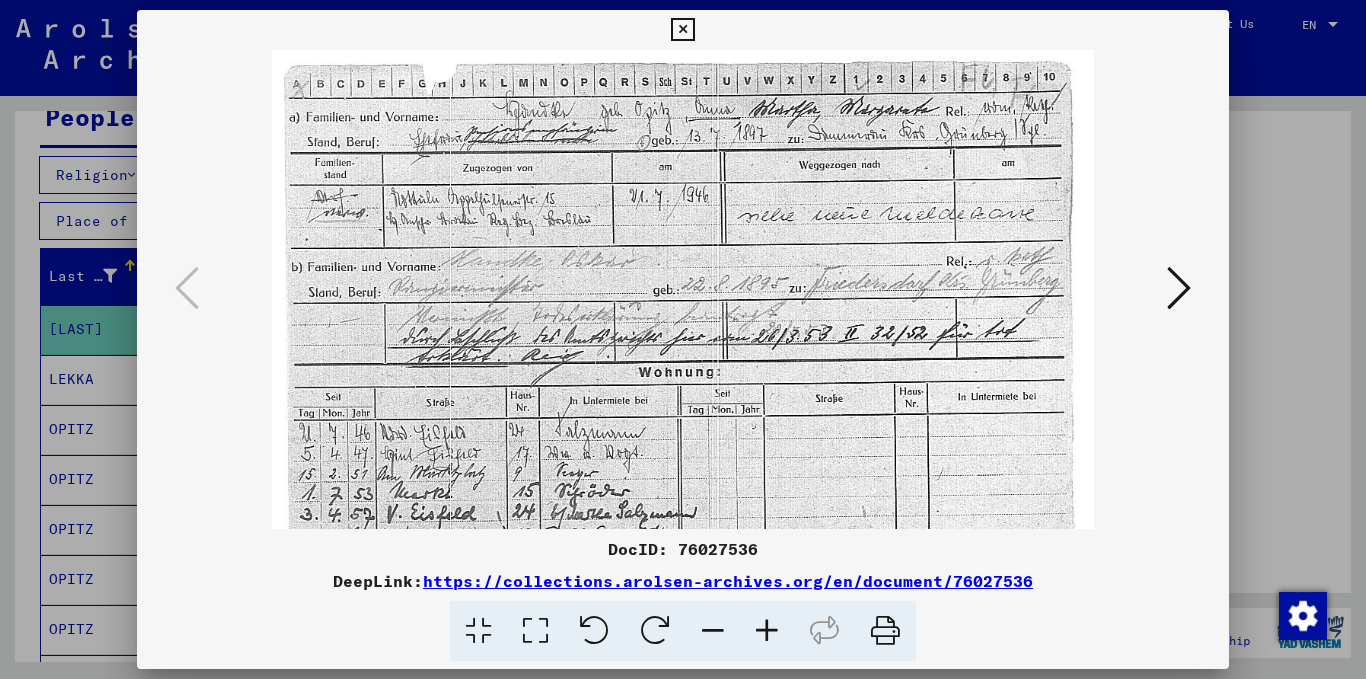 click at bounding box center [767, 631] 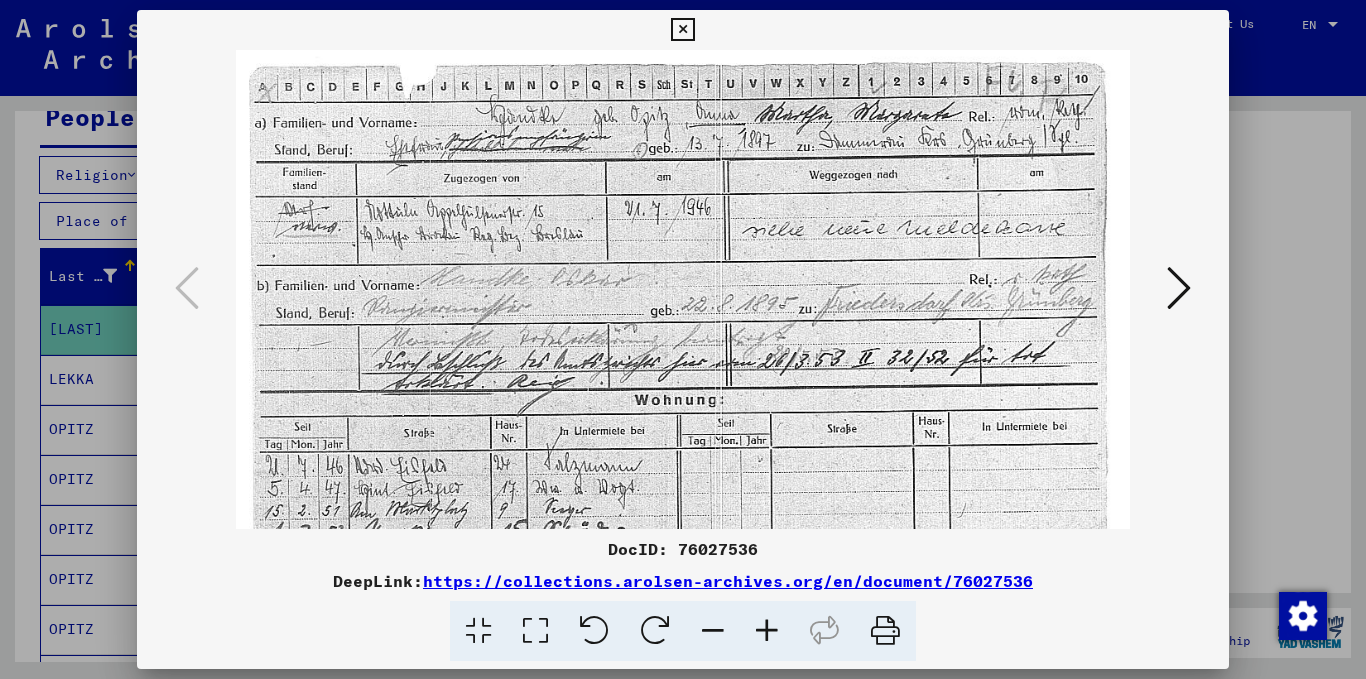 click at bounding box center [767, 631] 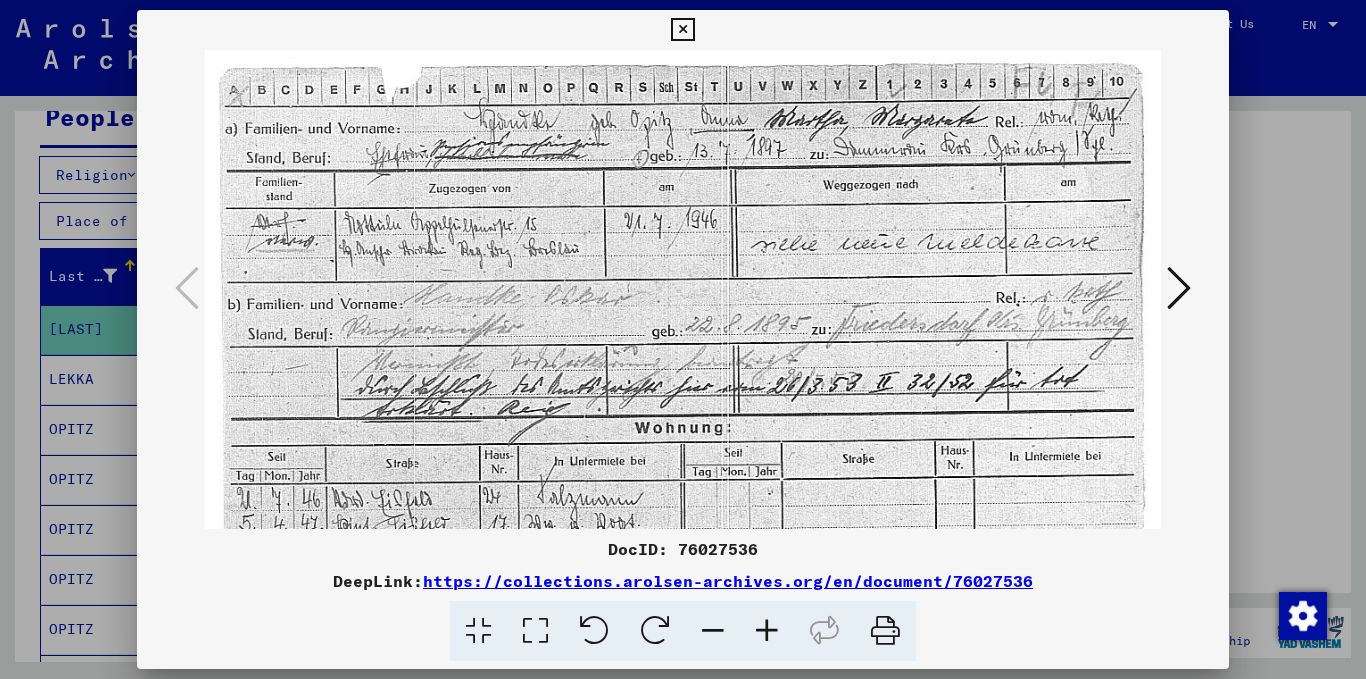 click at bounding box center (767, 631) 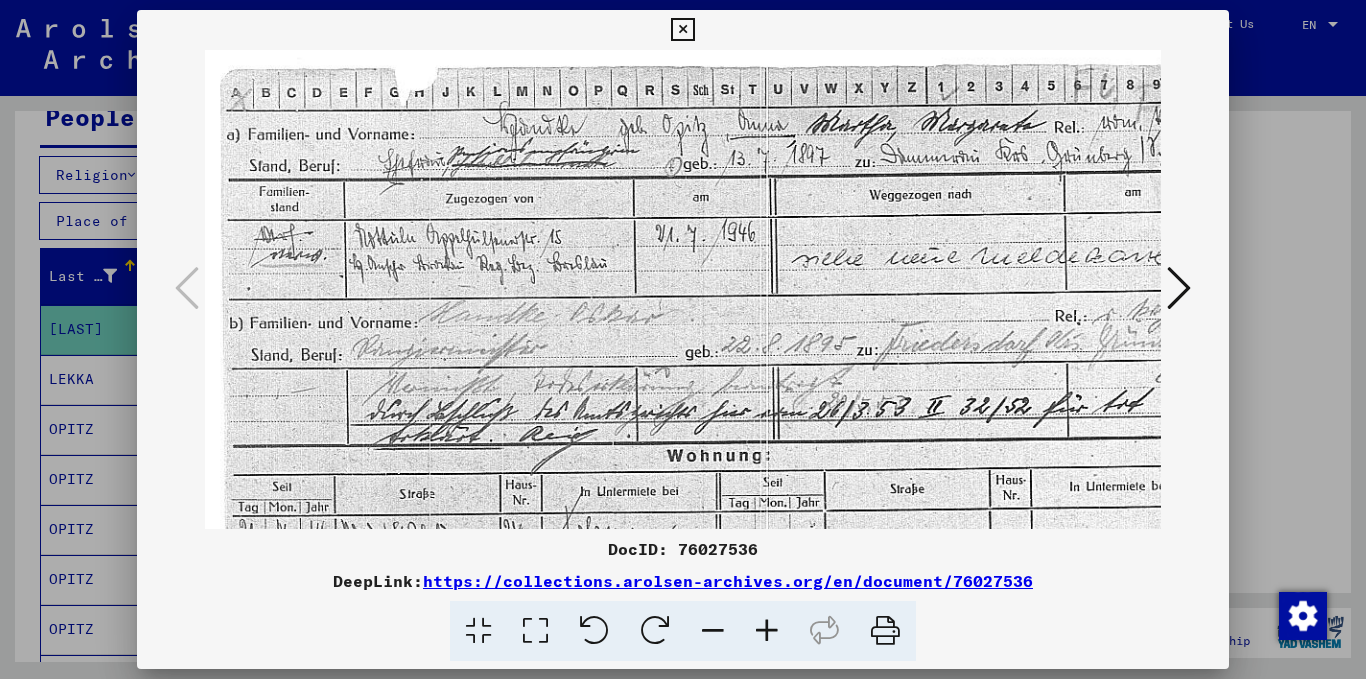 click at bounding box center (767, 631) 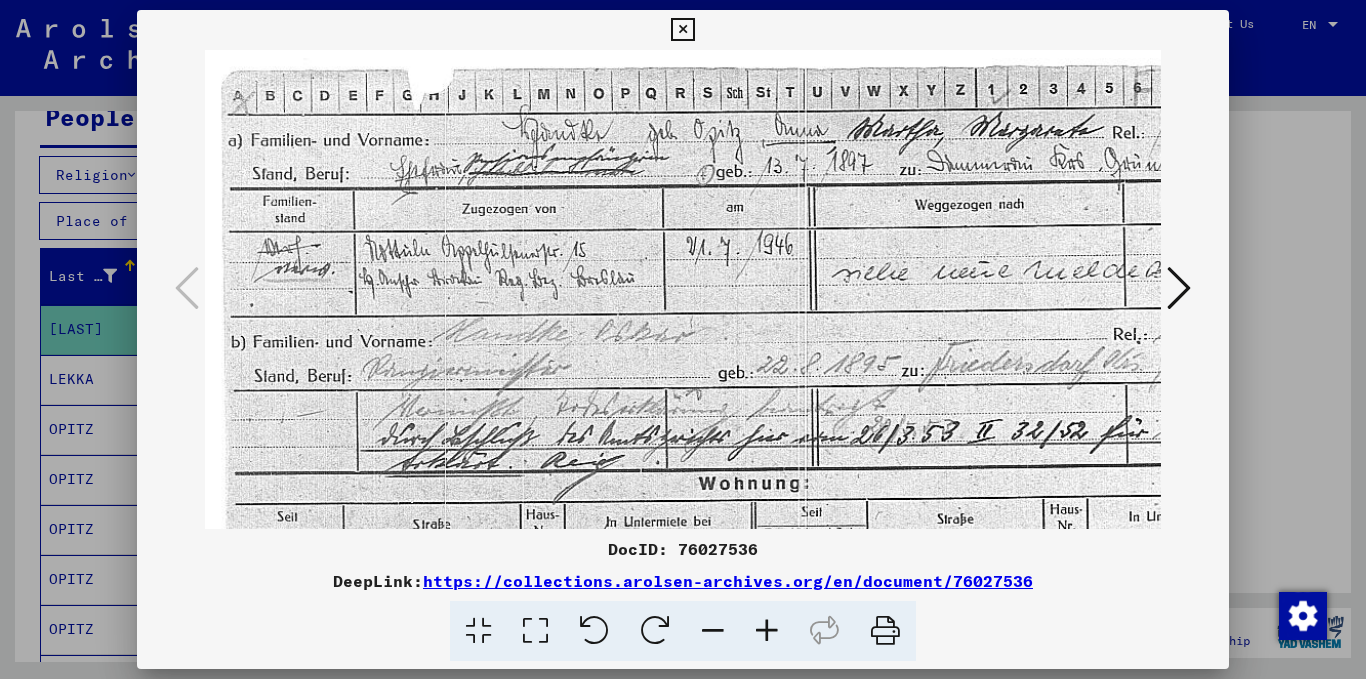 click at bounding box center [767, 631] 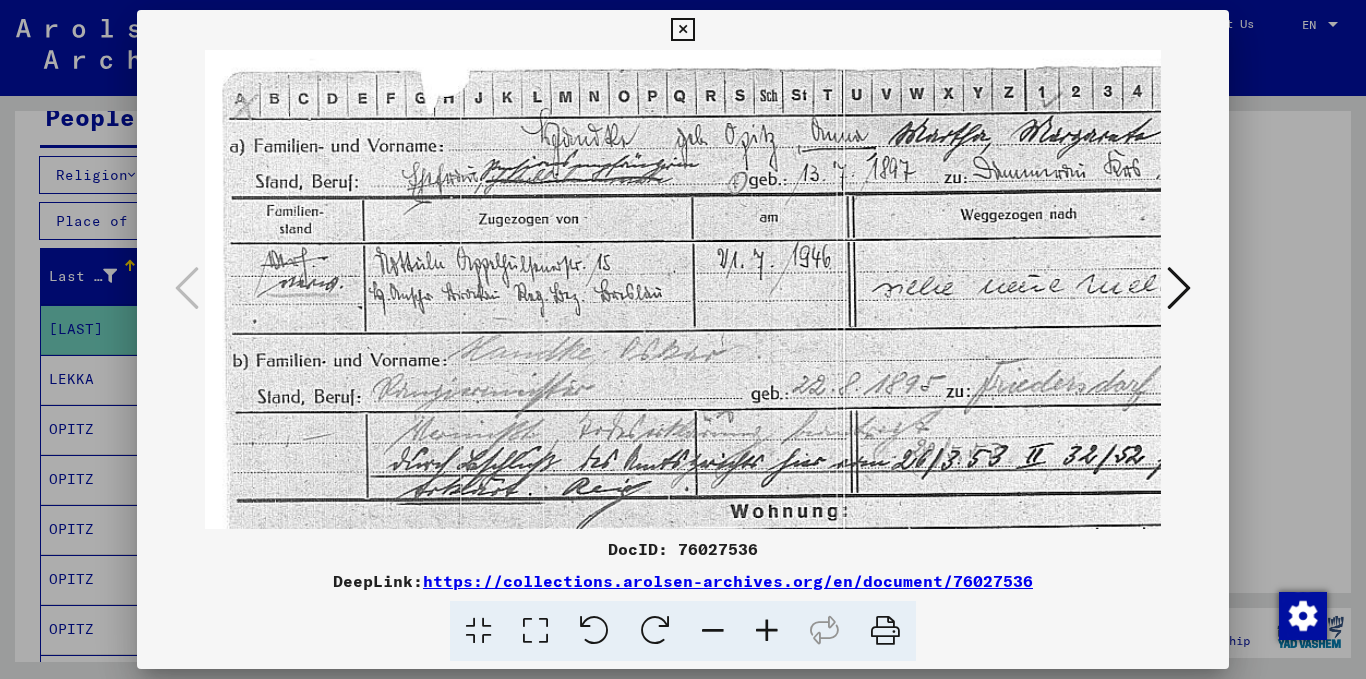 click at bounding box center [683, 339] 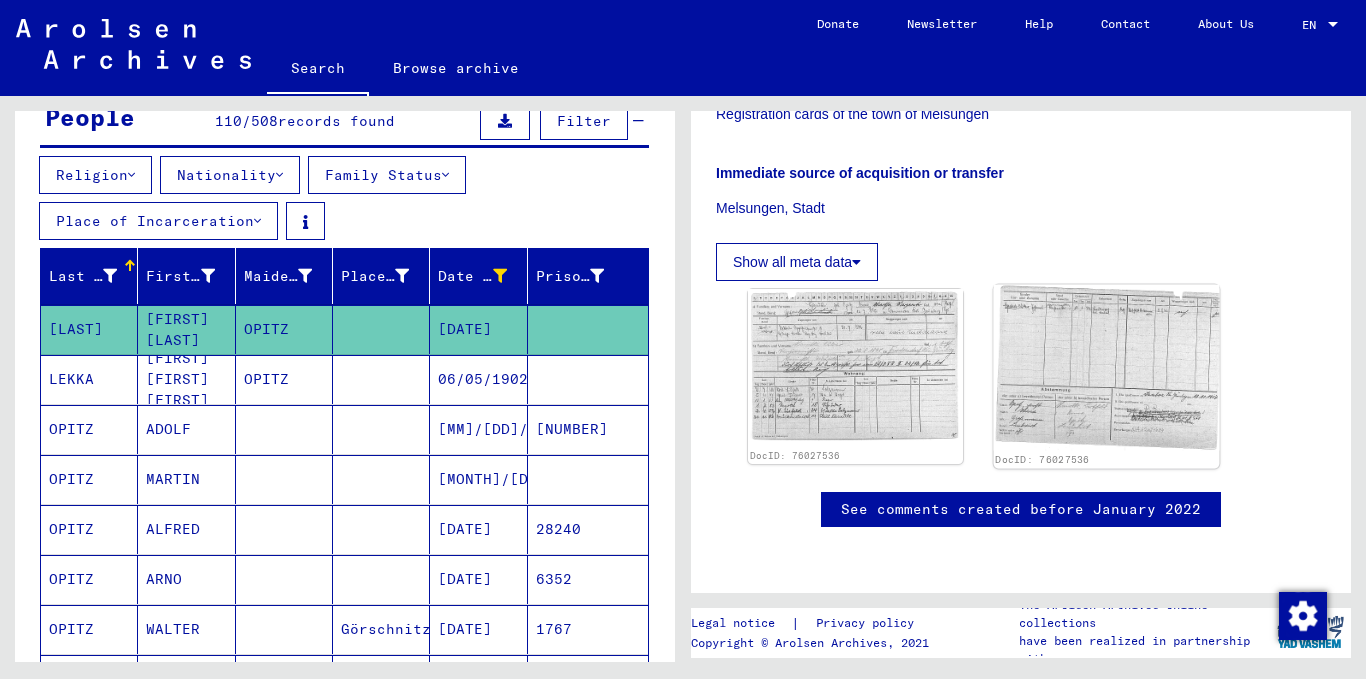 click 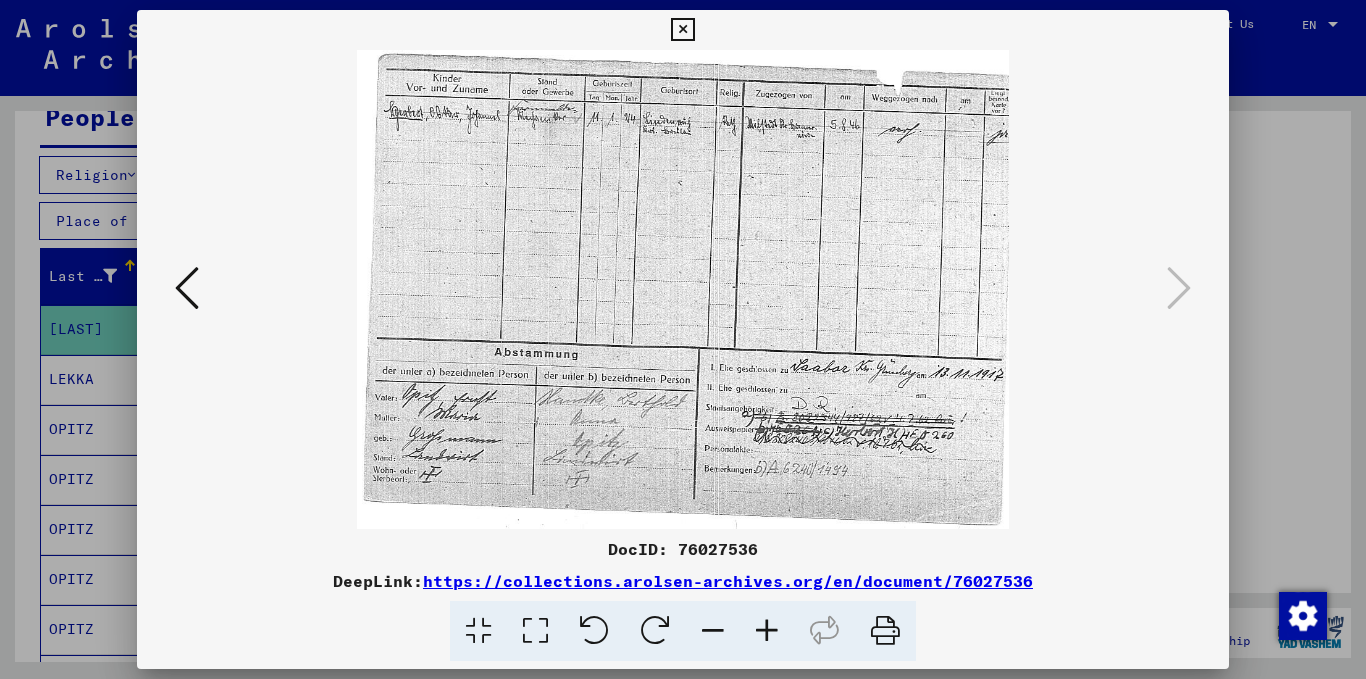 click at bounding box center (682, 30) 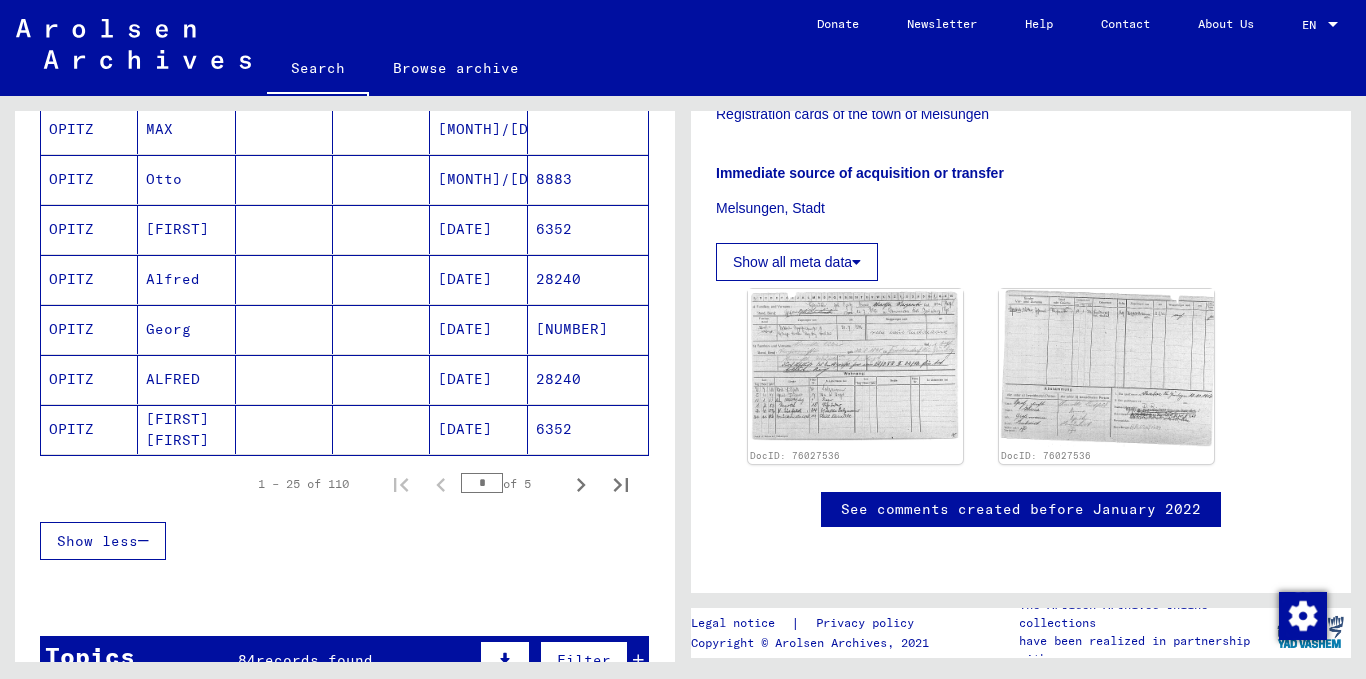 scroll, scrollTop: 1400, scrollLeft: 0, axis: vertical 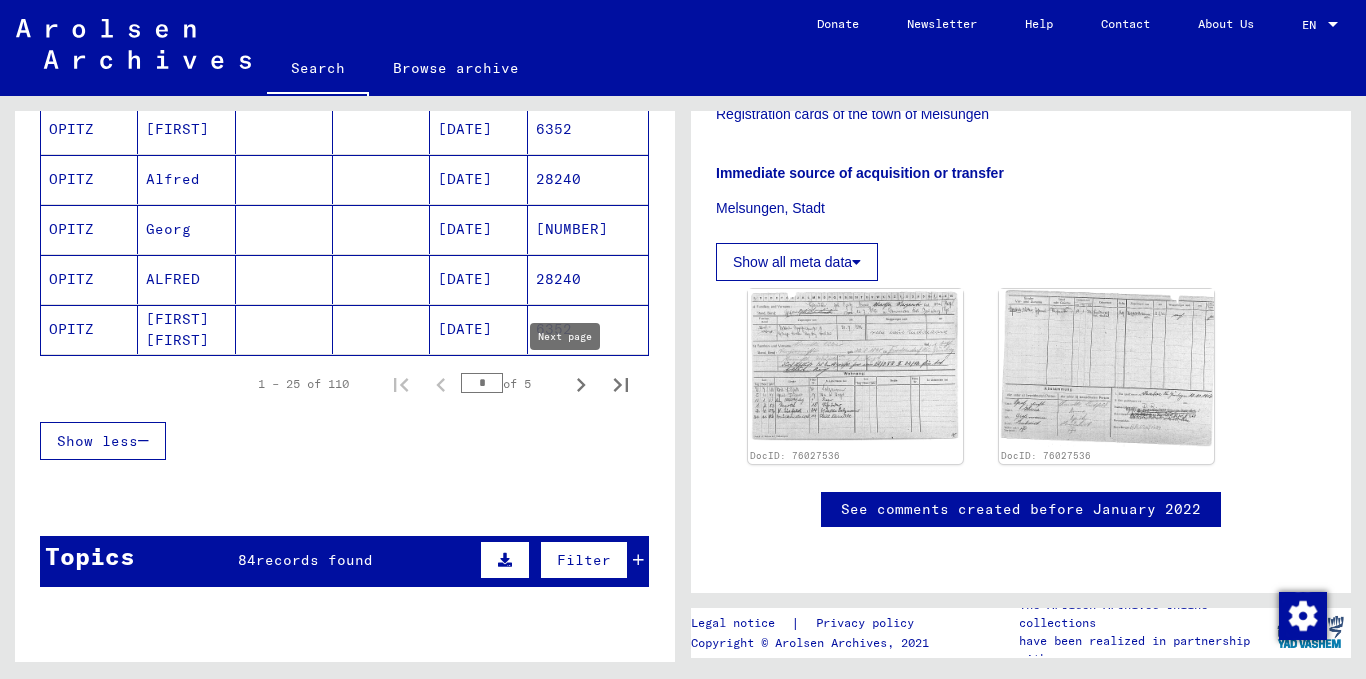 click 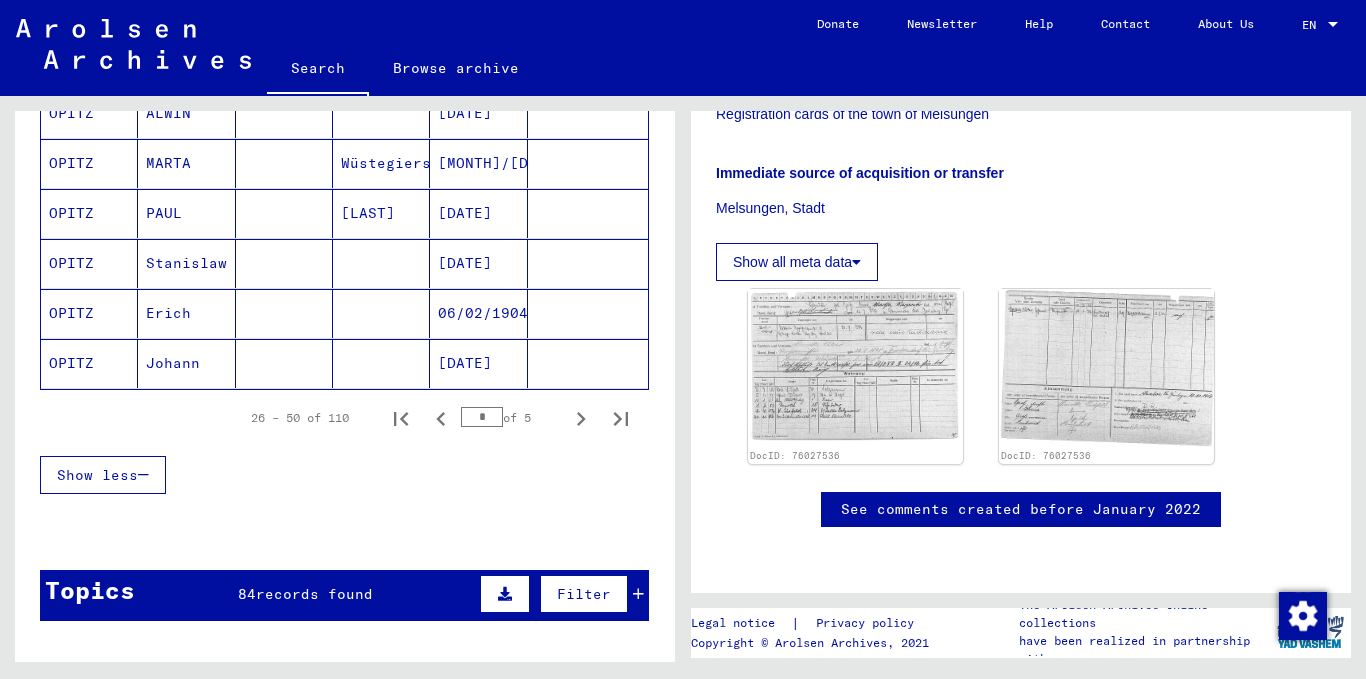 scroll, scrollTop: 1400, scrollLeft: 0, axis: vertical 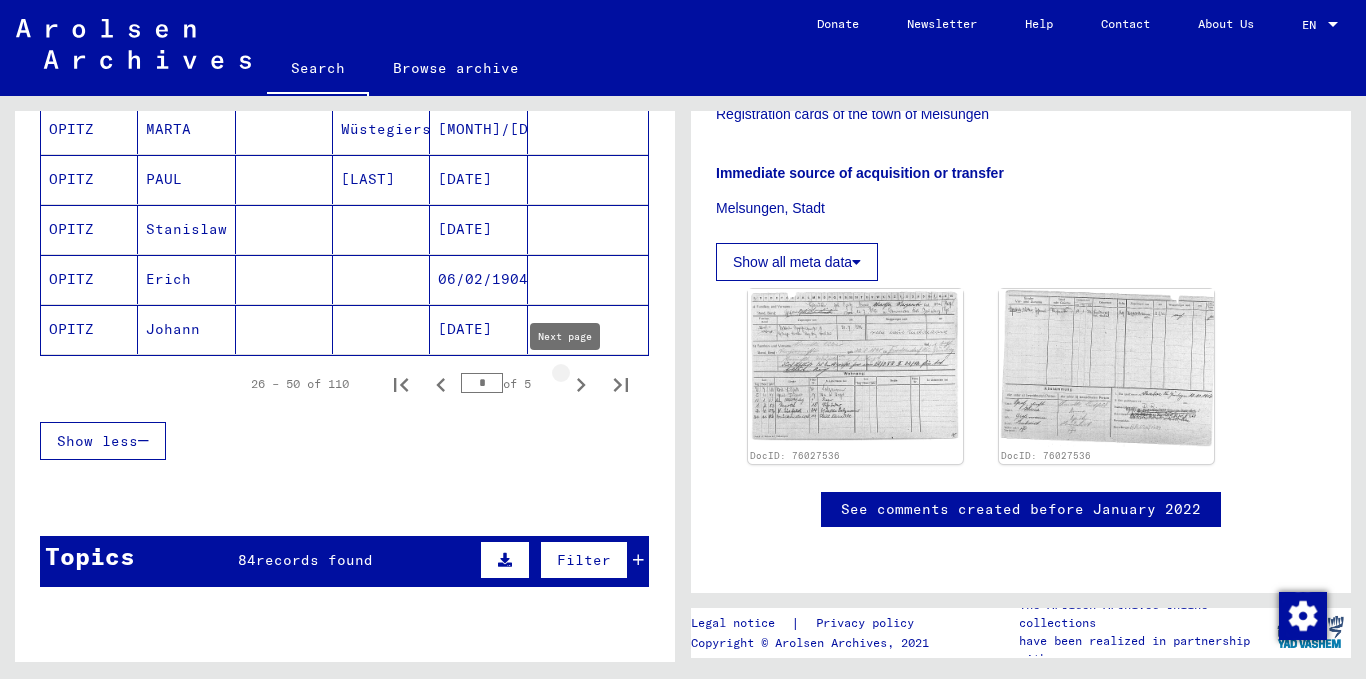 click 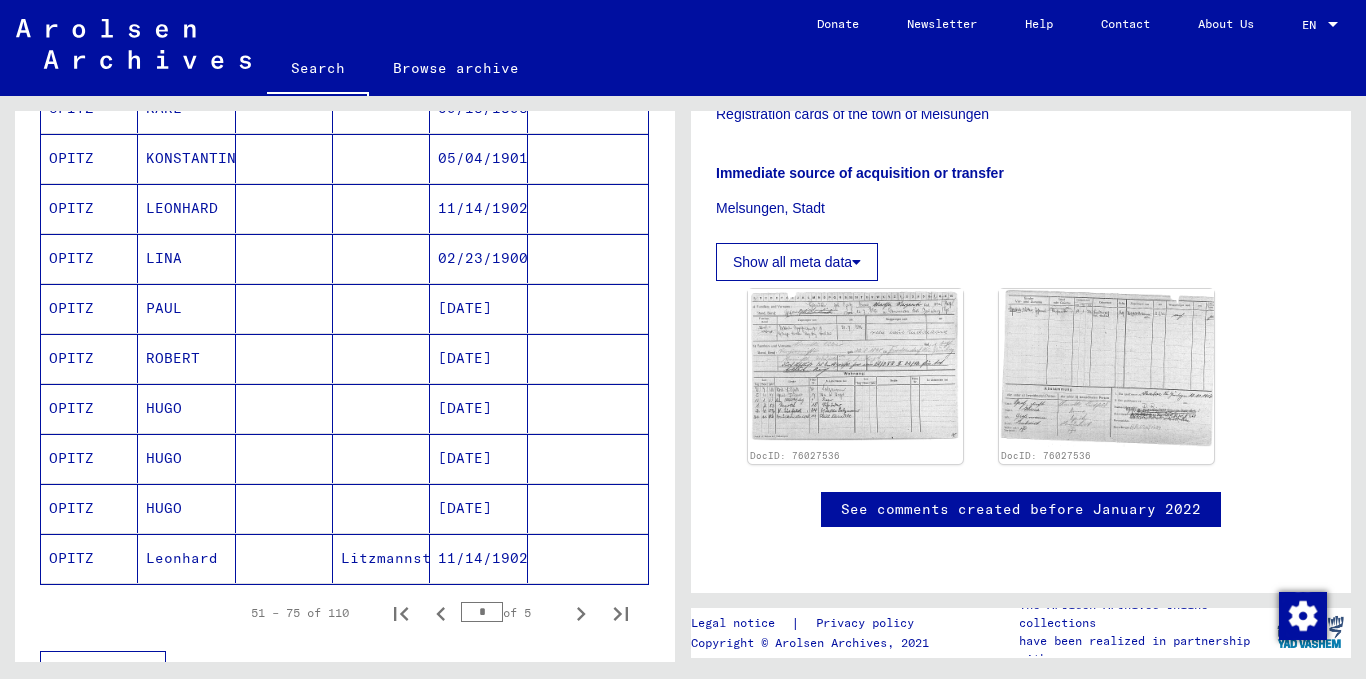 scroll, scrollTop: 1200, scrollLeft: 0, axis: vertical 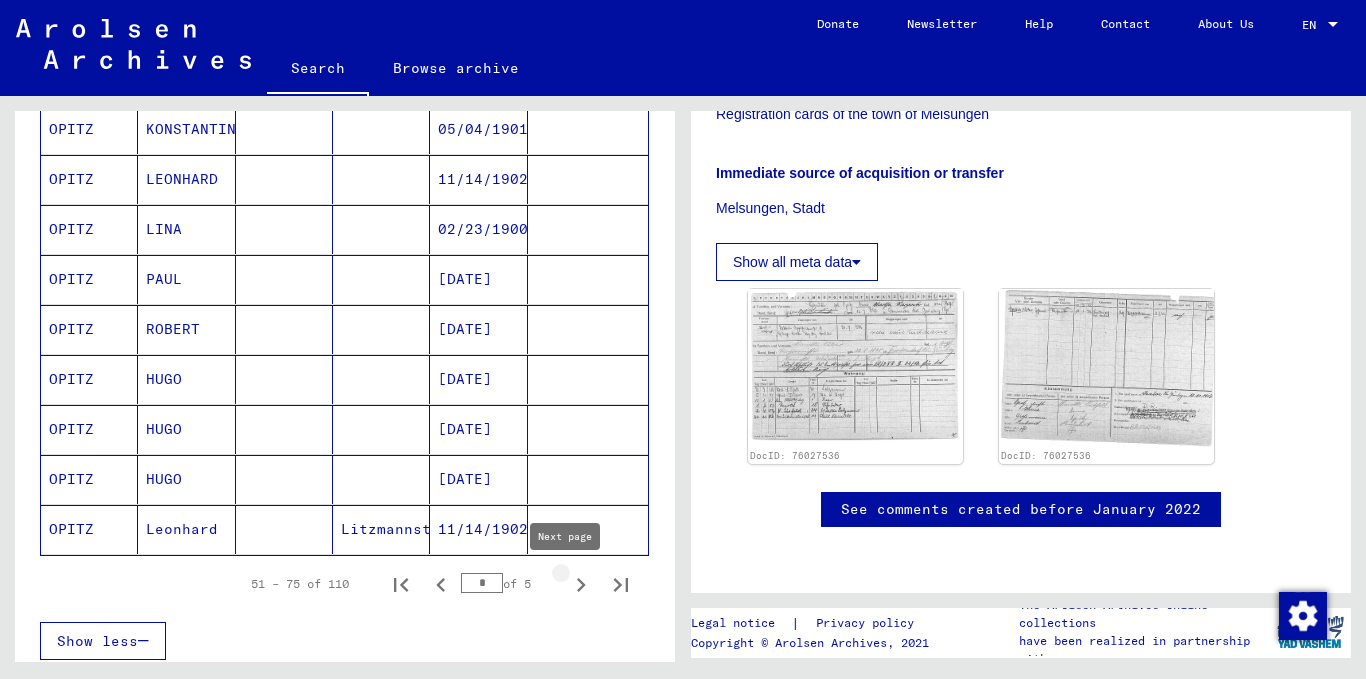click 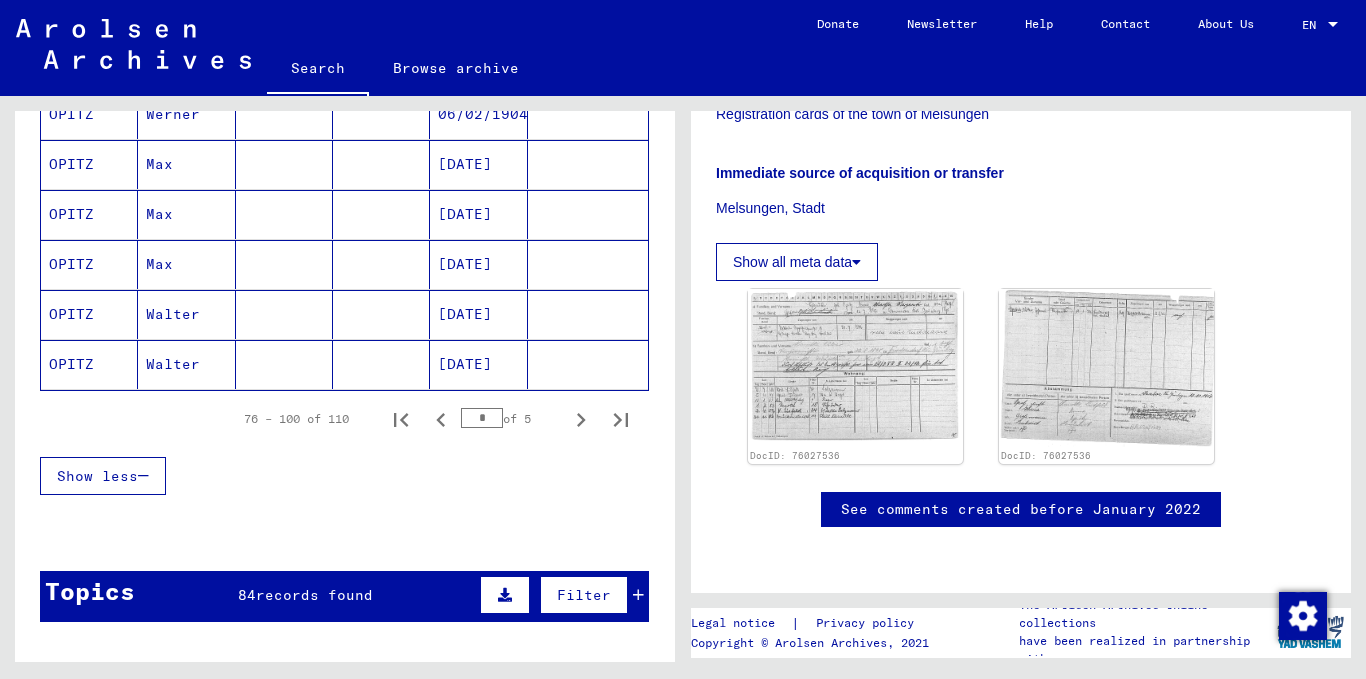scroll, scrollTop: 1400, scrollLeft: 0, axis: vertical 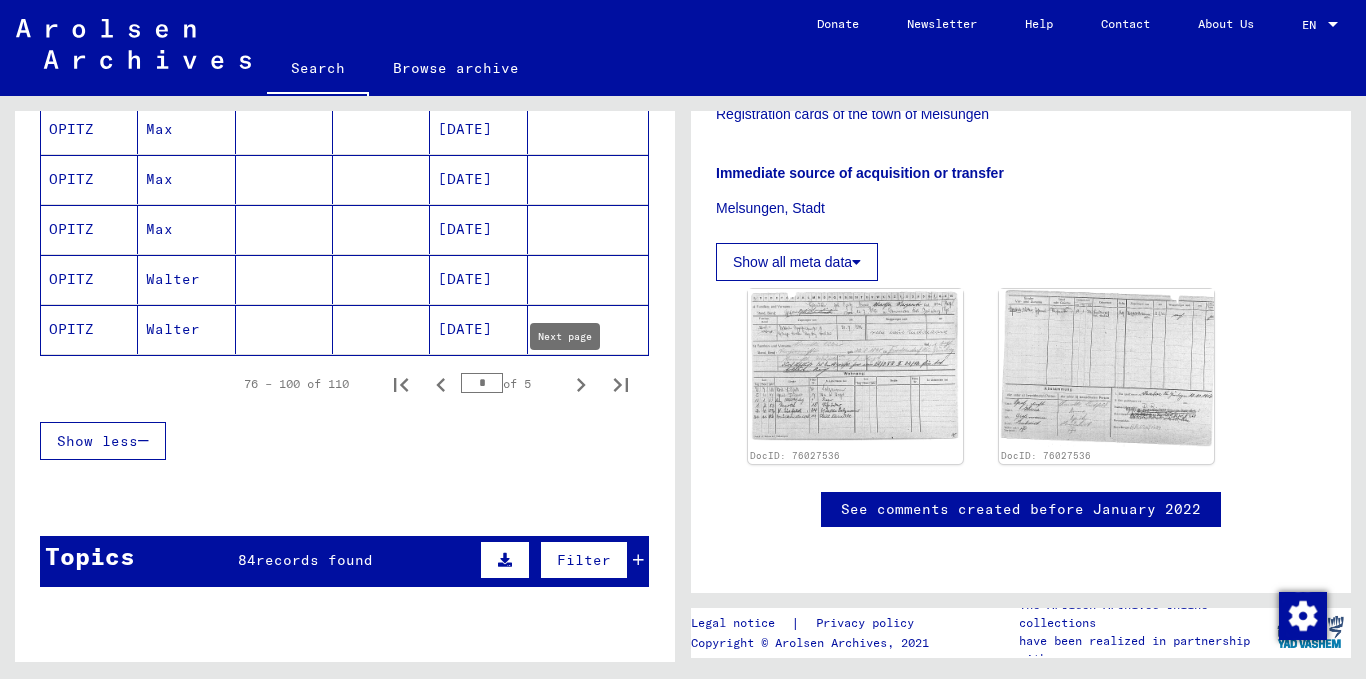 click 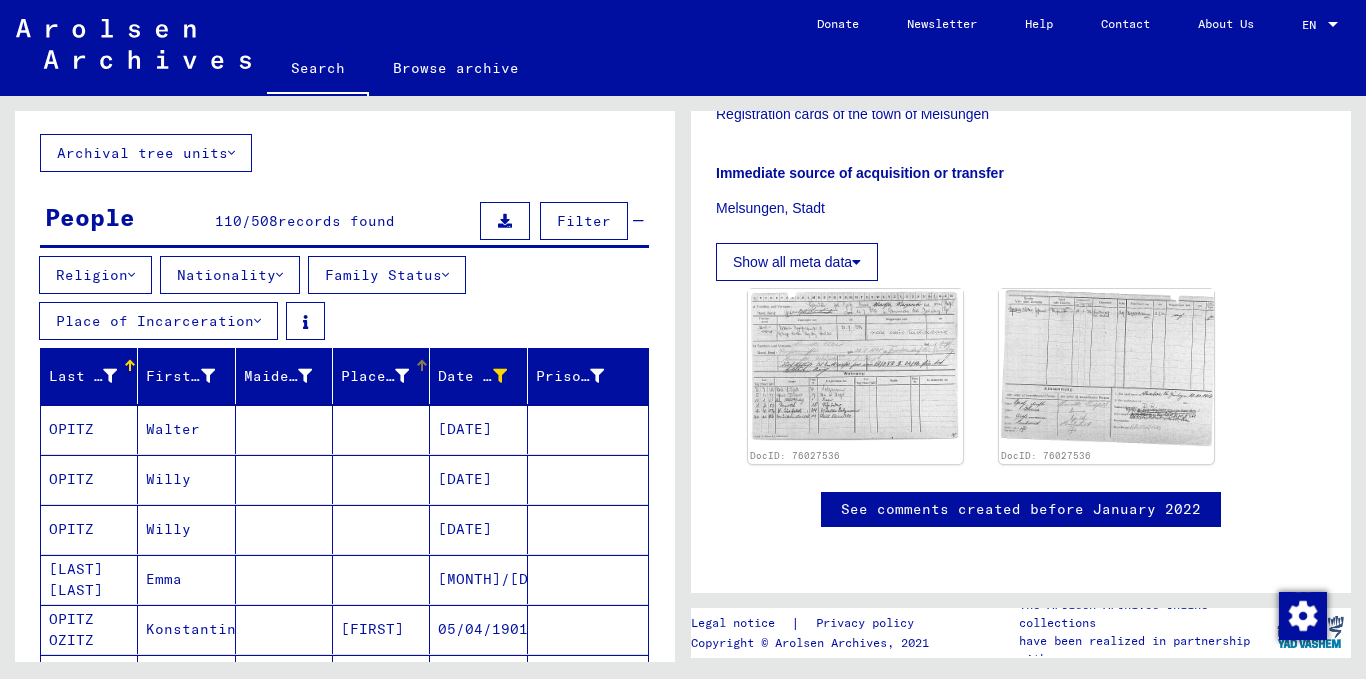 scroll, scrollTop: 0, scrollLeft: 0, axis: both 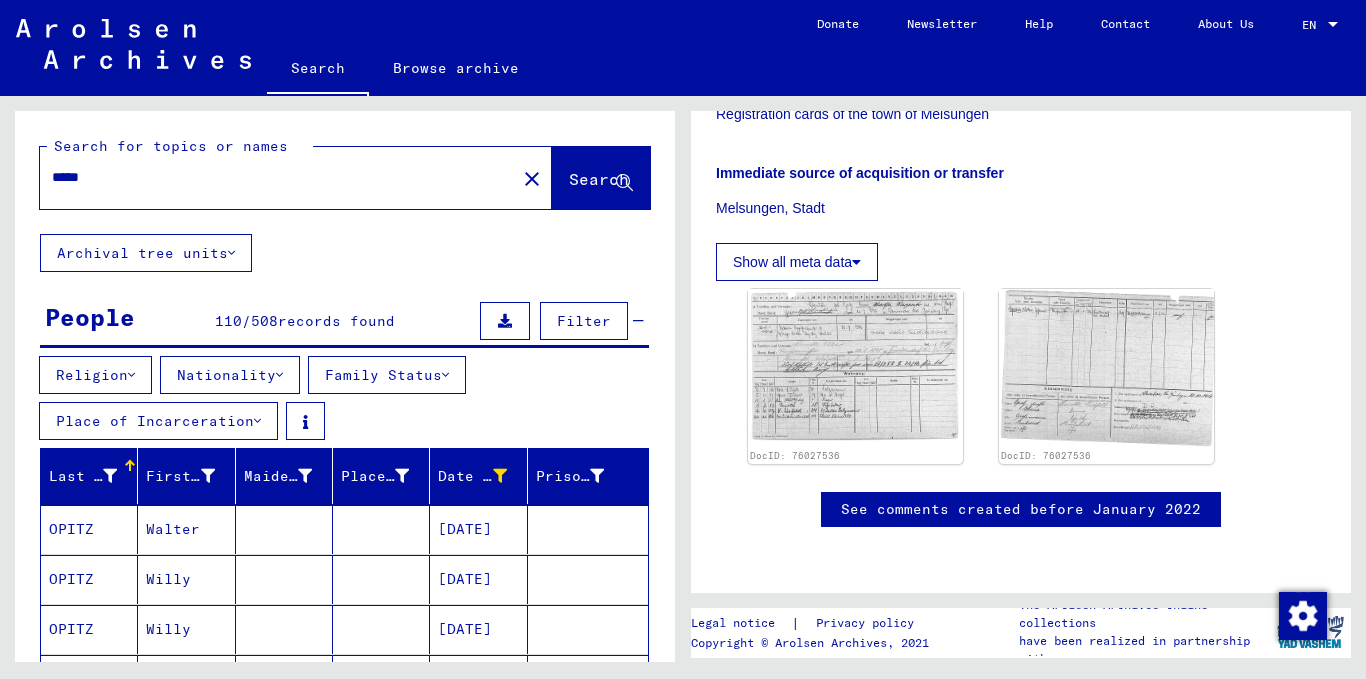 click on "*****" at bounding box center [278, 177] 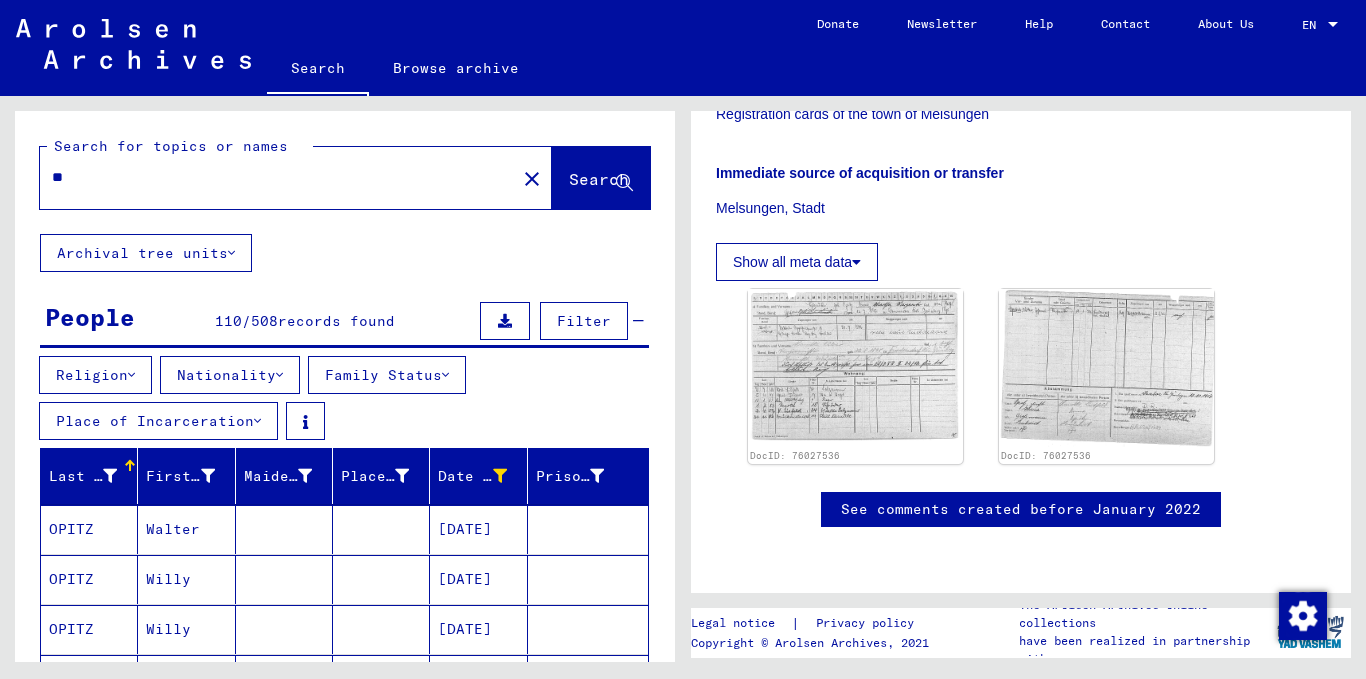 type on "*" 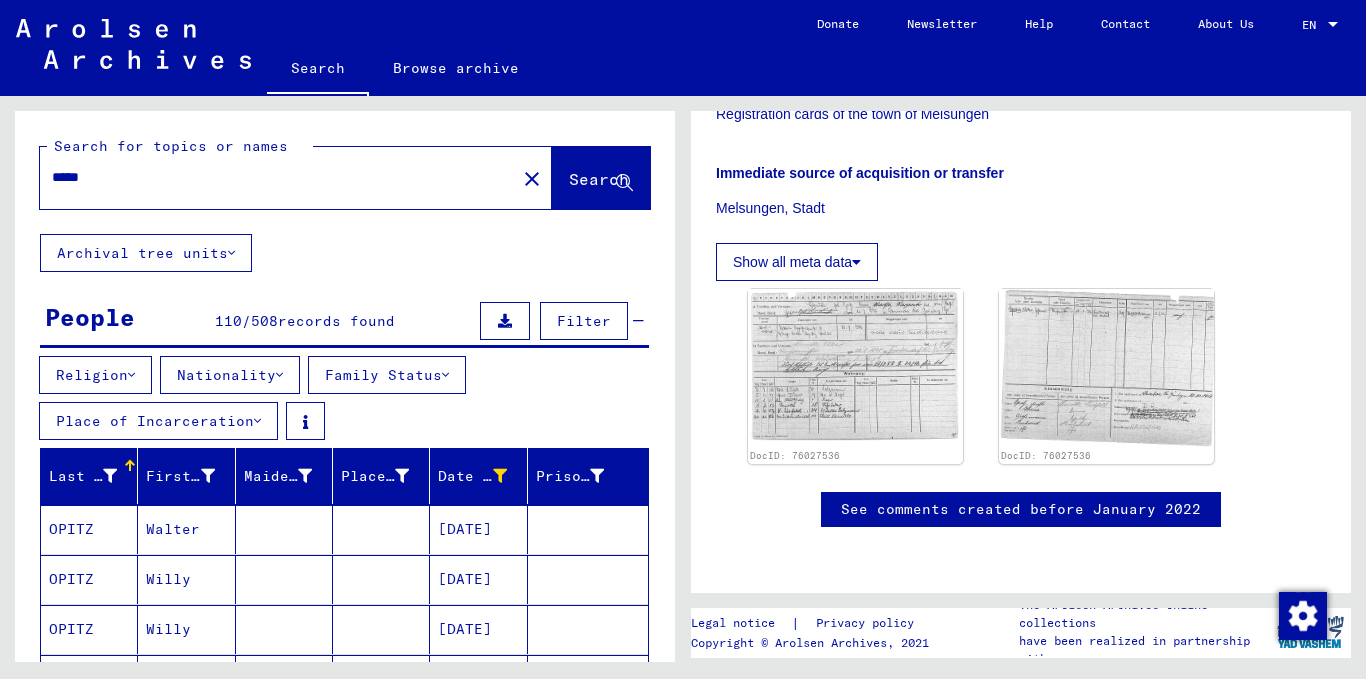 type on "*****" 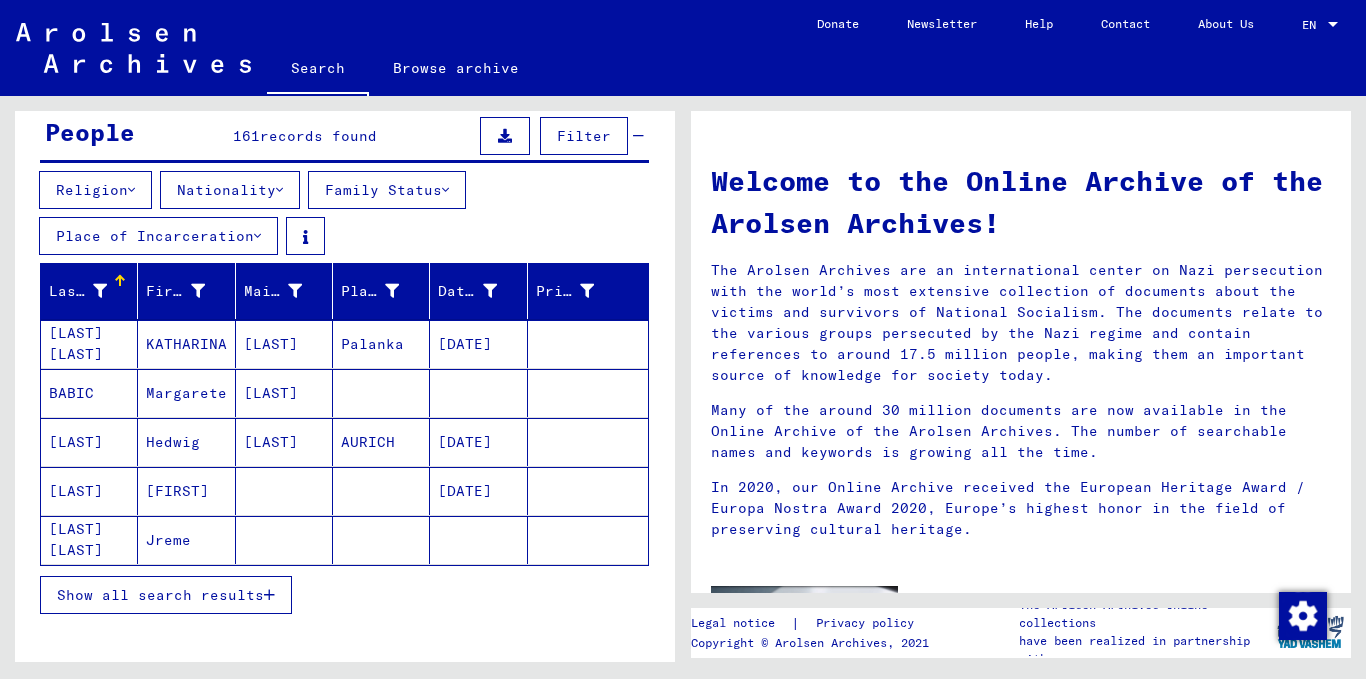 scroll, scrollTop: 200, scrollLeft: 0, axis: vertical 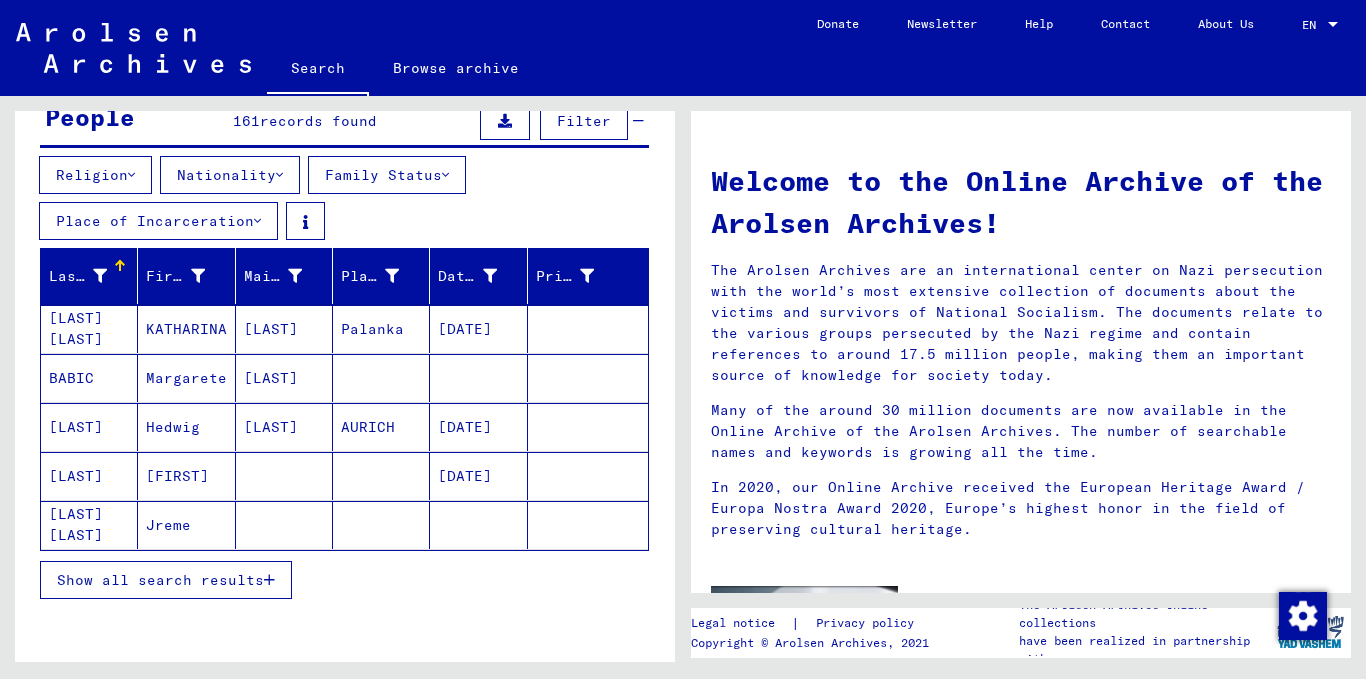 click on "Show all search results" at bounding box center (160, 580) 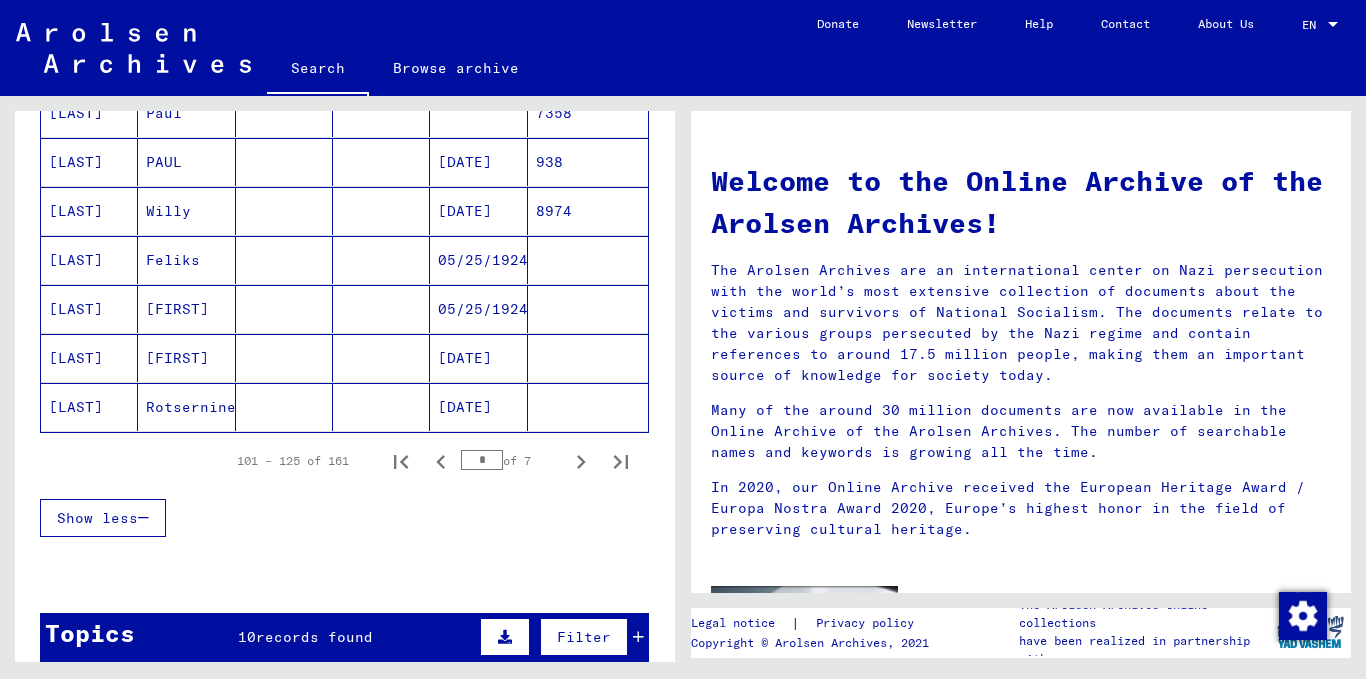 scroll, scrollTop: 1300, scrollLeft: 0, axis: vertical 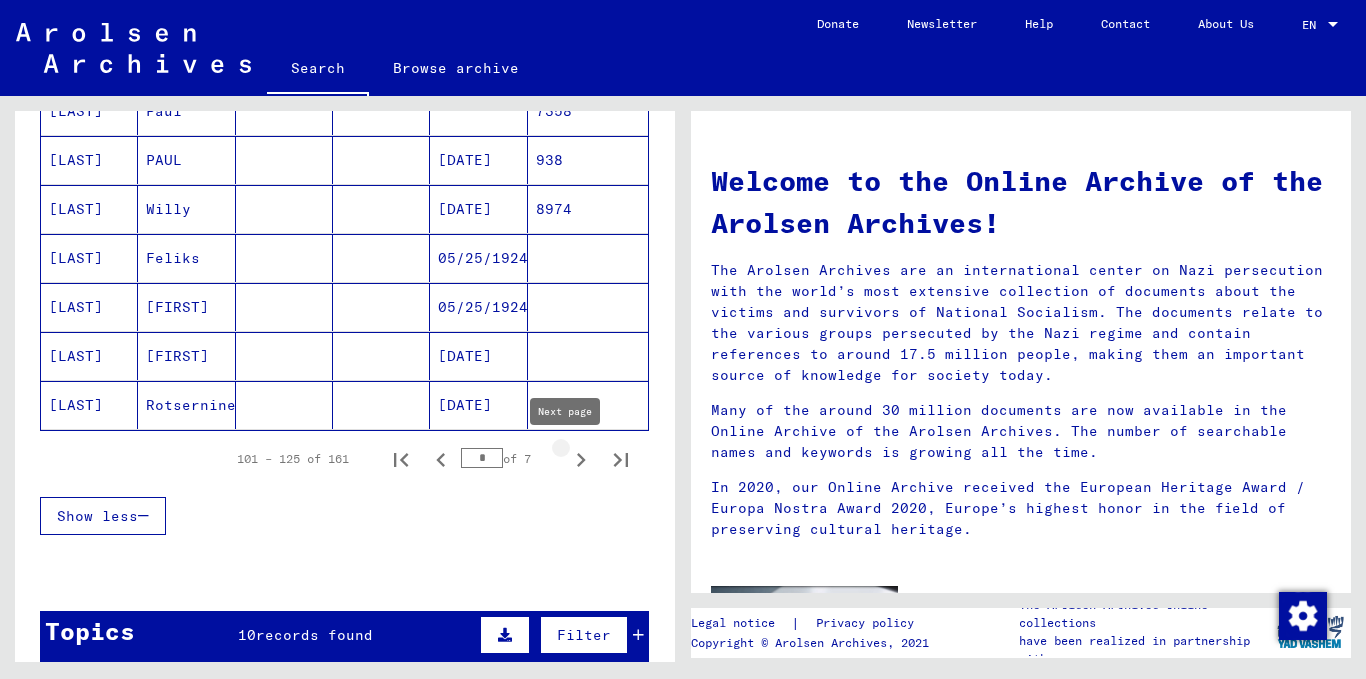 click 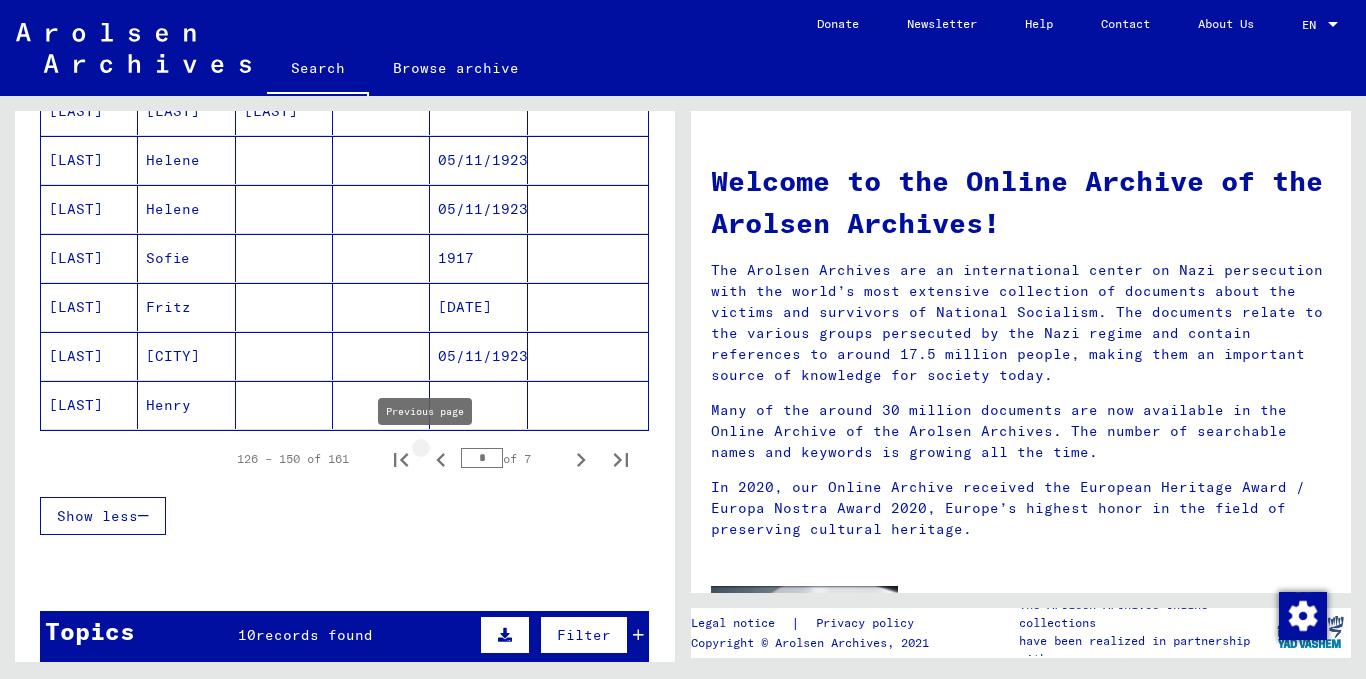 click 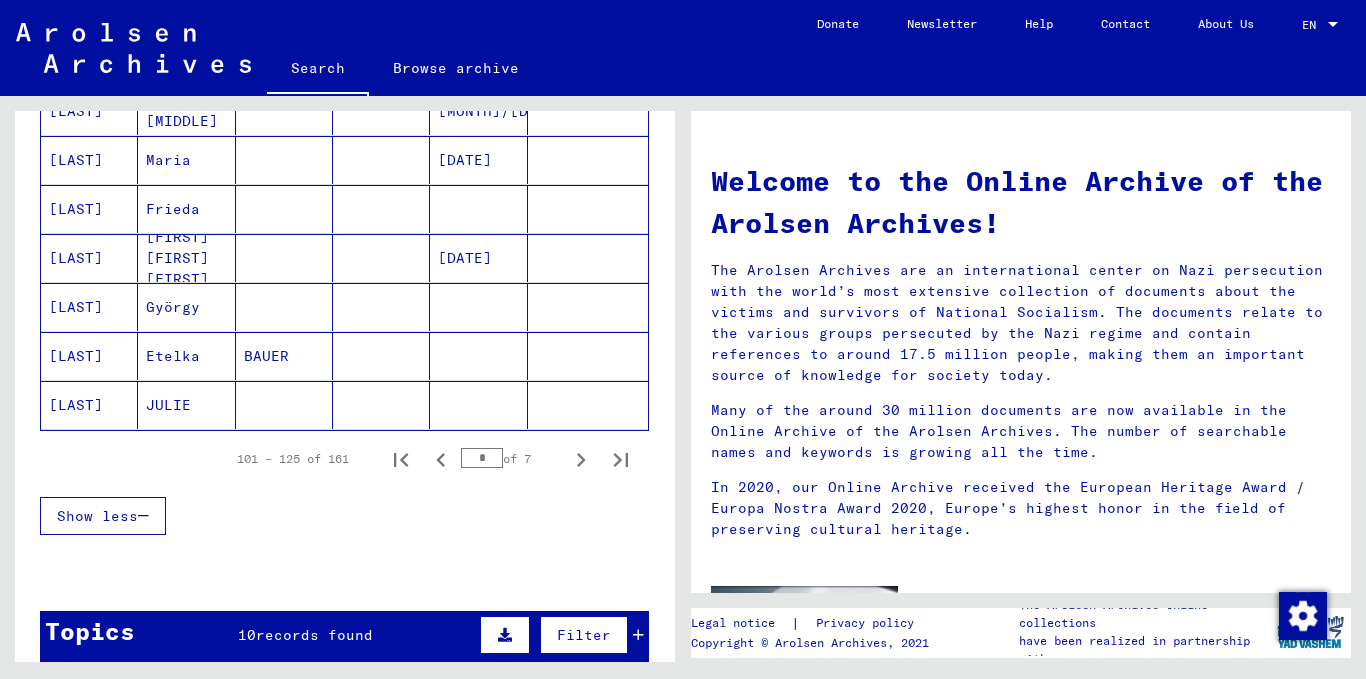 click 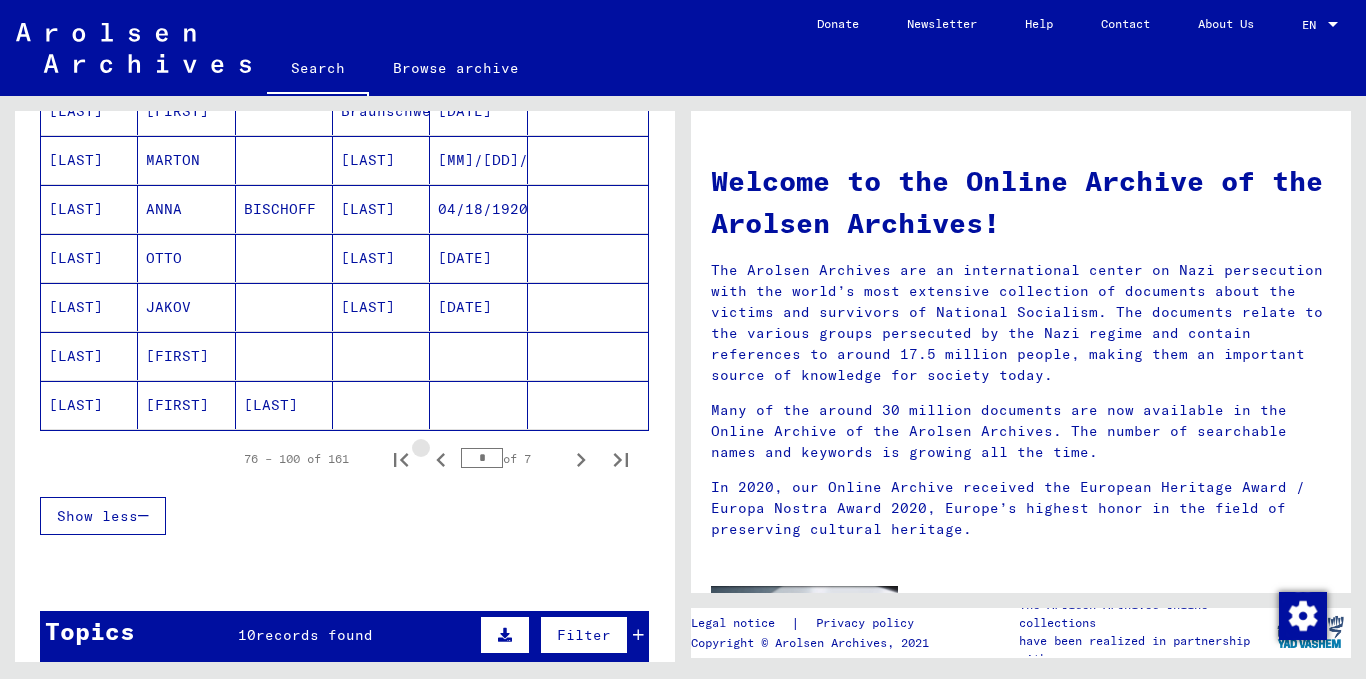 click 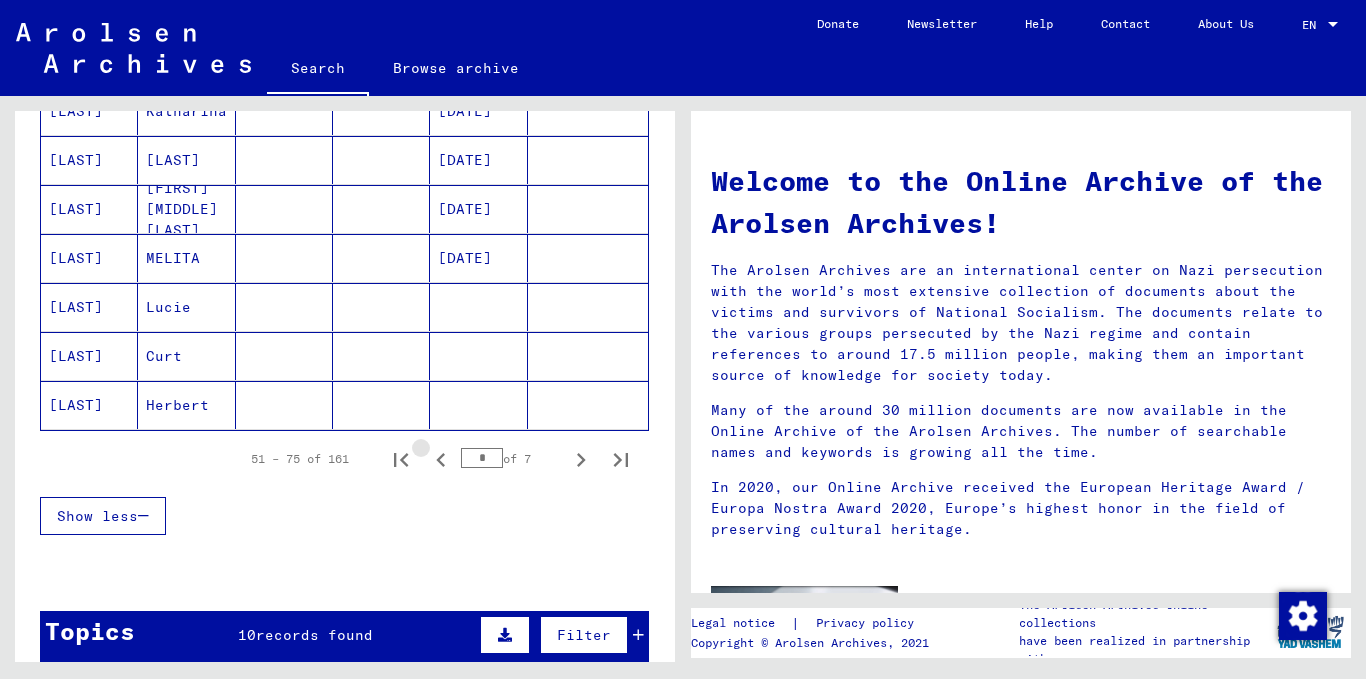 click 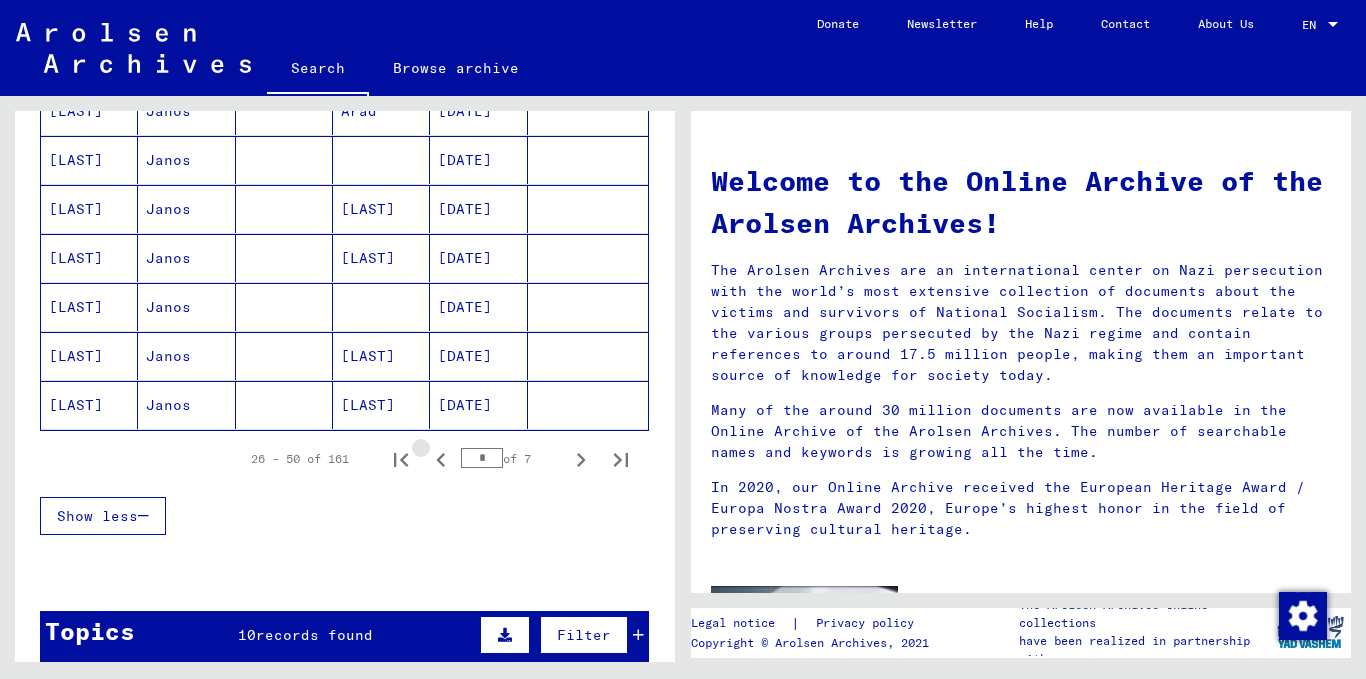 click 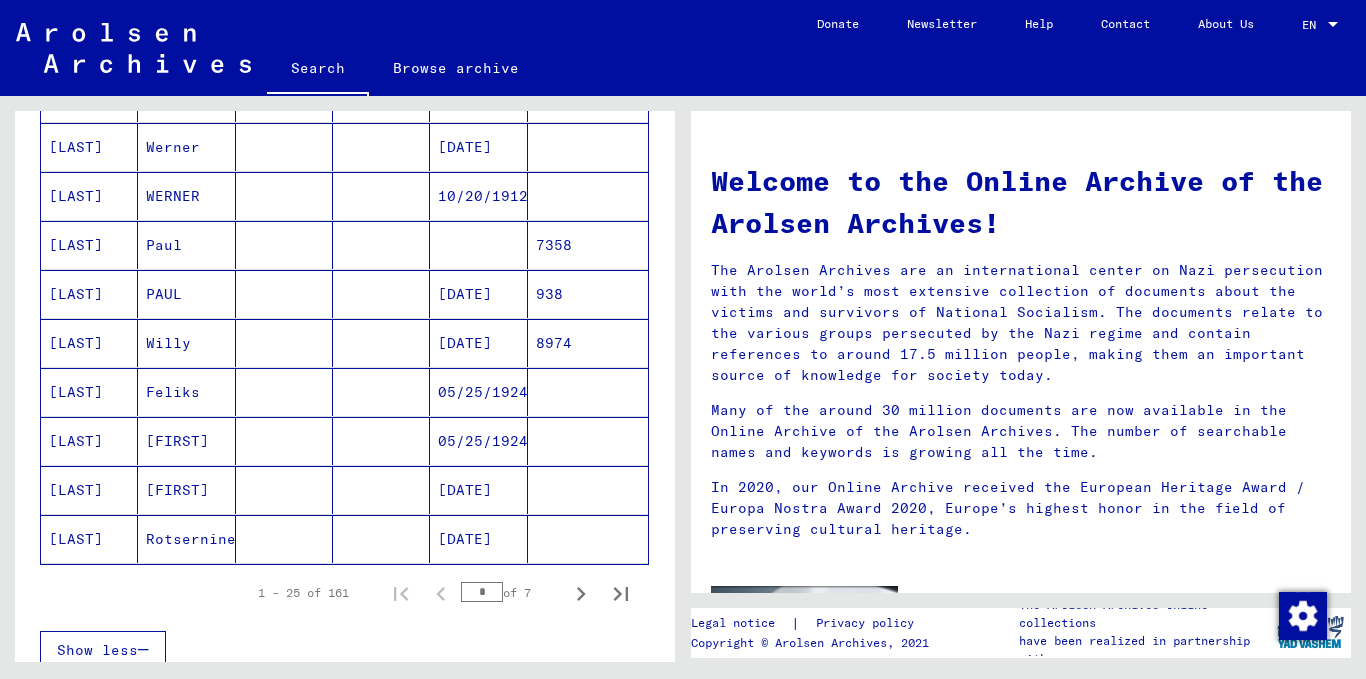 scroll, scrollTop: 1200, scrollLeft: 0, axis: vertical 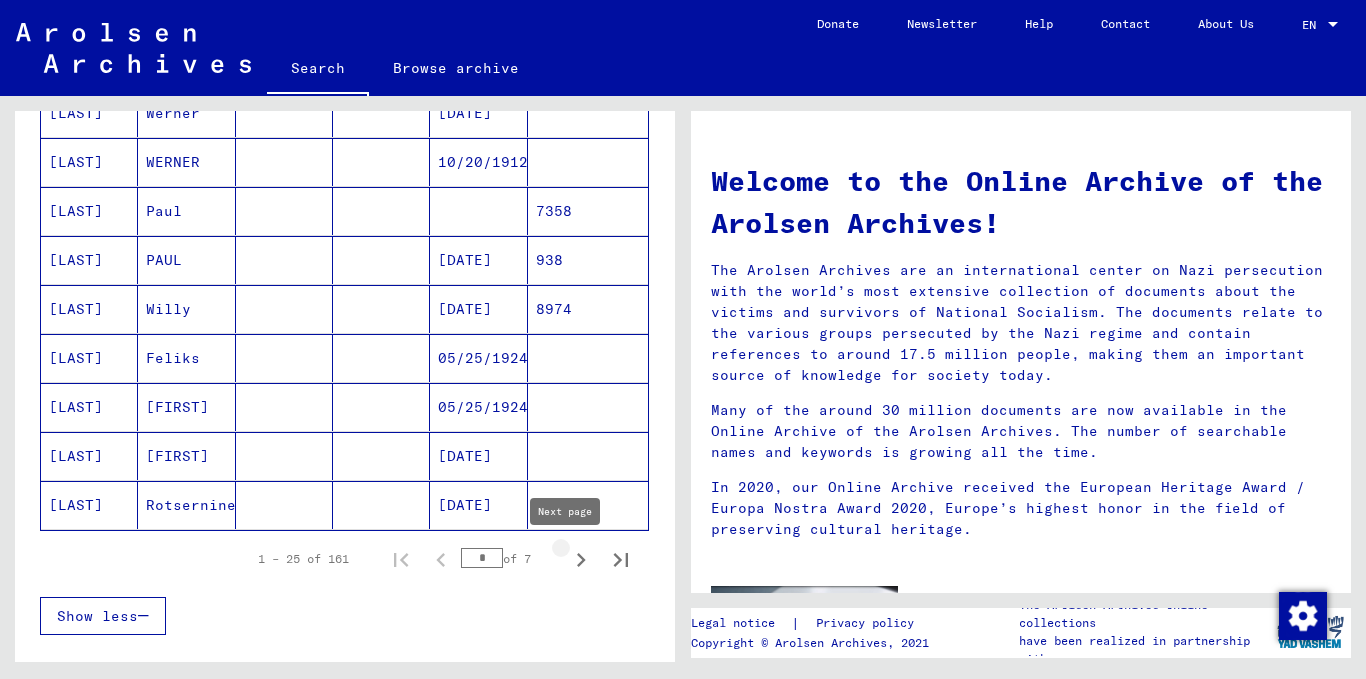 click 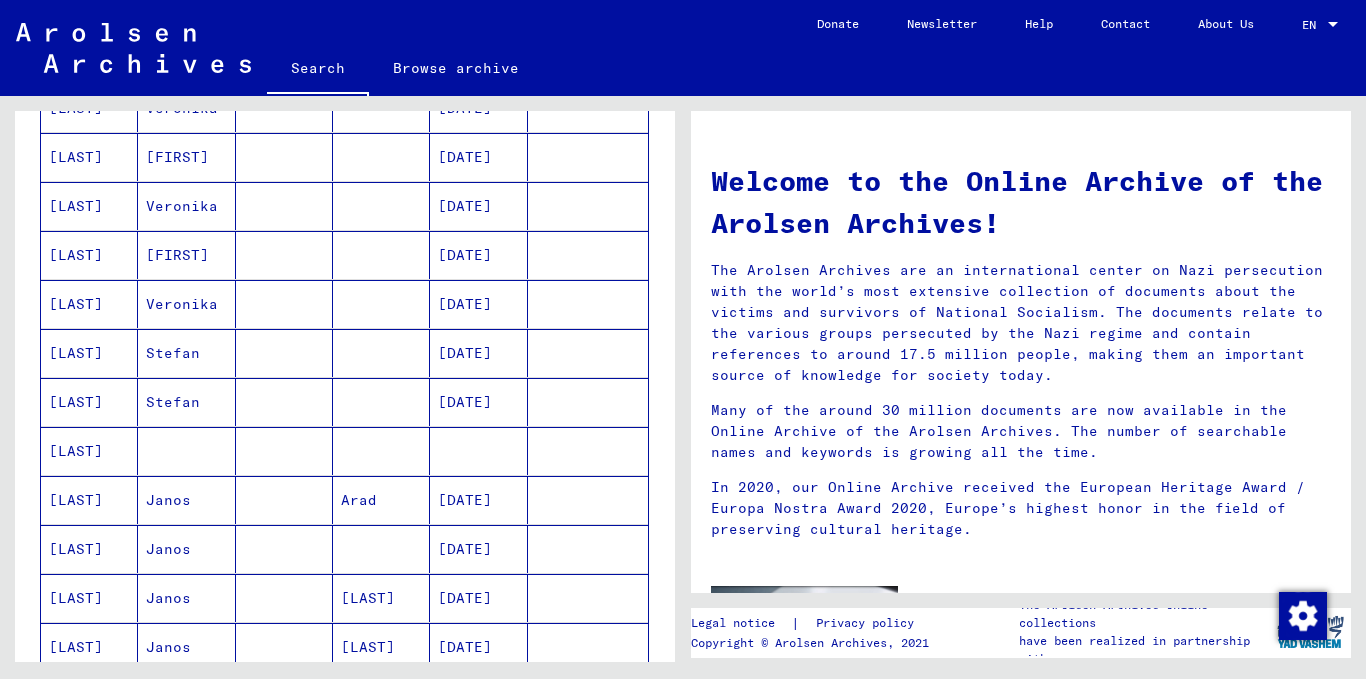 scroll, scrollTop: 1000, scrollLeft: 0, axis: vertical 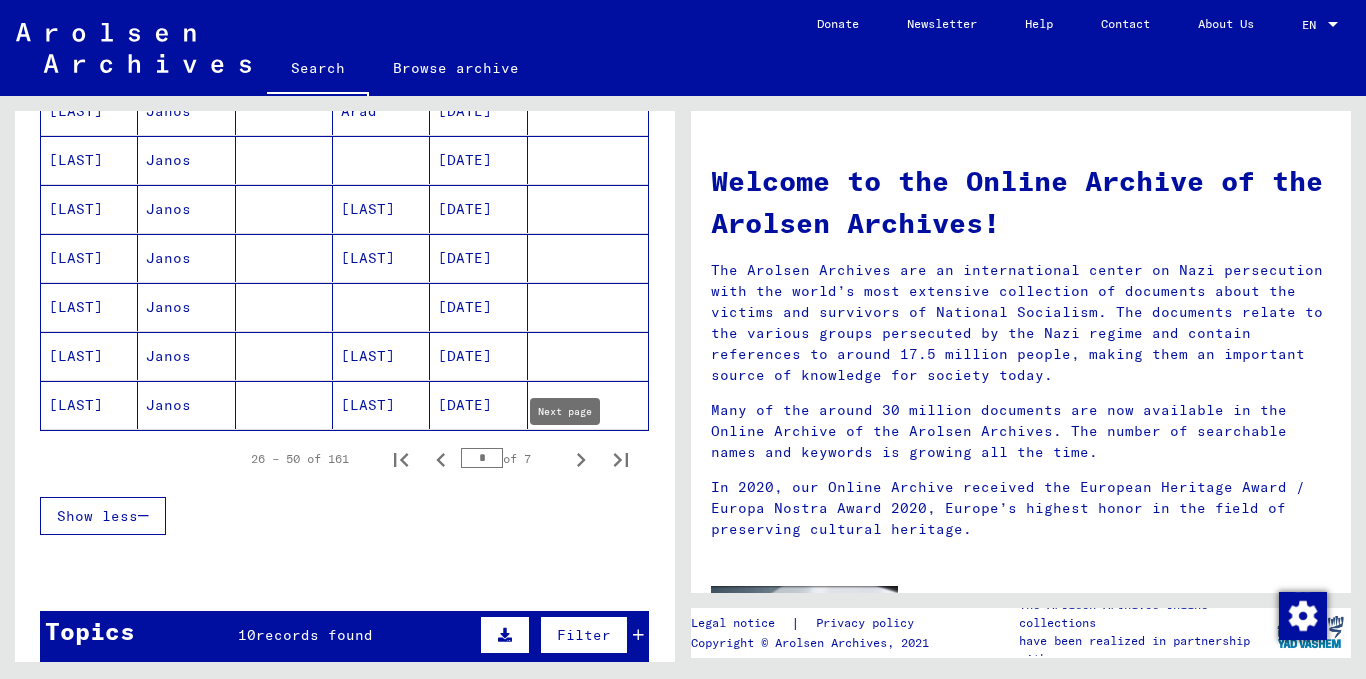 click 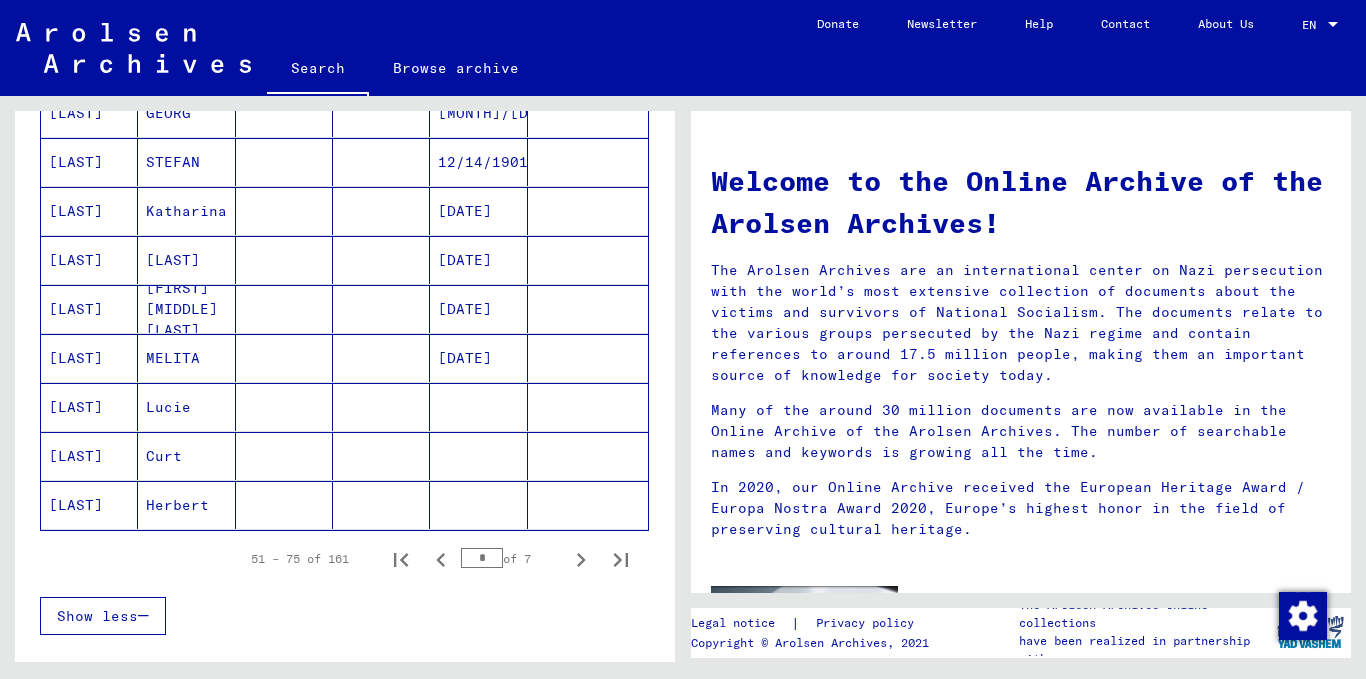 scroll, scrollTop: 1300, scrollLeft: 0, axis: vertical 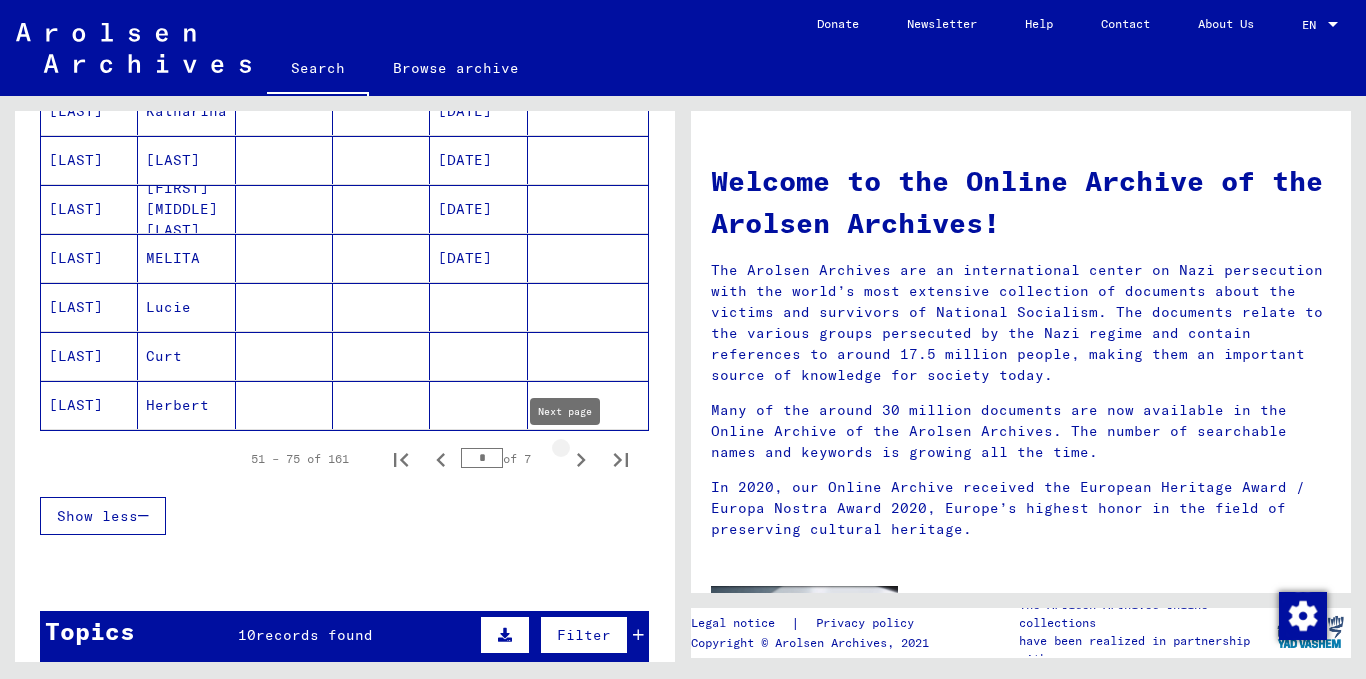 click 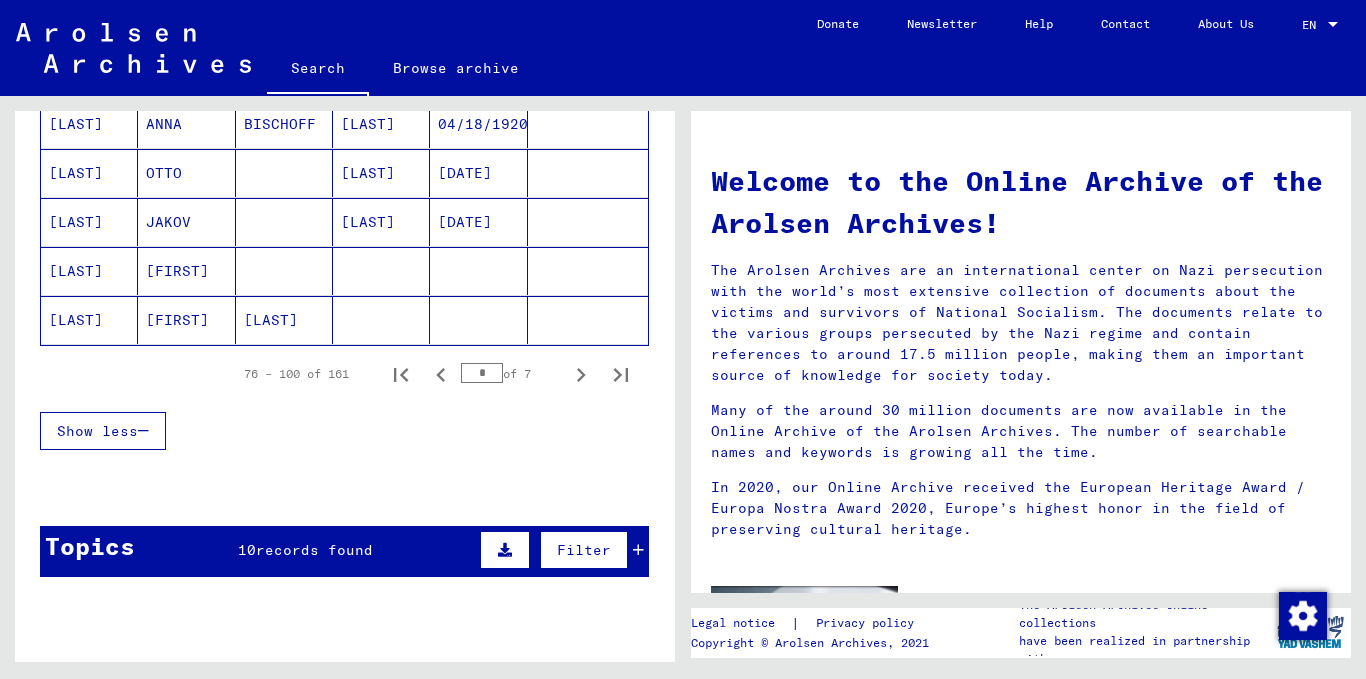 scroll, scrollTop: 1400, scrollLeft: 0, axis: vertical 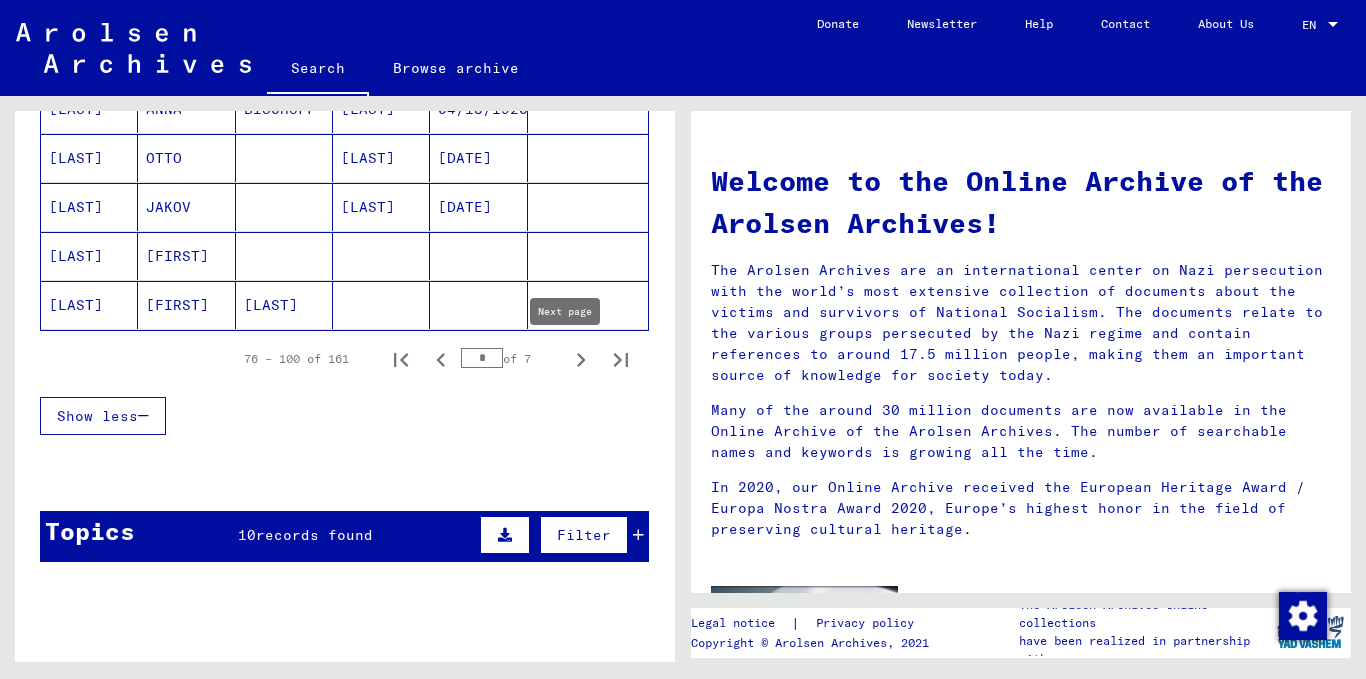 click 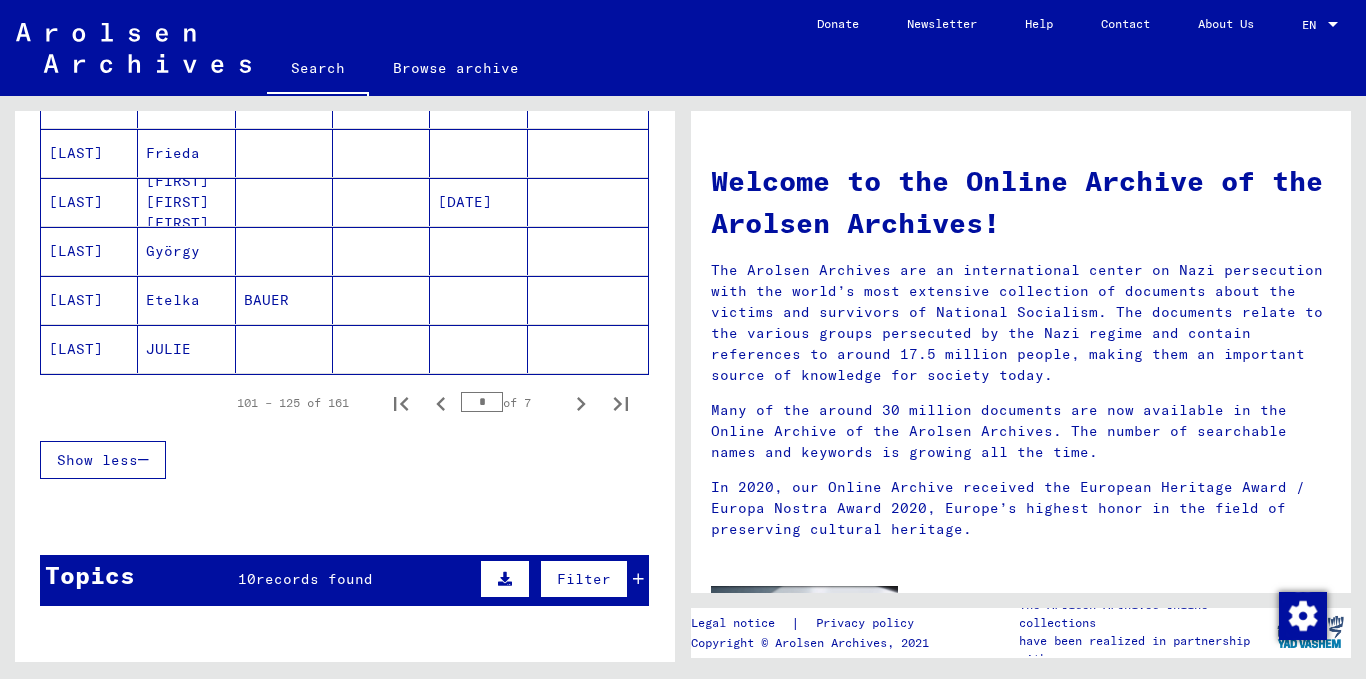 scroll, scrollTop: 1340, scrollLeft: 0, axis: vertical 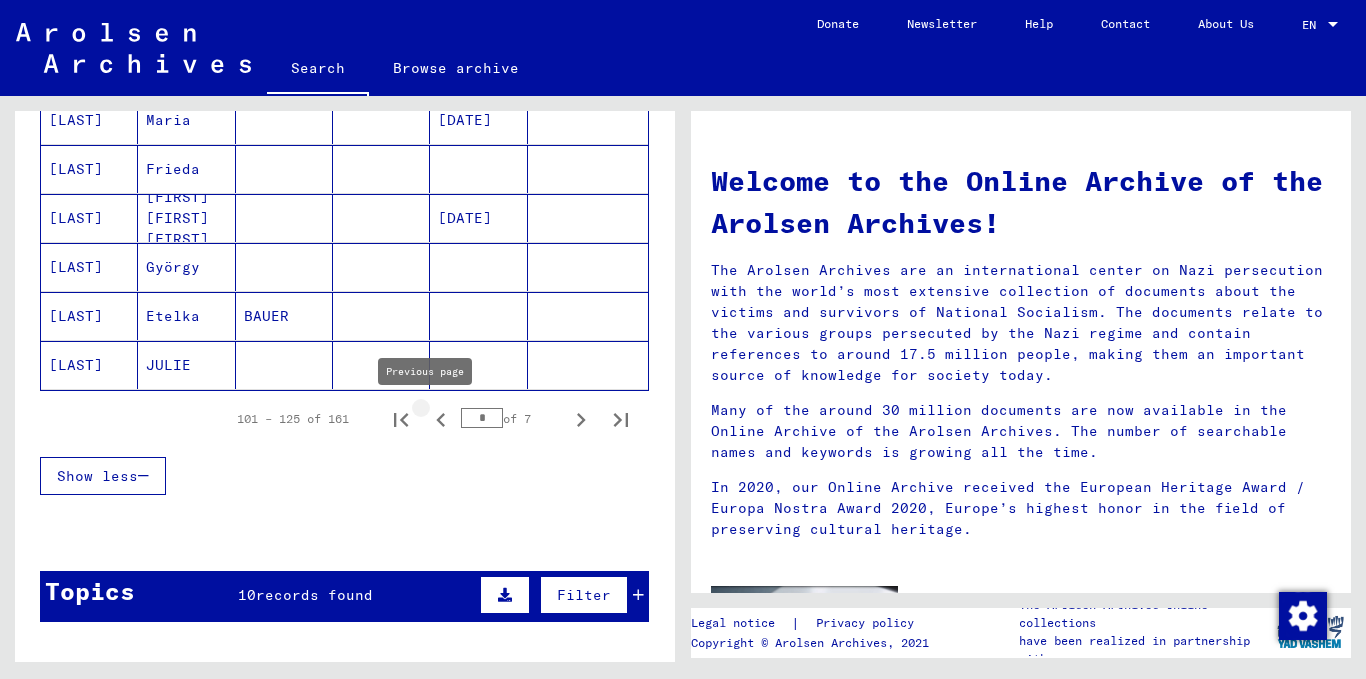 click 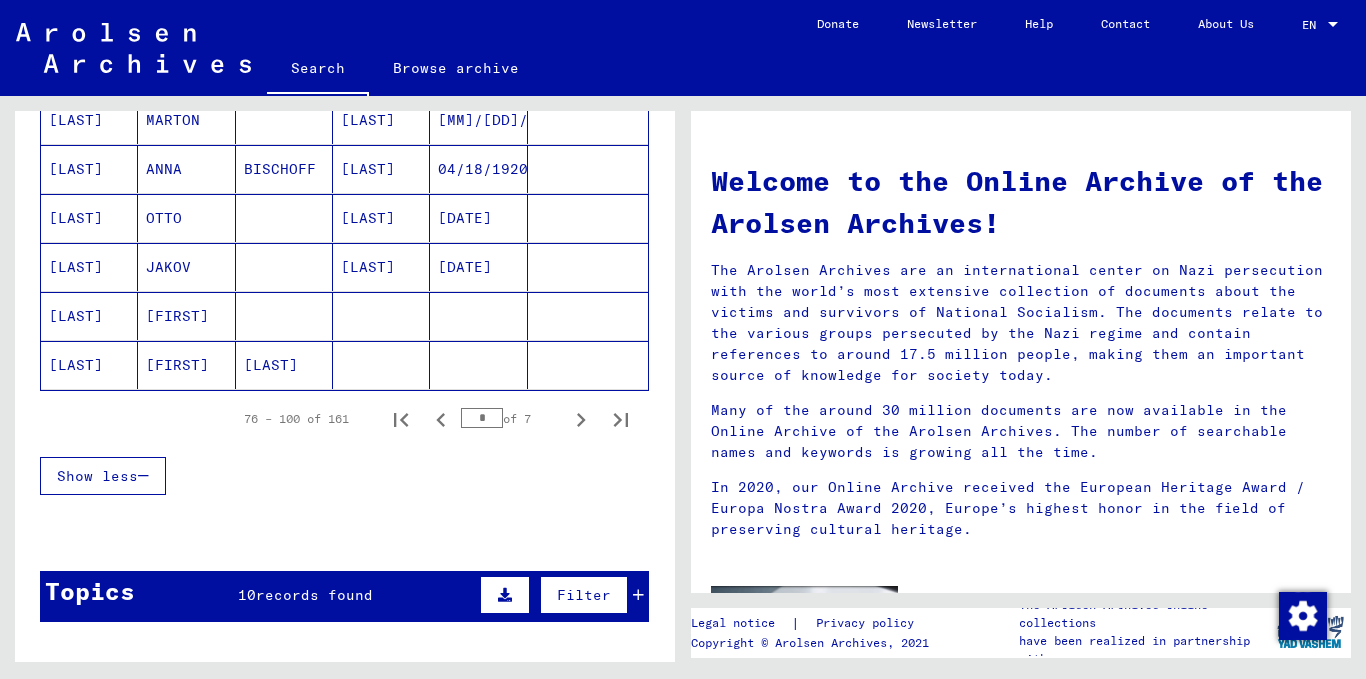 click on "[FIRST]" 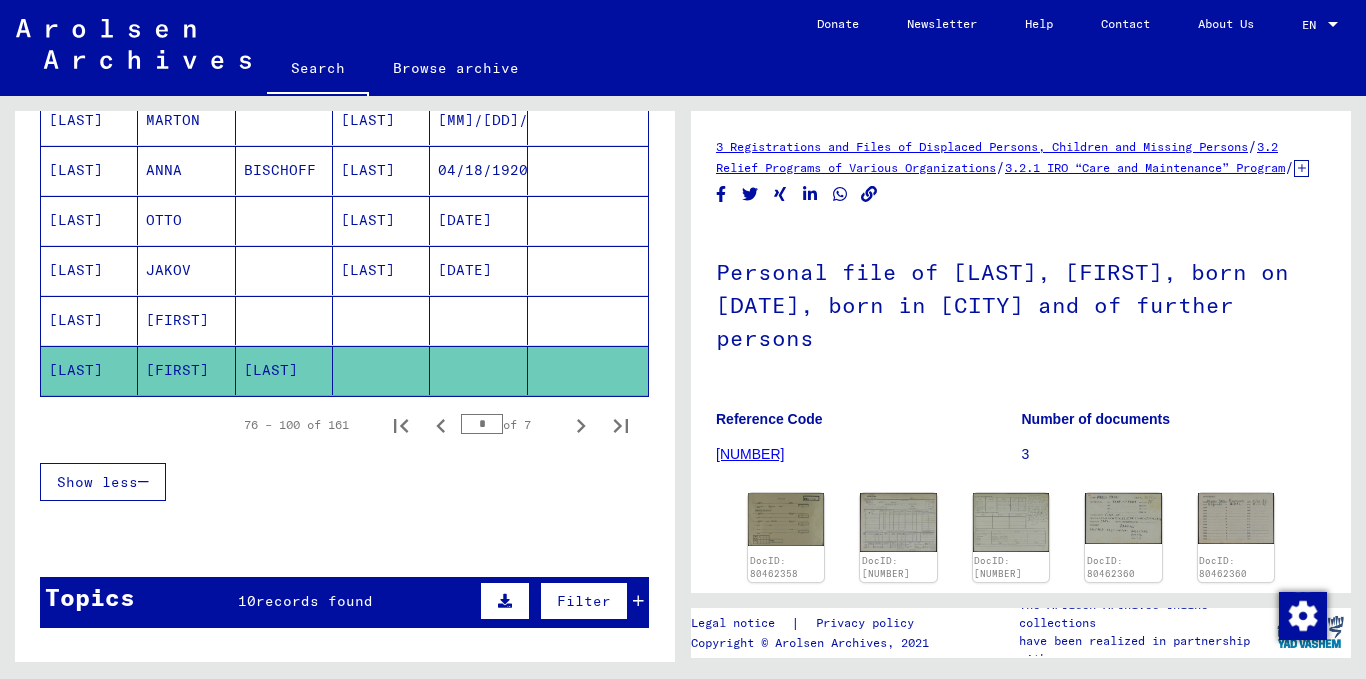 scroll, scrollTop: 0, scrollLeft: 0, axis: both 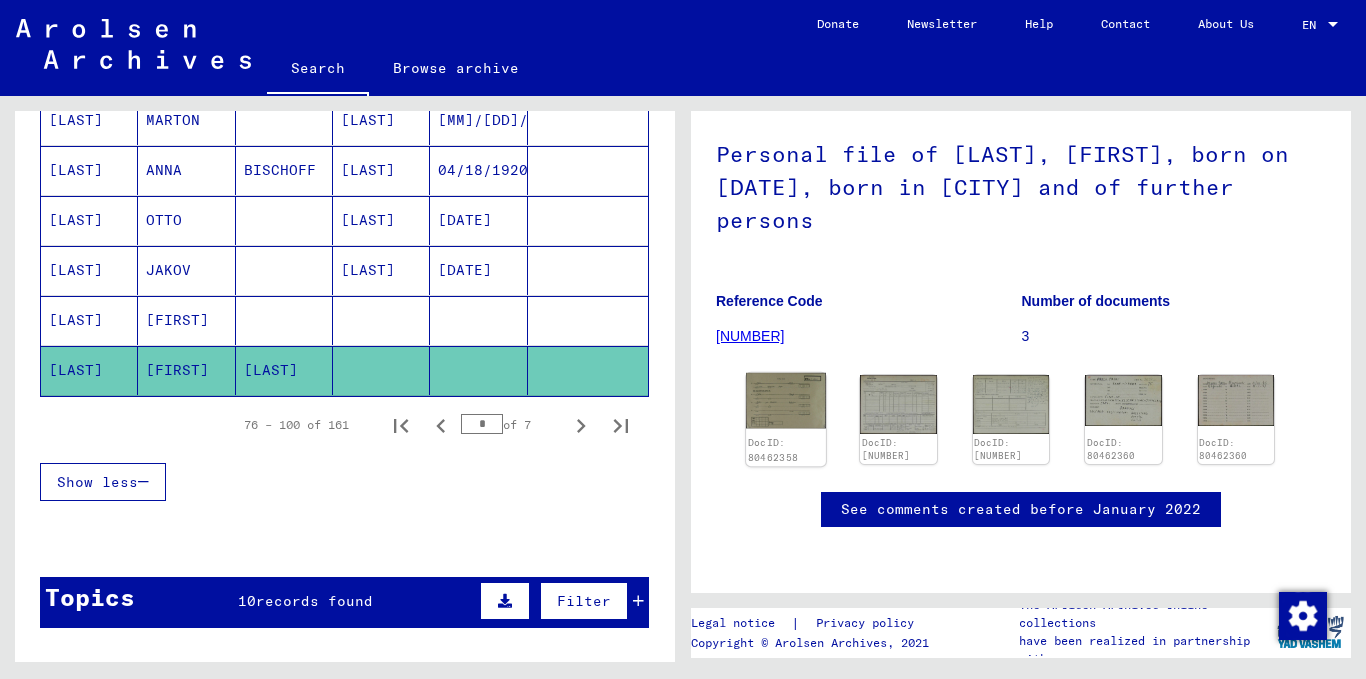 click 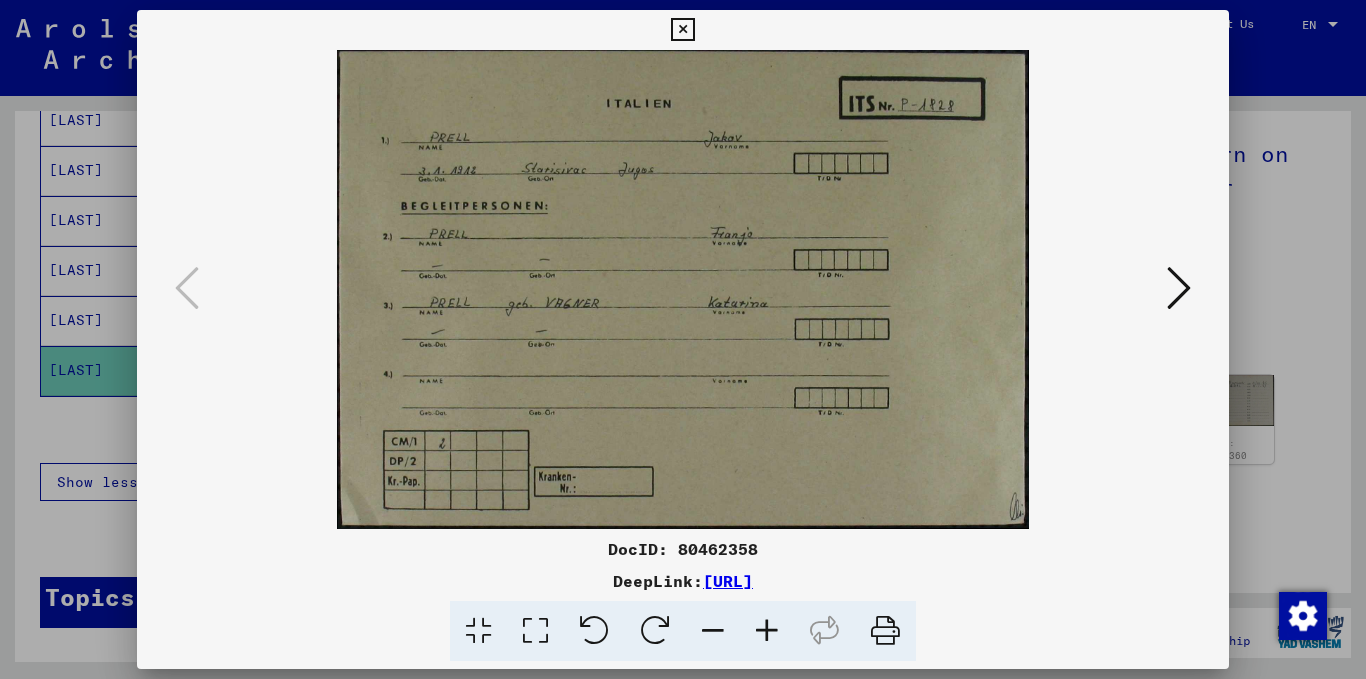 click at bounding box center [683, 289] 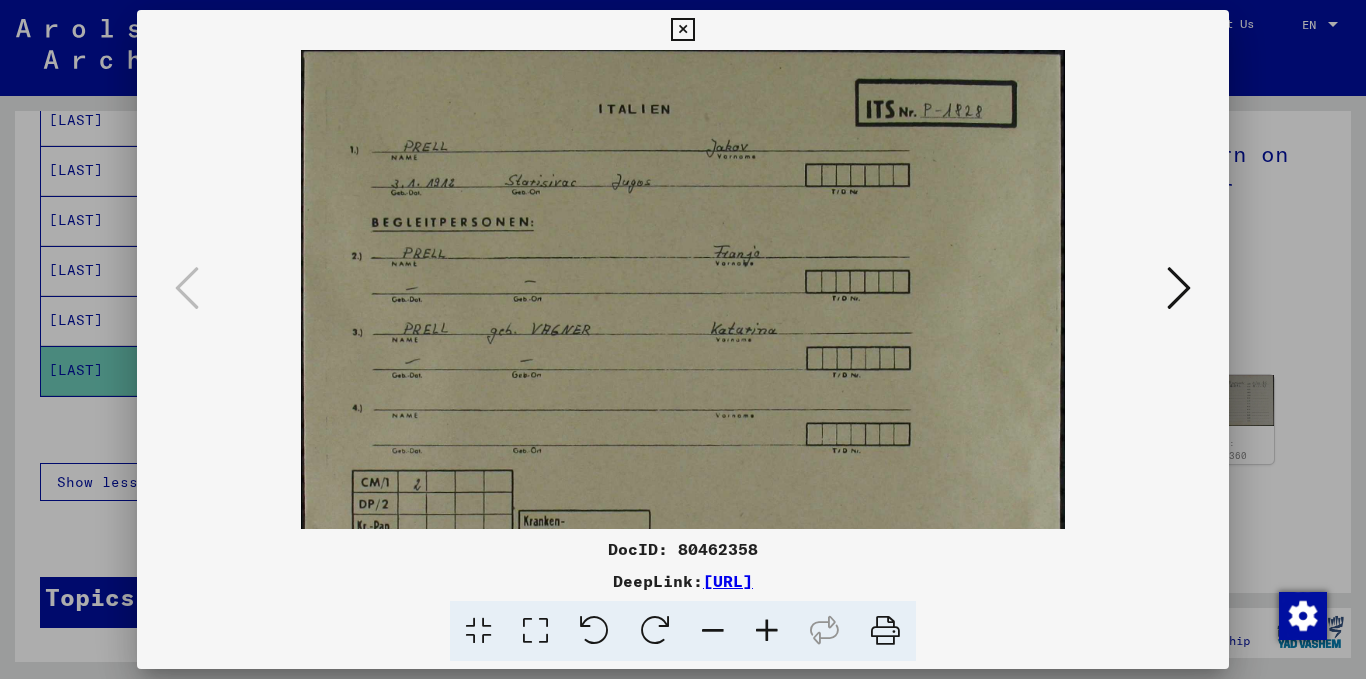 click at bounding box center [767, 631] 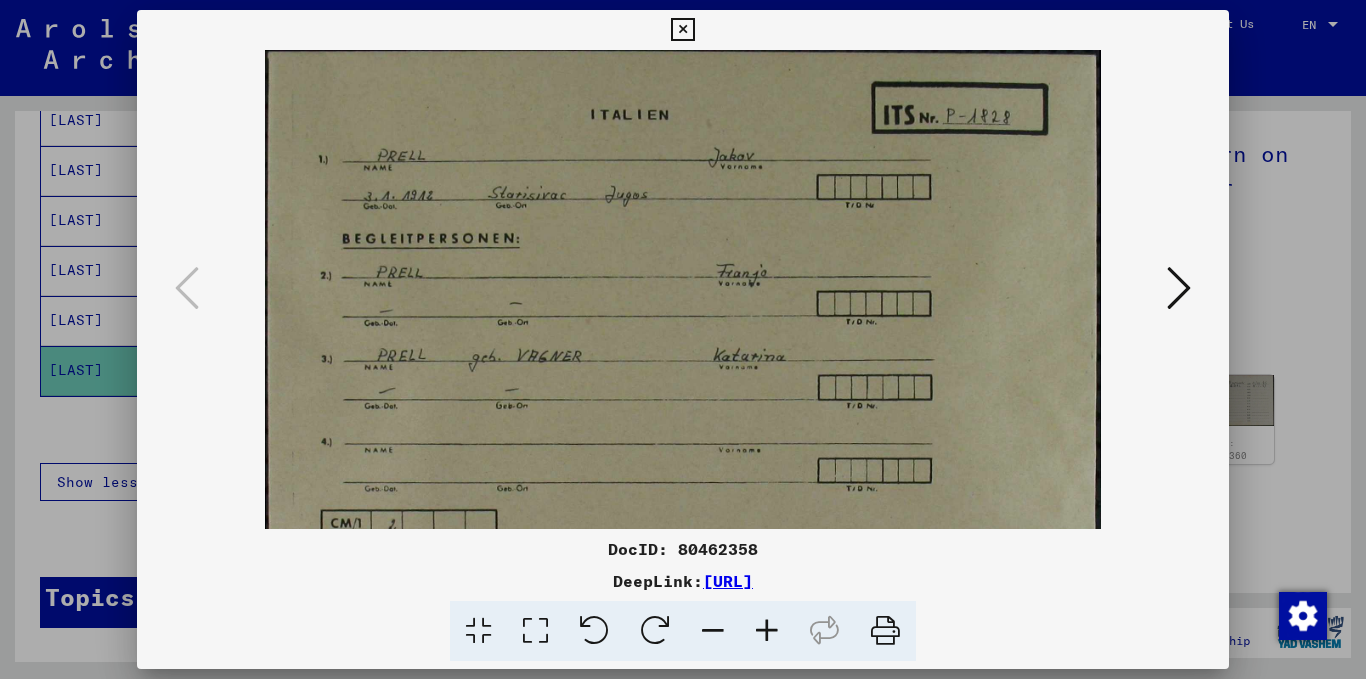click at bounding box center [767, 631] 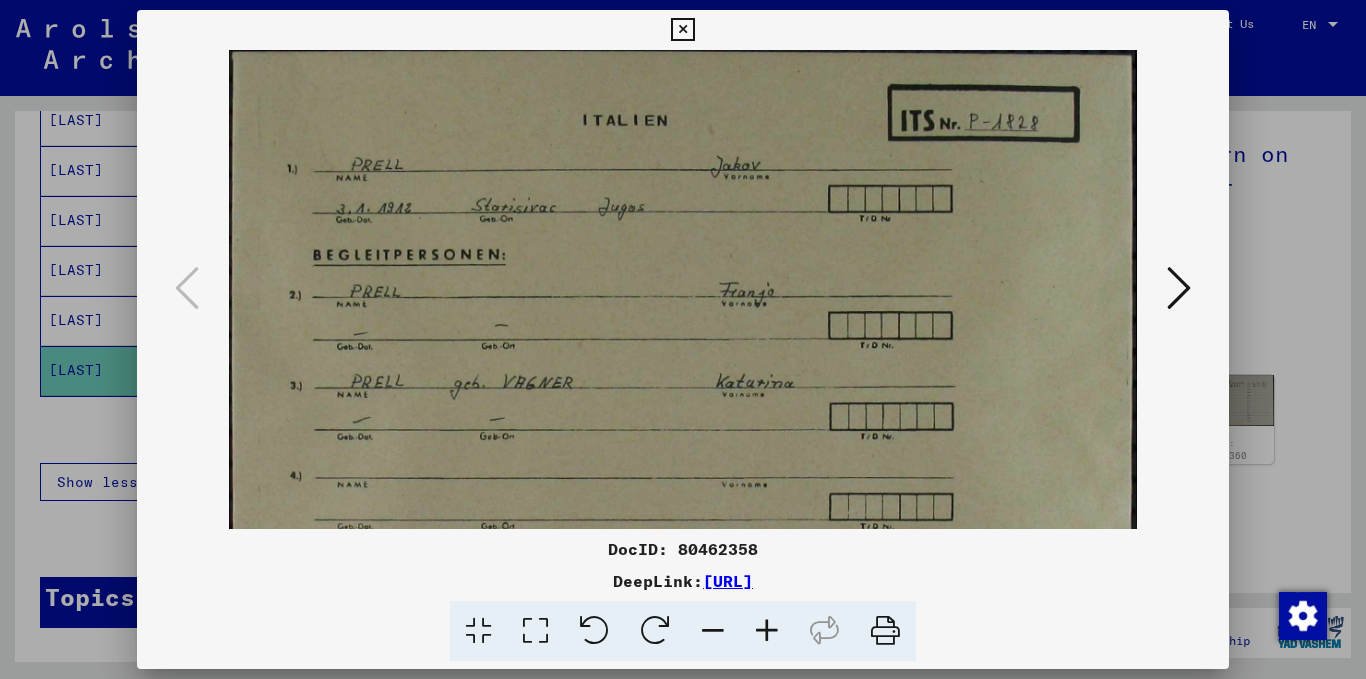 click at bounding box center [767, 631] 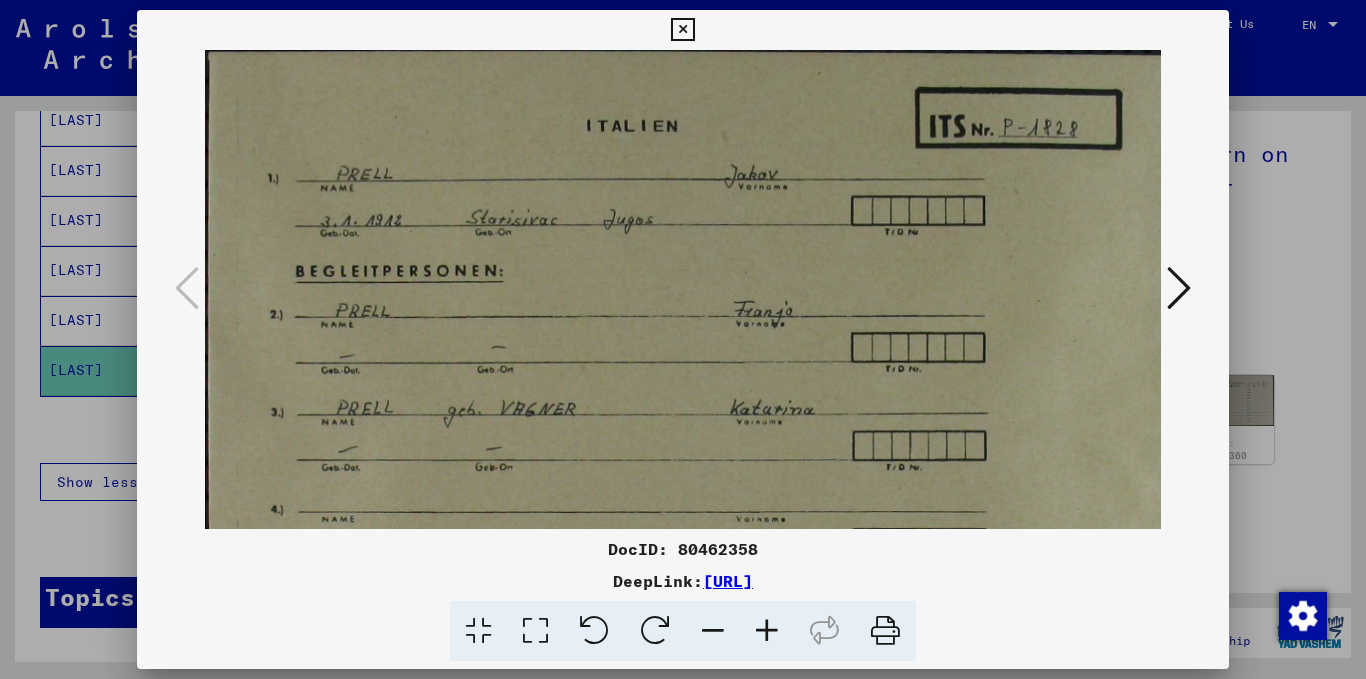 click at bounding box center [767, 631] 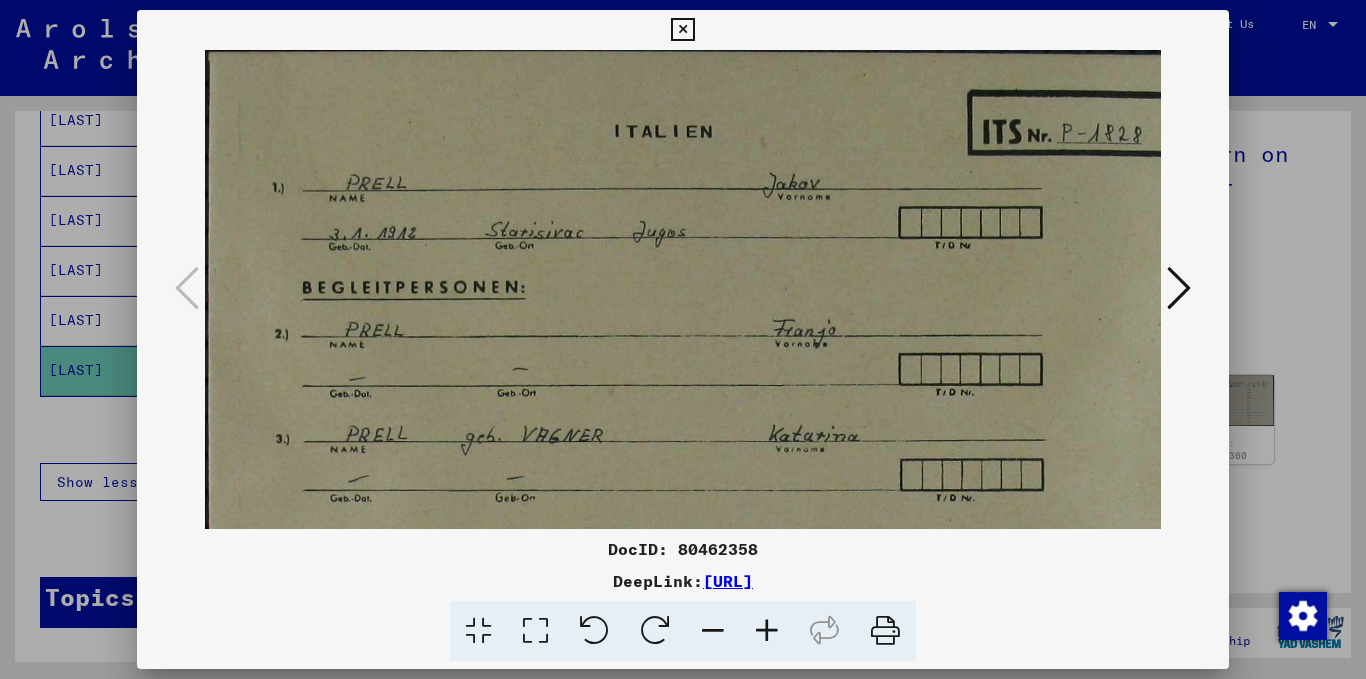 click at bounding box center [767, 631] 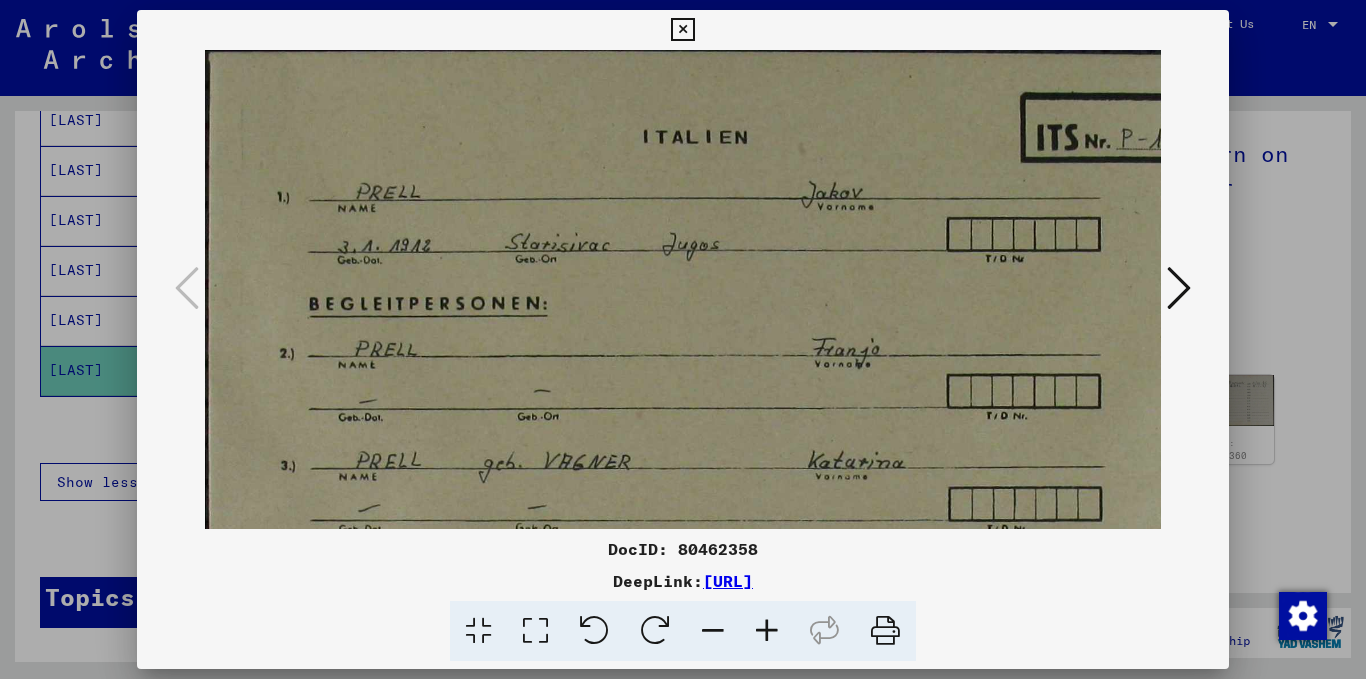 click at bounding box center (767, 631) 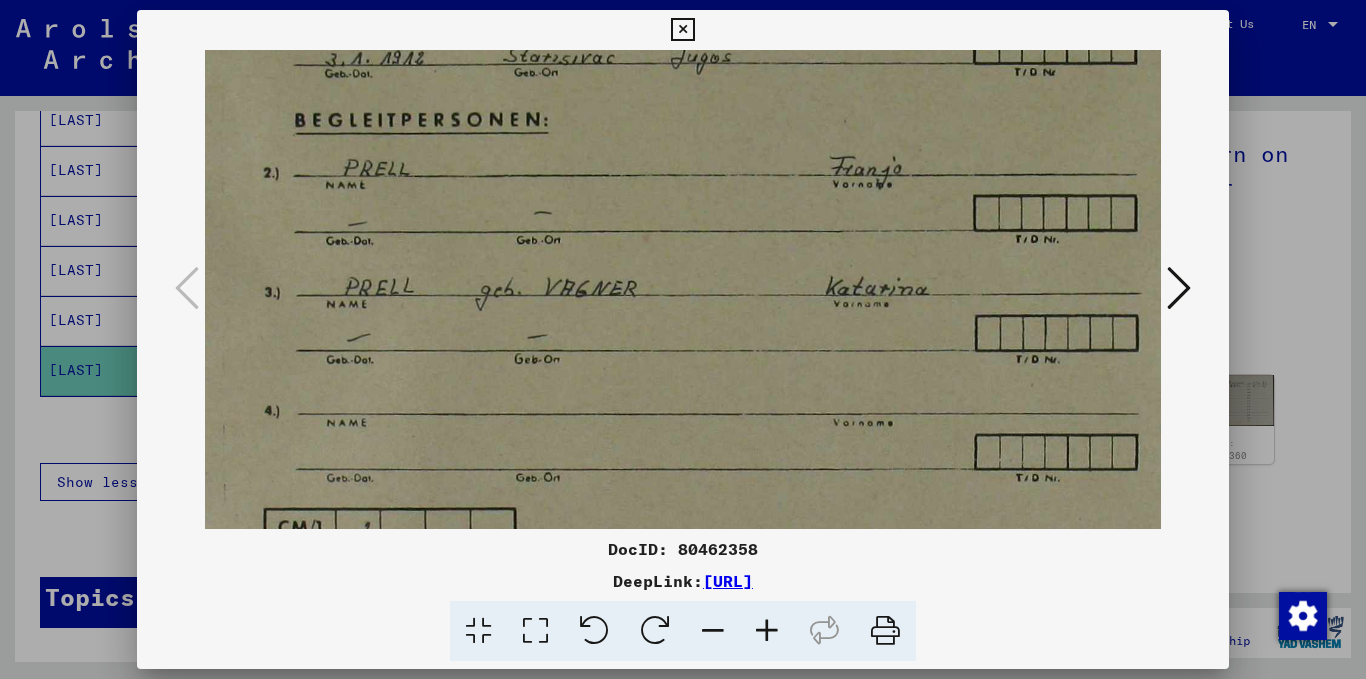 drag, startPoint x: 705, startPoint y: 357, endPoint x: 684, endPoint y: 157, distance: 201.09947 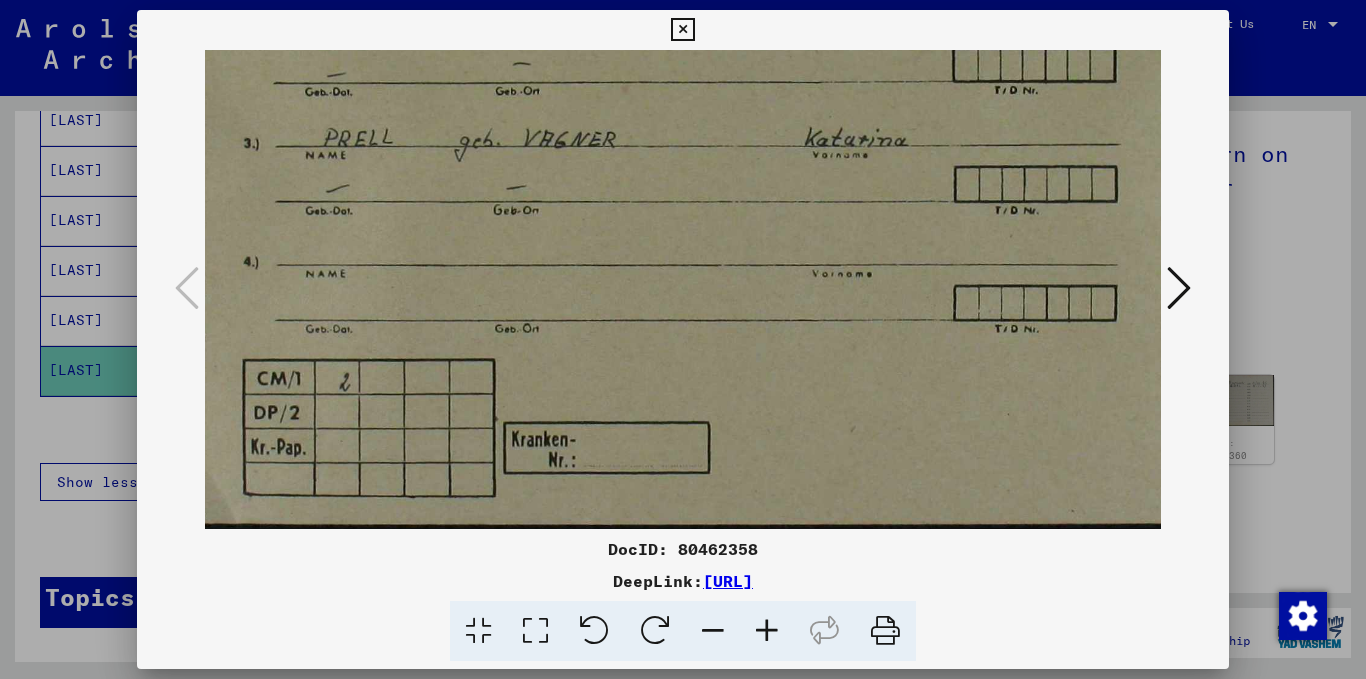 drag, startPoint x: 742, startPoint y: 430, endPoint x: 719, endPoint y: 266, distance: 165.60495 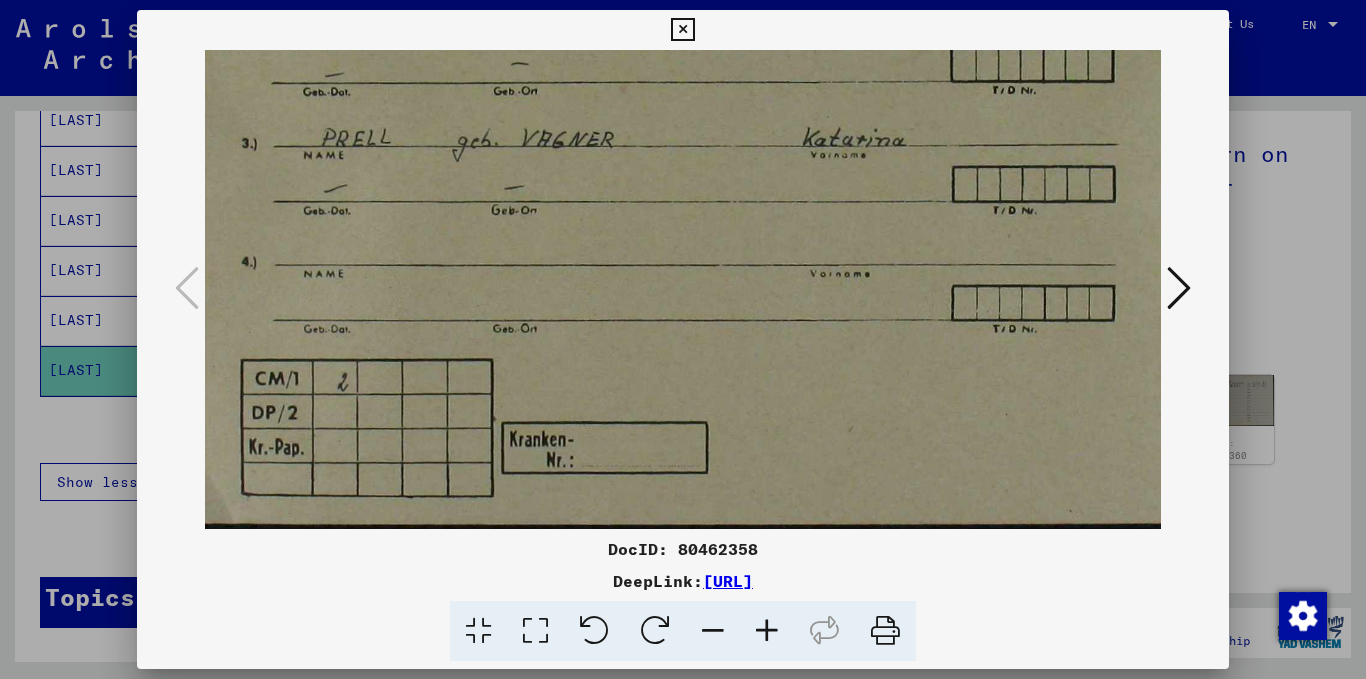 click at bounding box center [1179, 288] 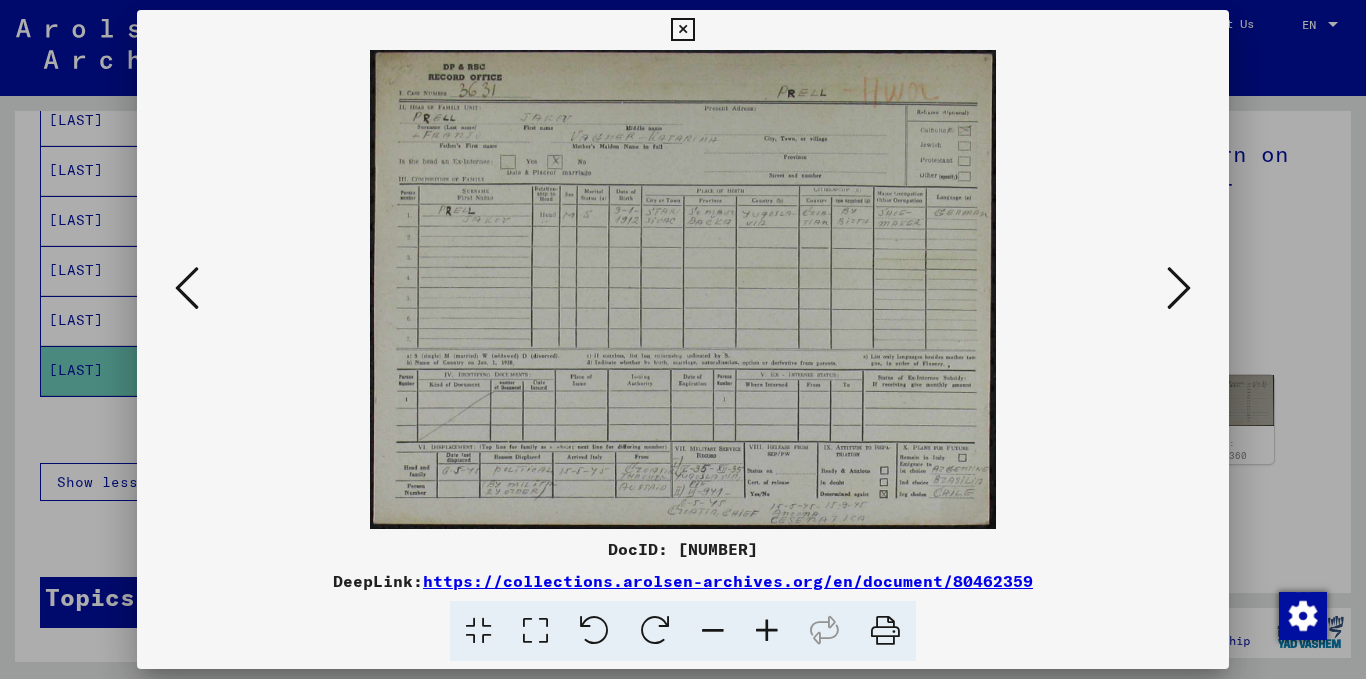 click at bounding box center [767, 631] 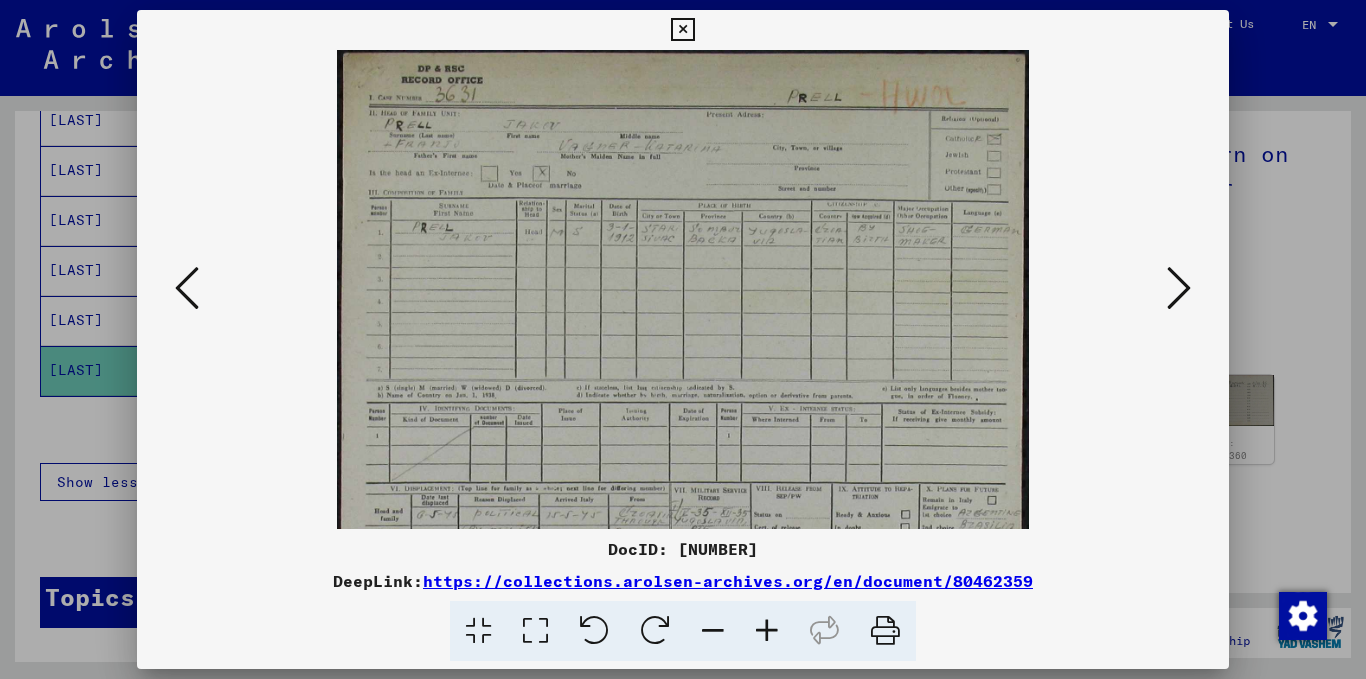 click at bounding box center [767, 631] 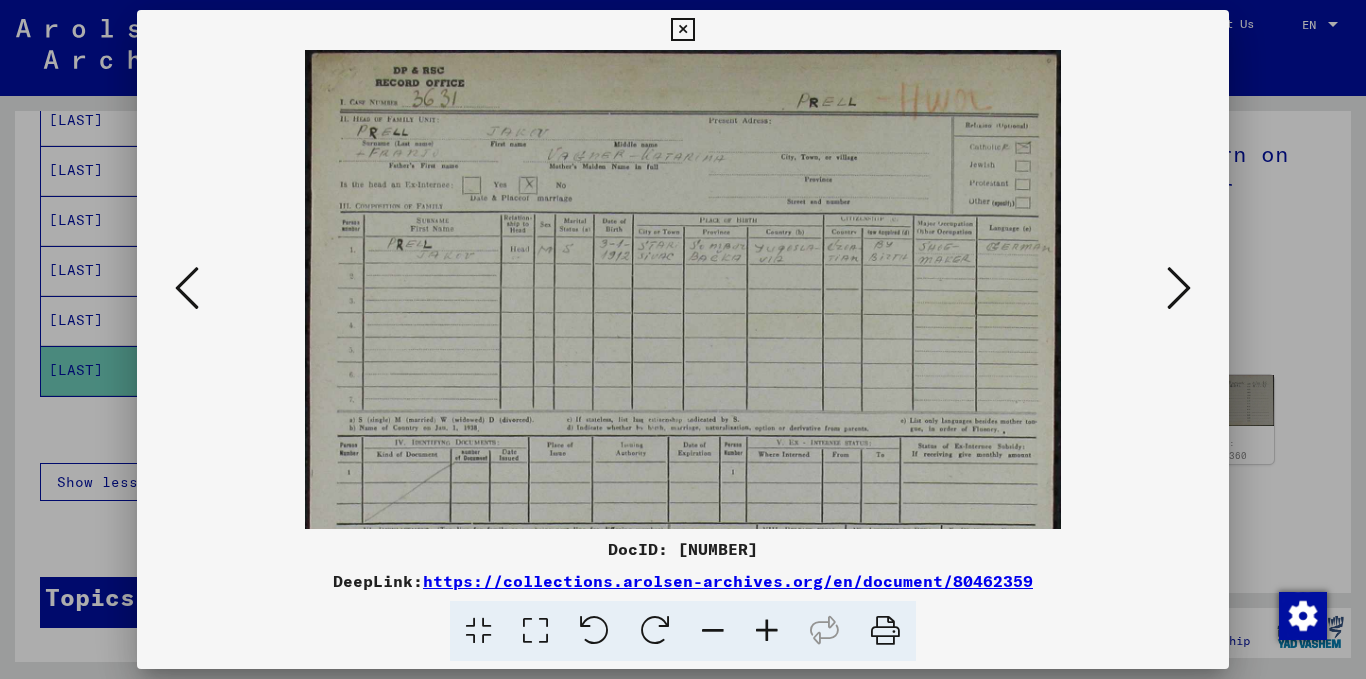click at bounding box center [767, 631] 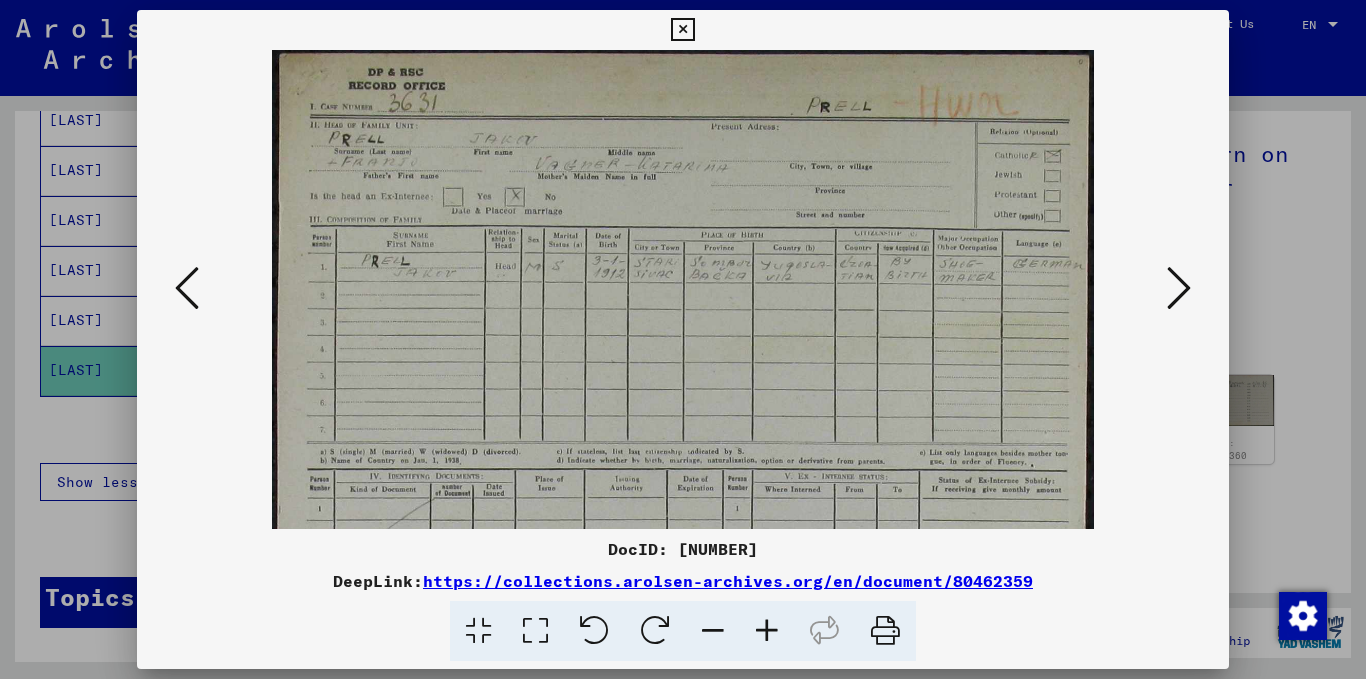 click at bounding box center (767, 631) 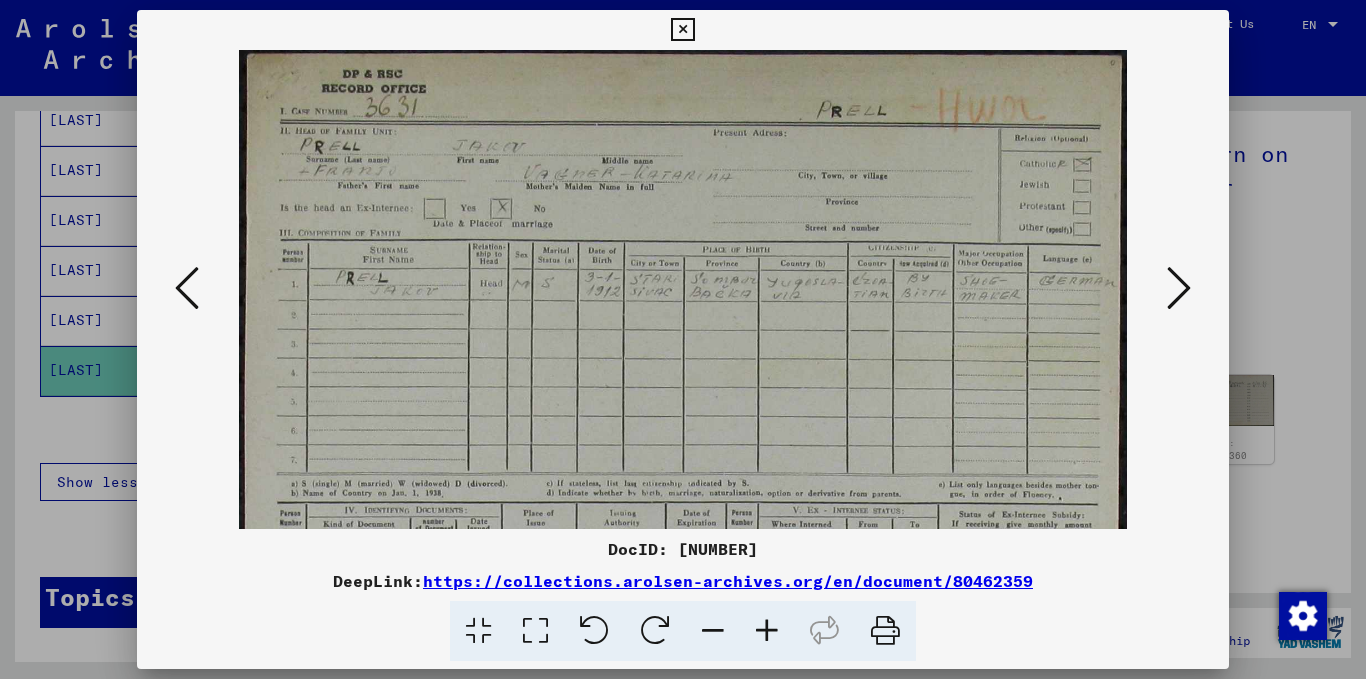 click at bounding box center [767, 631] 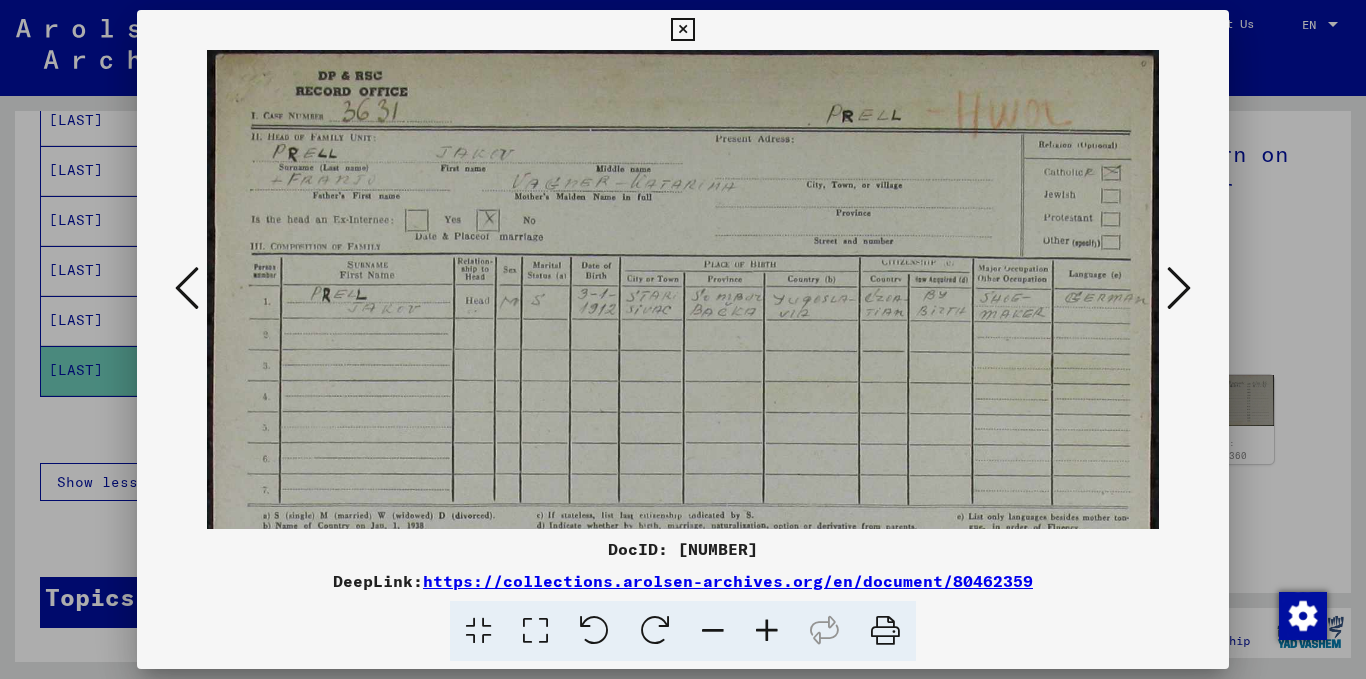 click at bounding box center (767, 631) 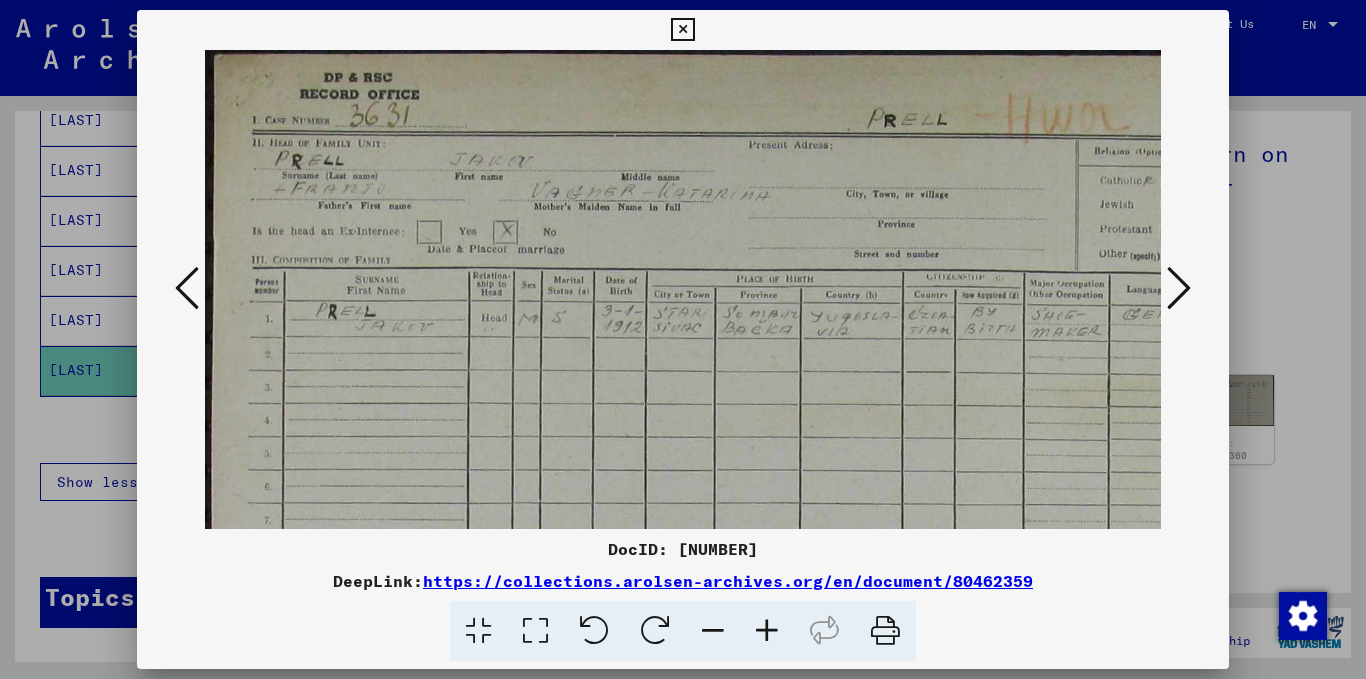 click at bounding box center [767, 631] 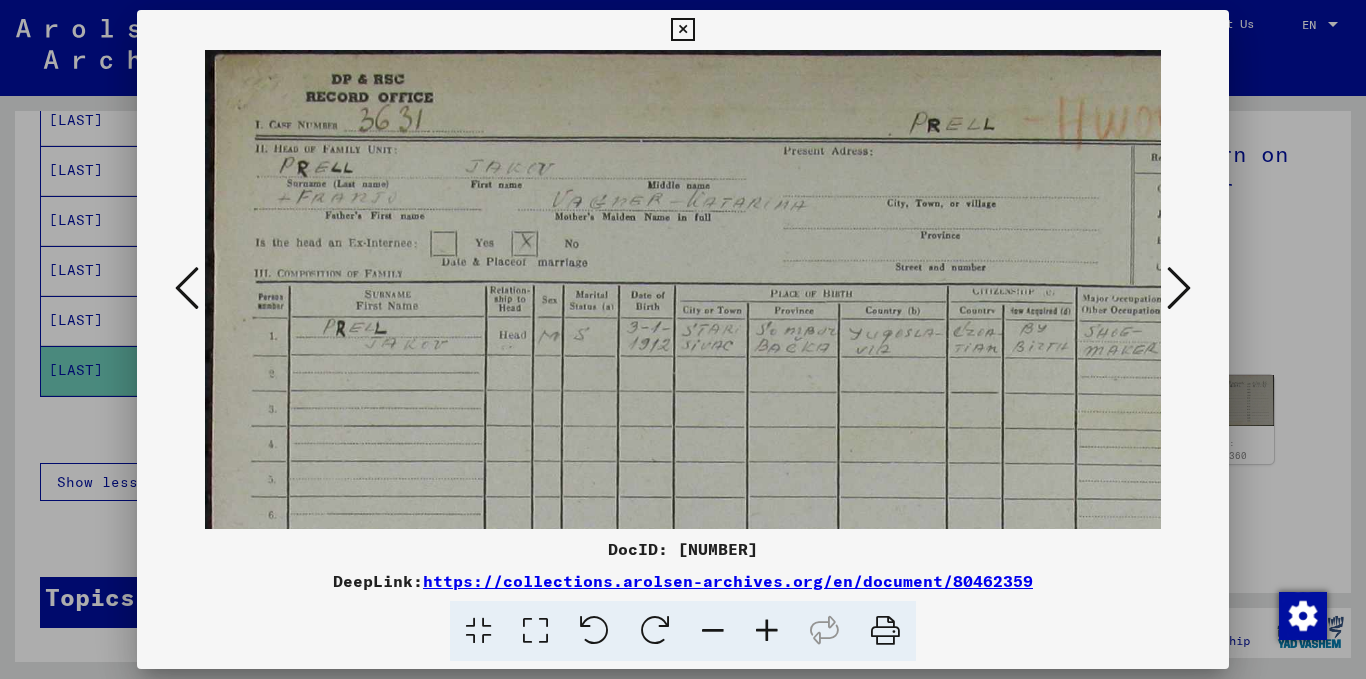click at bounding box center [767, 631] 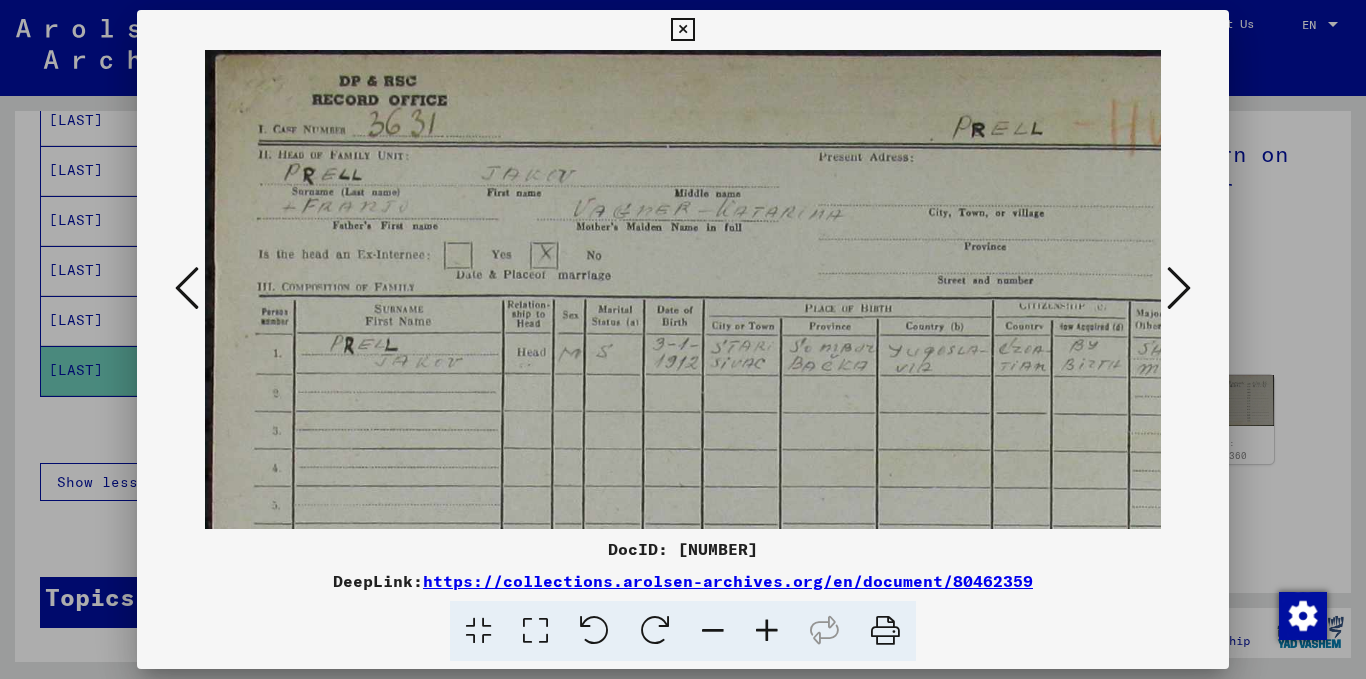 click at bounding box center [767, 631] 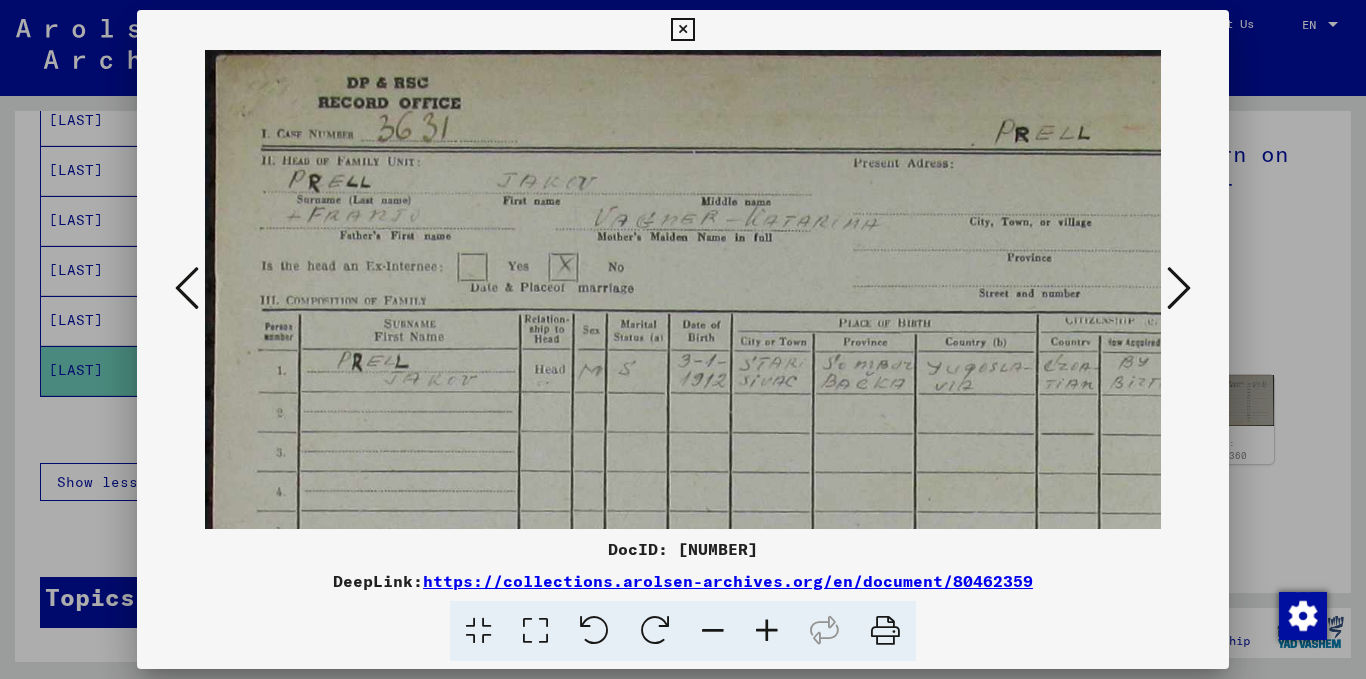 click at bounding box center (767, 631) 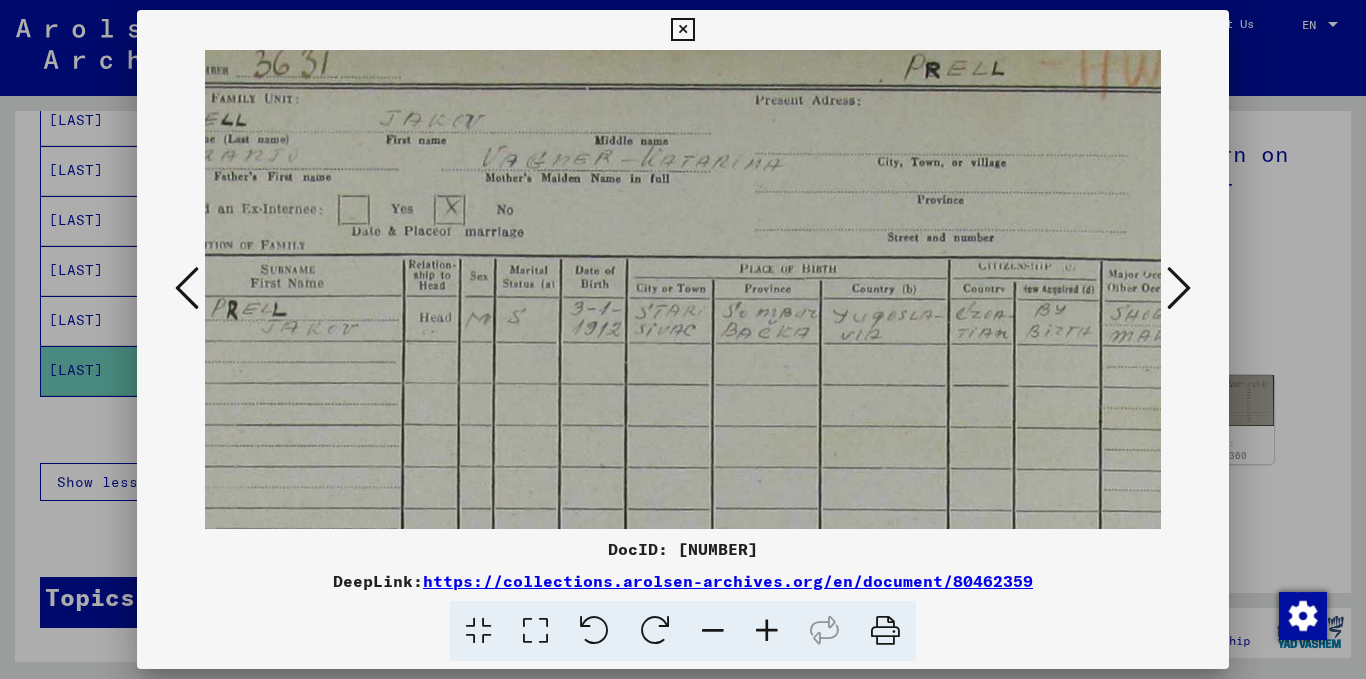 scroll, scrollTop: 69, scrollLeft: 134, axis: both 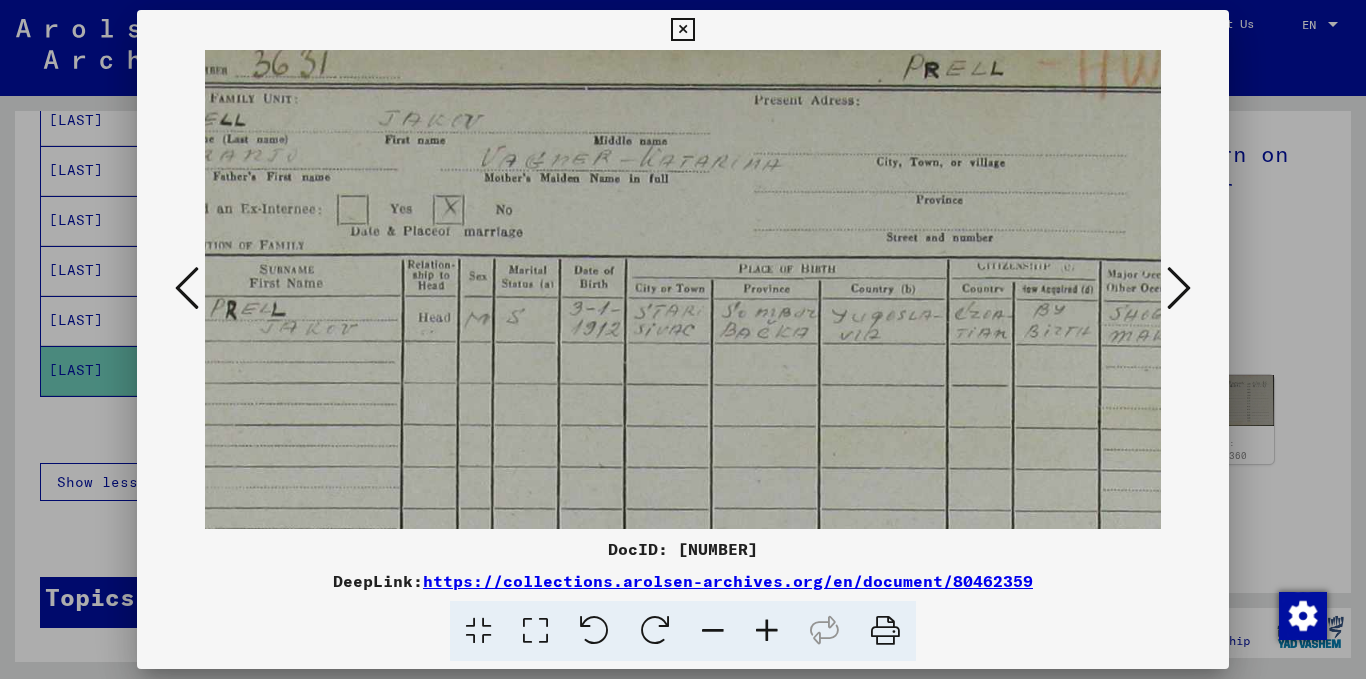 drag, startPoint x: 813, startPoint y: 445, endPoint x: 679, endPoint y: 377, distance: 150.26643 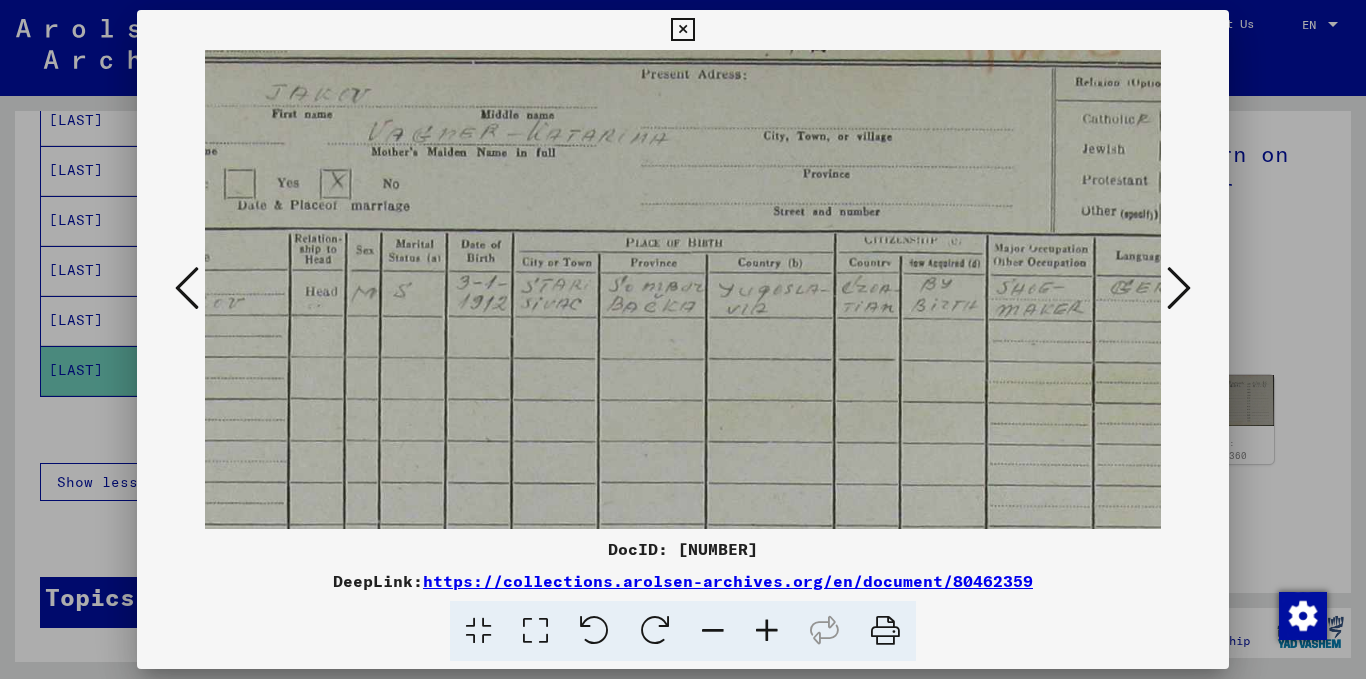 drag, startPoint x: 764, startPoint y: 400, endPoint x: 652, endPoint y: 373, distance: 115.2085 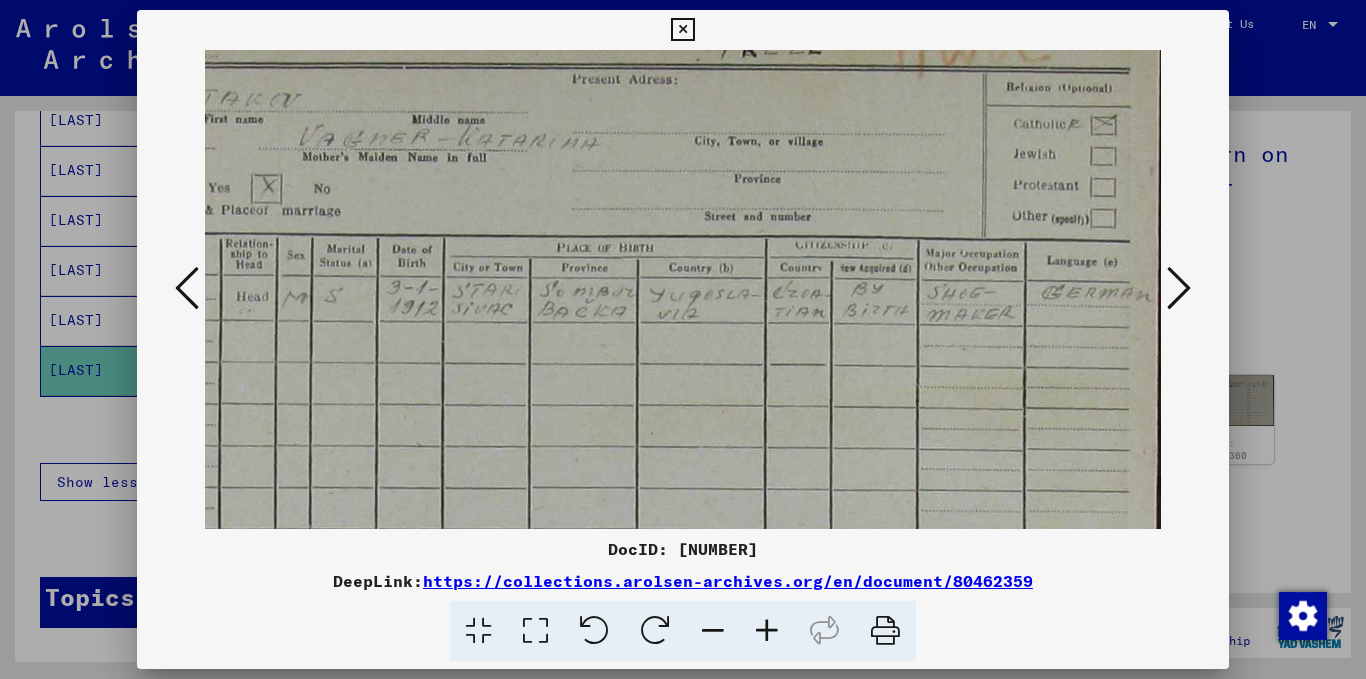 scroll, scrollTop: 90, scrollLeft: 317, axis: both 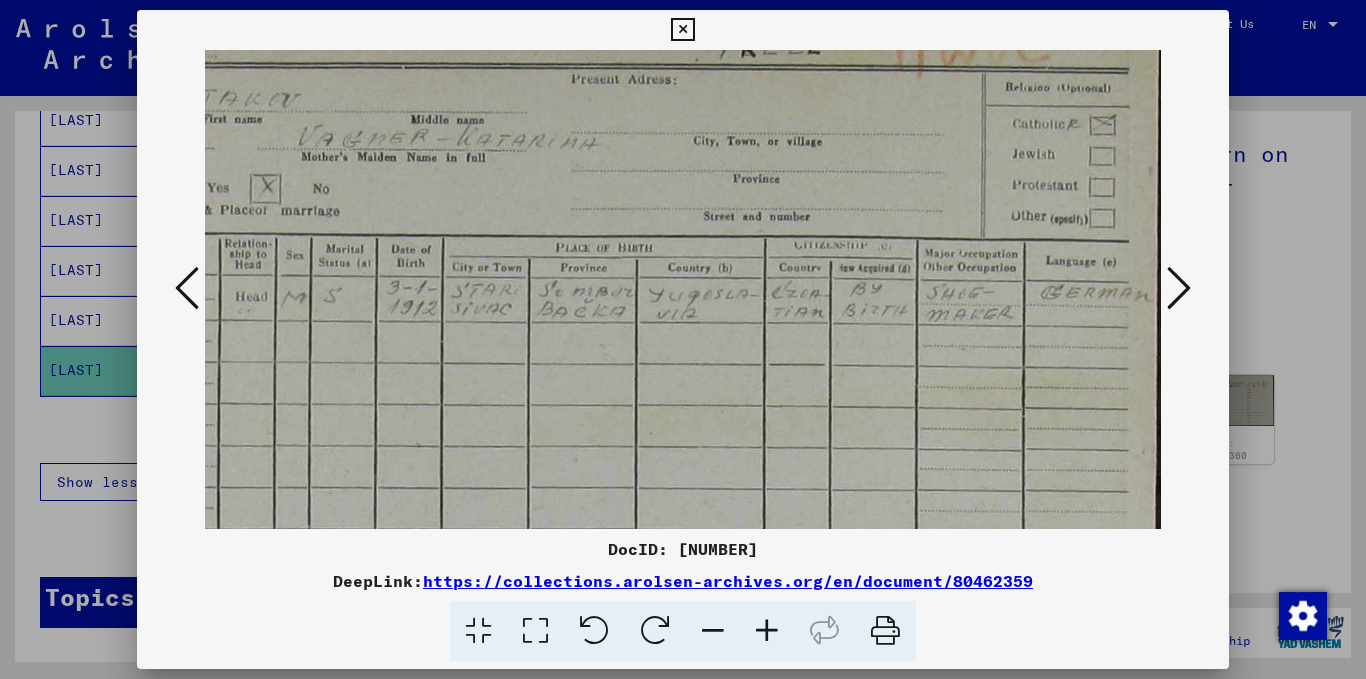 drag, startPoint x: 716, startPoint y: 384, endPoint x: 698, endPoint y: 388, distance: 18.439089 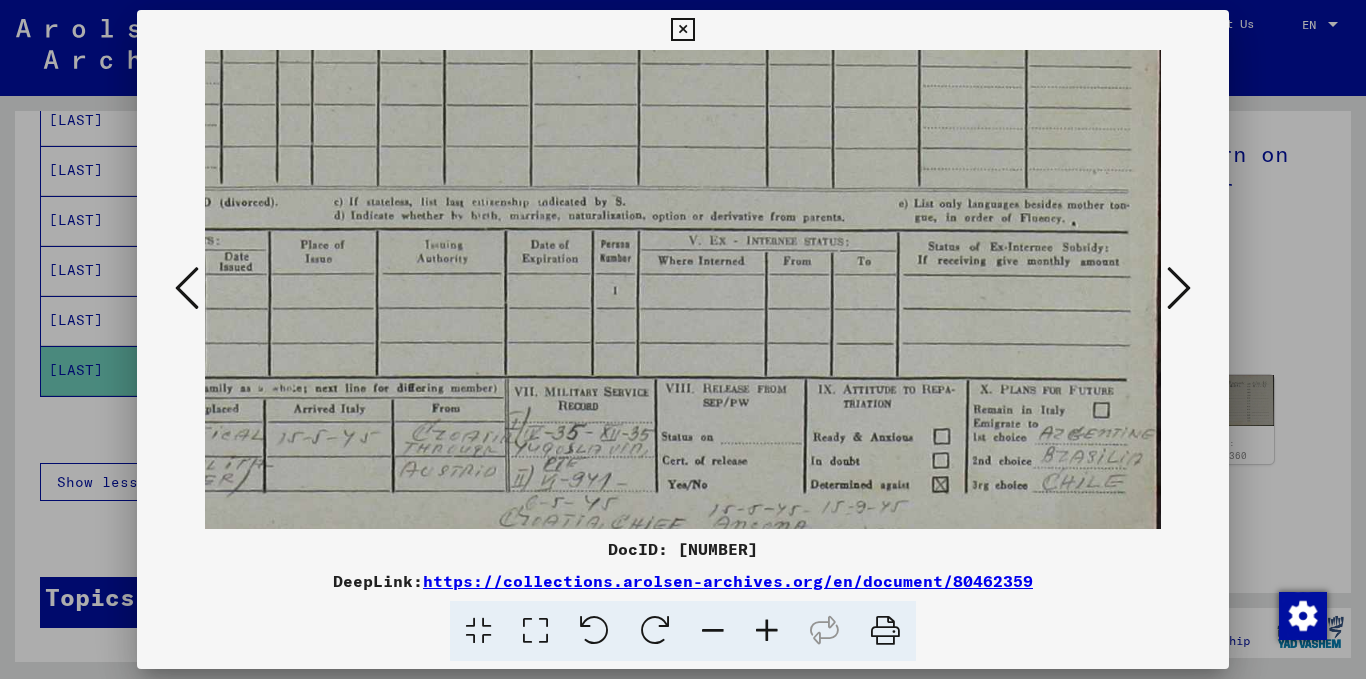 drag, startPoint x: 995, startPoint y: 451, endPoint x: 940, endPoint y: 65, distance: 389.8987 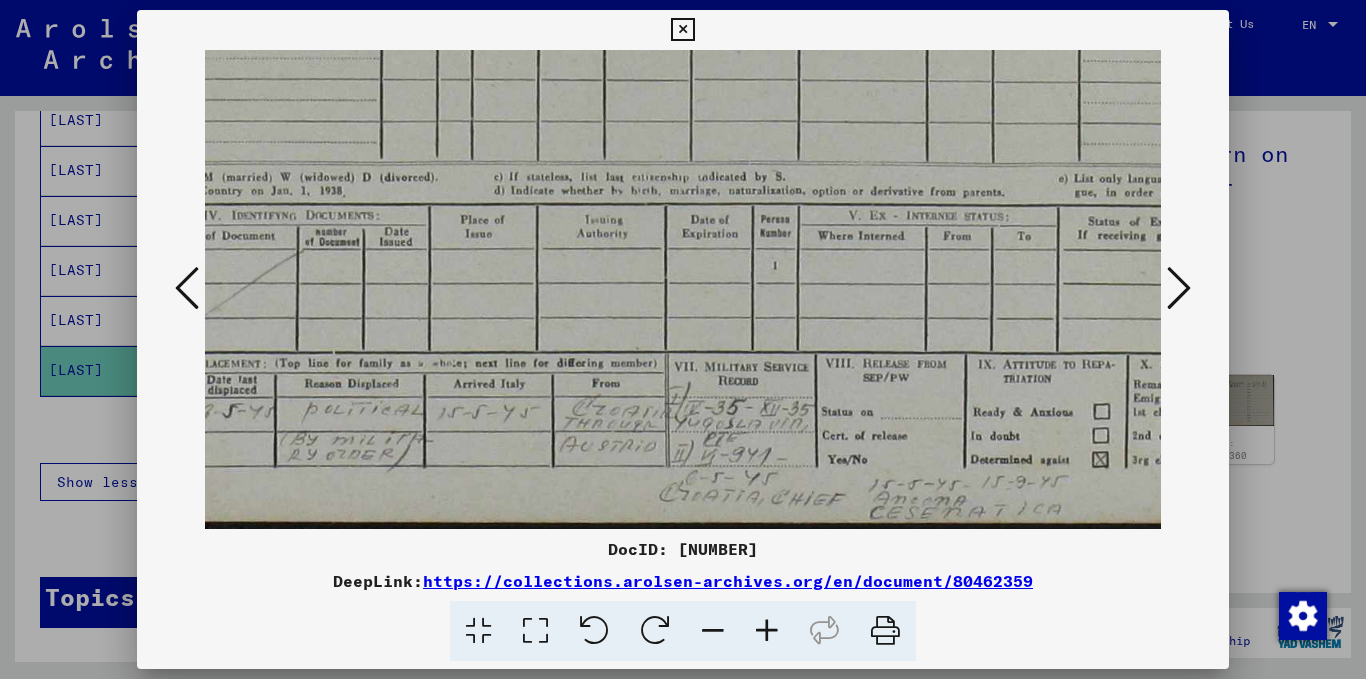 drag, startPoint x: 890, startPoint y: 315, endPoint x: 1043, endPoint y: 201, distance: 190.80095 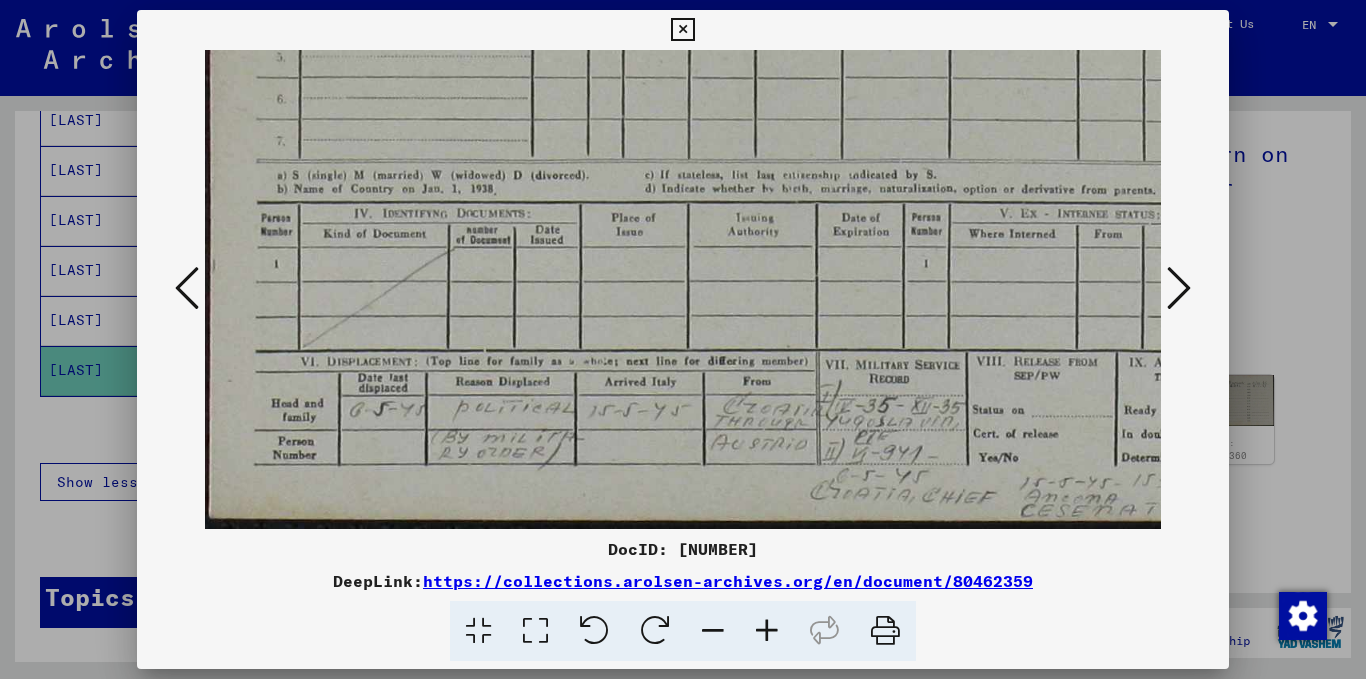 drag, startPoint x: 853, startPoint y: 306, endPoint x: 986, endPoint y: 282, distance: 135.14807 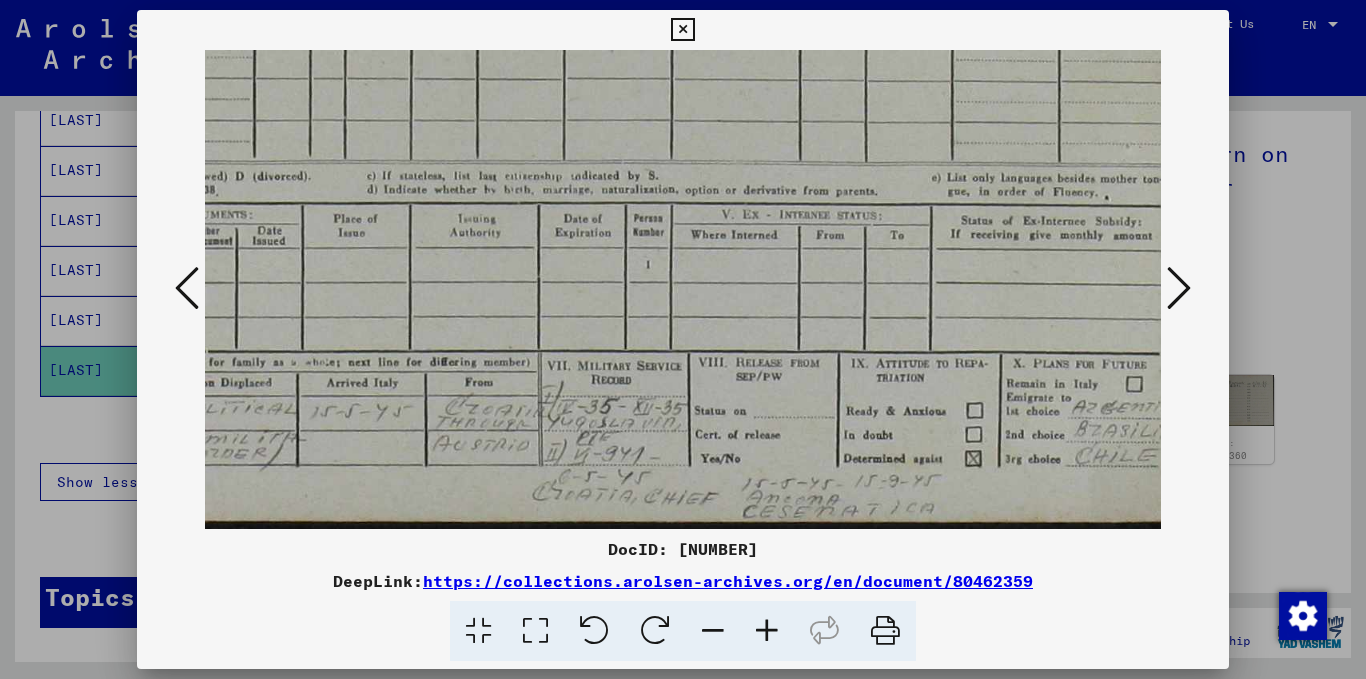 drag, startPoint x: 989, startPoint y: 297, endPoint x: 715, endPoint y: 211, distance: 287.17938 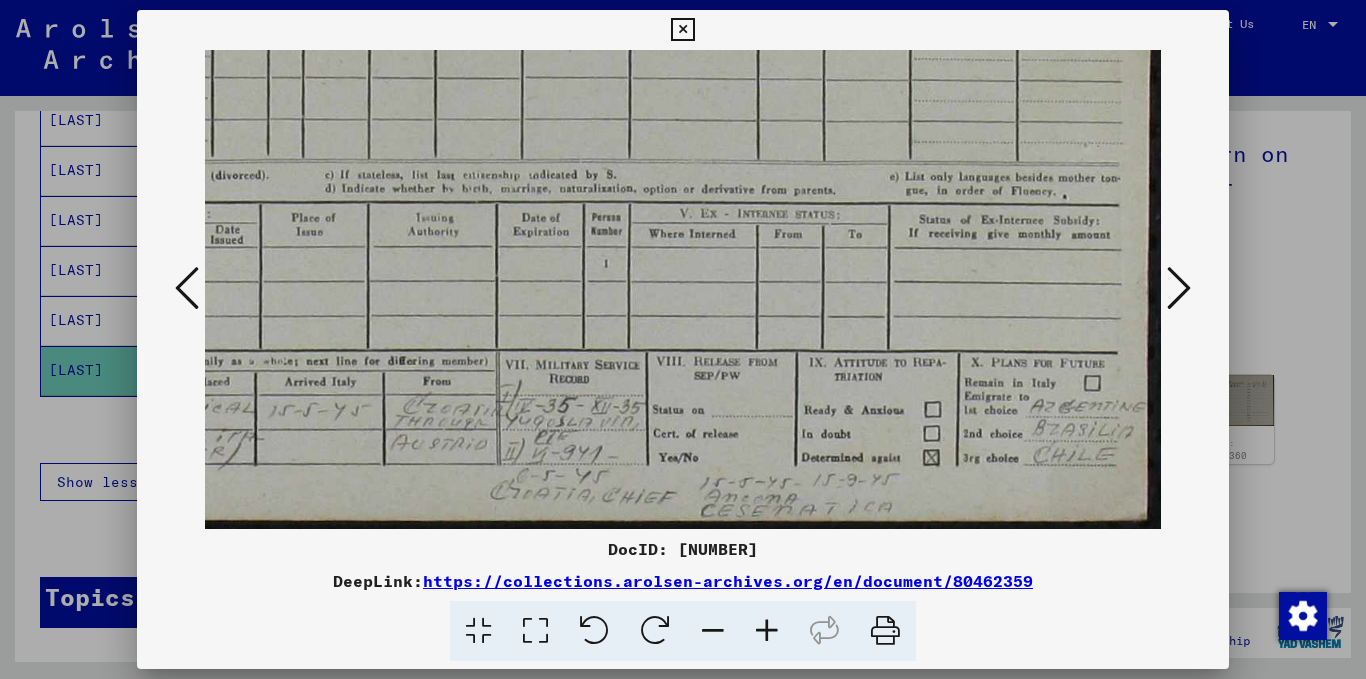 drag, startPoint x: 873, startPoint y: 260, endPoint x: 633, endPoint y: 228, distance: 242.12393 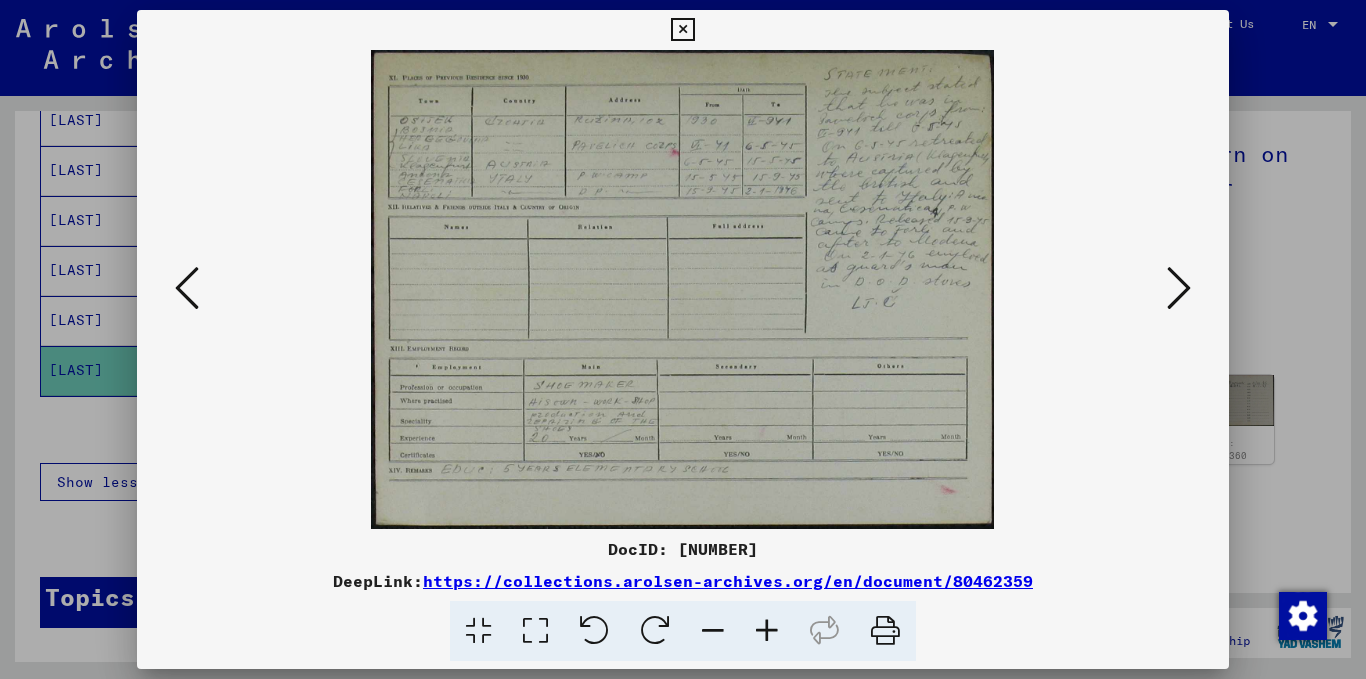 click at bounding box center (1179, 288) 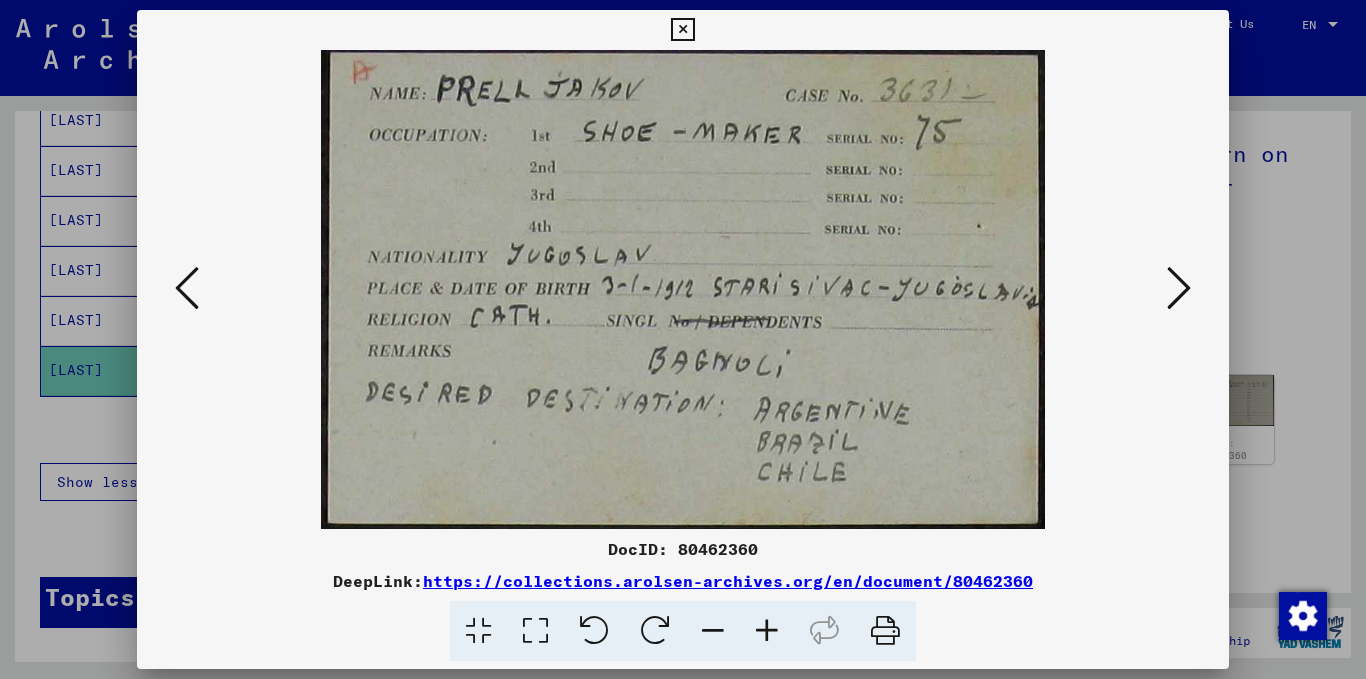 click at bounding box center [1179, 288] 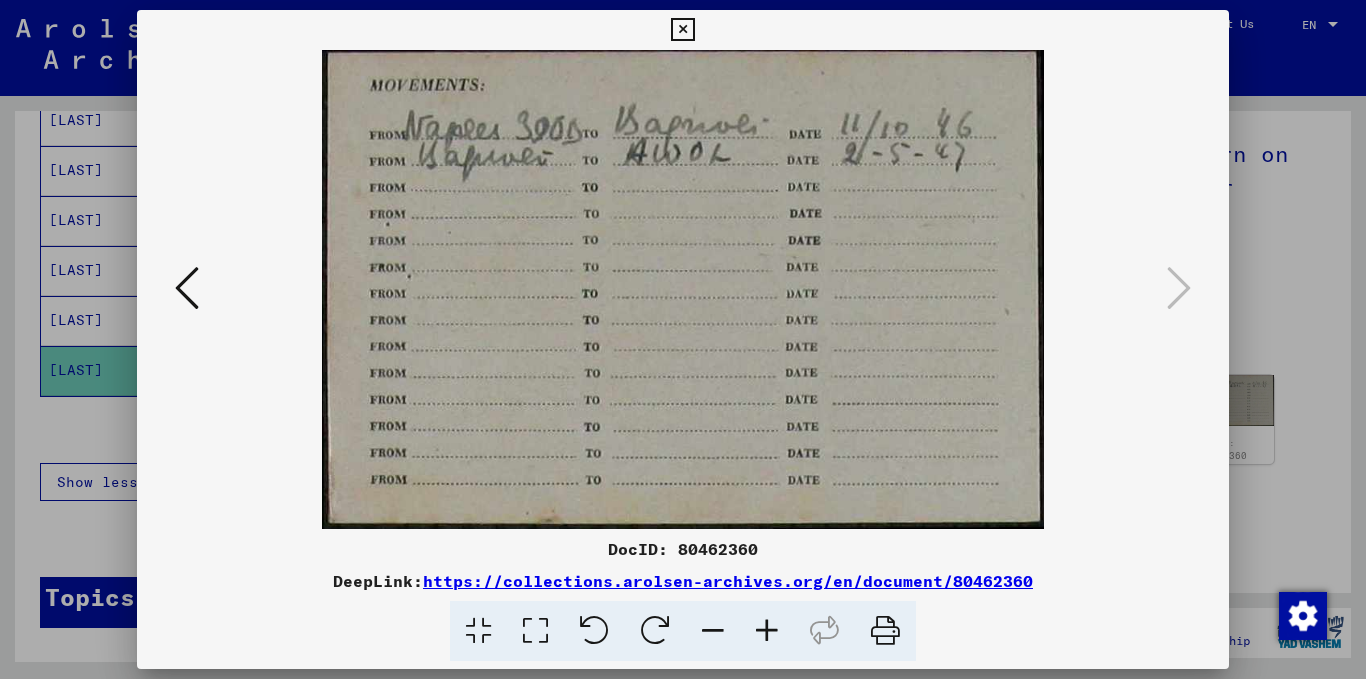 click at bounding box center (682, 30) 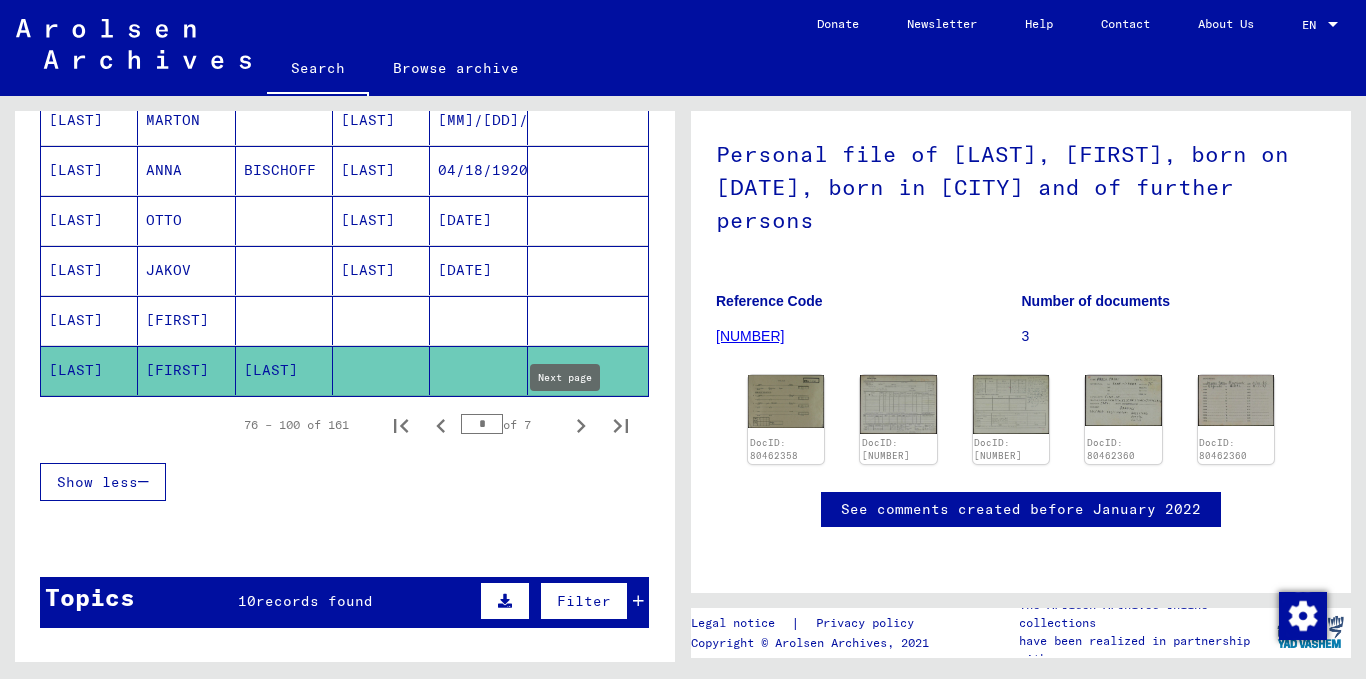 click 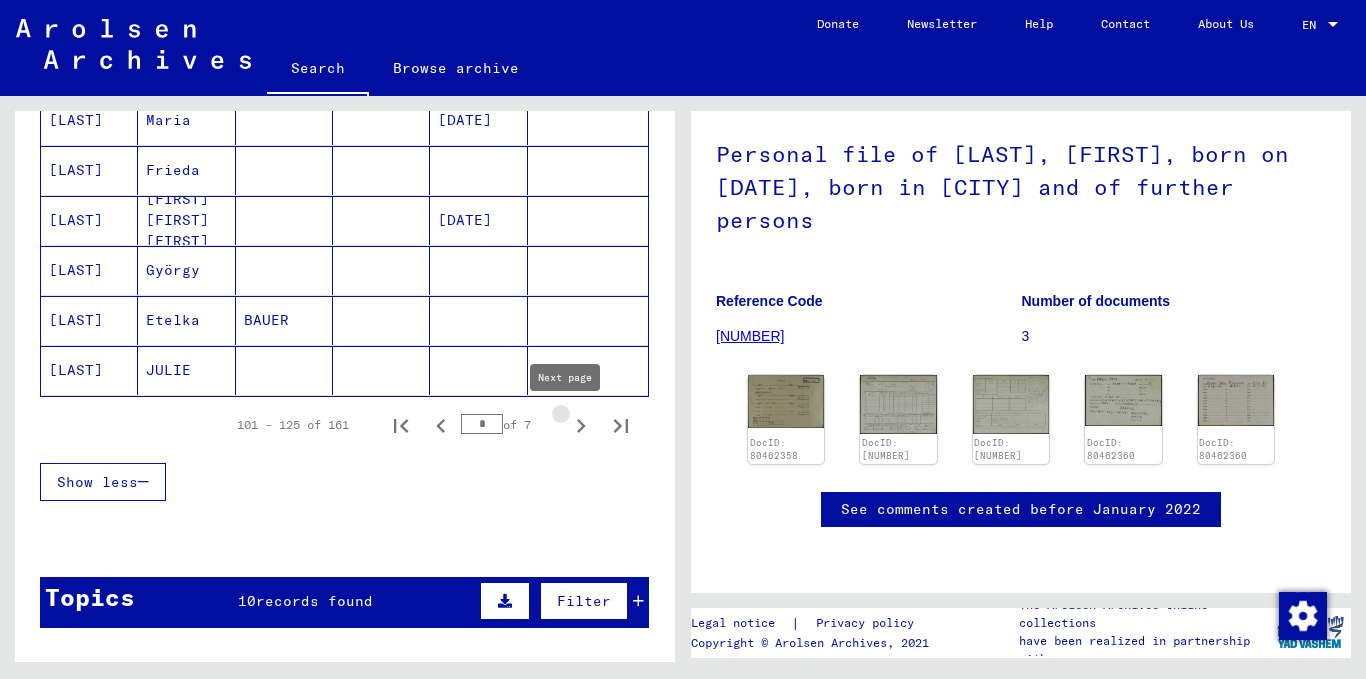 click 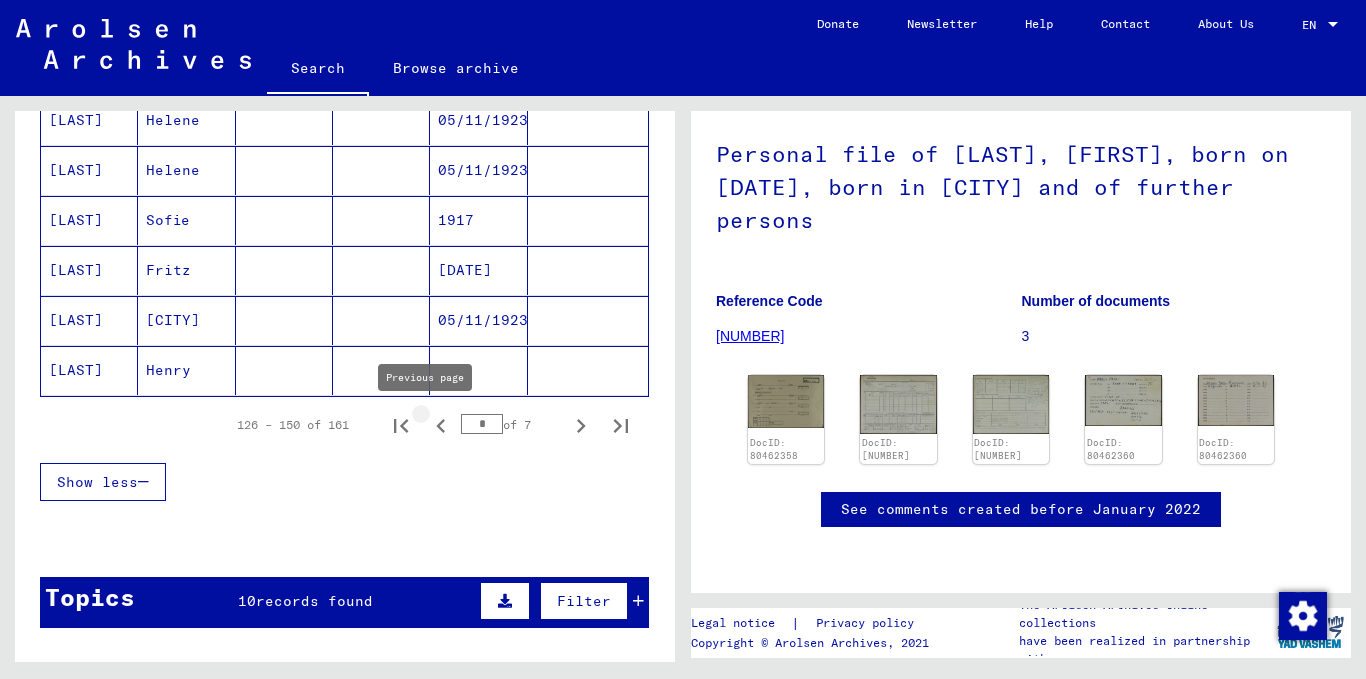 click 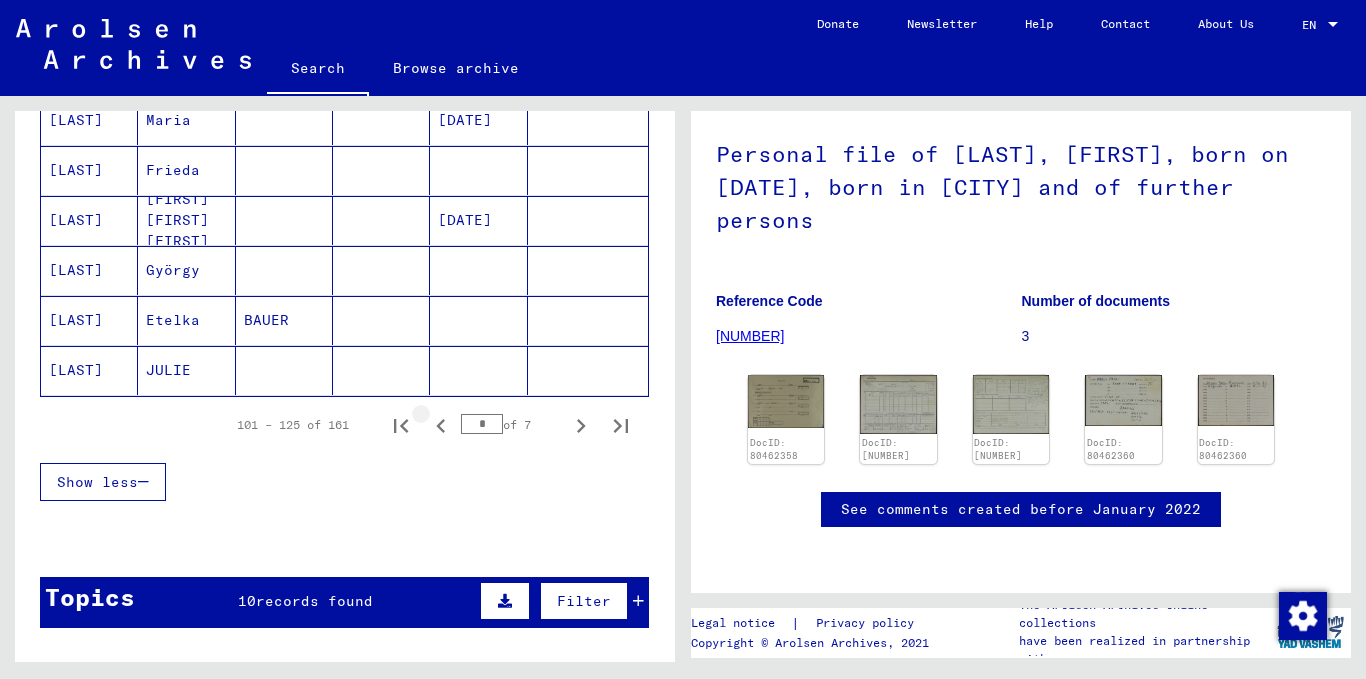 click 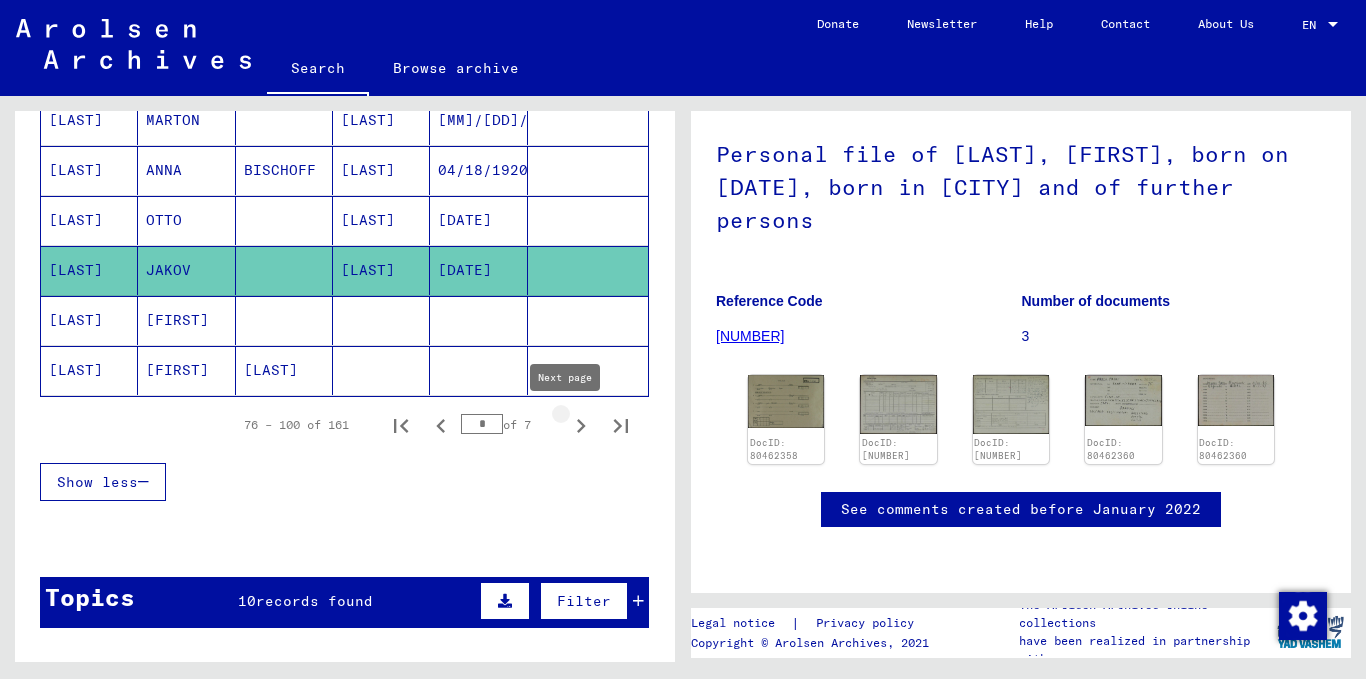 click 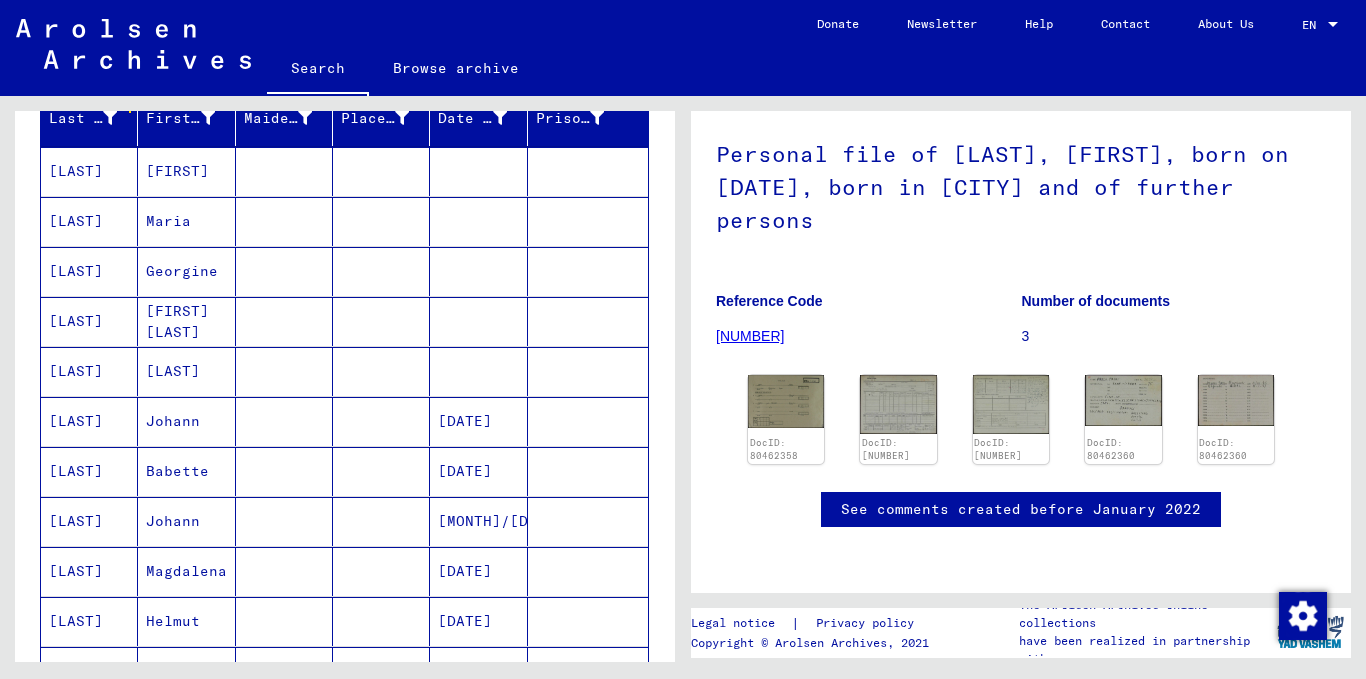 scroll, scrollTop: 359, scrollLeft: 0, axis: vertical 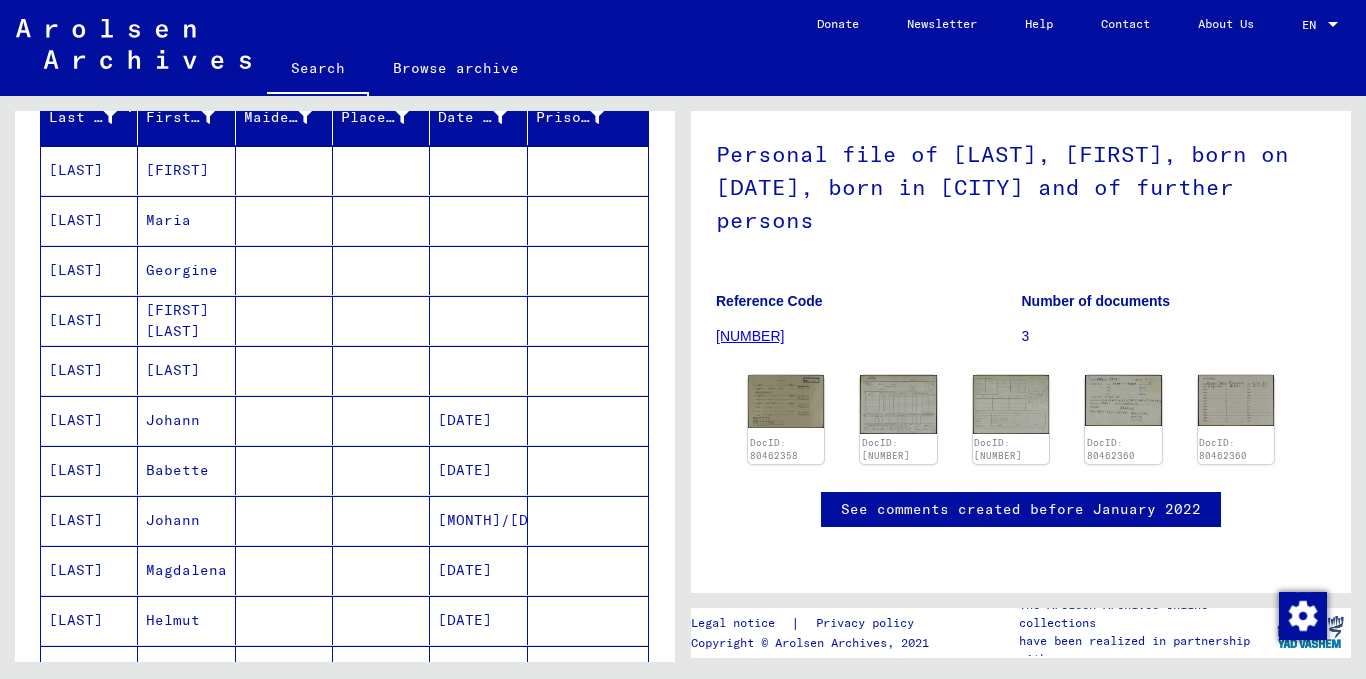 click on "[LAST]" at bounding box center [89, 270] 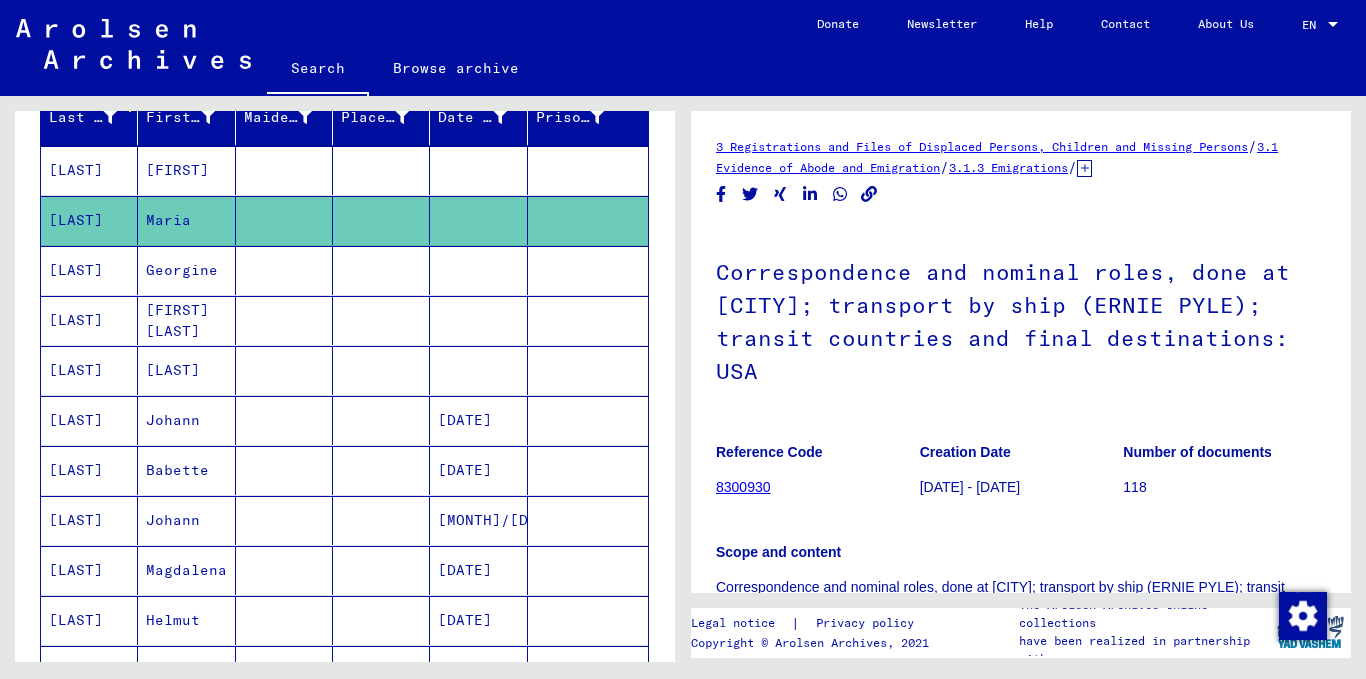 scroll, scrollTop: 0, scrollLeft: 0, axis: both 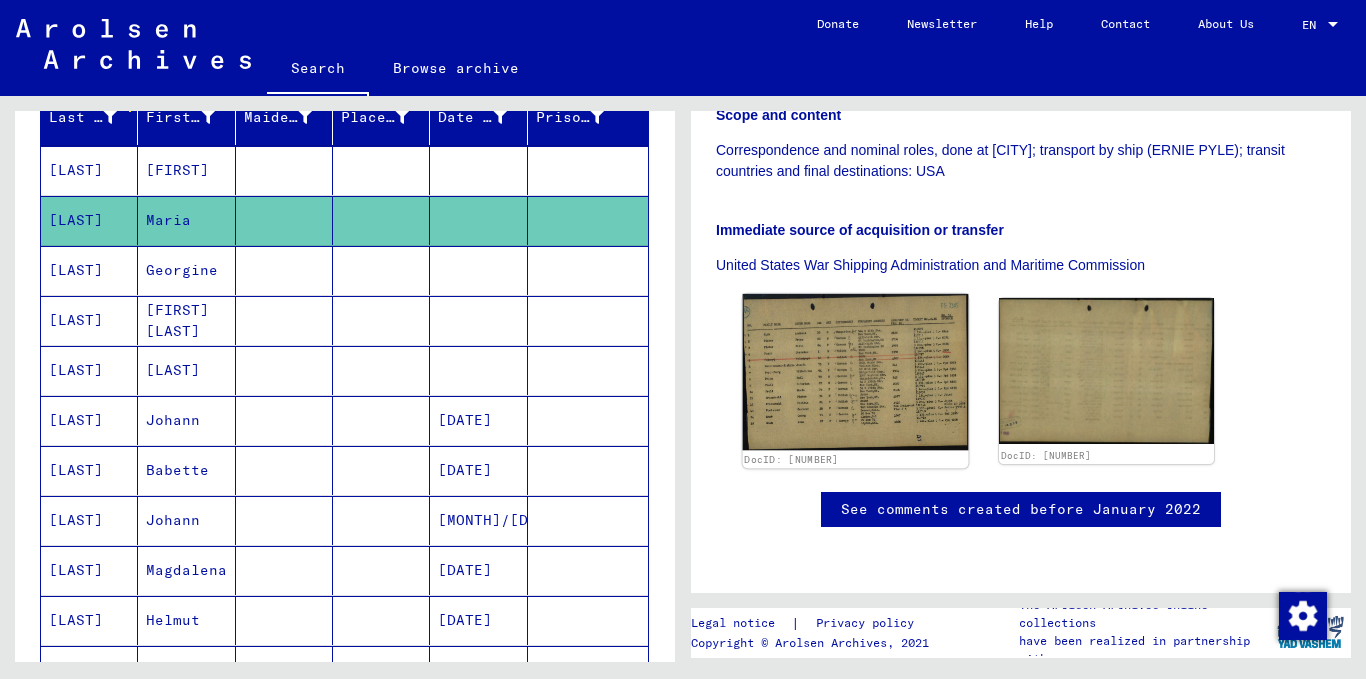 click 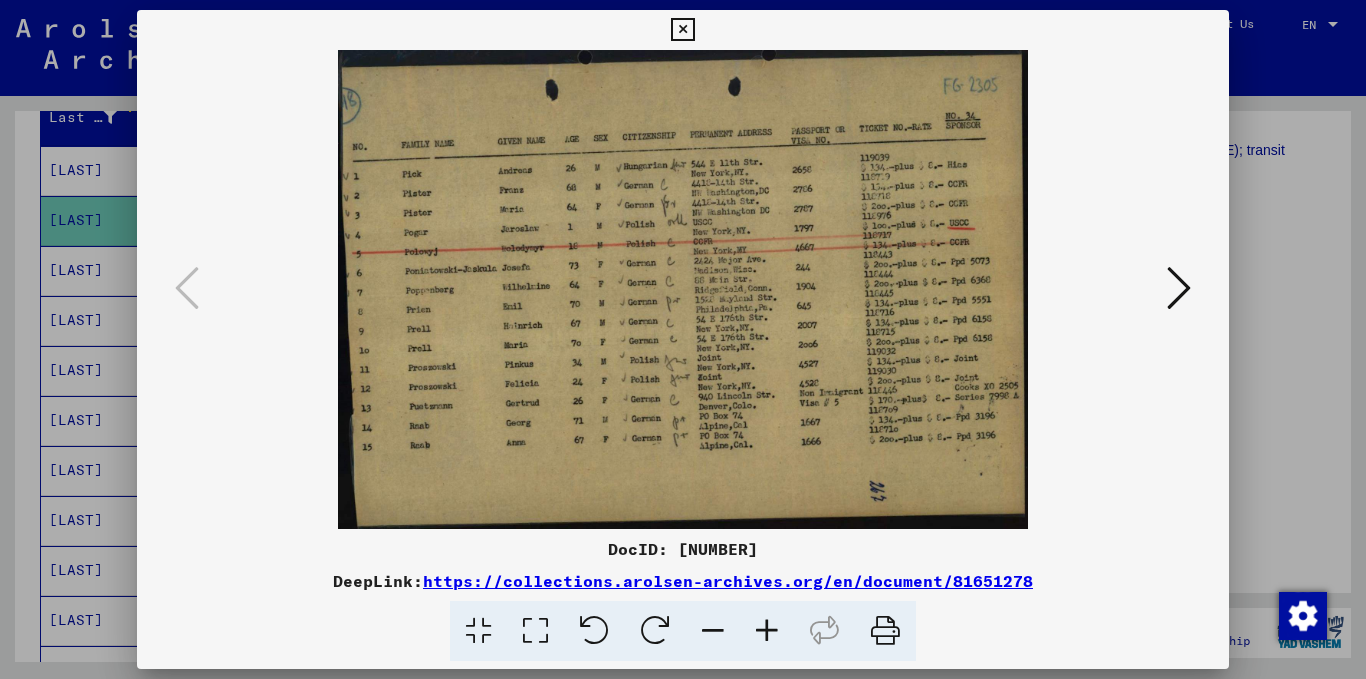 click at bounding box center (767, 631) 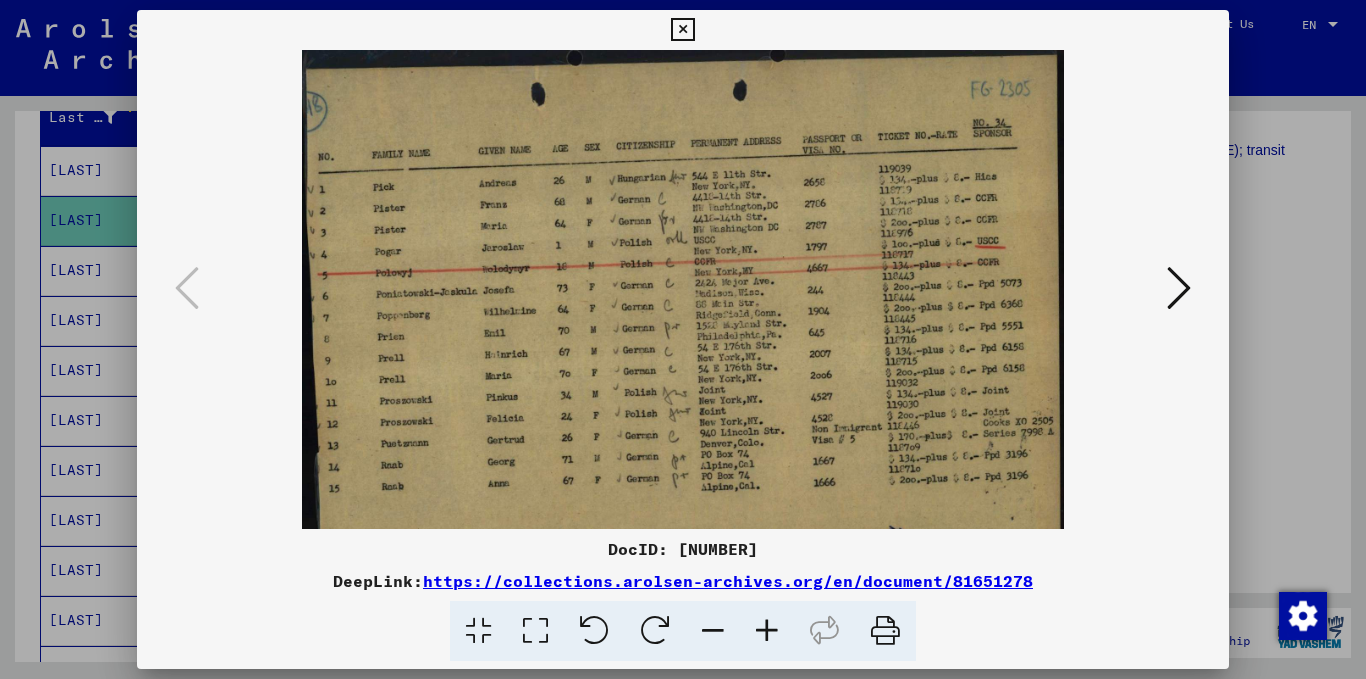 click at bounding box center [767, 631] 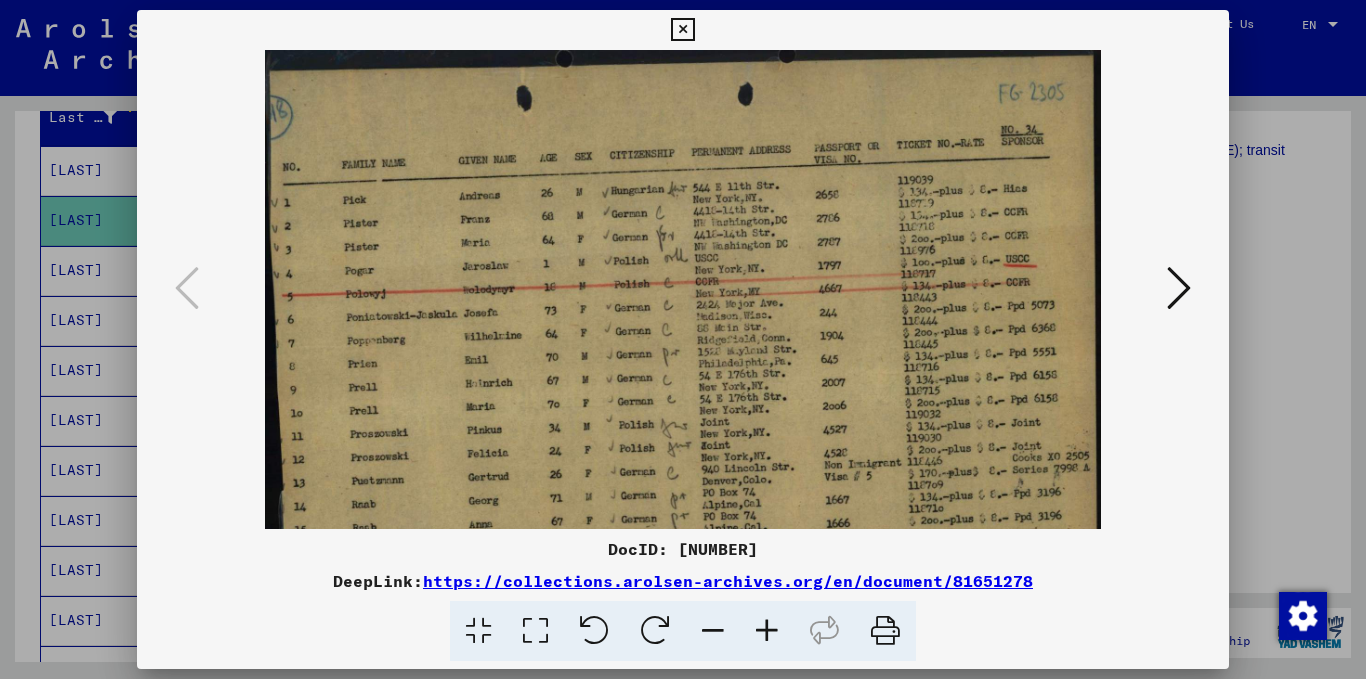 click at bounding box center (767, 631) 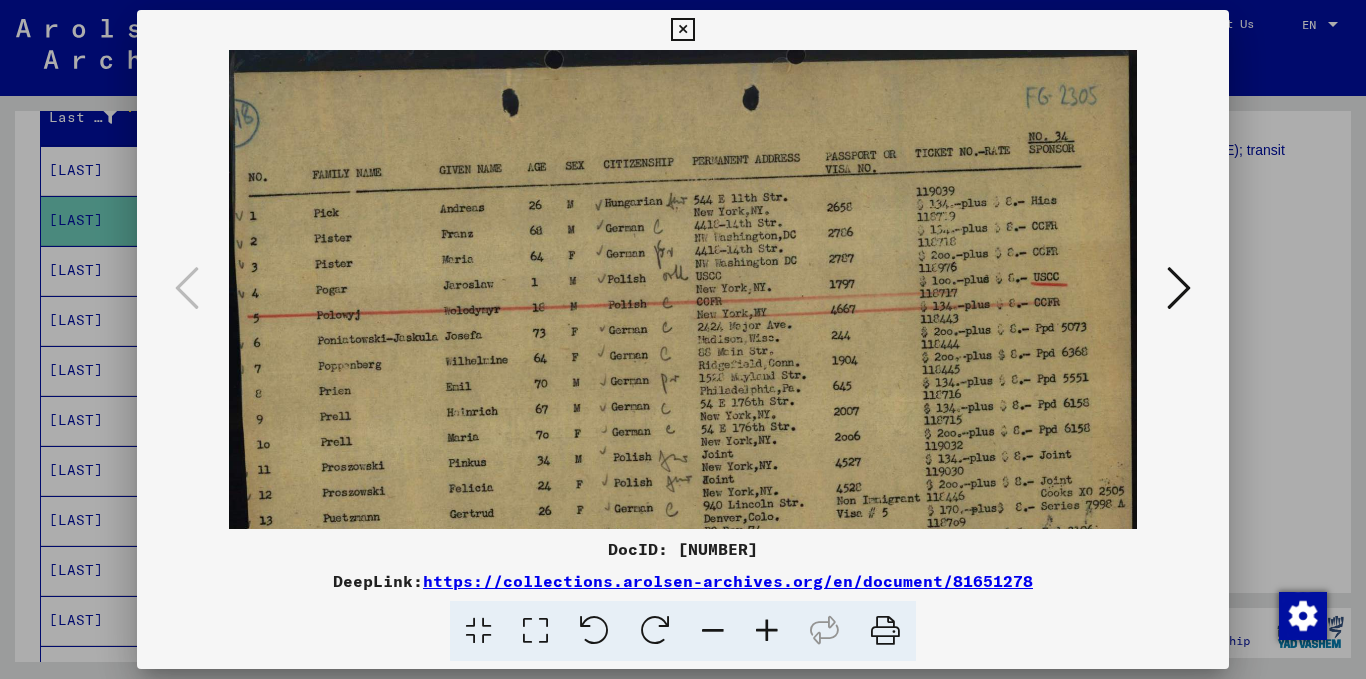 click at bounding box center (767, 631) 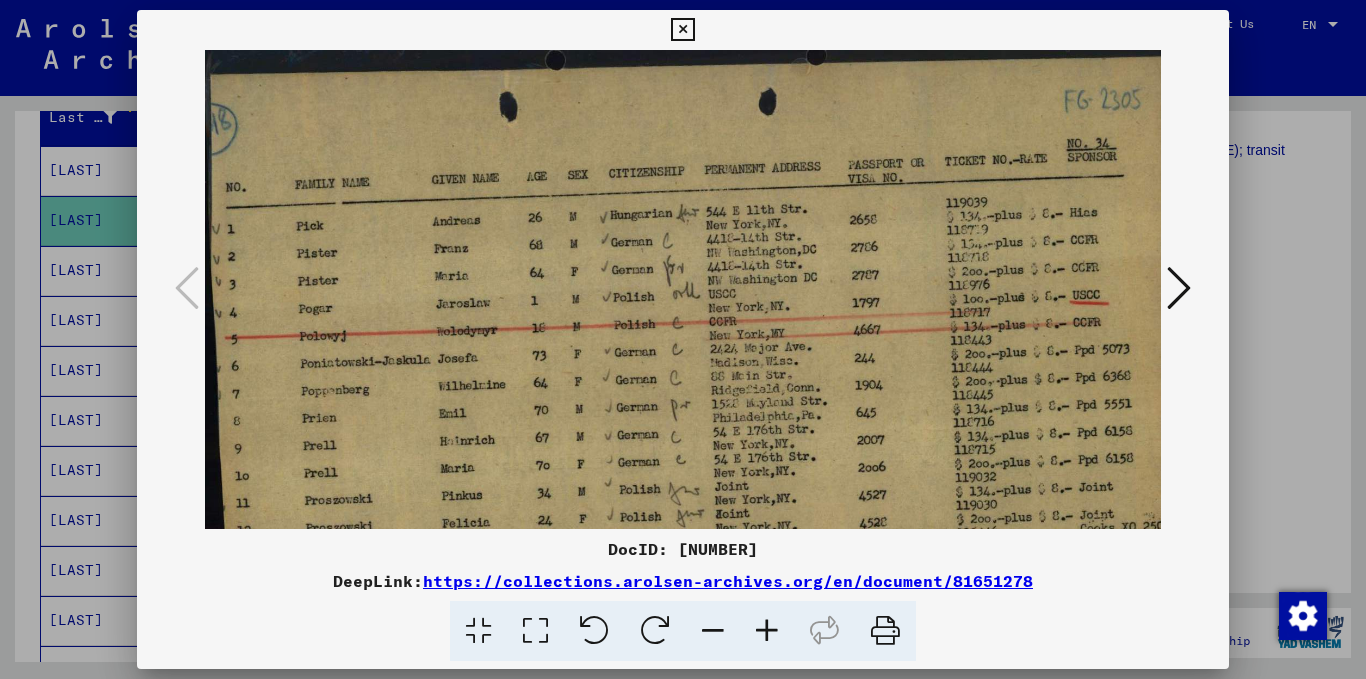 click at bounding box center [767, 631] 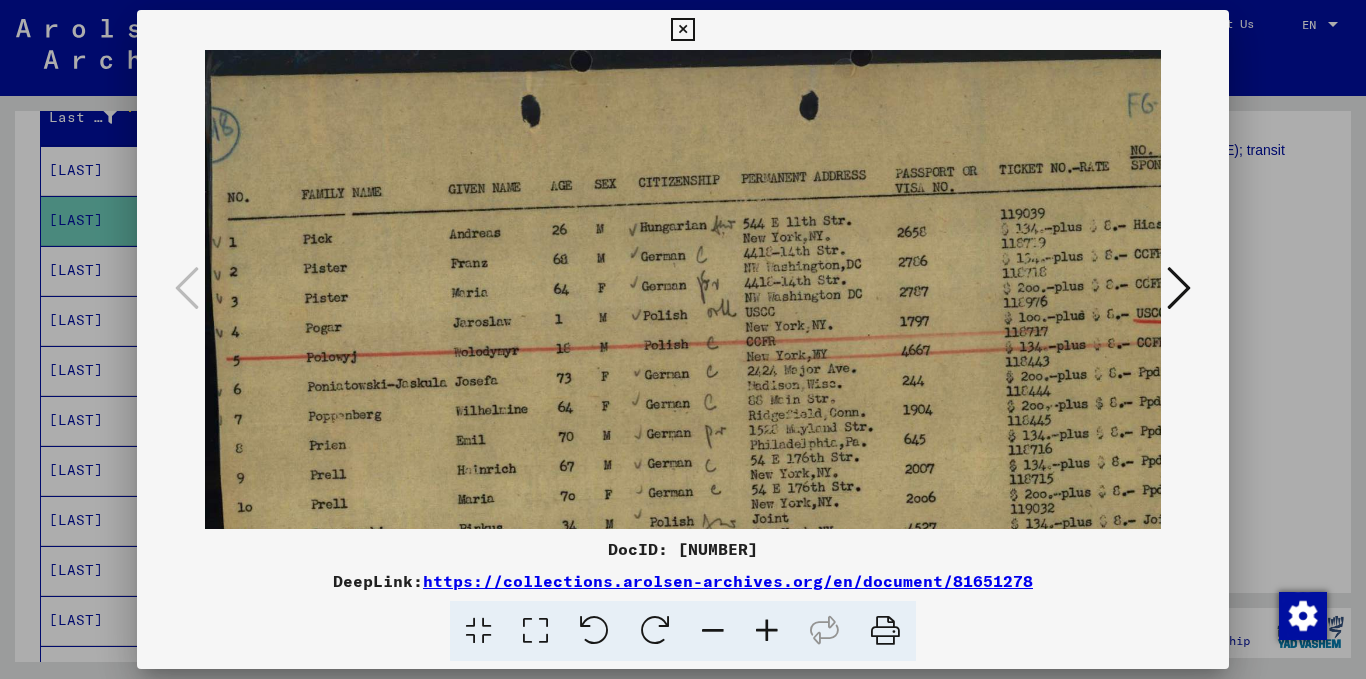 click at bounding box center [767, 631] 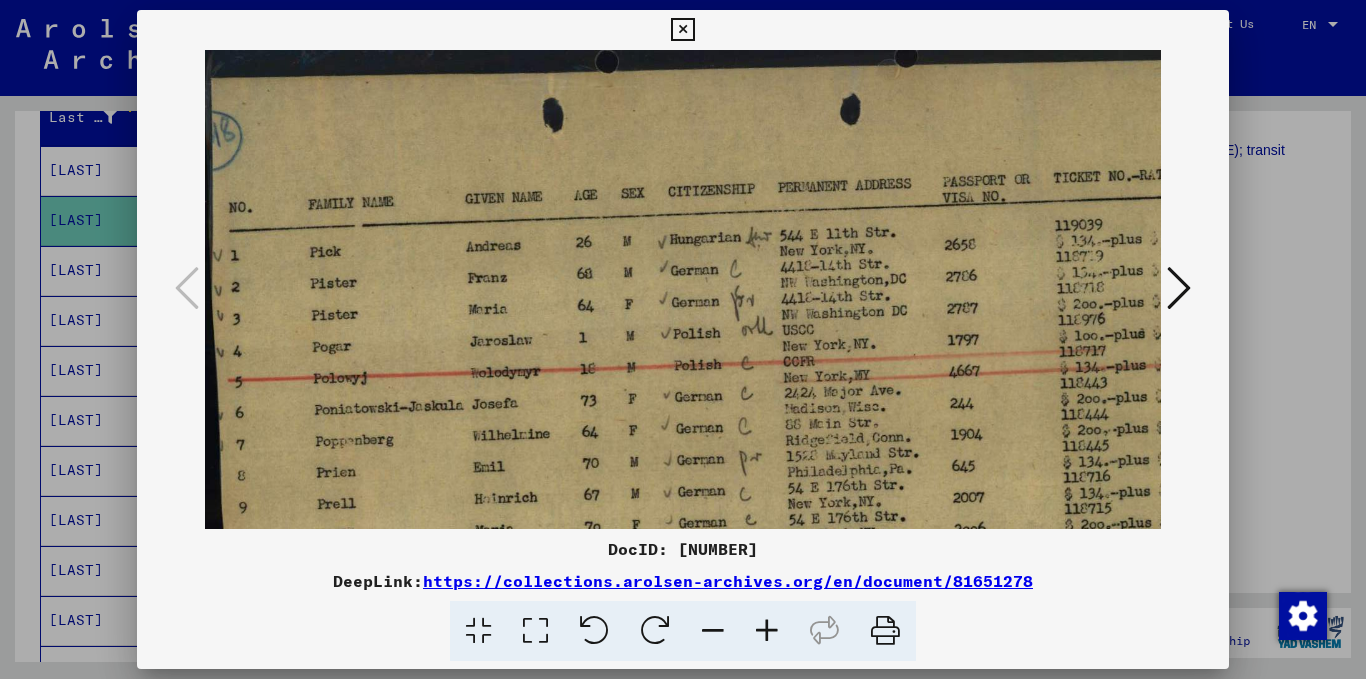 click at bounding box center (767, 631) 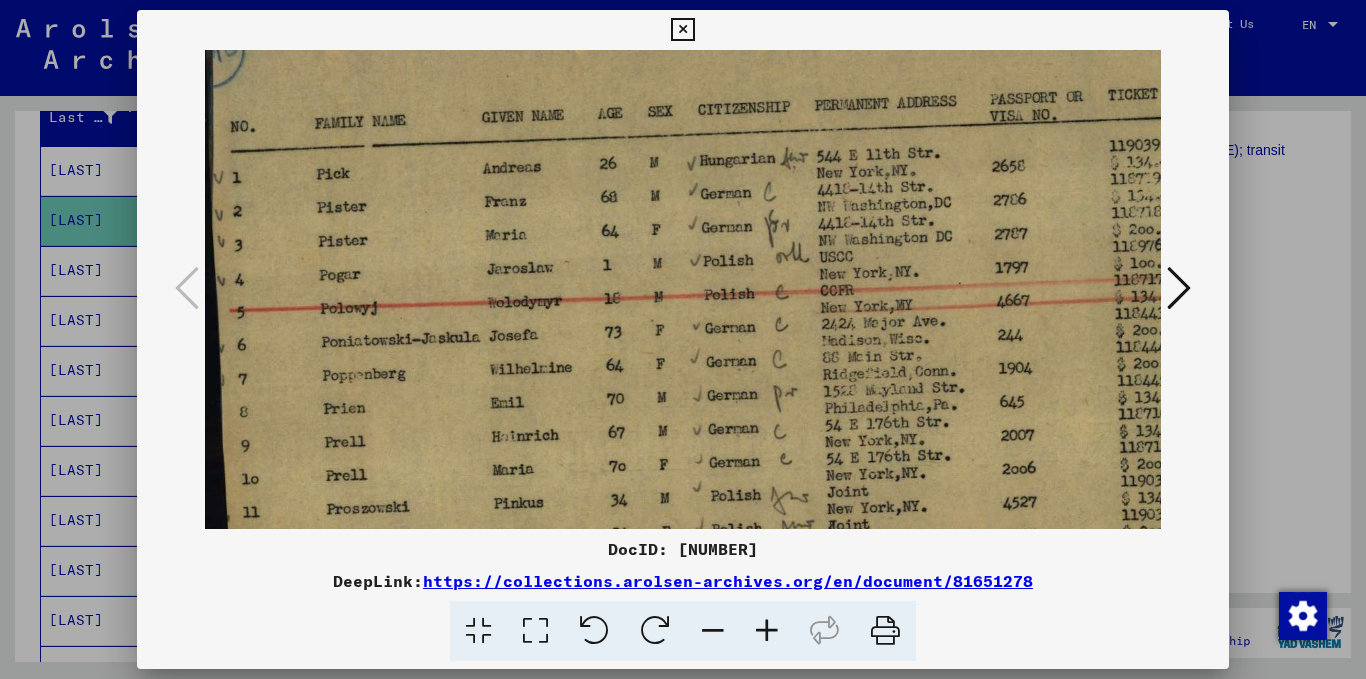 scroll, scrollTop: 99, scrollLeft: 4, axis: both 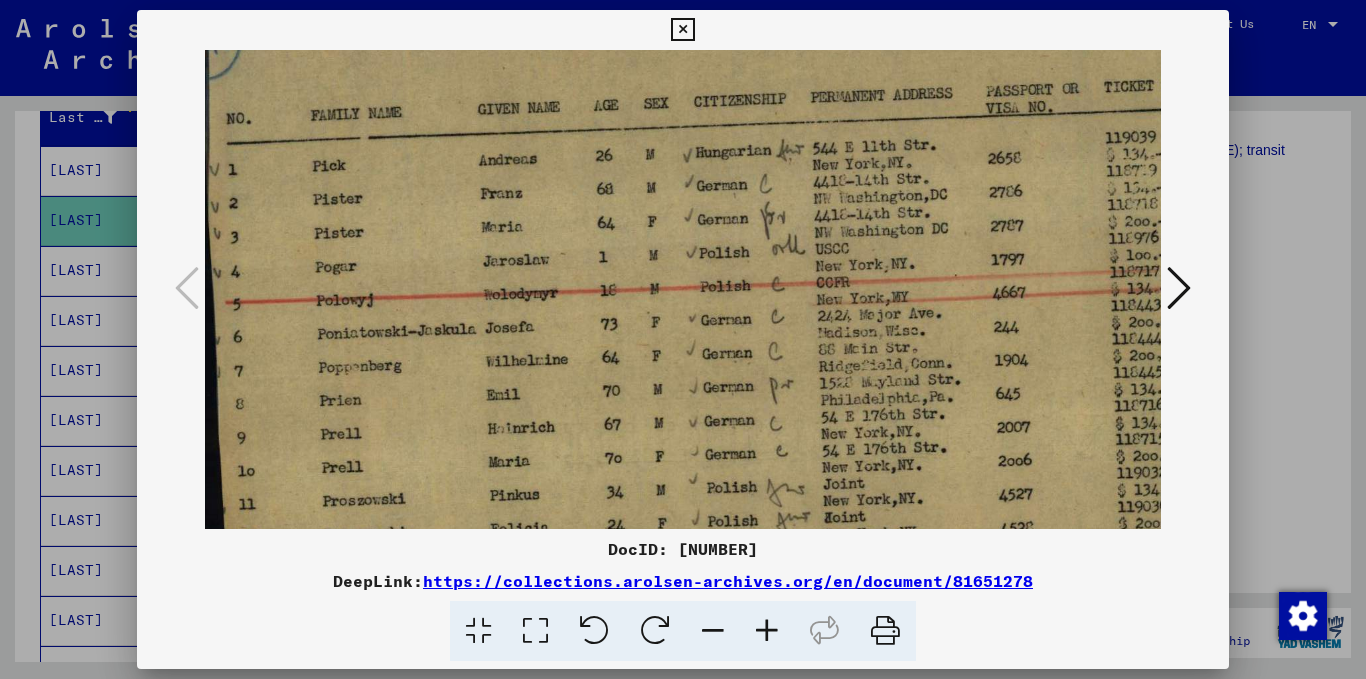 drag, startPoint x: 635, startPoint y: 371, endPoint x: 668, endPoint y: 272, distance: 104.35516 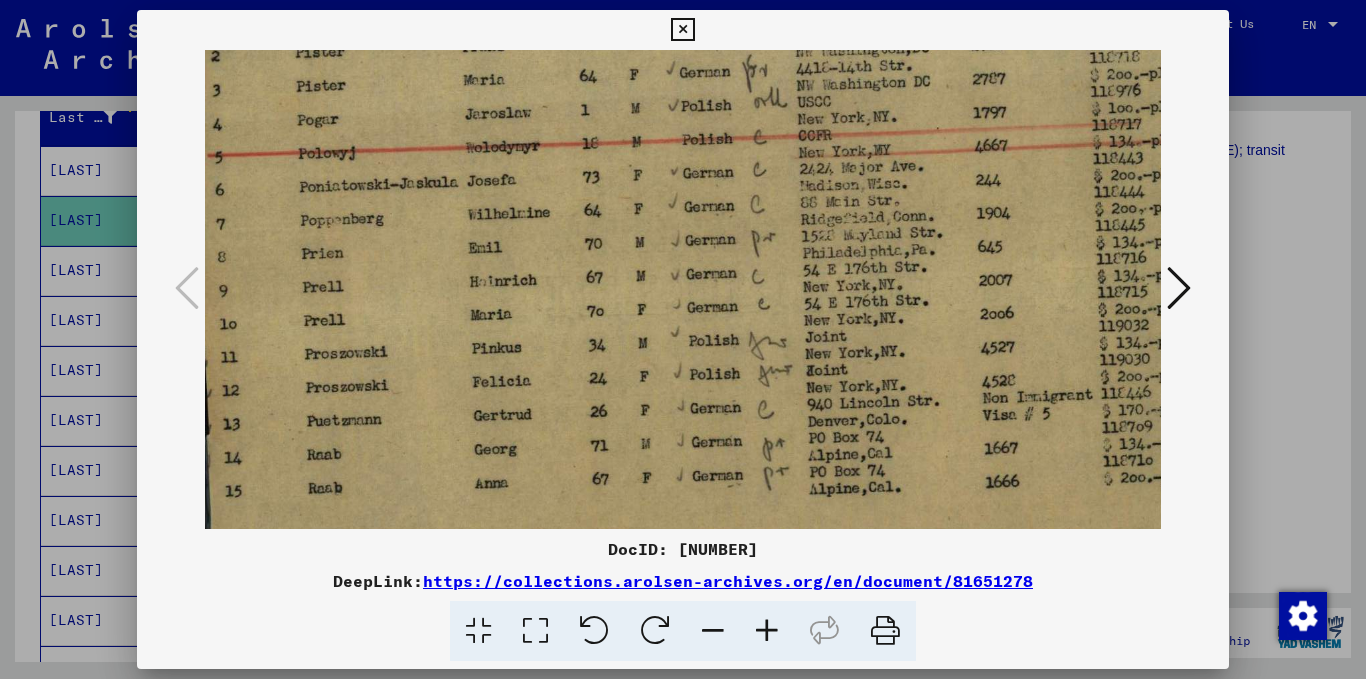 scroll, scrollTop: 248, scrollLeft: 22, axis: both 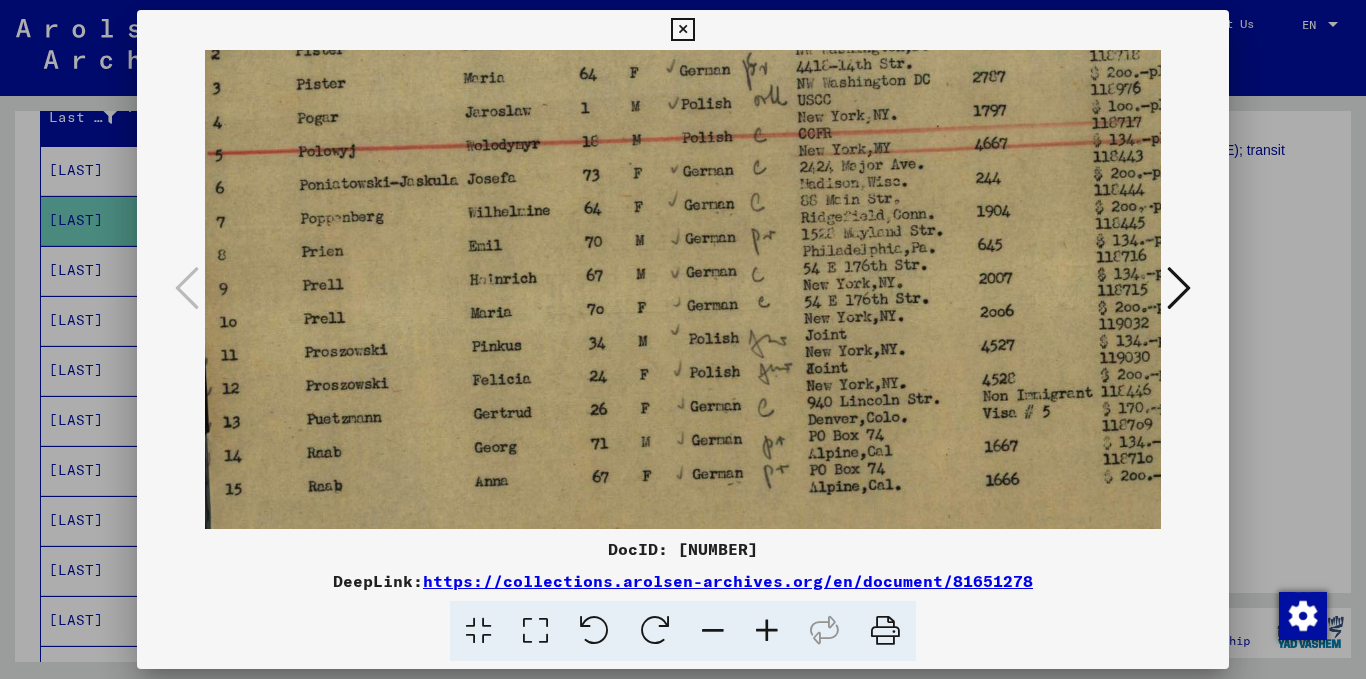 drag, startPoint x: 683, startPoint y: 448, endPoint x: 665, endPoint y: 299, distance: 150.08331 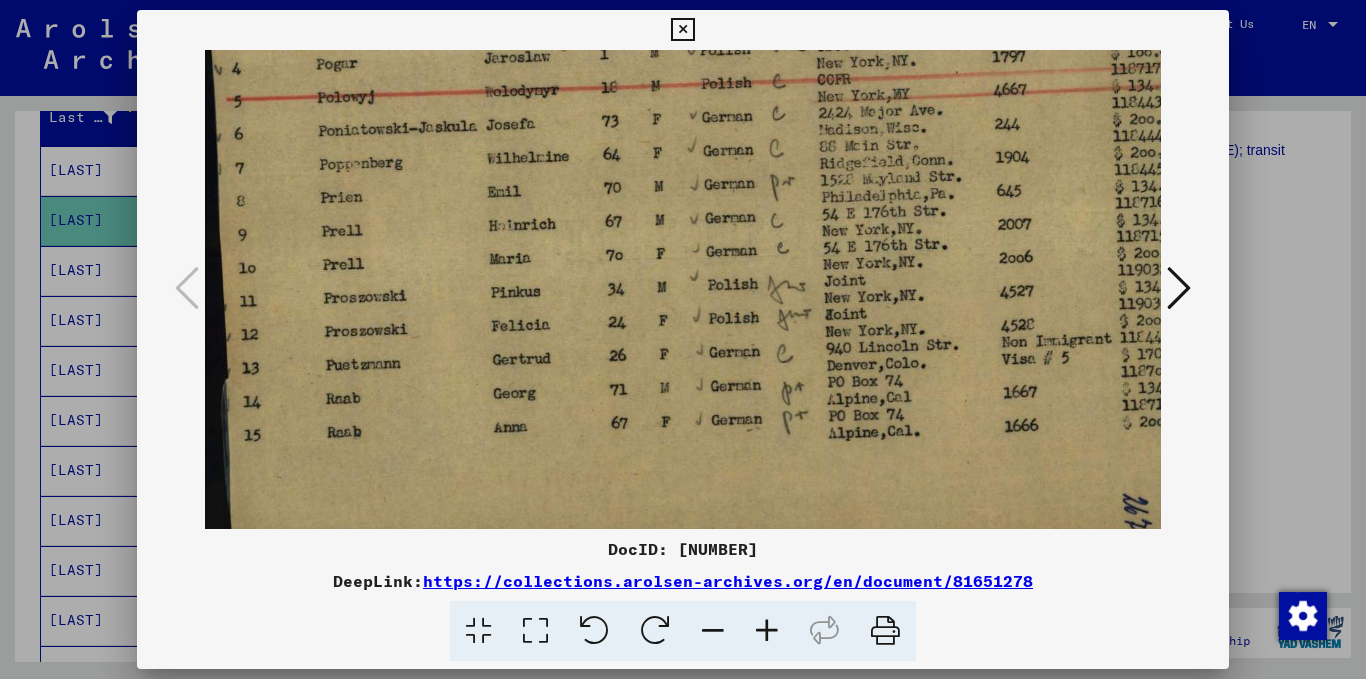 scroll, scrollTop: 302, scrollLeft: 2, axis: both 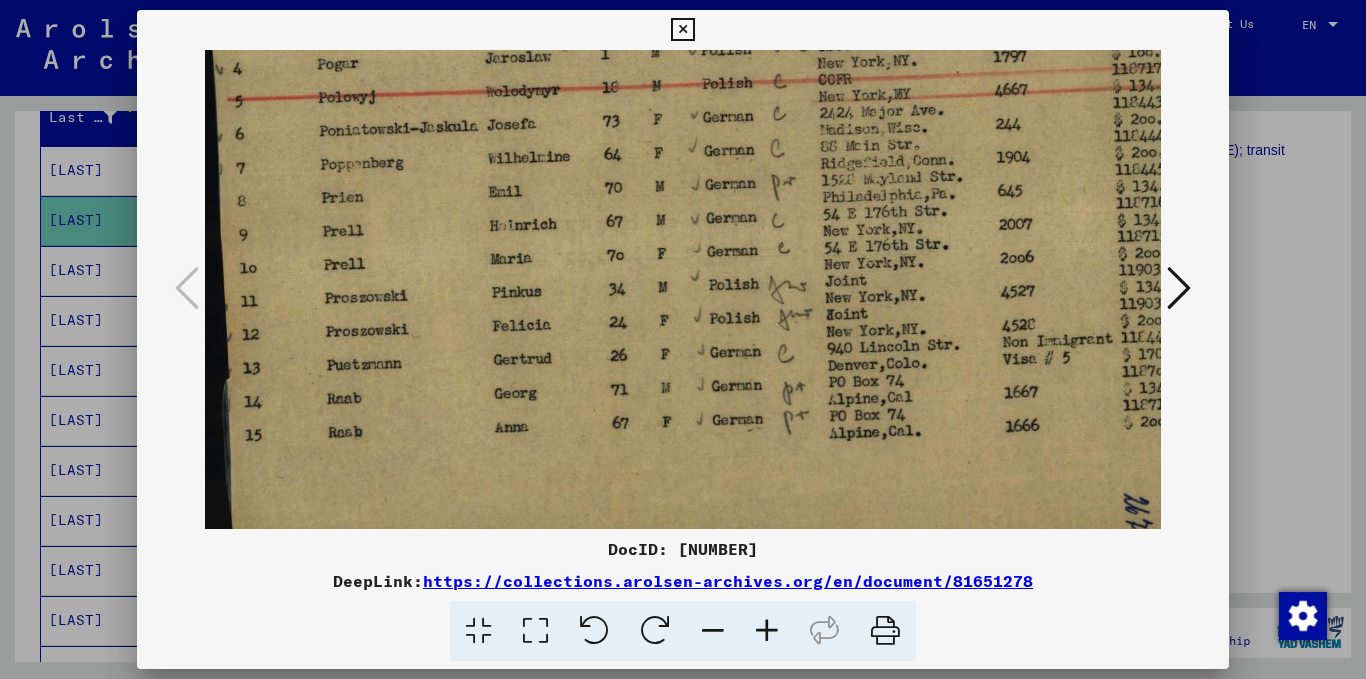 drag, startPoint x: 585, startPoint y: 311, endPoint x: 596, endPoint y: 243, distance: 68.88396 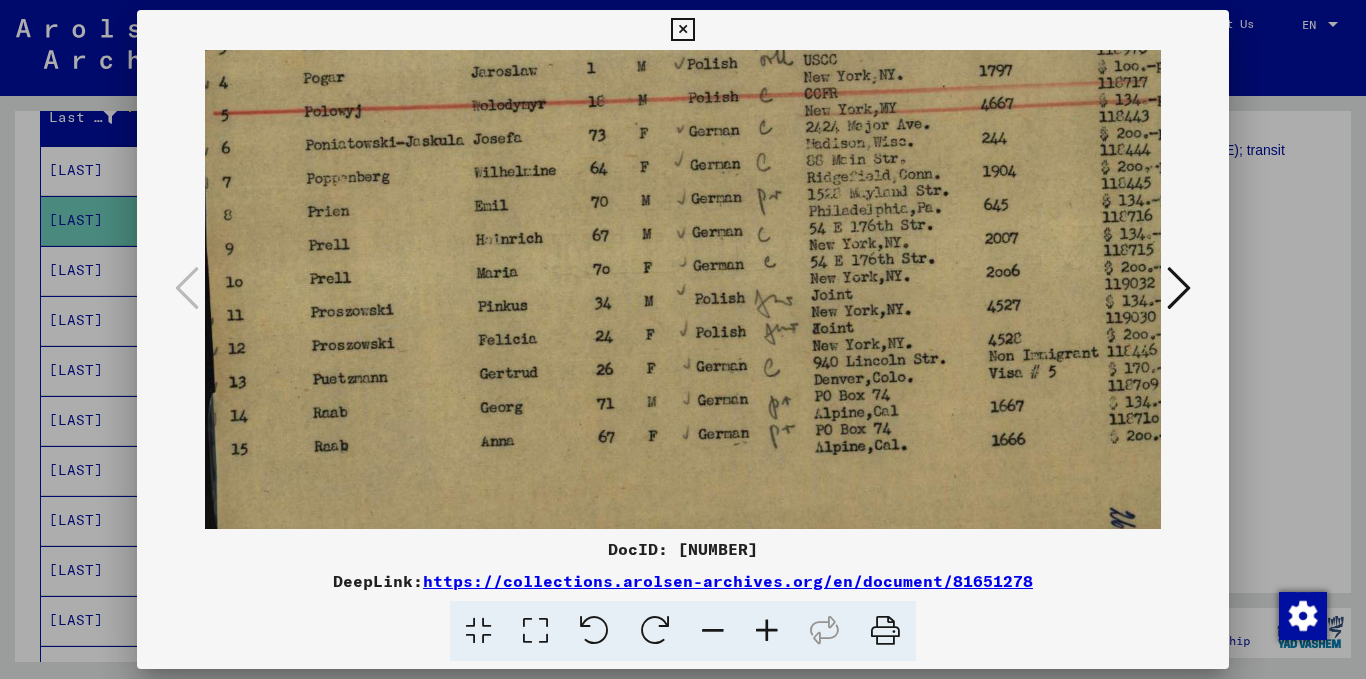 scroll, scrollTop: 287, scrollLeft: 17, axis: both 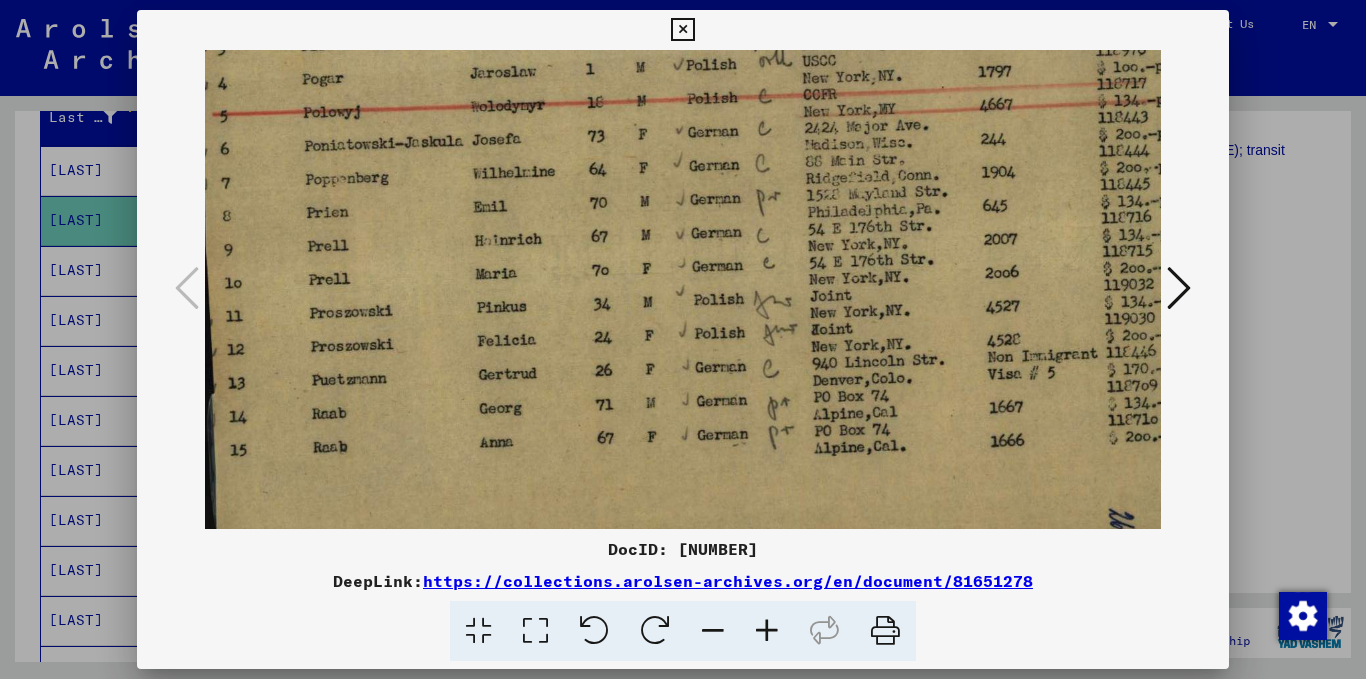 drag, startPoint x: 562, startPoint y: 270, endPoint x: 547, endPoint y: 285, distance: 21.213203 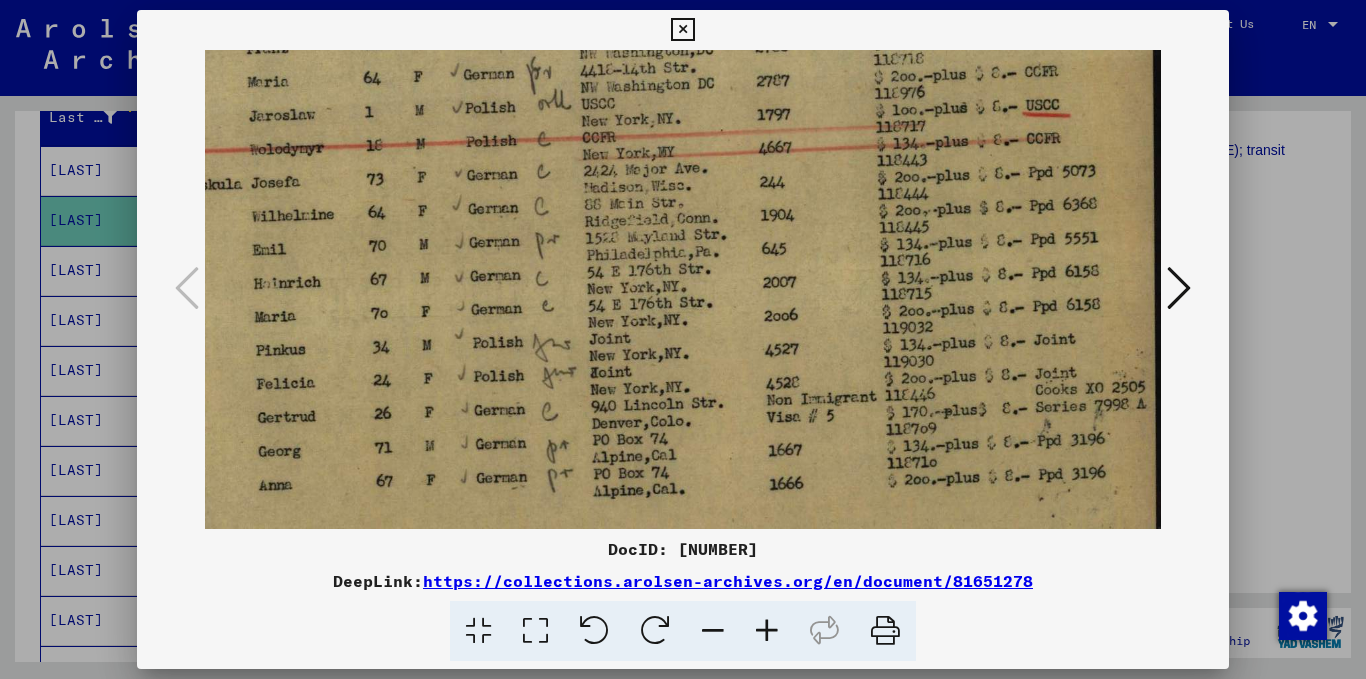 scroll, scrollTop: 244, scrollLeft: 235, axis: both 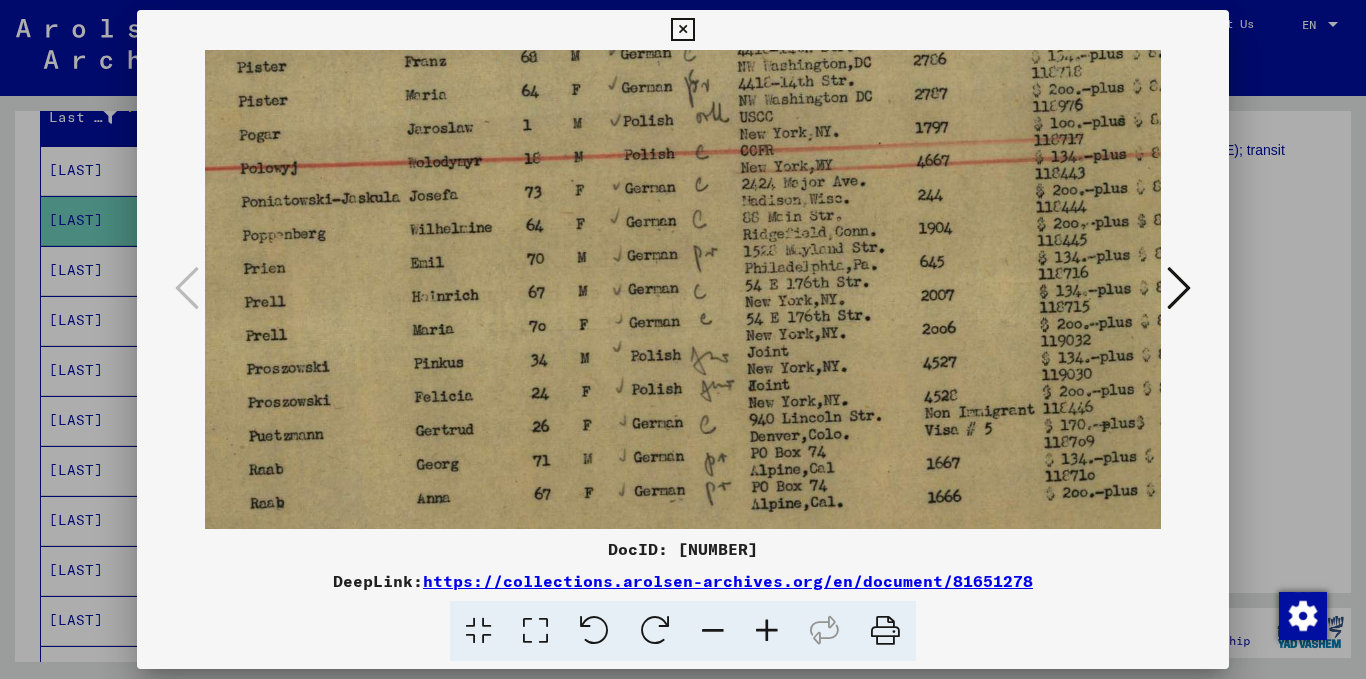 drag, startPoint x: 791, startPoint y: 284, endPoint x: 699, endPoint y: 340, distance: 107.70329 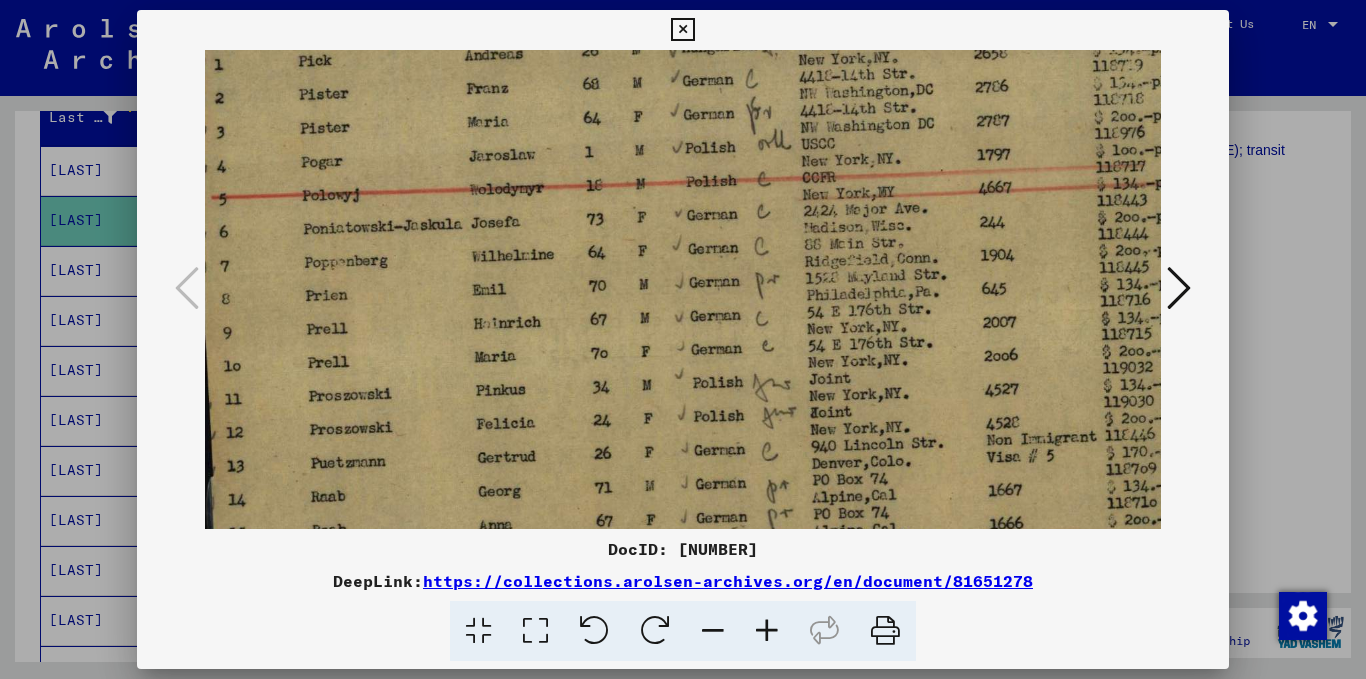 scroll, scrollTop: 204, scrollLeft: 17, axis: both 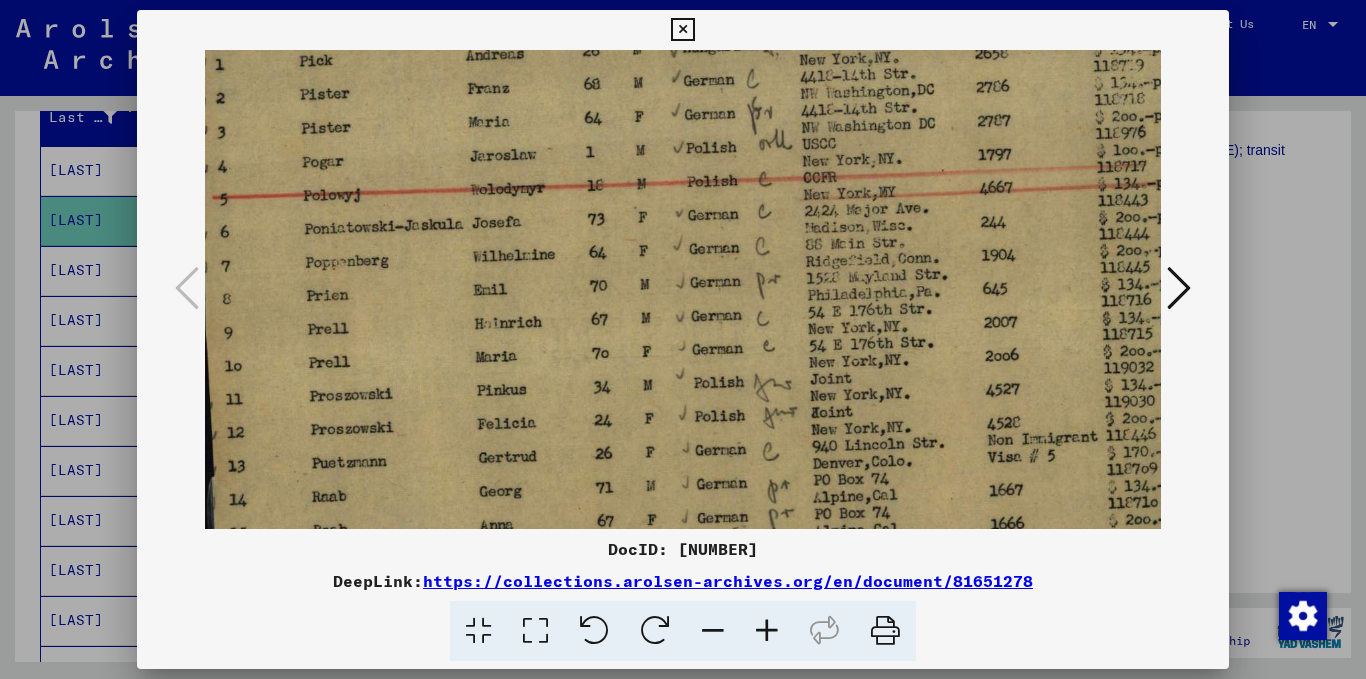 drag, startPoint x: 519, startPoint y: 332, endPoint x: 581, endPoint y: 357, distance: 66.85058 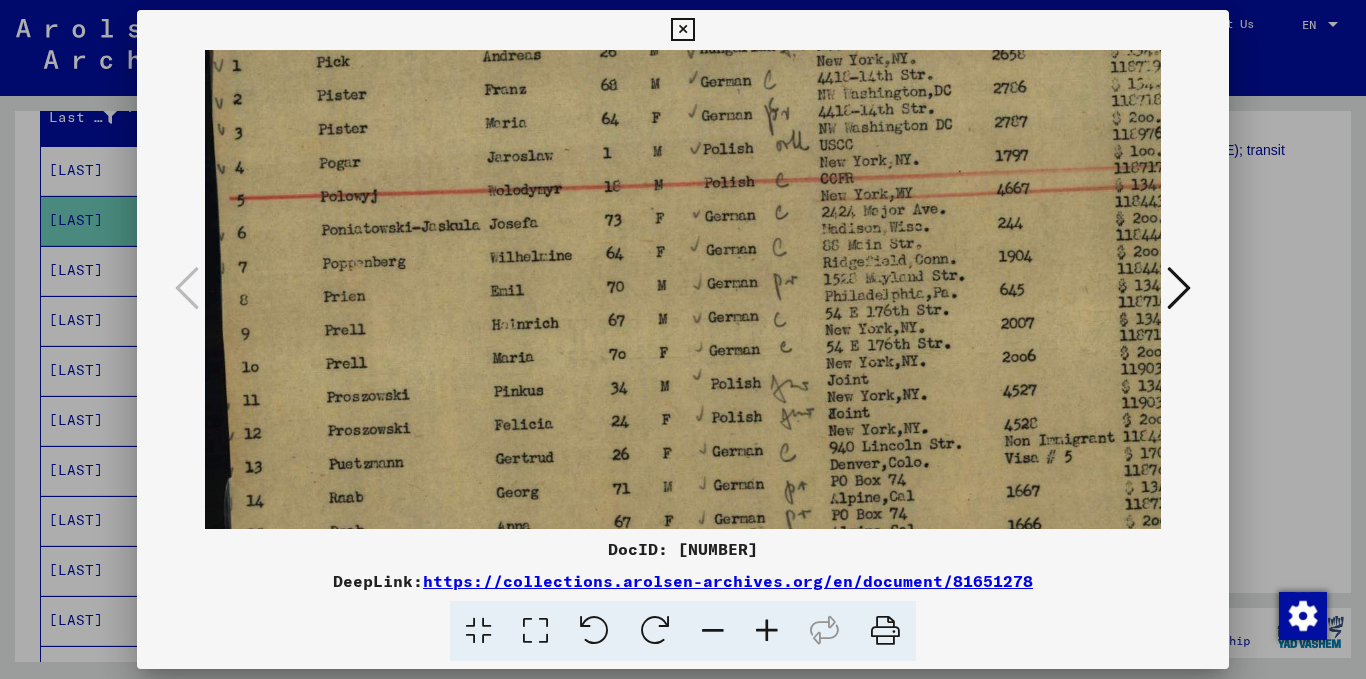 scroll, scrollTop: 202, scrollLeft: 0, axis: vertical 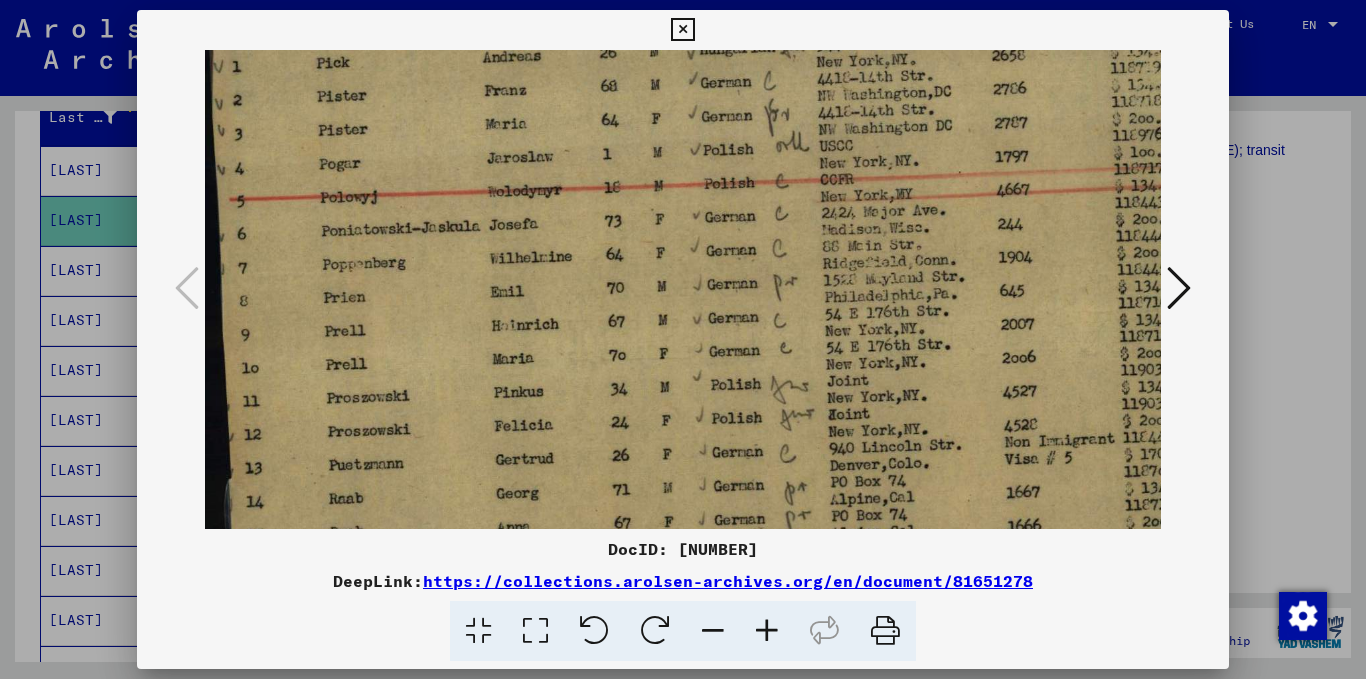 drag, startPoint x: 524, startPoint y: 352, endPoint x: 643, endPoint y: 355, distance: 119.03781 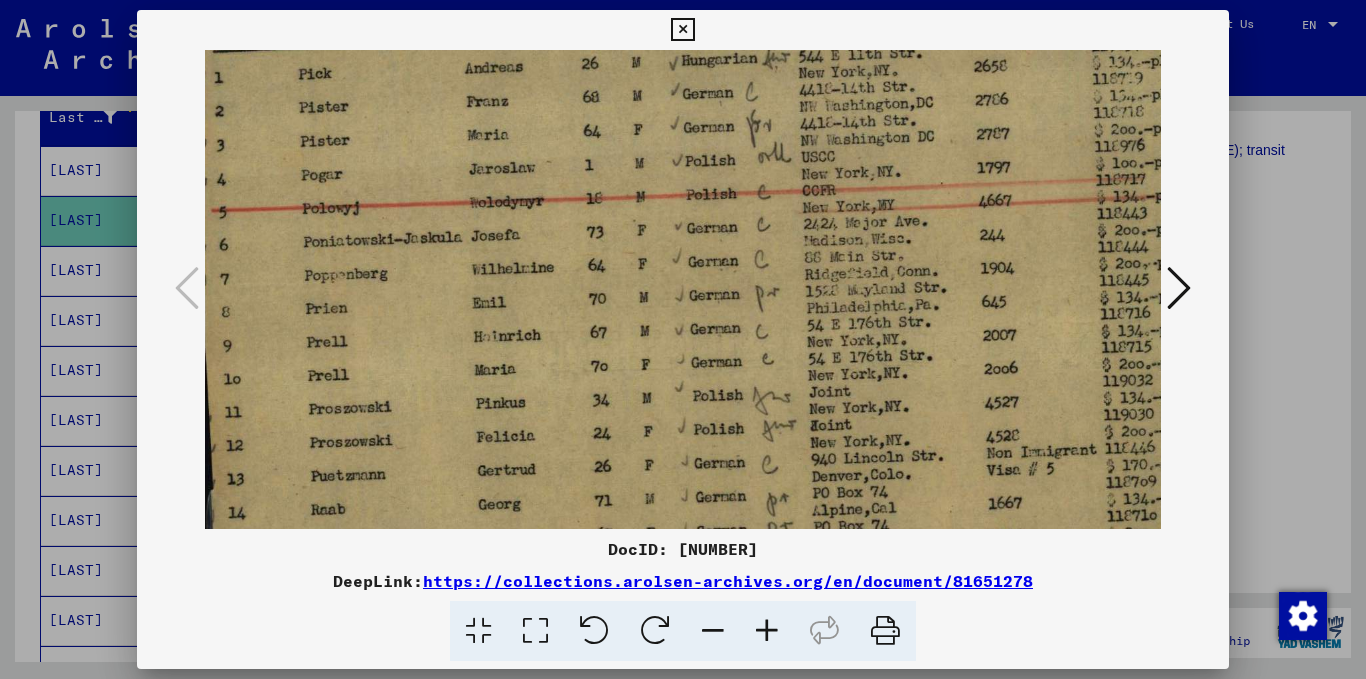 drag, startPoint x: 615, startPoint y: 267, endPoint x: 600, endPoint y: 277, distance: 18.027756 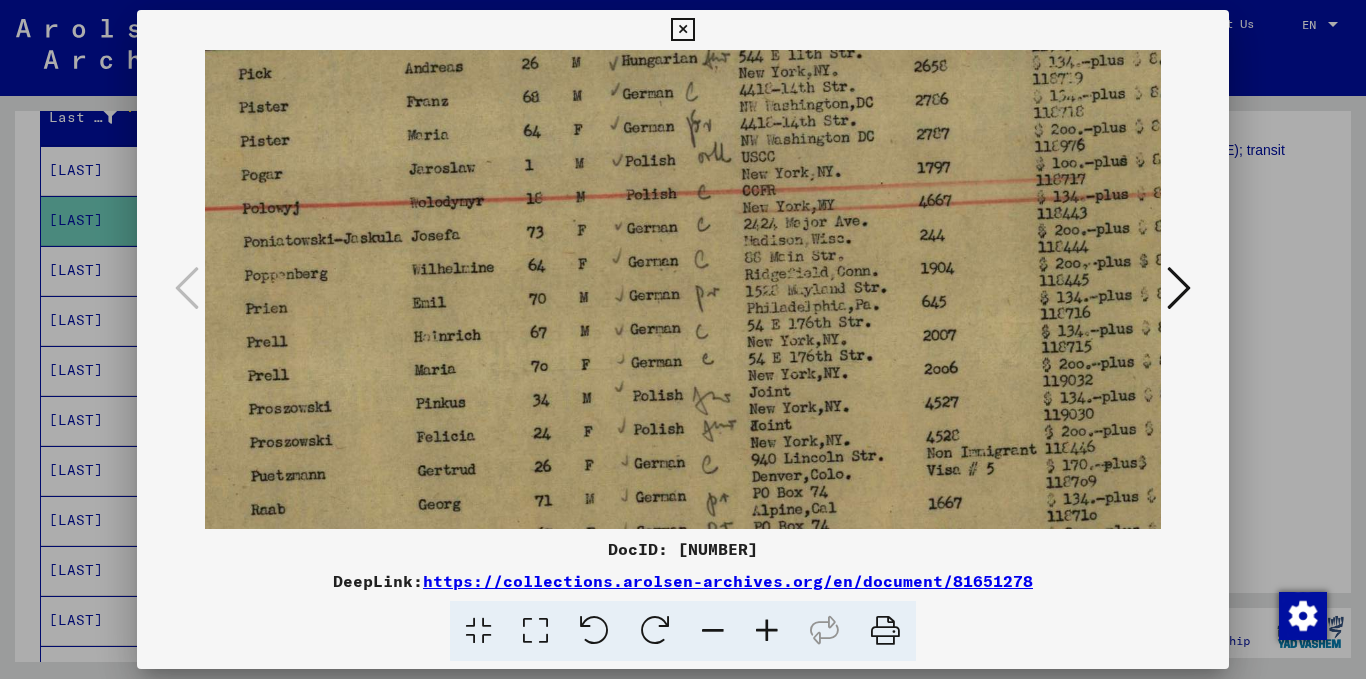 drag, startPoint x: 600, startPoint y: 277, endPoint x: 533, endPoint y: 277, distance: 67 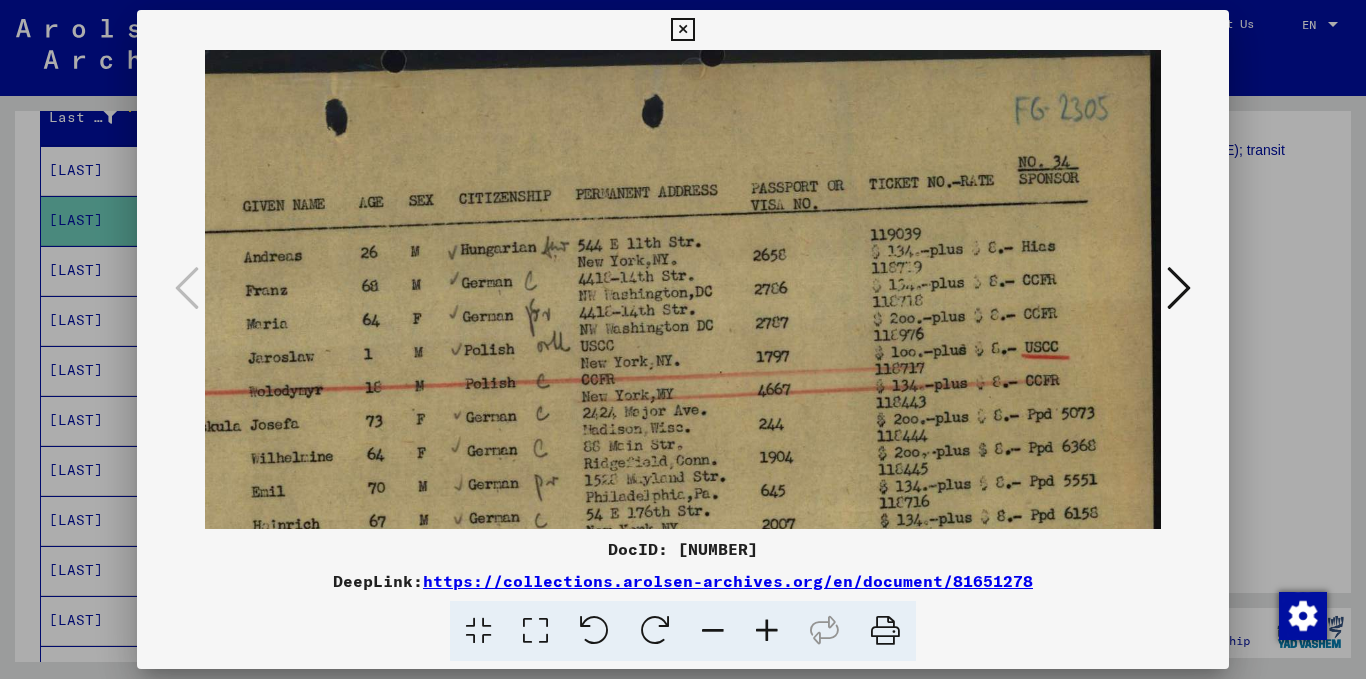 scroll, scrollTop: 0, scrollLeft: 239, axis: horizontal 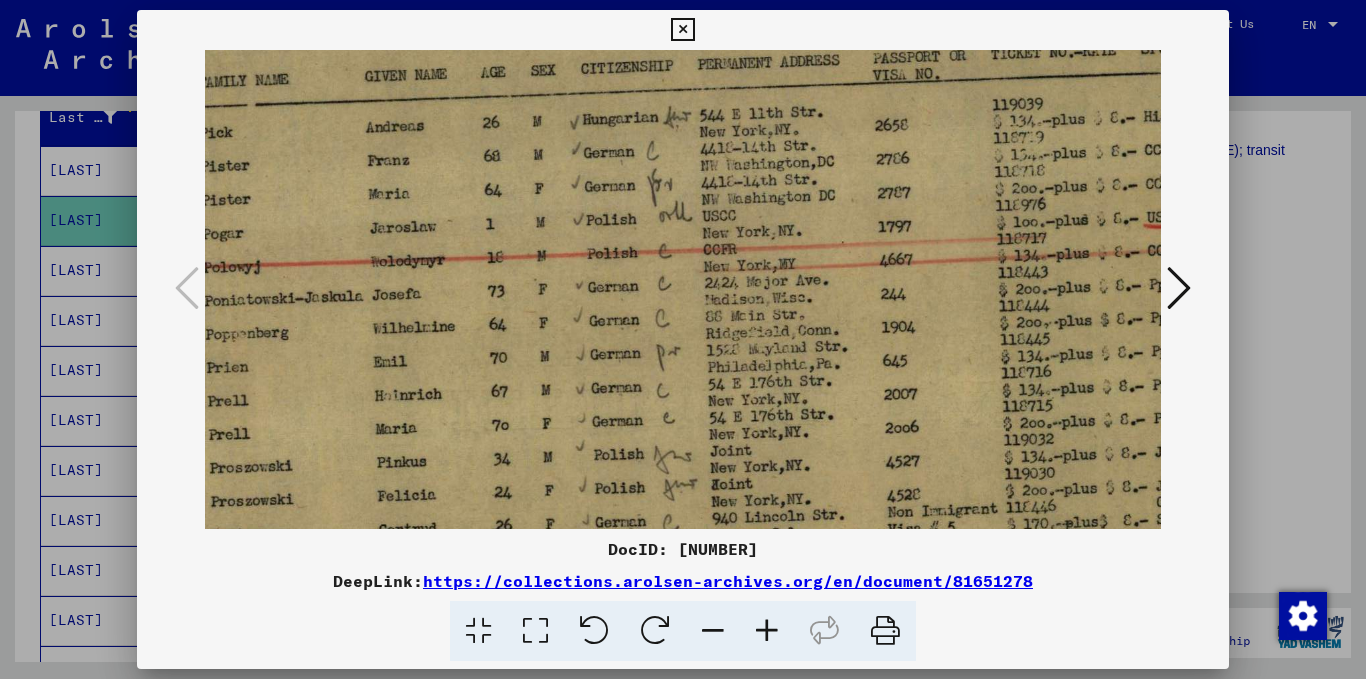 drag, startPoint x: 469, startPoint y: 337, endPoint x: 591, endPoint y: 215, distance: 172.53406 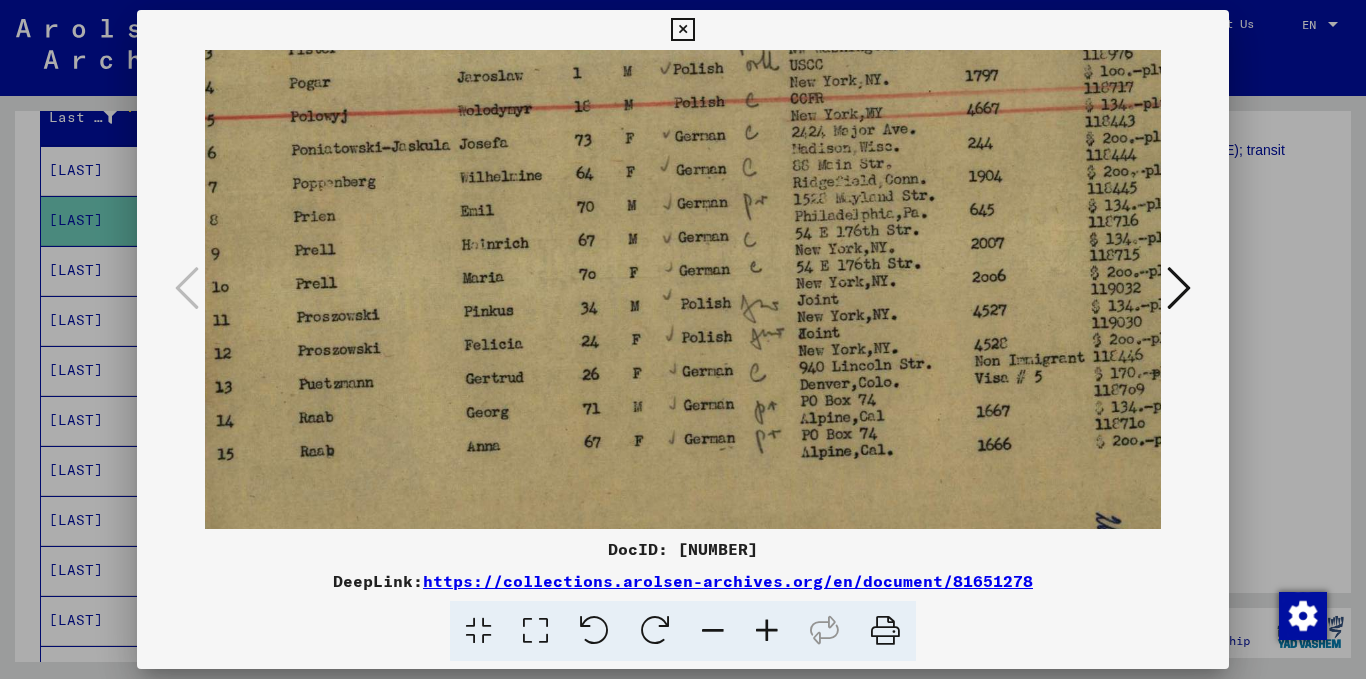 scroll, scrollTop: 315, scrollLeft: 5, axis: both 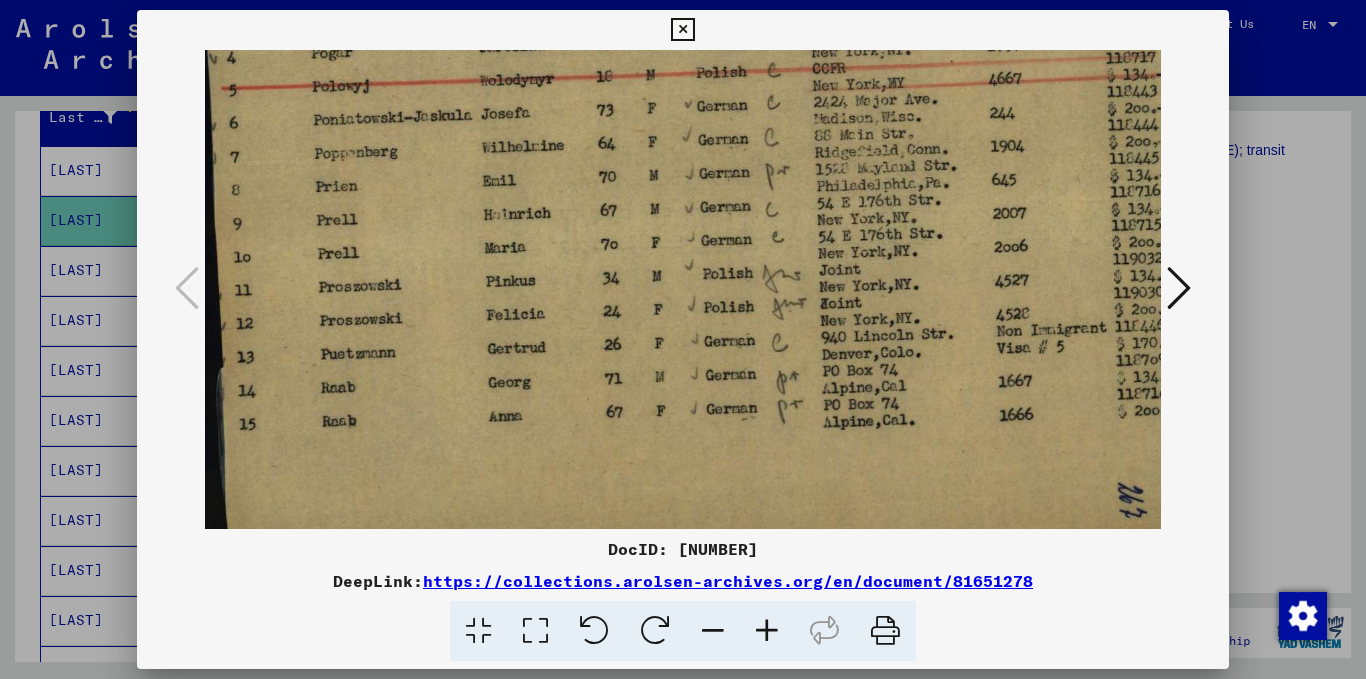 drag, startPoint x: 508, startPoint y: 326, endPoint x: 755, endPoint y: 117, distance: 323.55835 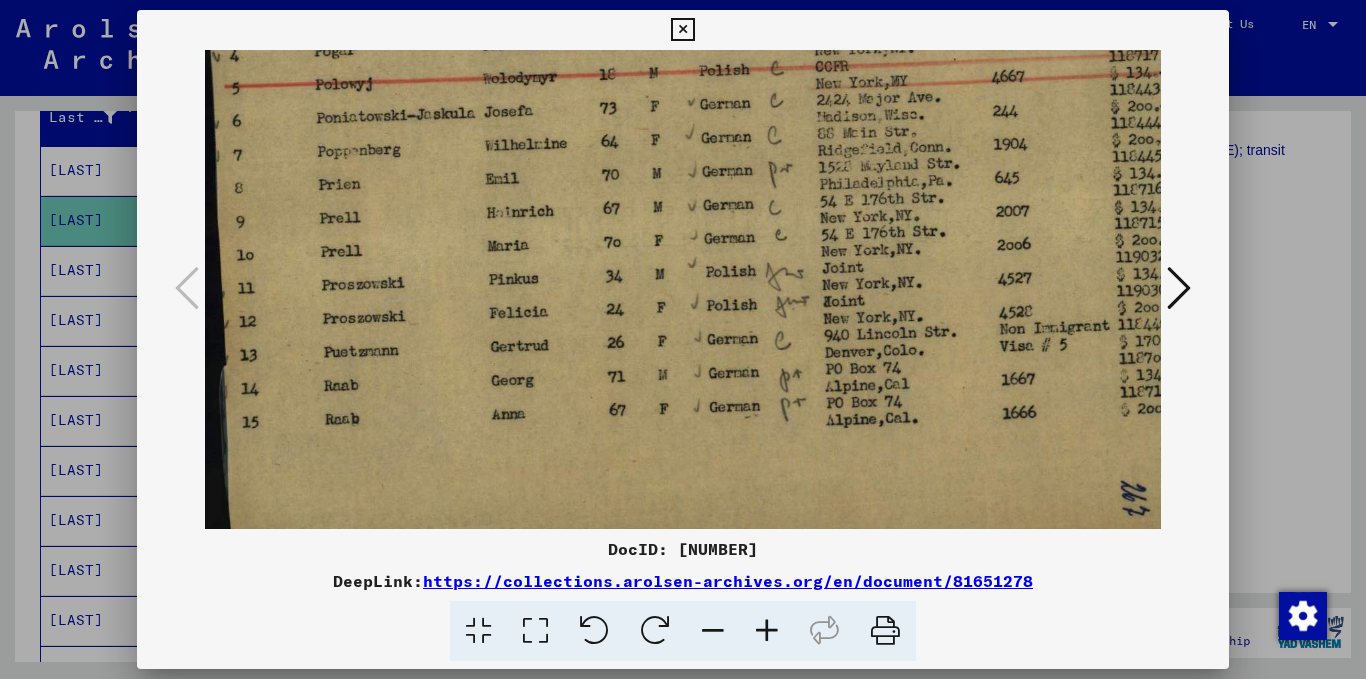 scroll, scrollTop: 314, scrollLeft: 5, axis: both 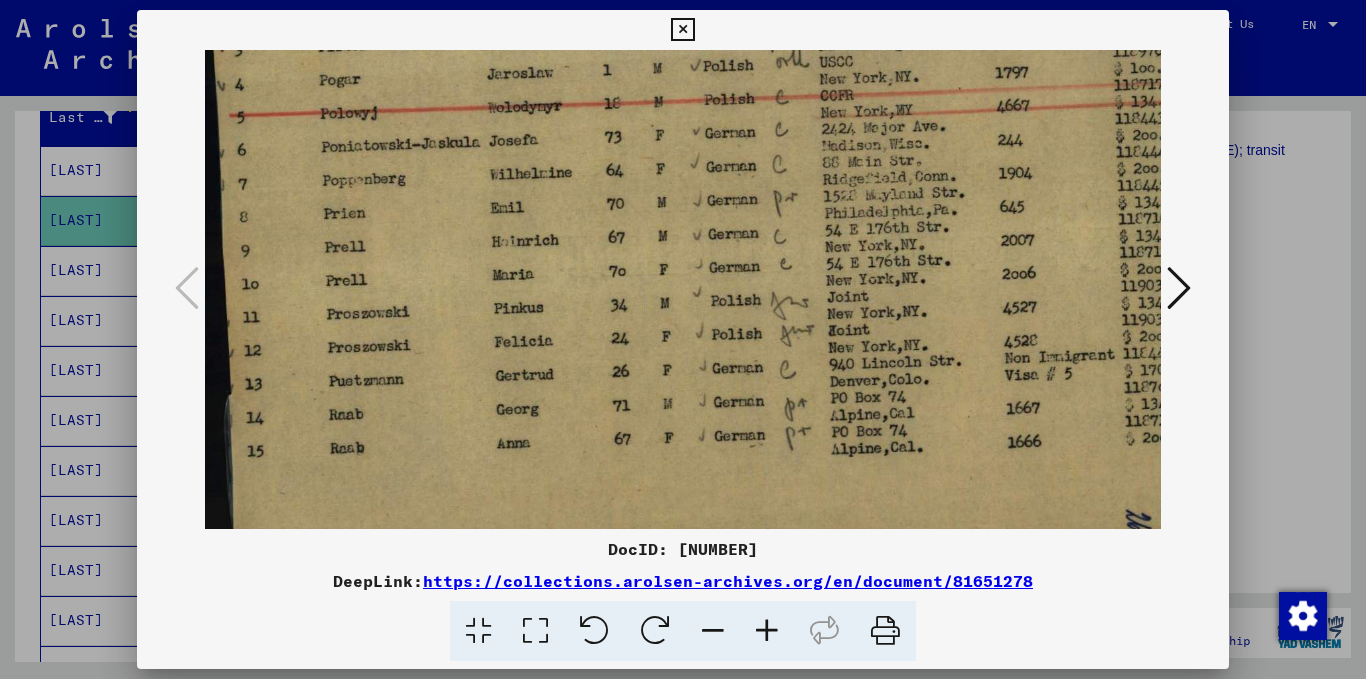 drag, startPoint x: 754, startPoint y: 275, endPoint x: 804, endPoint y: 290, distance: 52.201534 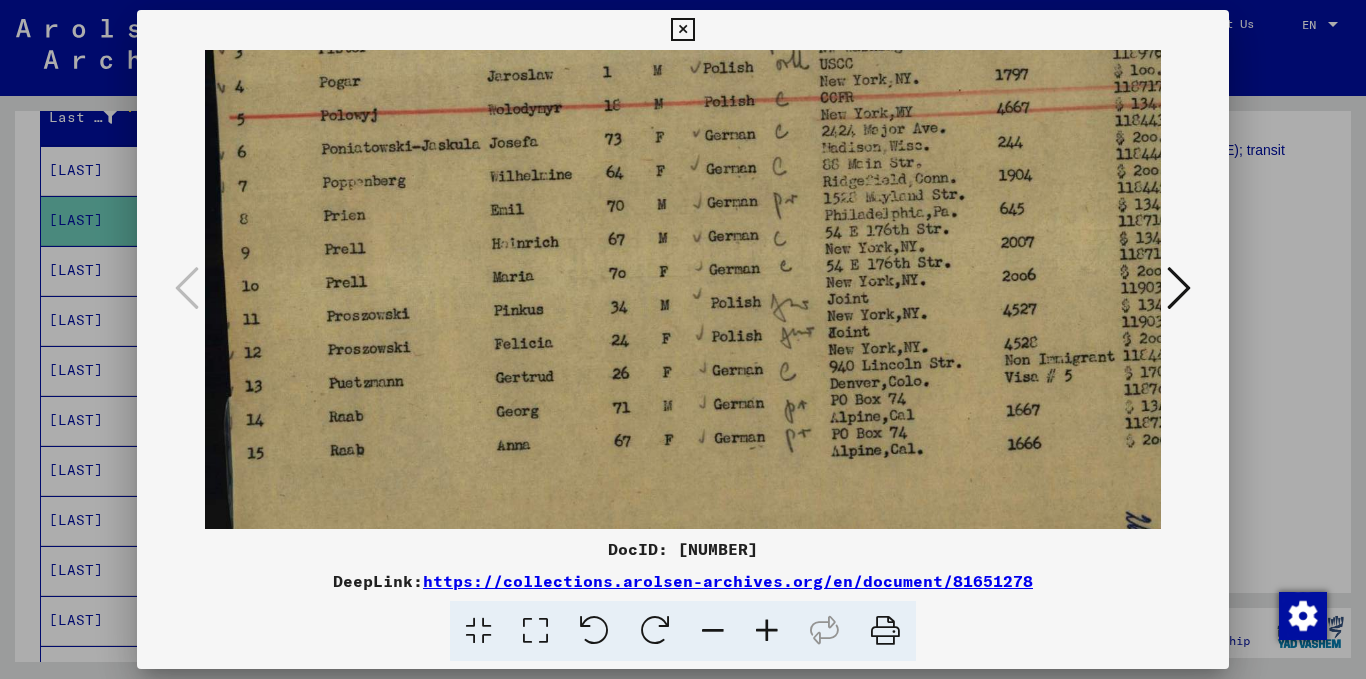 click at bounding box center [683, 339] 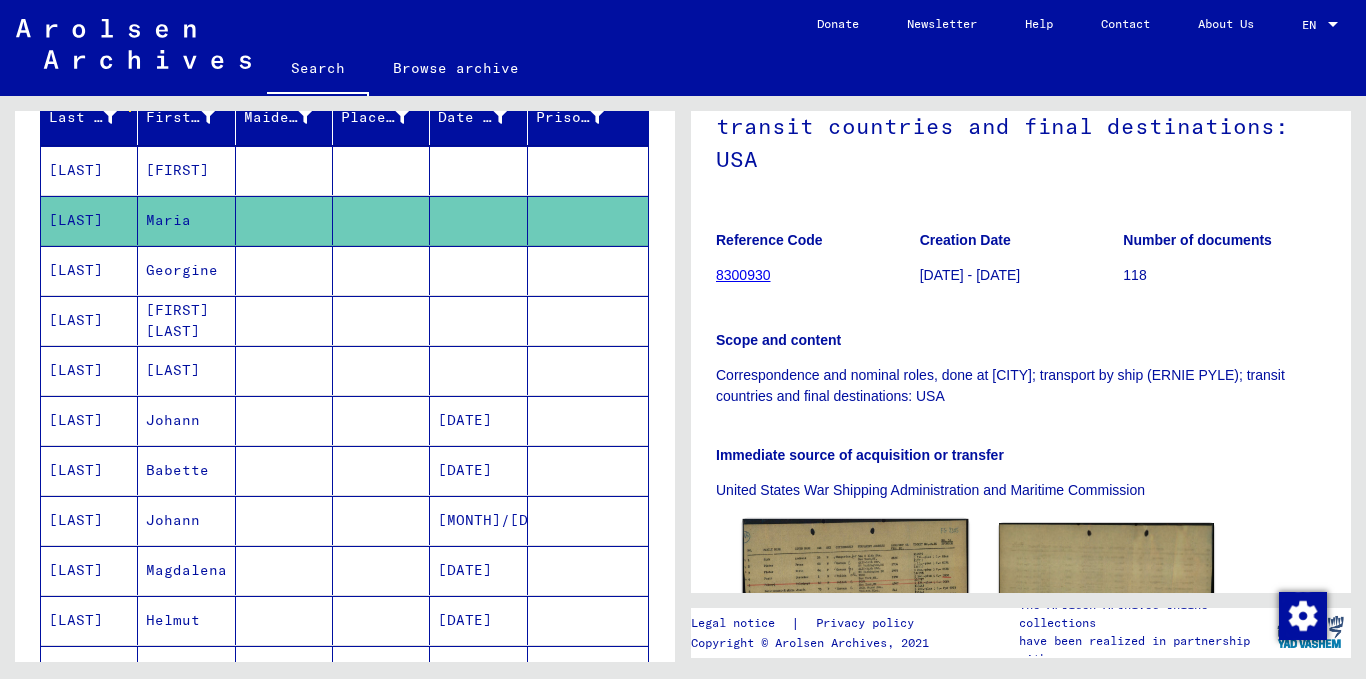 scroll, scrollTop: 200, scrollLeft: 0, axis: vertical 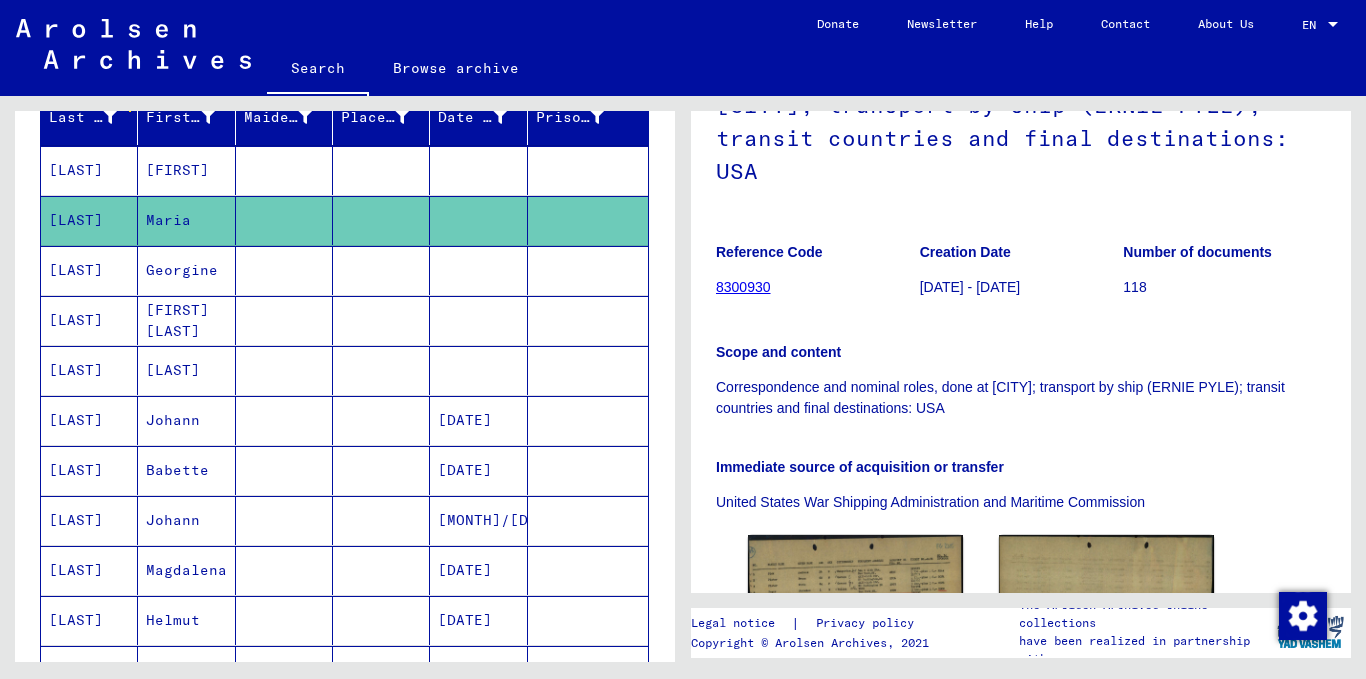 drag, startPoint x: 1219, startPoint y: 312, endPoint x: 1179, endPoint y: 284, distance: 48.82622 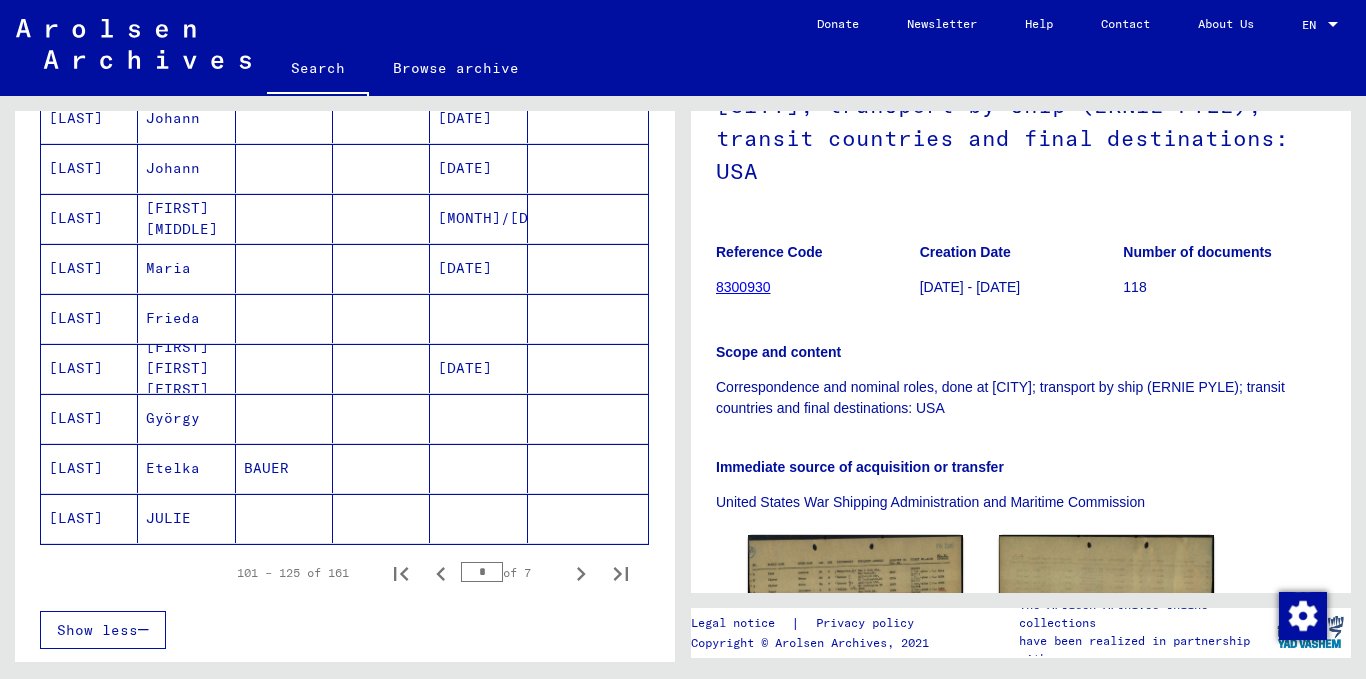scroll, scrollTop: 1259, scrollLeft: 0, axis: vertical 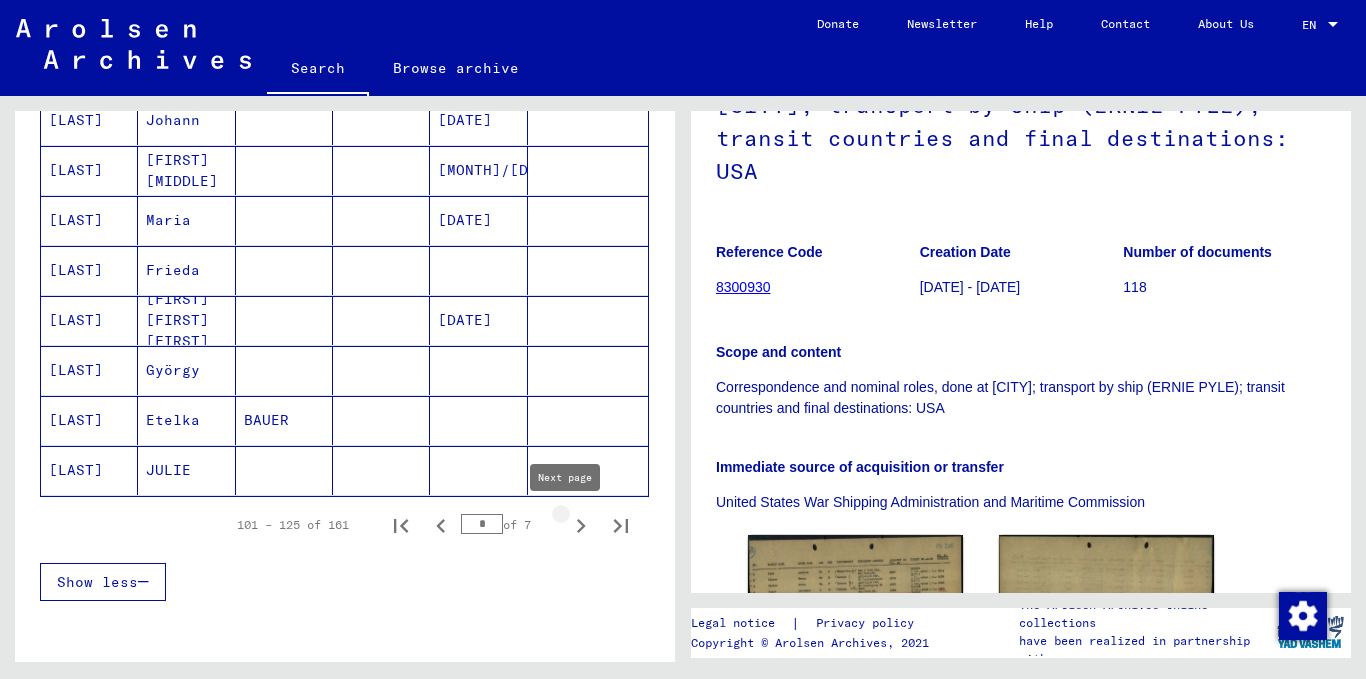 click 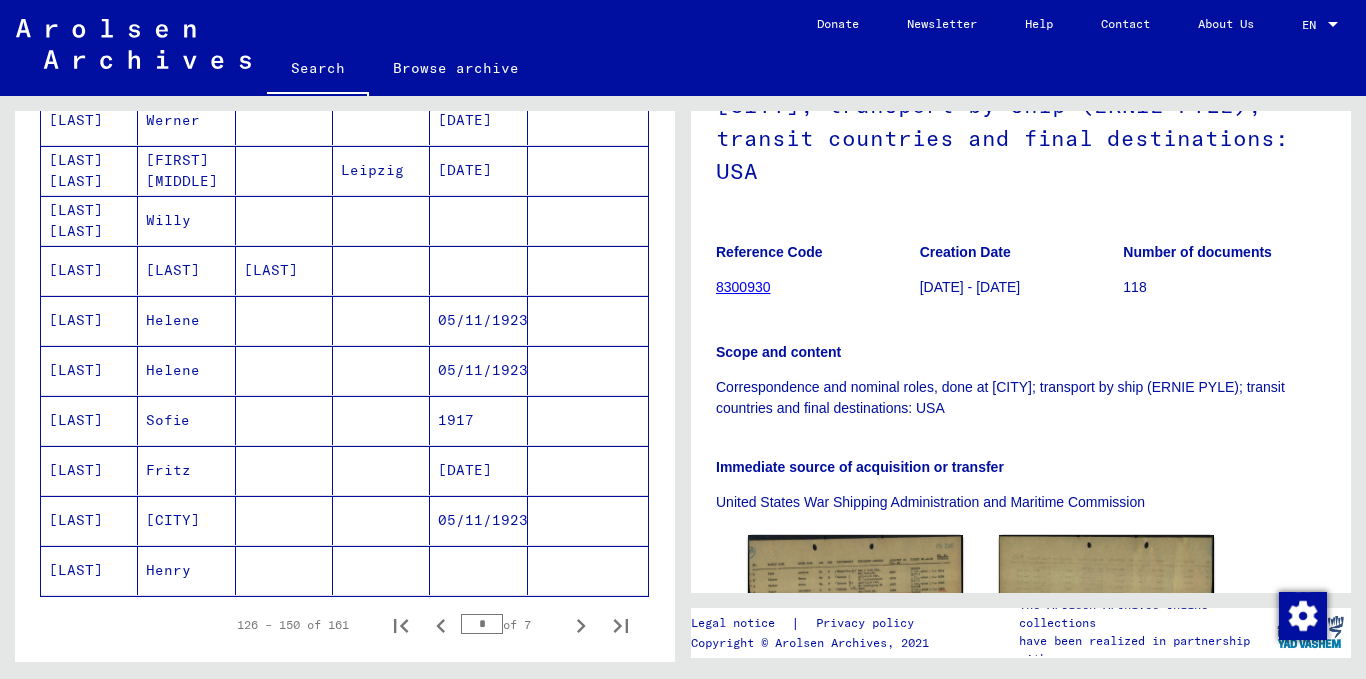 scroll, scrollTop: 1259, scrollLeft: 0, axis: vertical 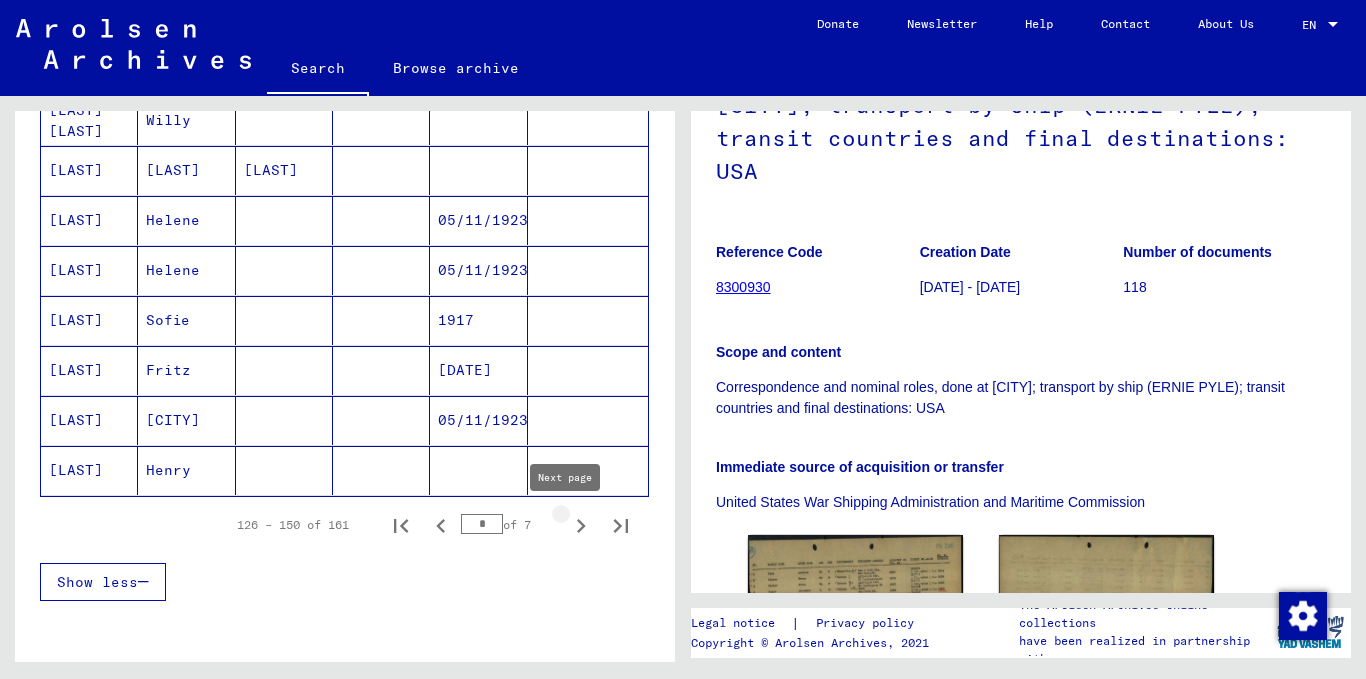 click 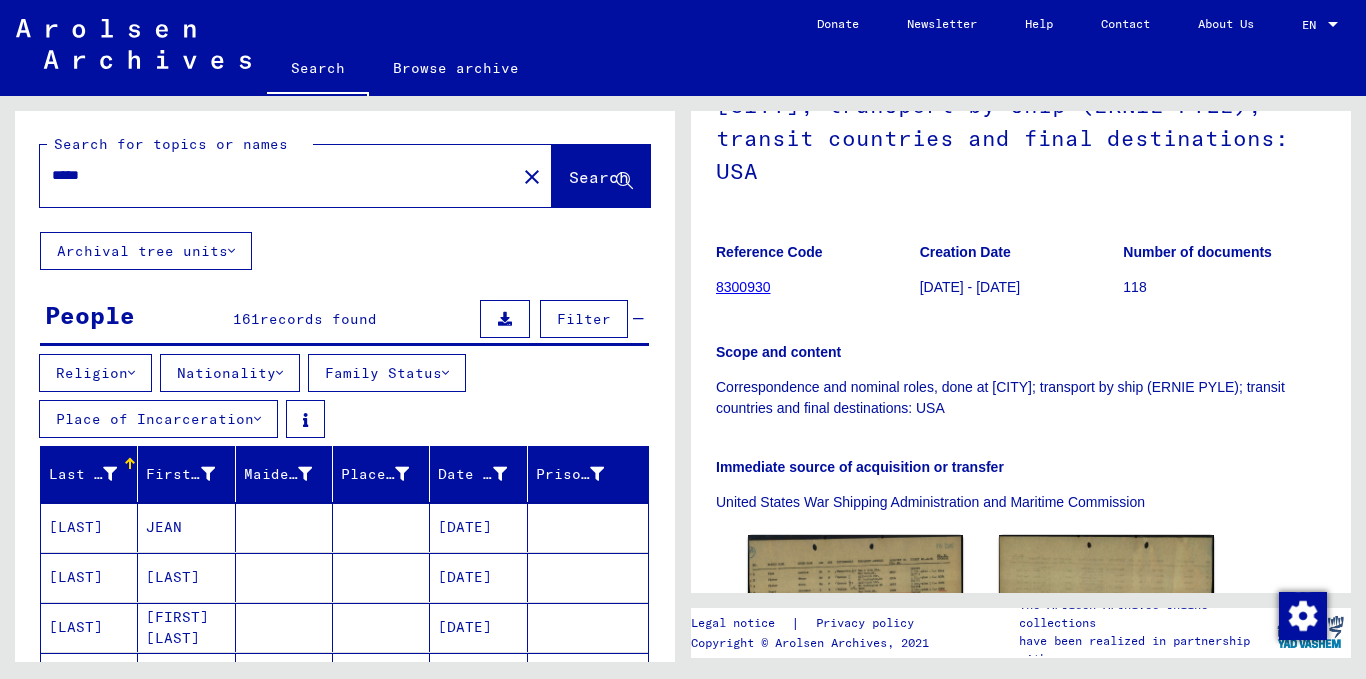 scroll, scrollTop: 0, scrollLeft: 0, axis: both 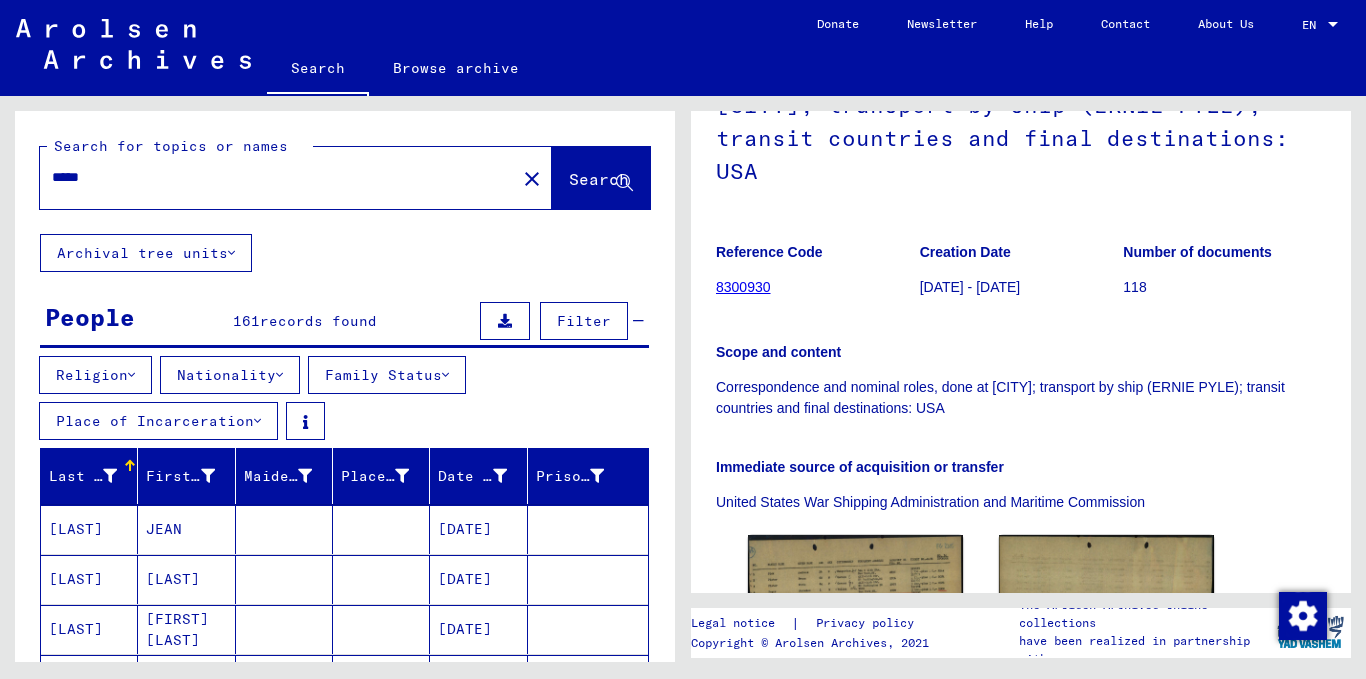 click on "close" 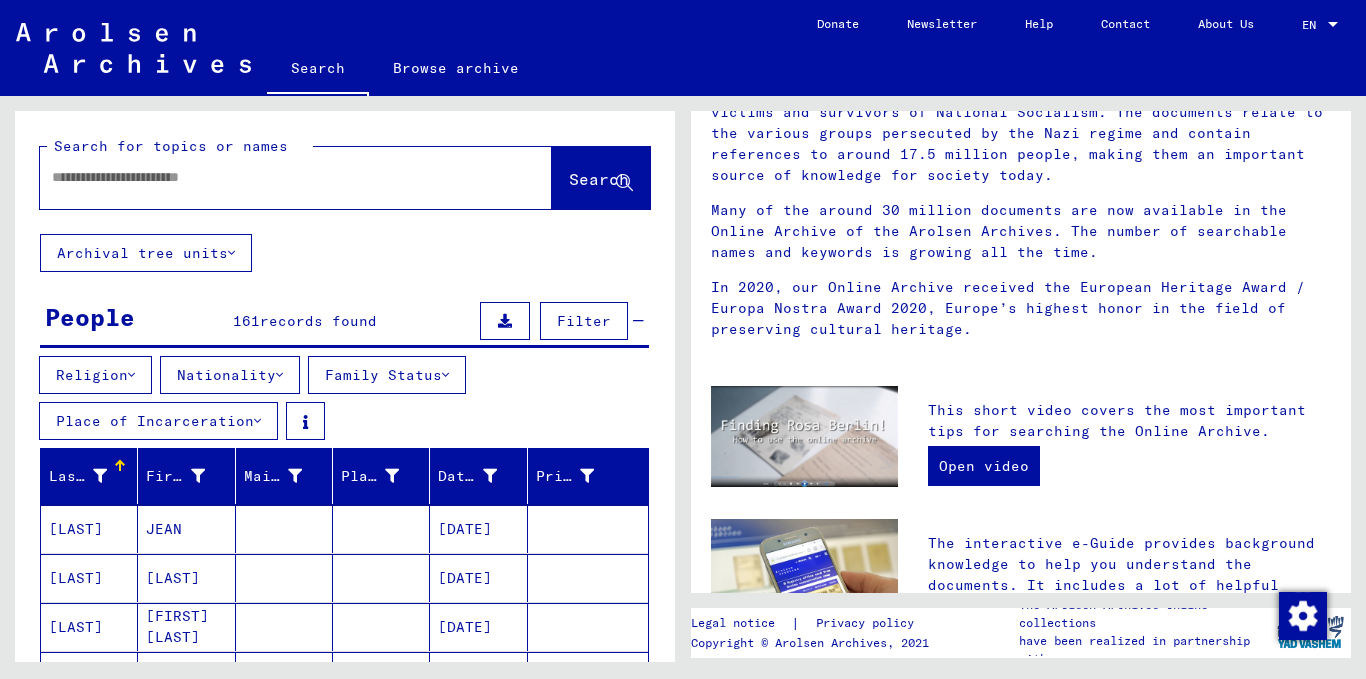 scroll, scrollTop: 0, scrollLeft: 0, axis: both 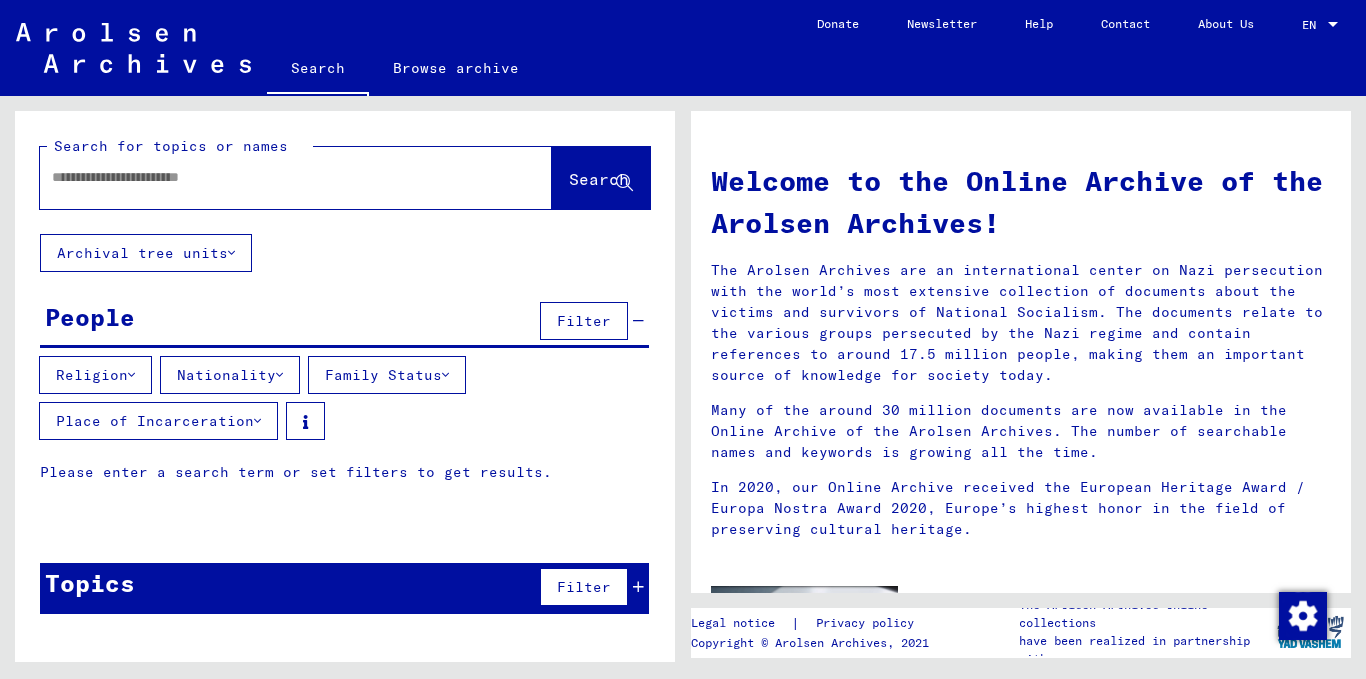 drag, startPoint x: 479, startPoint y: 175, endPoint x: 442, endPoint y: 175, distance: 37 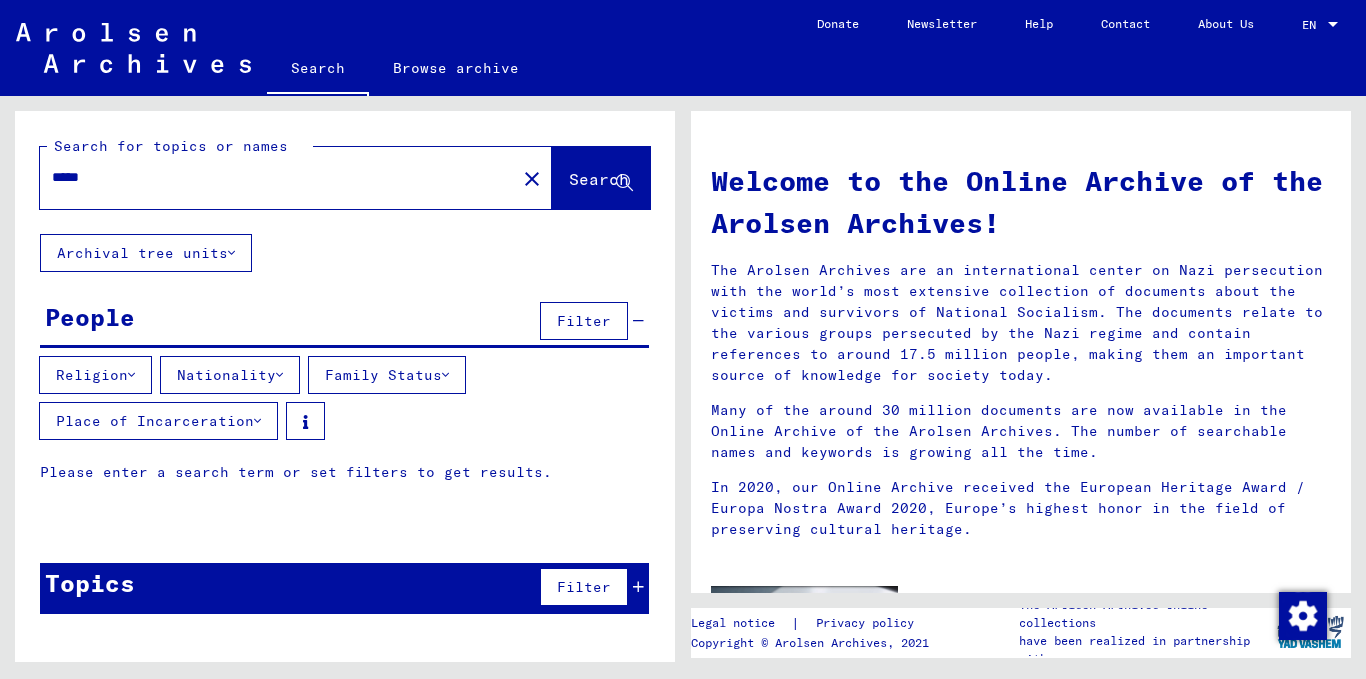 type on "*****" 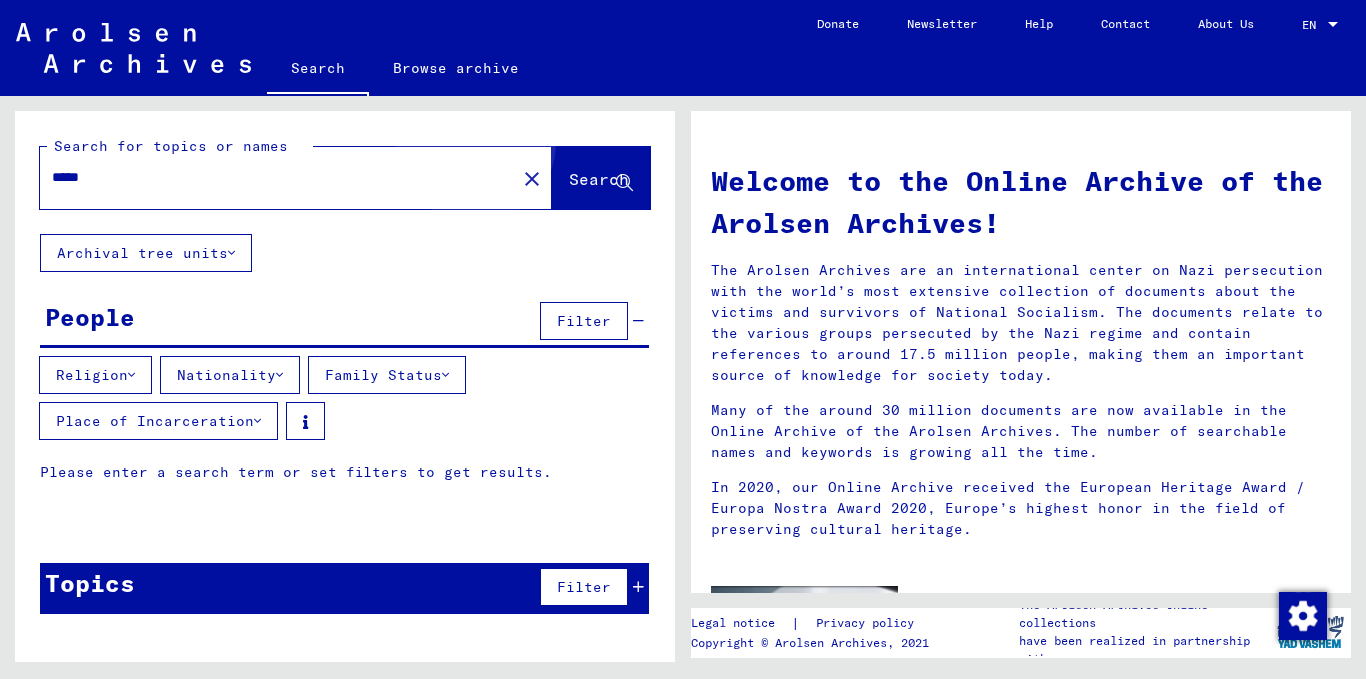 click on "Search" 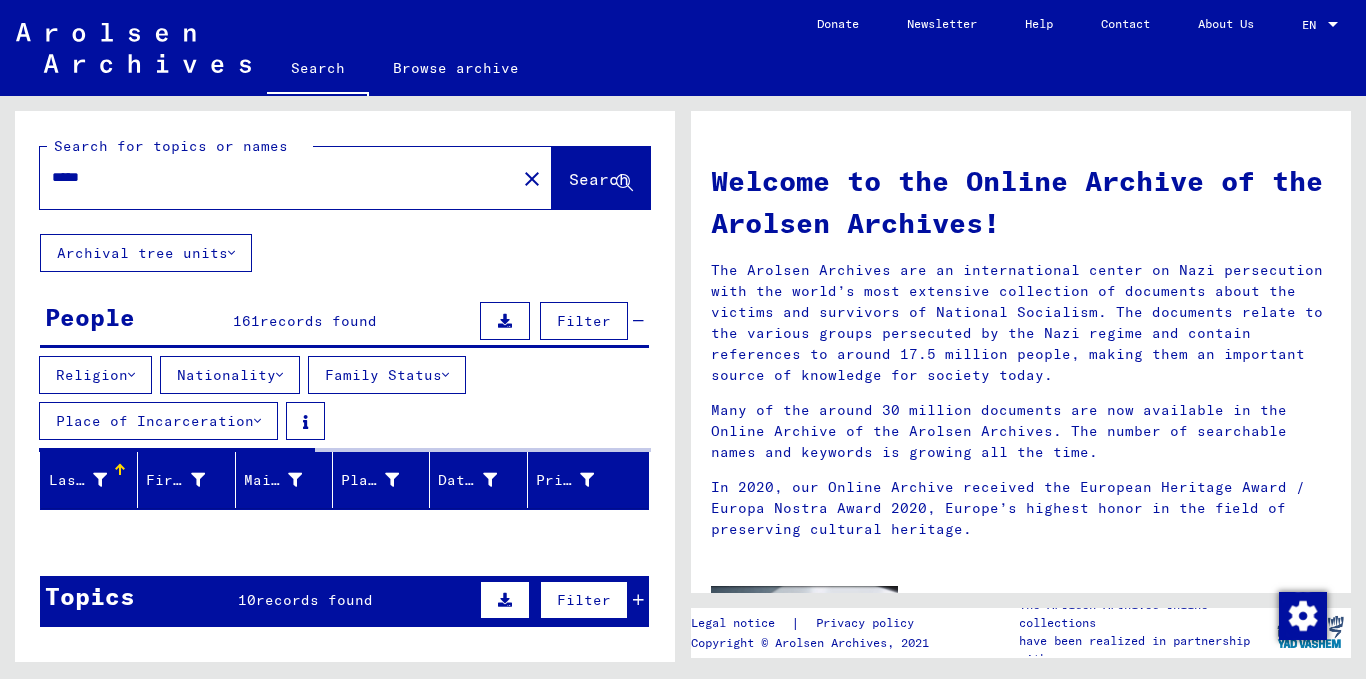 click on "Filter" at bounding box center (584, 321) 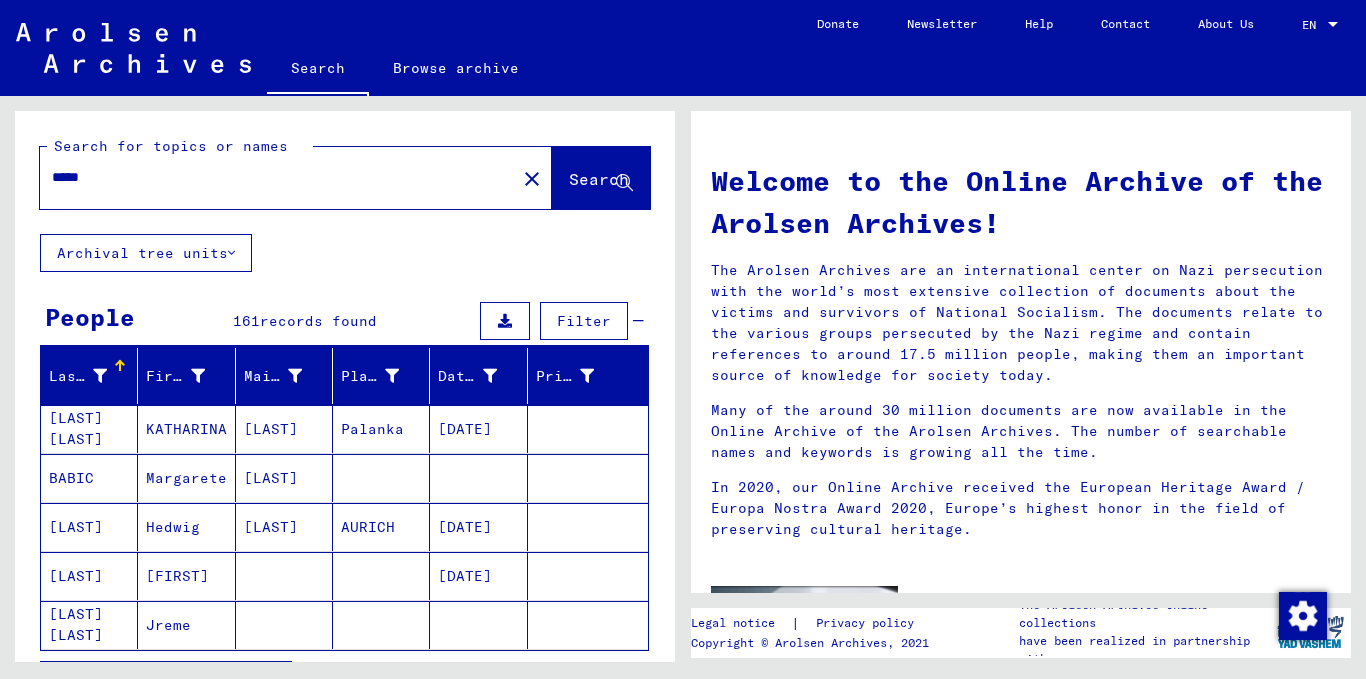 click on "Filter" at bounding box center (584, 321) 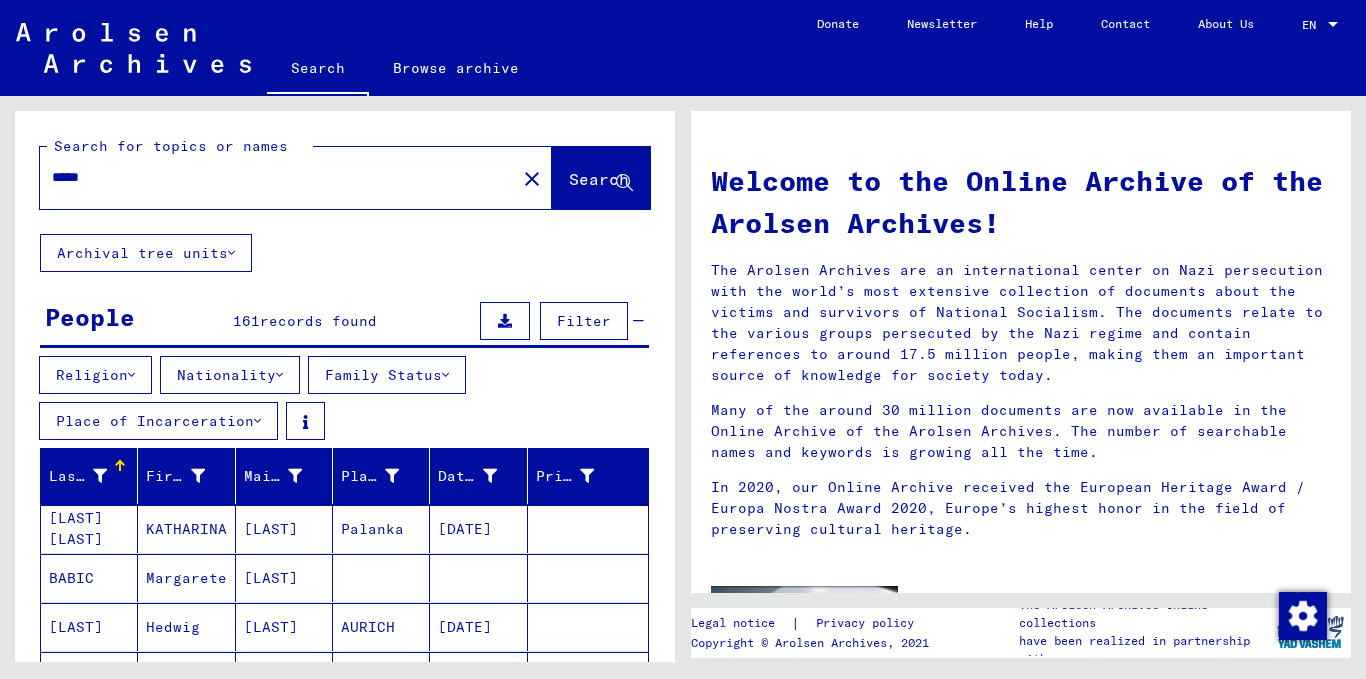 click on "Filter" at bounding box center (584, 321) 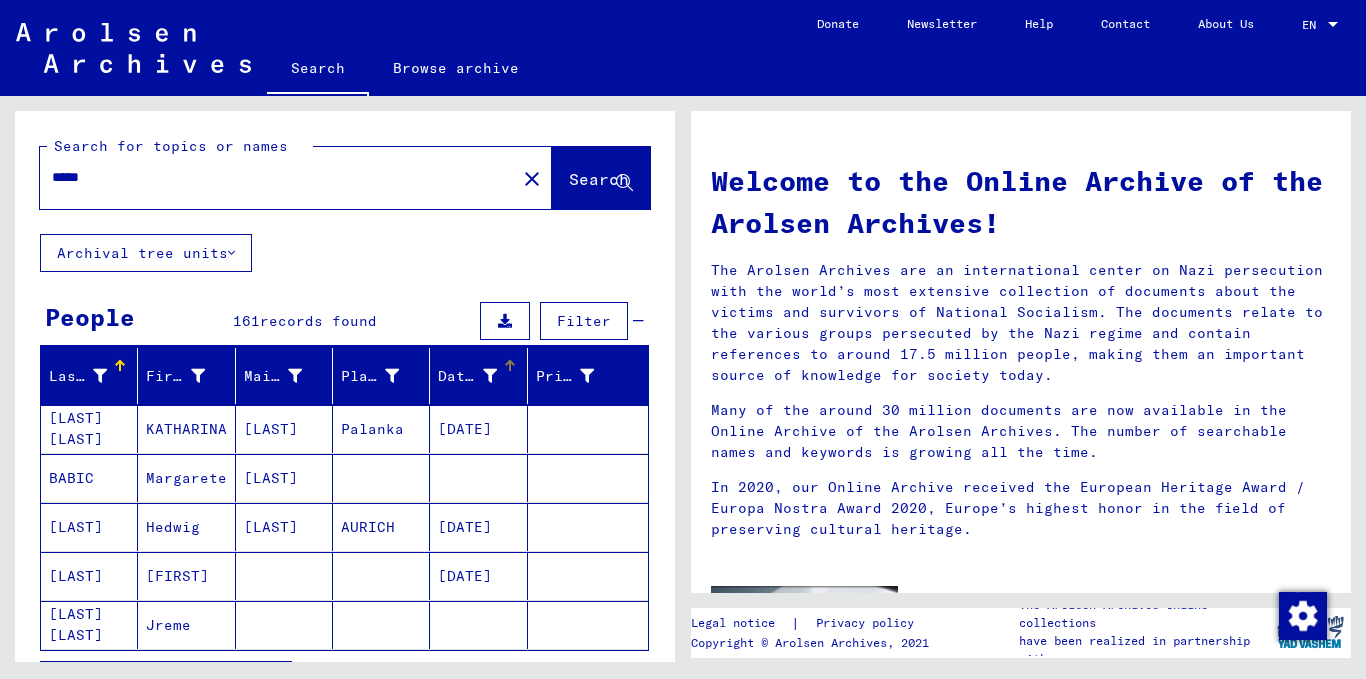 click at bounding box center [490, 376] 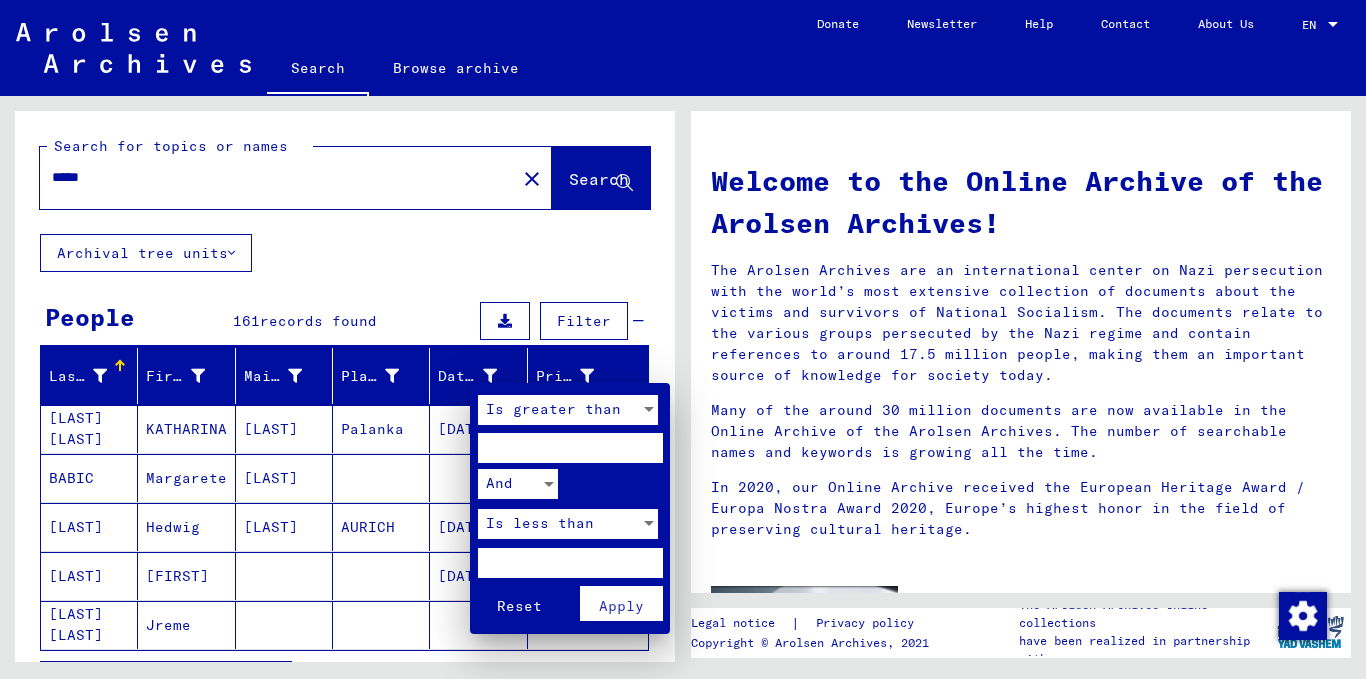 click at bounding box center [570, 448] 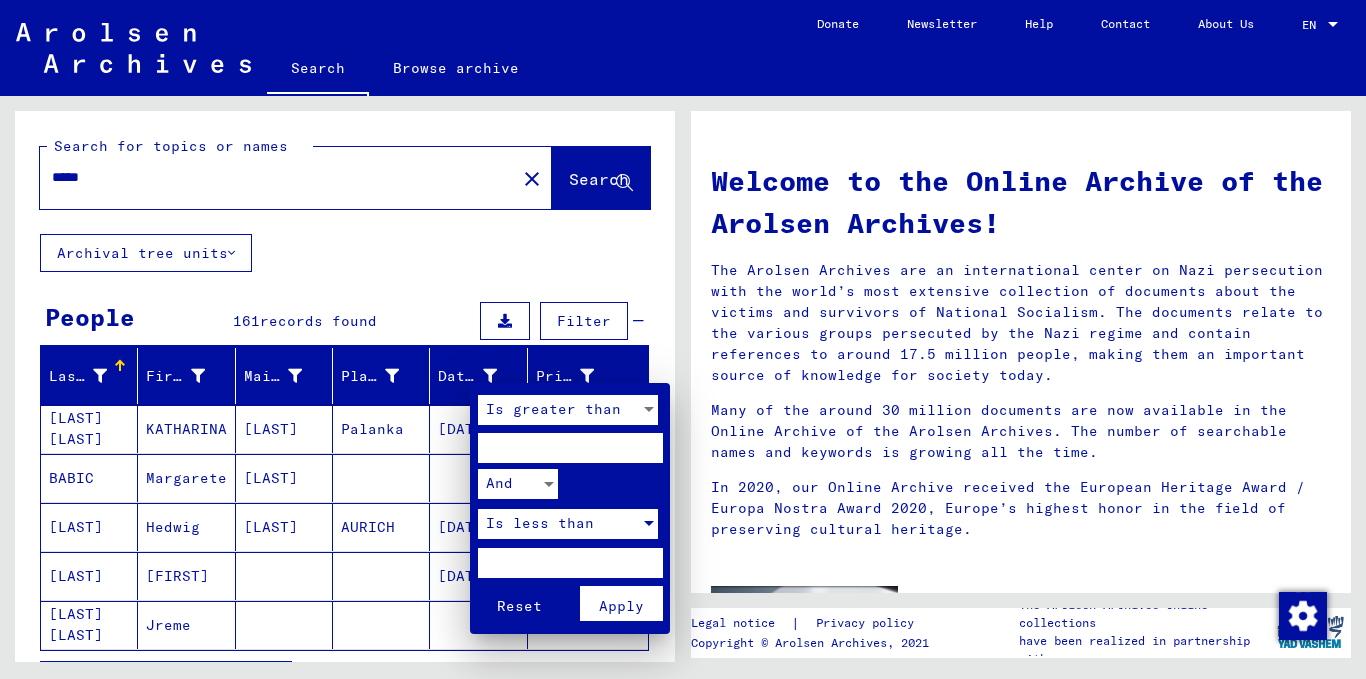click on "Is less than" at bounding box center (540, 523) 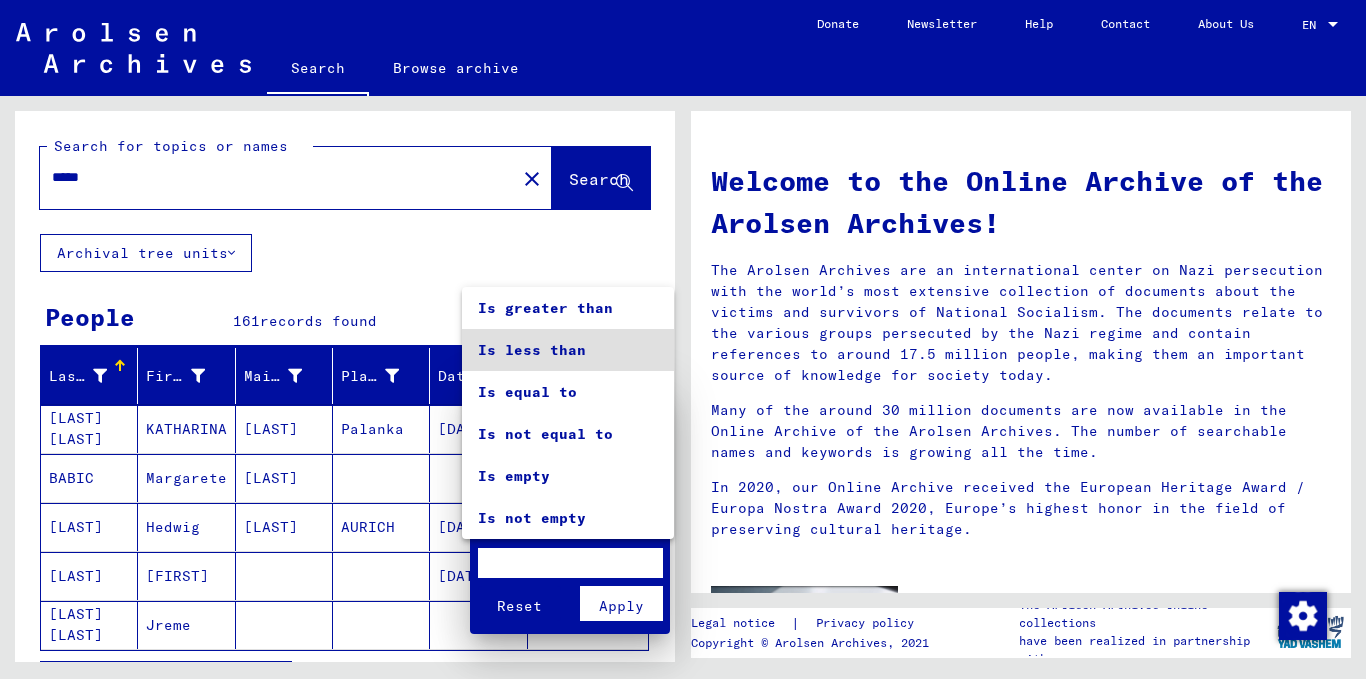 click at bounding box center [683, 339] 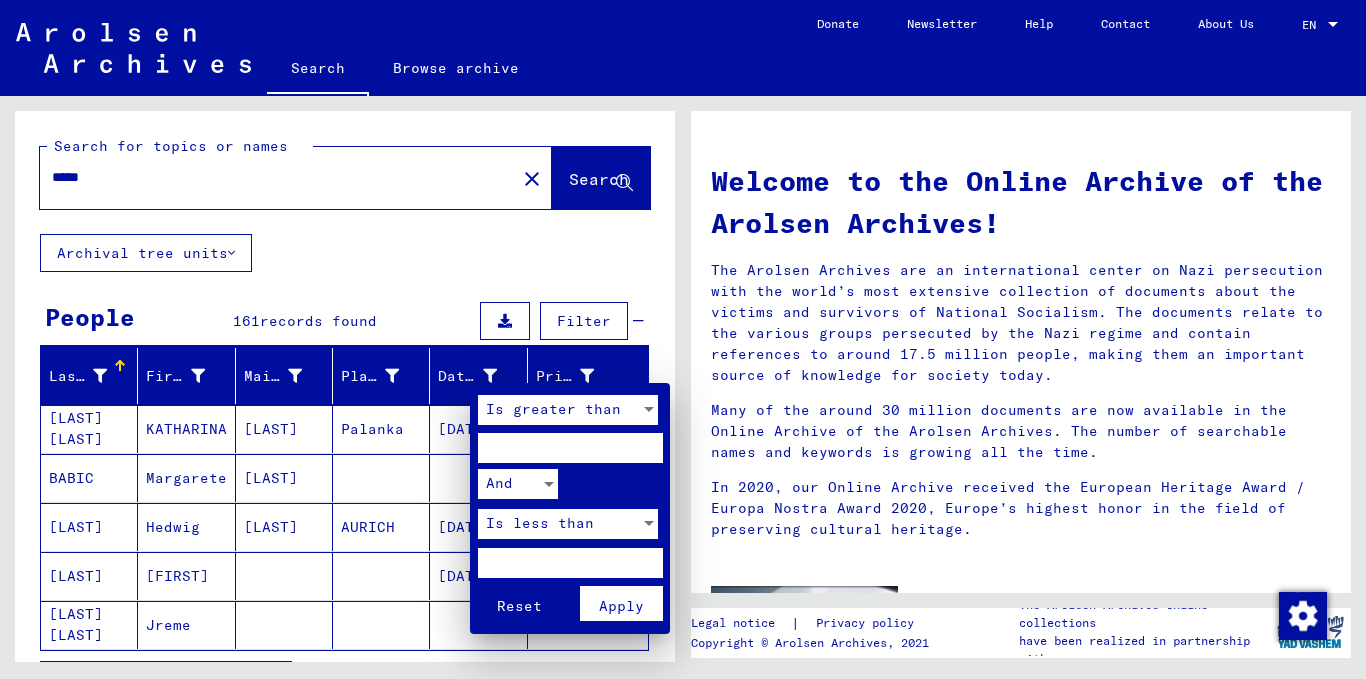 click at bounding box center (570, 563) 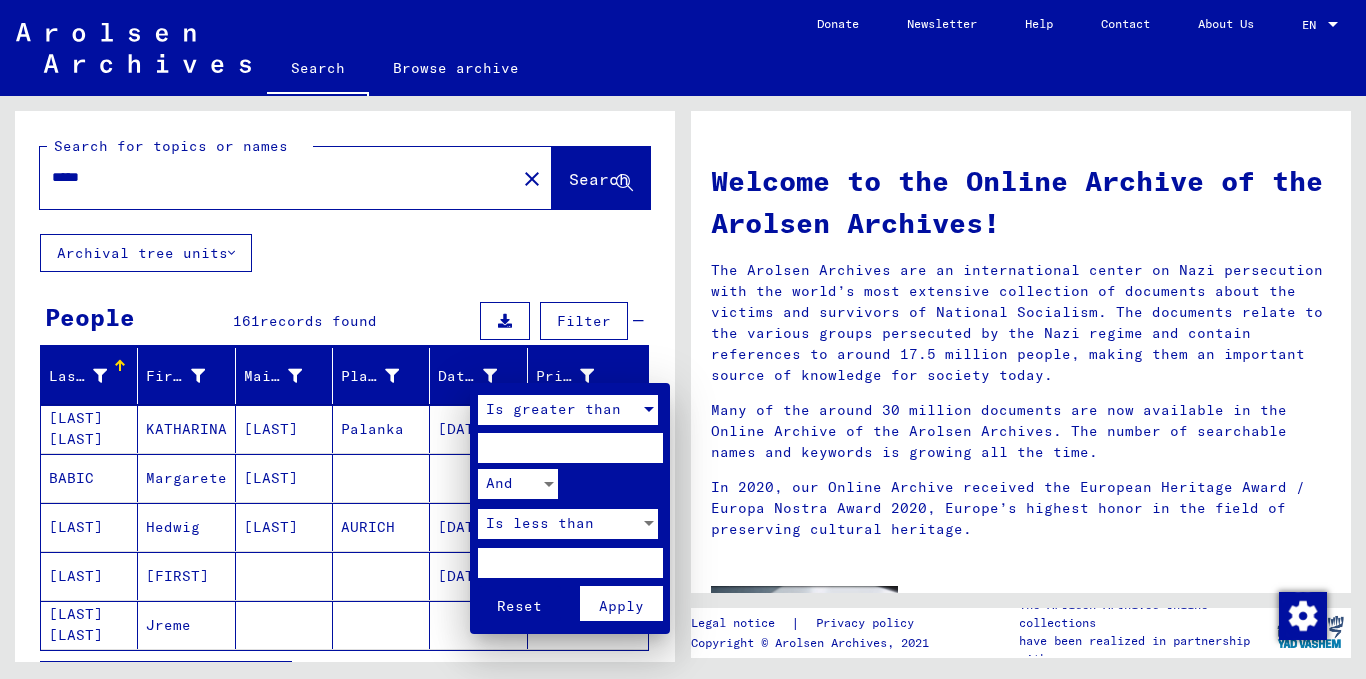 click on "Is greater than" at bounding box center (553, 409) 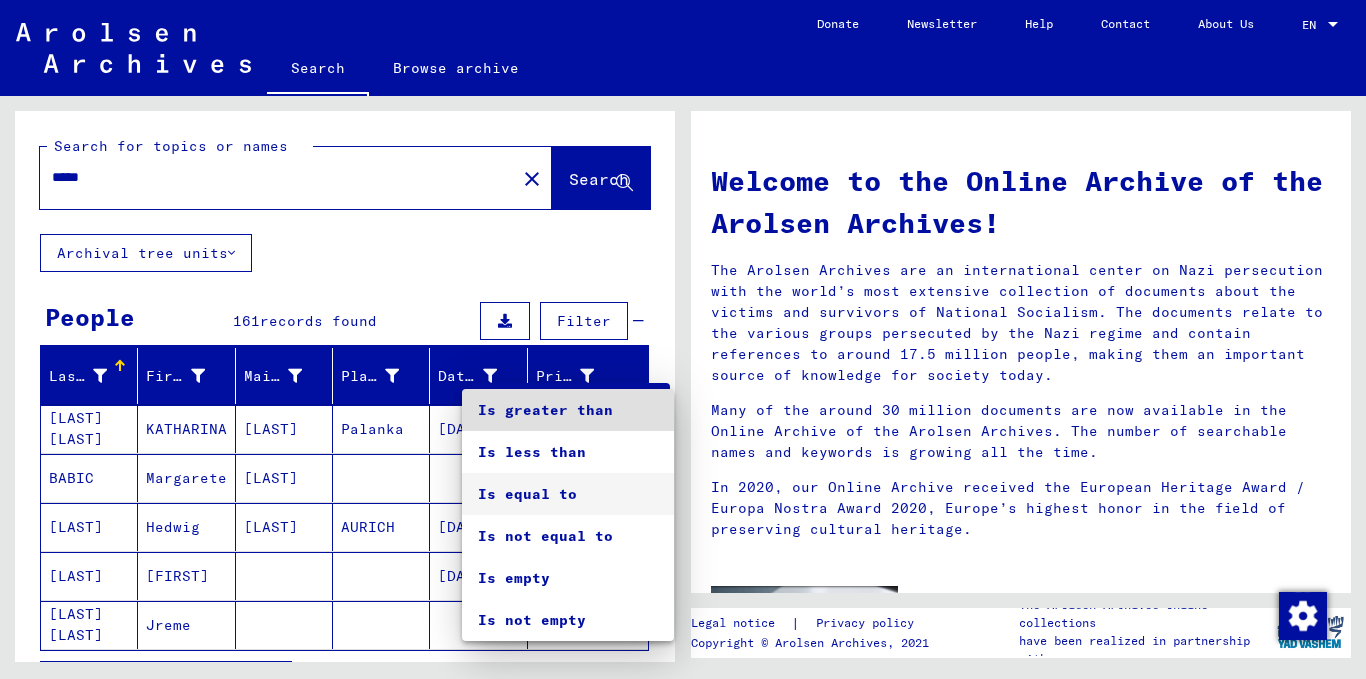 click on "Is equal to" at bounding box center [568, 494] 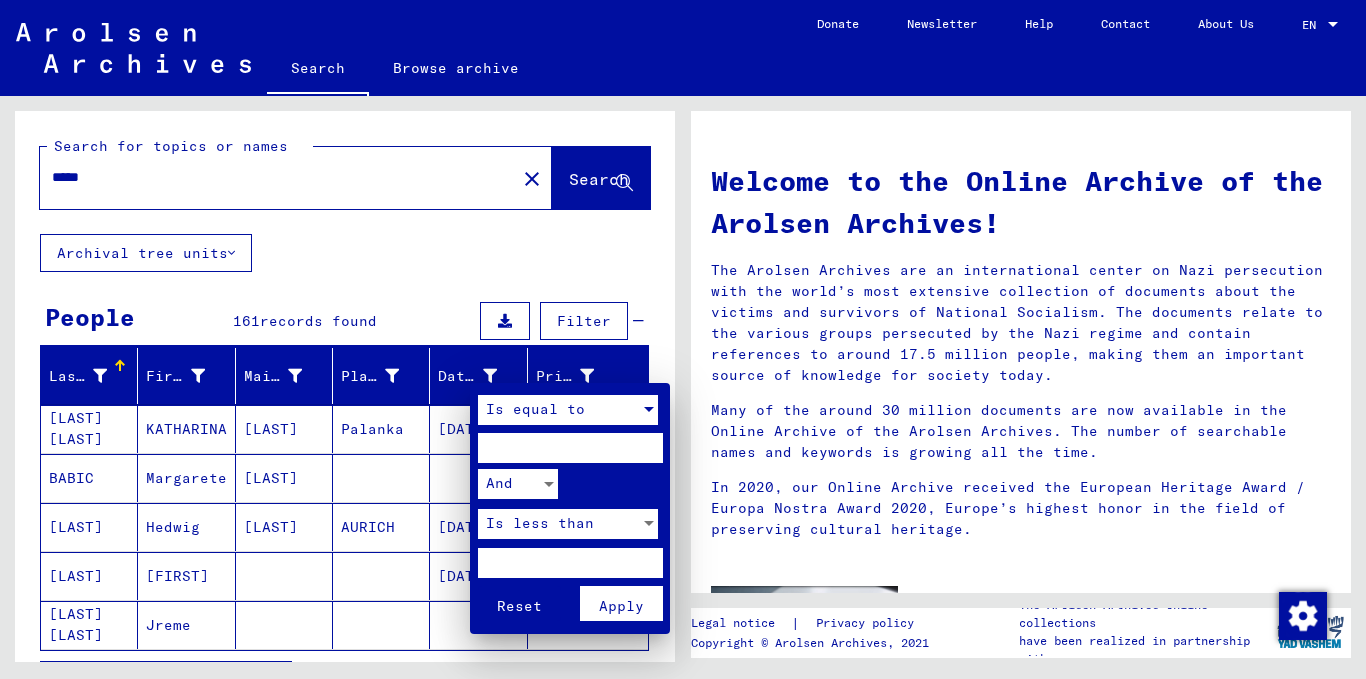 click on "****" at bounding box center (570, 448) 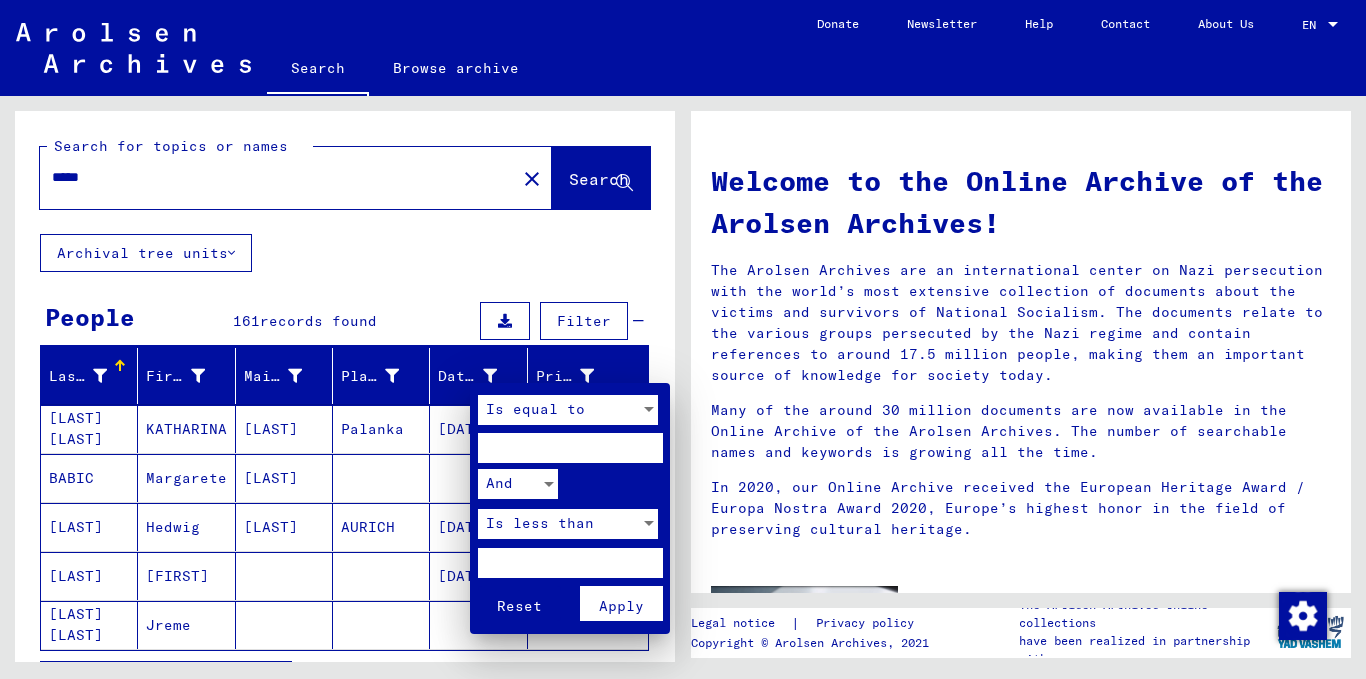 type on "****" 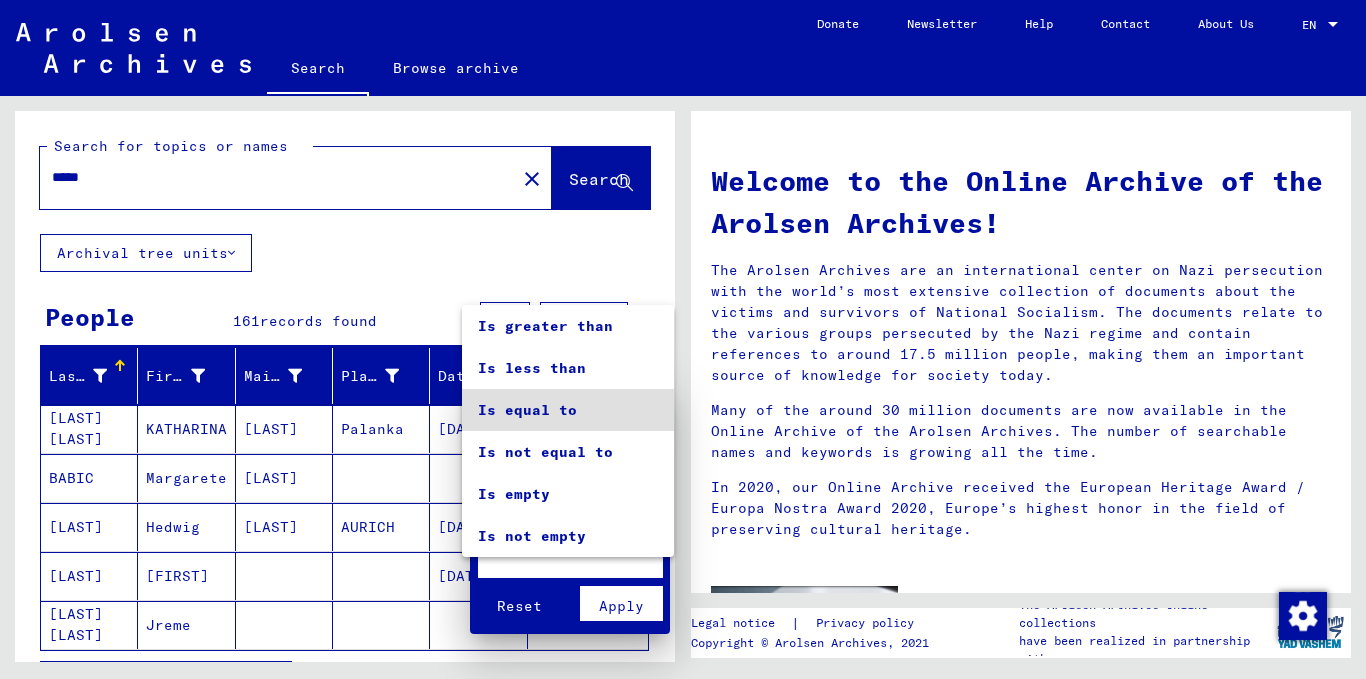 click on "Is equal to" at bounding box center [568, 410] 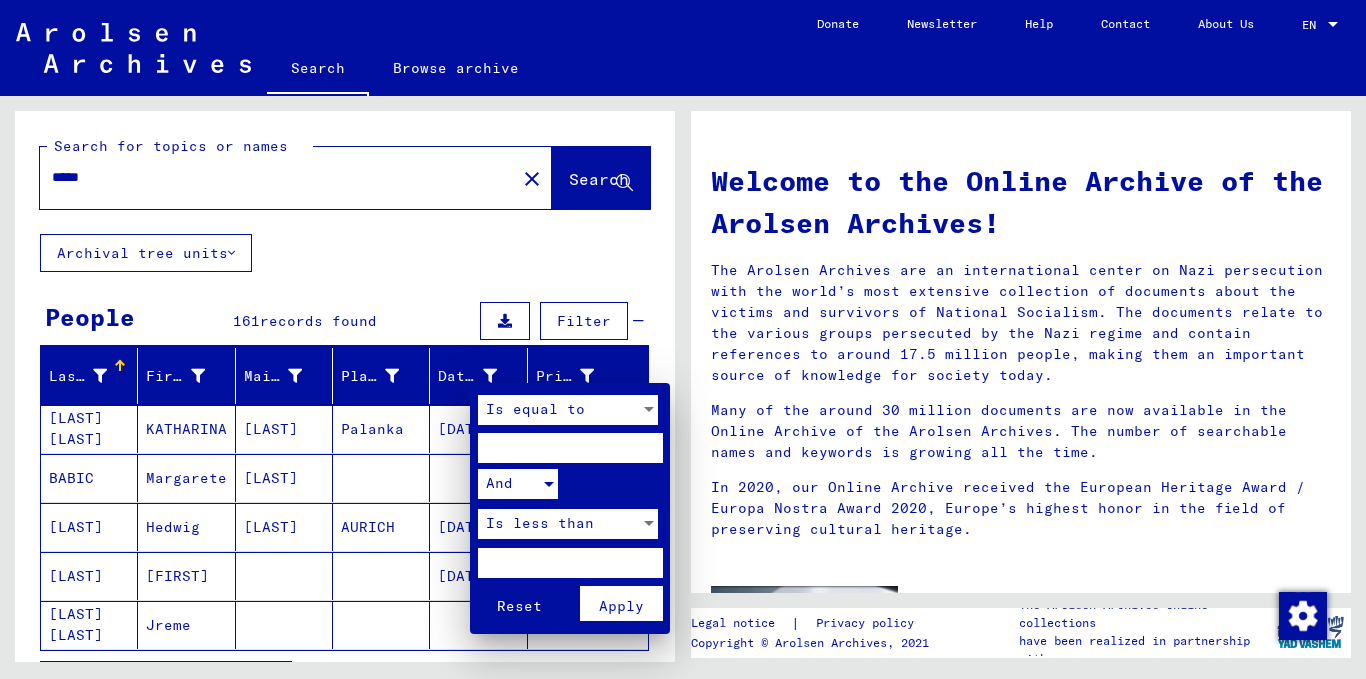 click at bounding box center (549, 484) 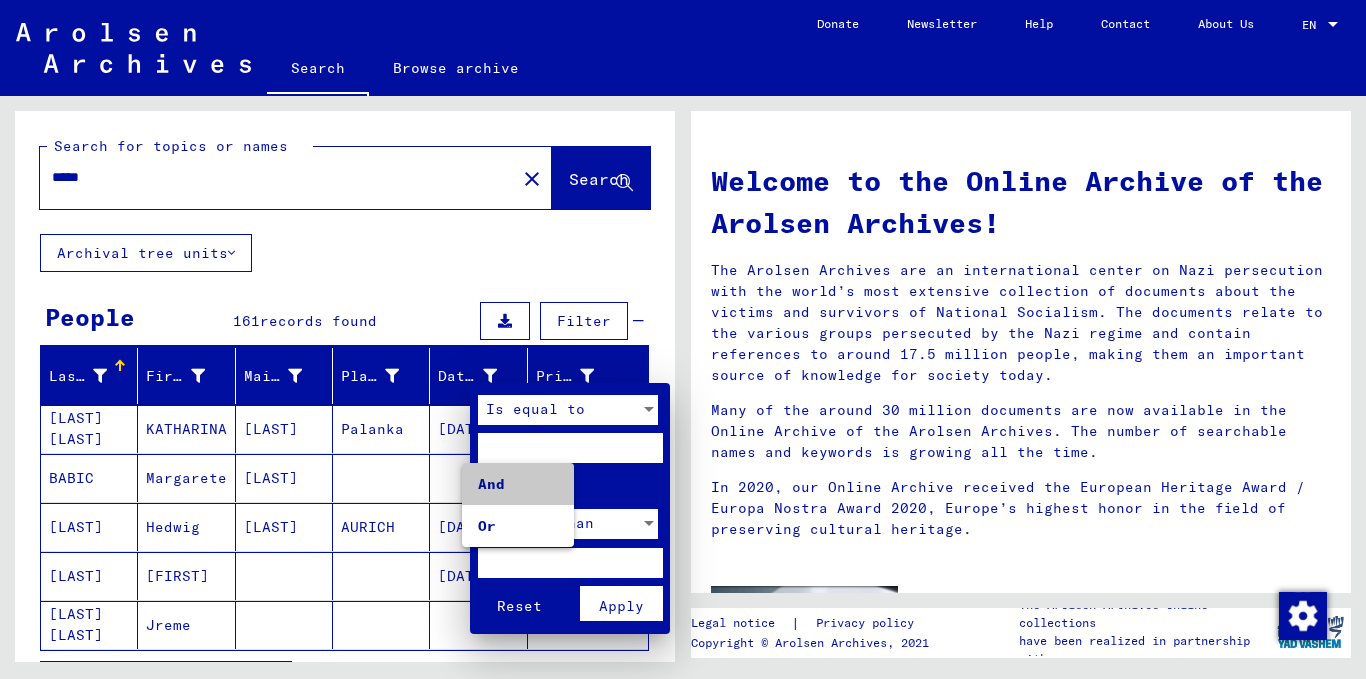 click on "And" at bounding box center (518, 484) 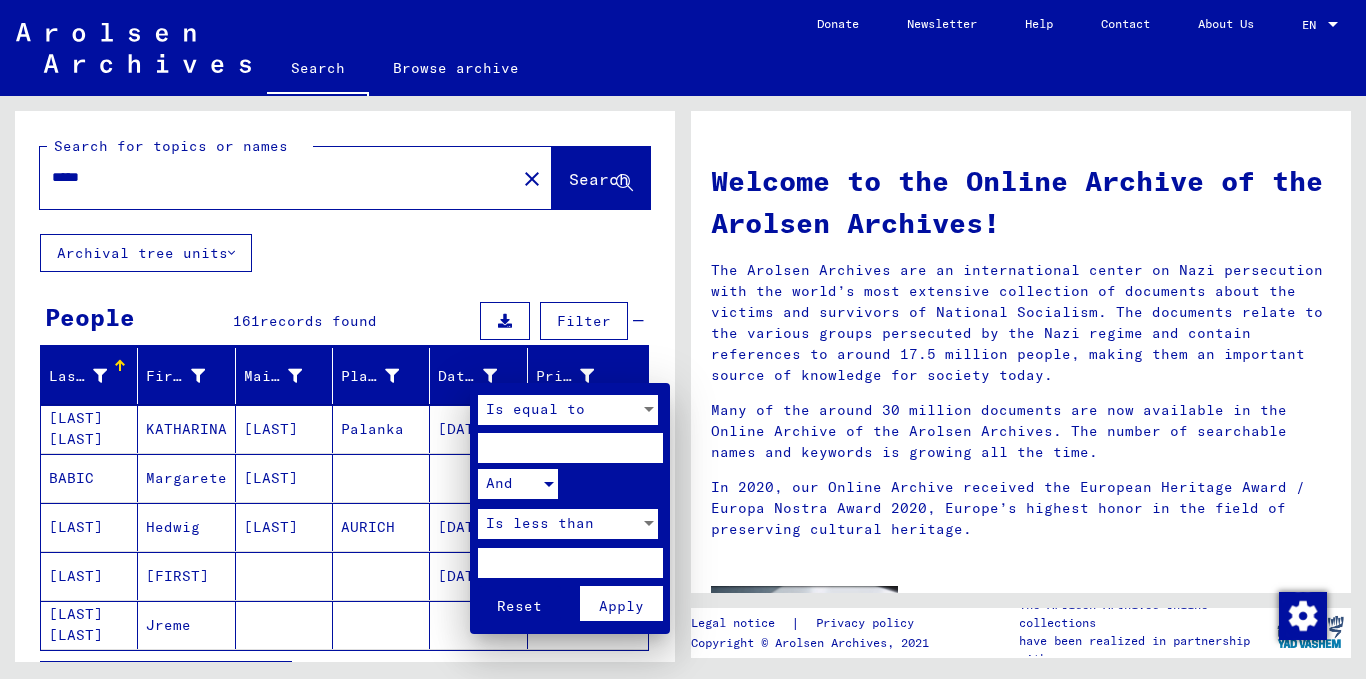 click on "Is less than" at bounding box center [540, 523] 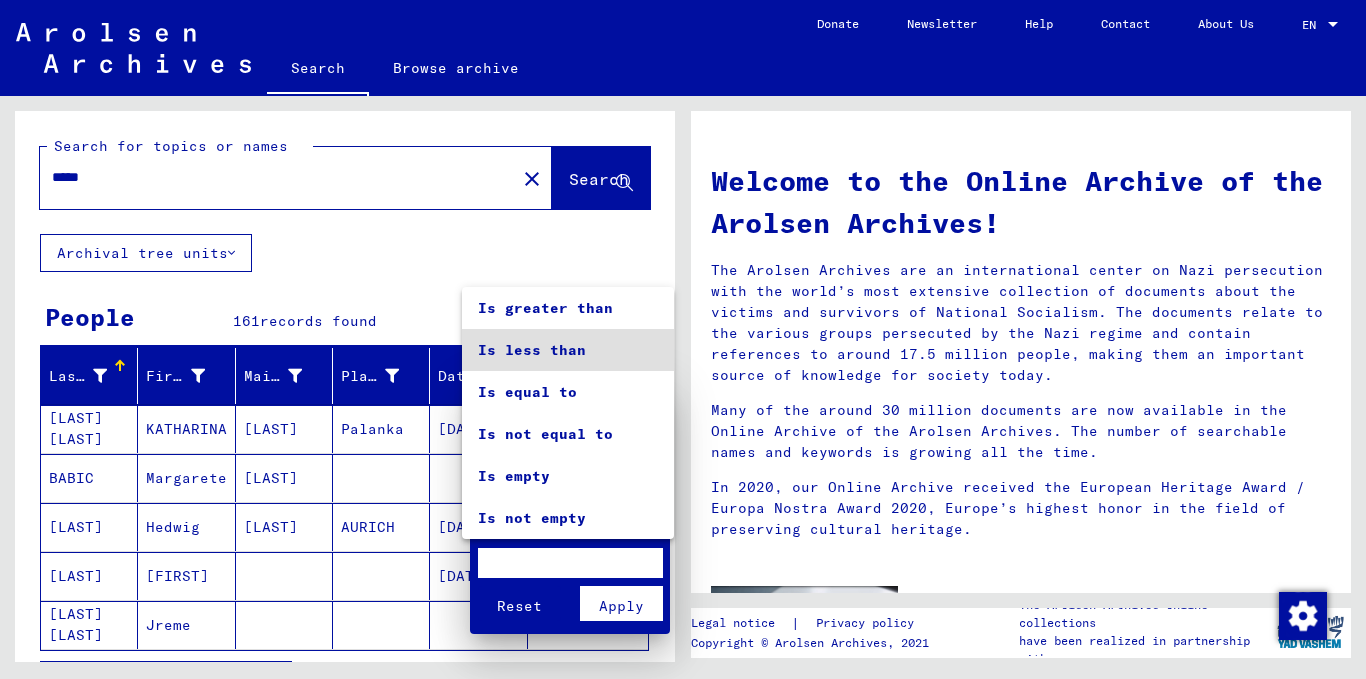 click at bounding box center [683, 339] 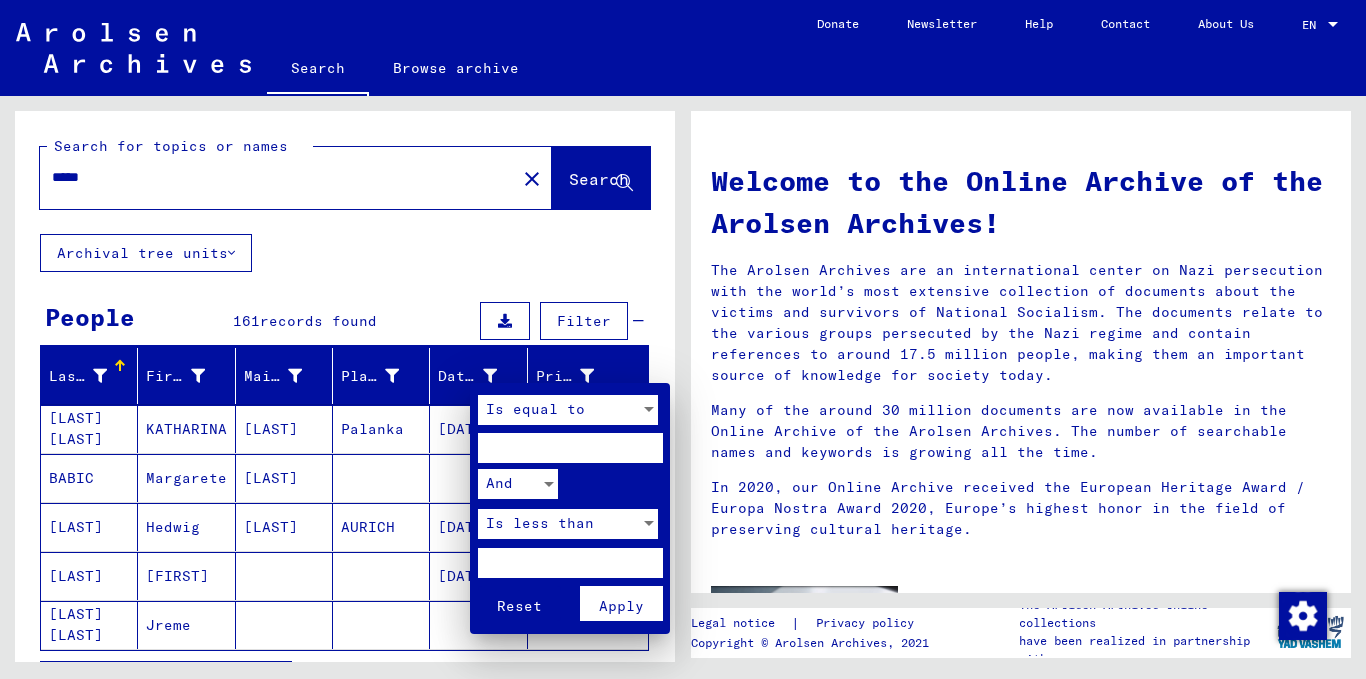 click at bounding box center [570, 563] 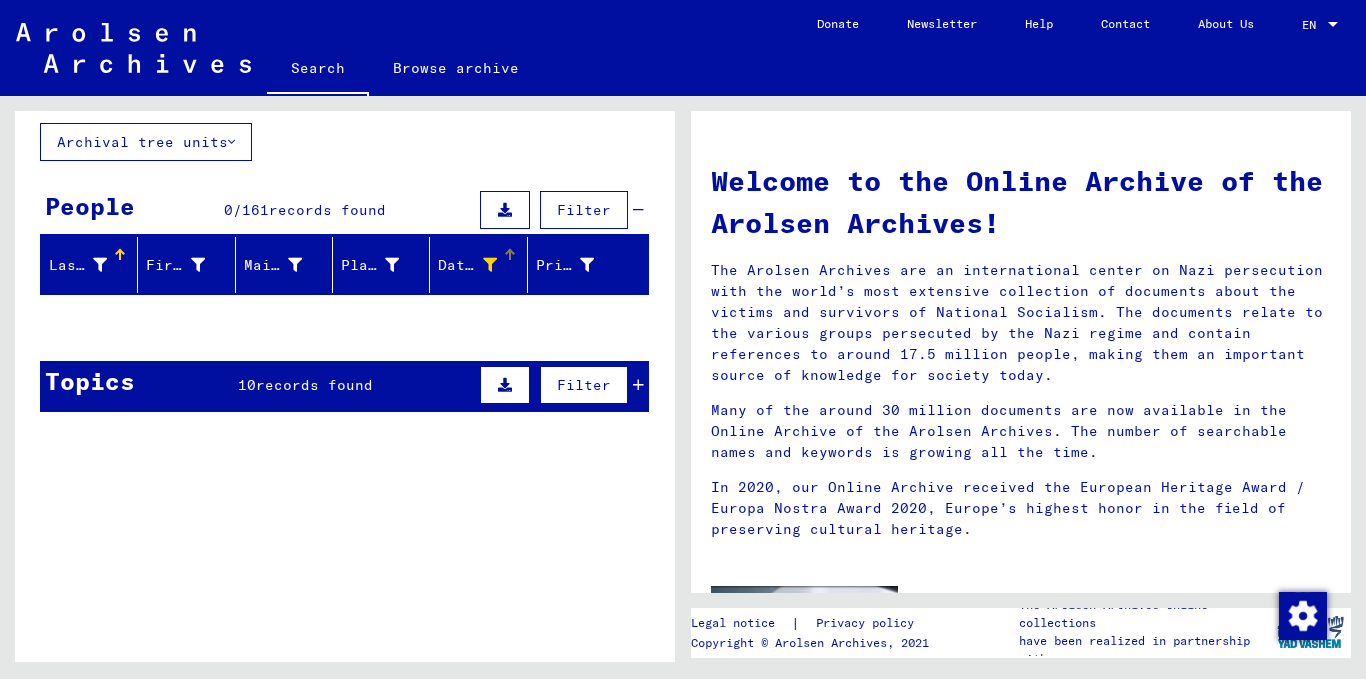 scroll, scrollTop: 0, scrollLeft: 0, axis: both 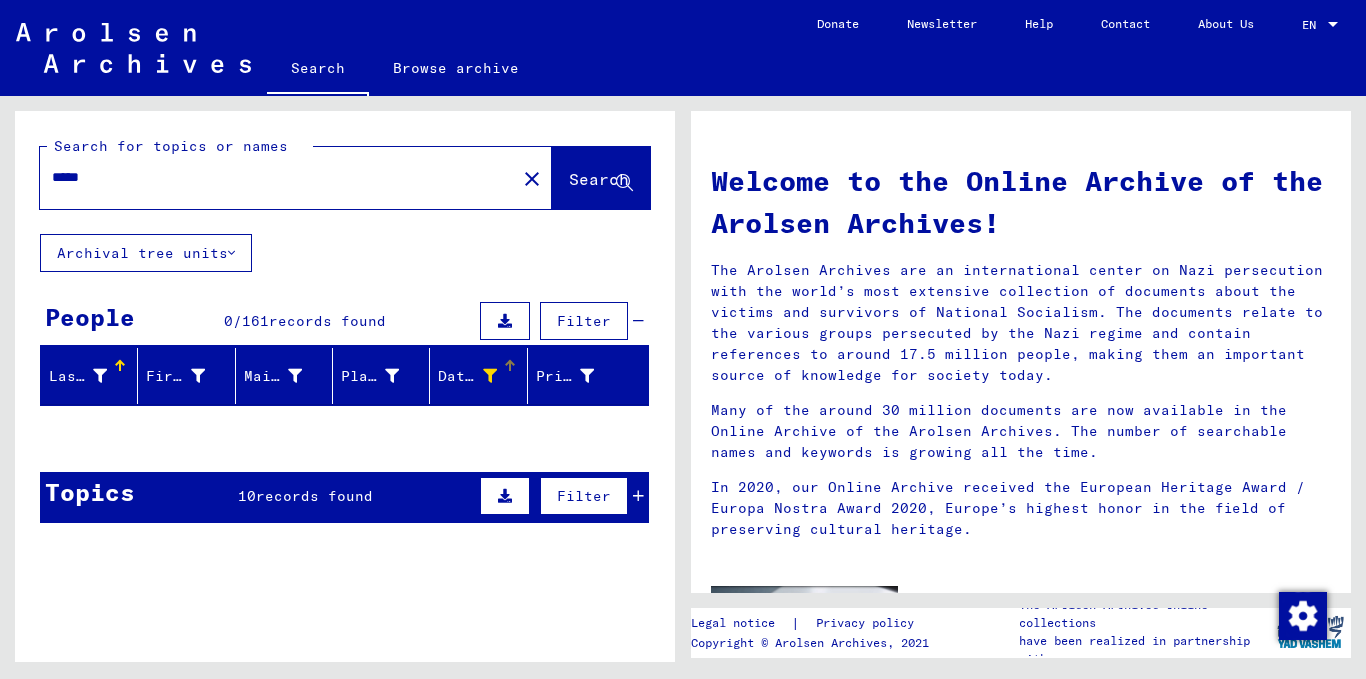 click on "Search for topics or names ***** close  Search" 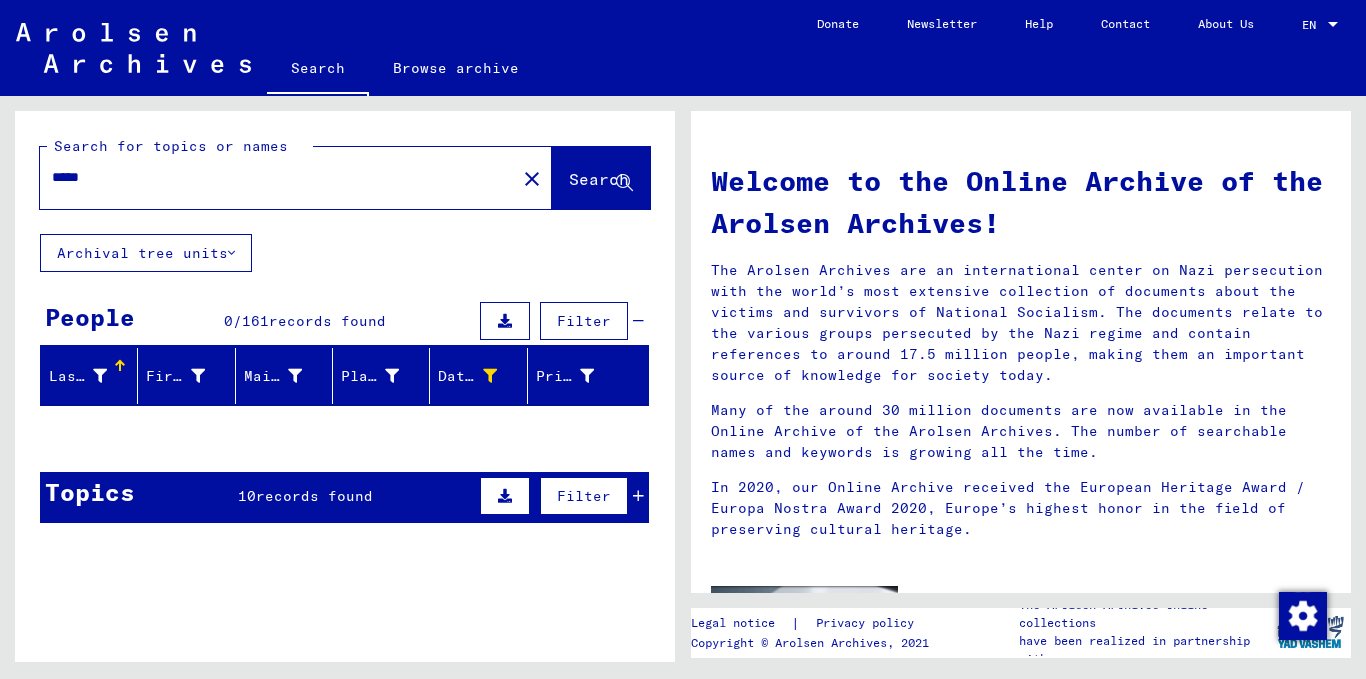 click on "*****" at bounding box center (272, 177) 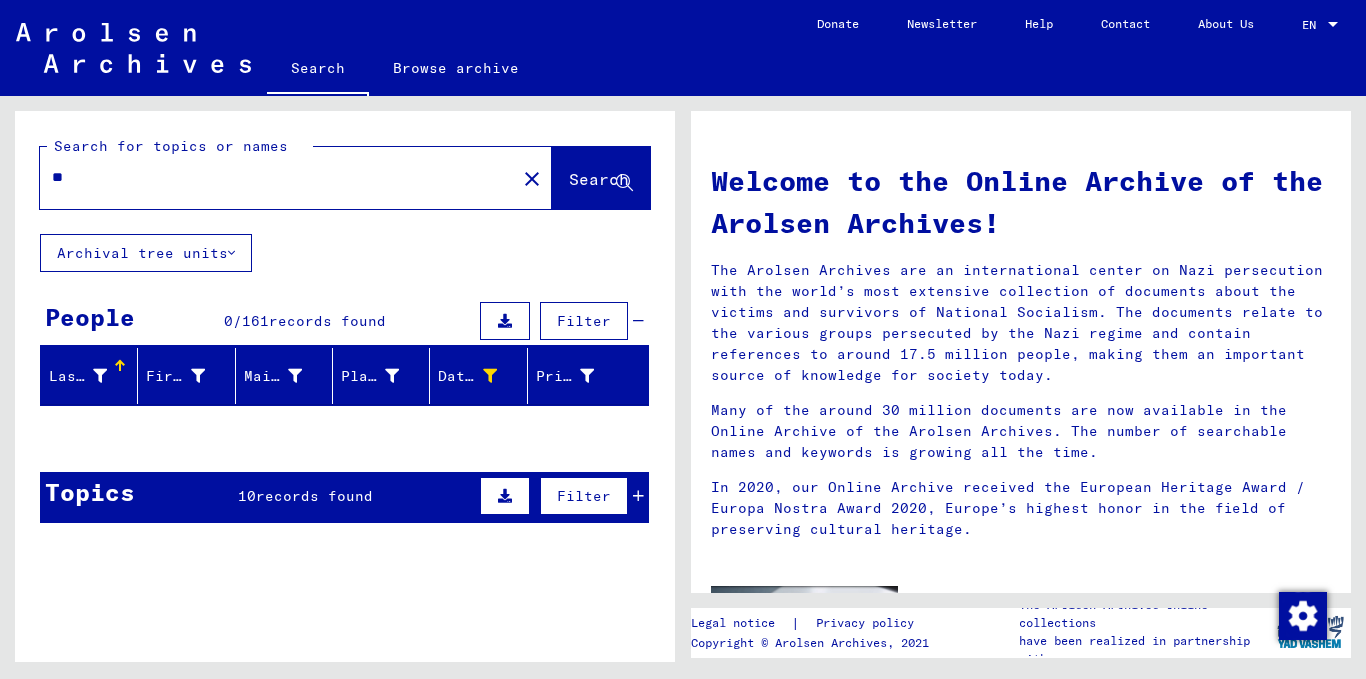 type on "*" 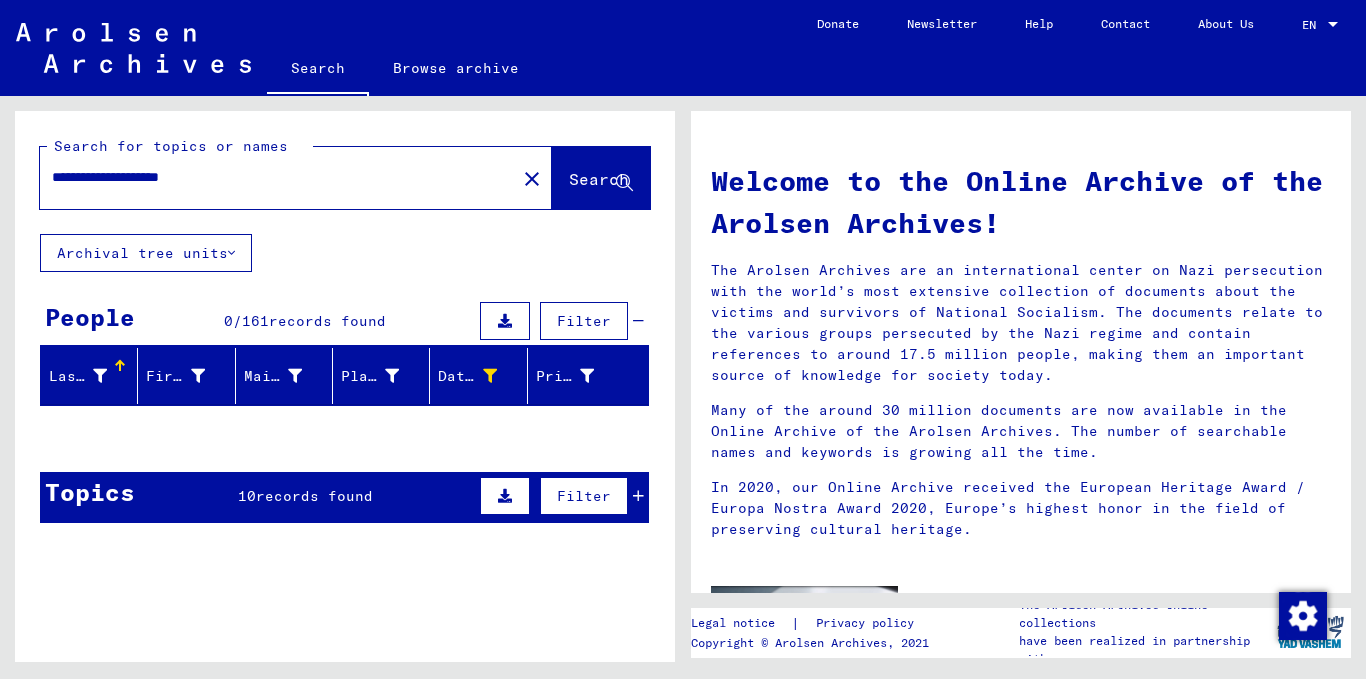 type on "**********" 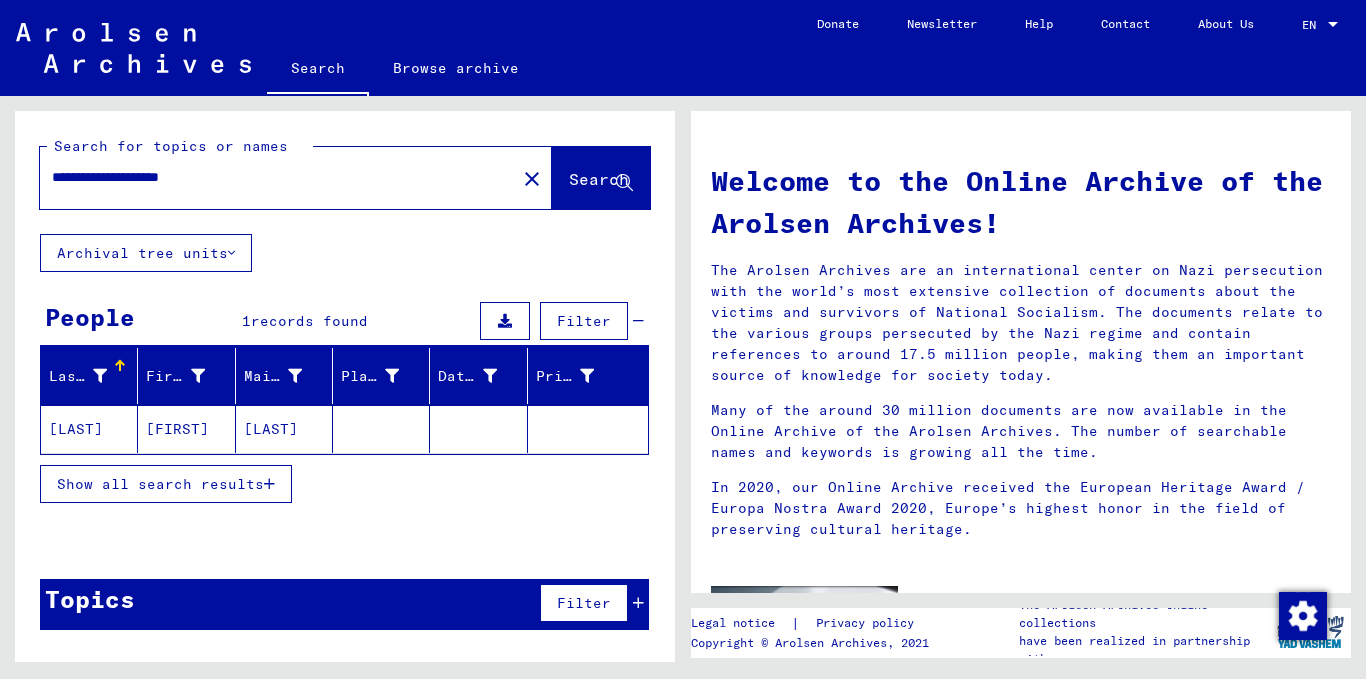click on "close" 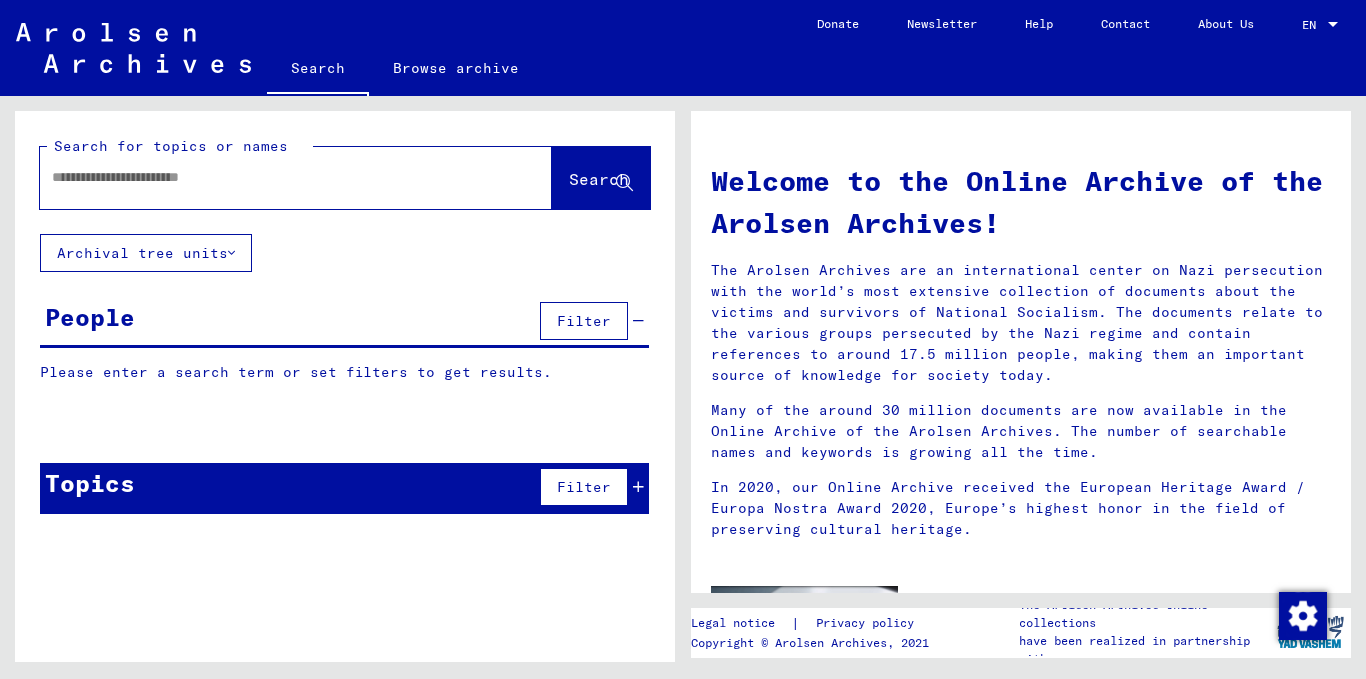 click at bounding box center [272, 177] 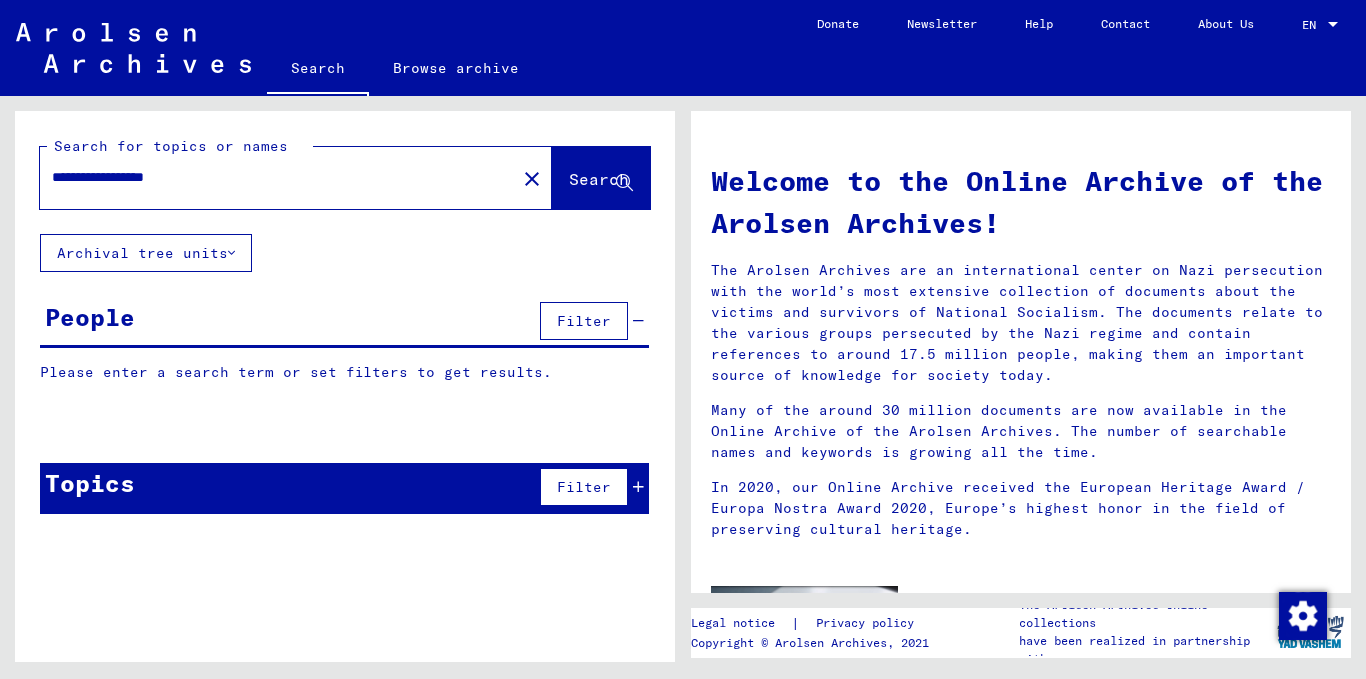 type on "**********" 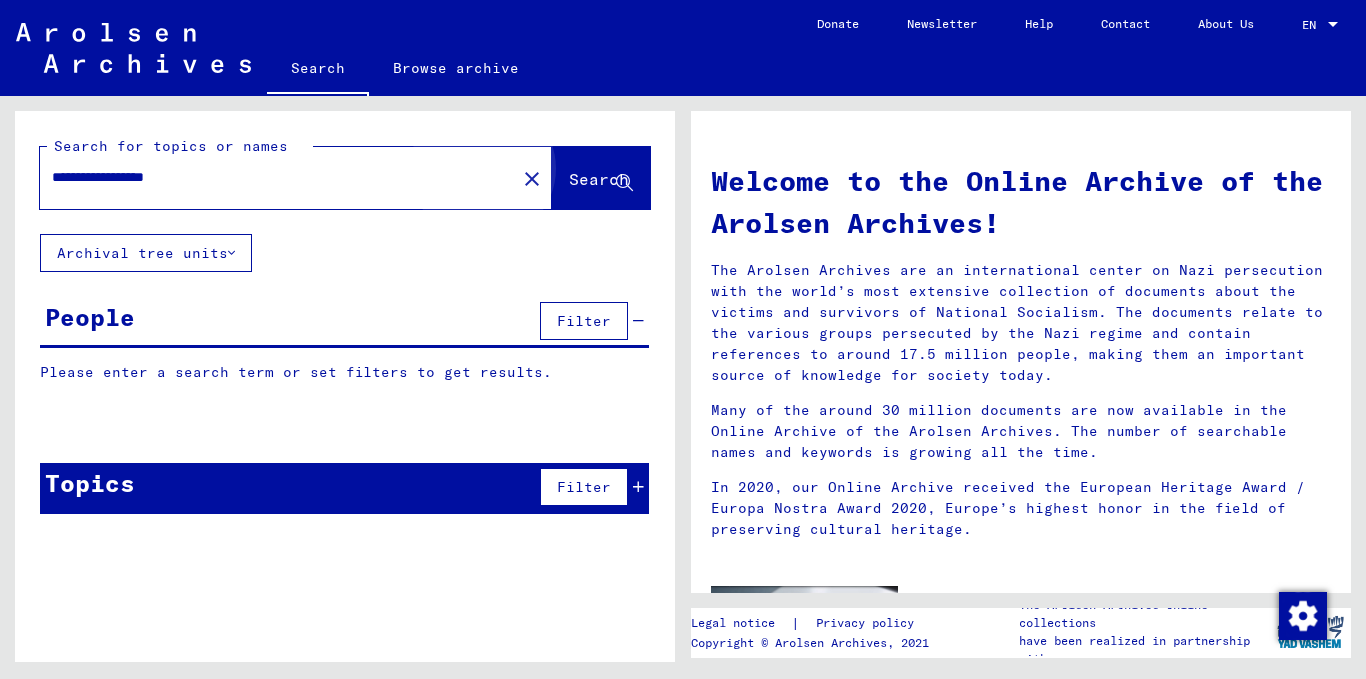 click on "Search" 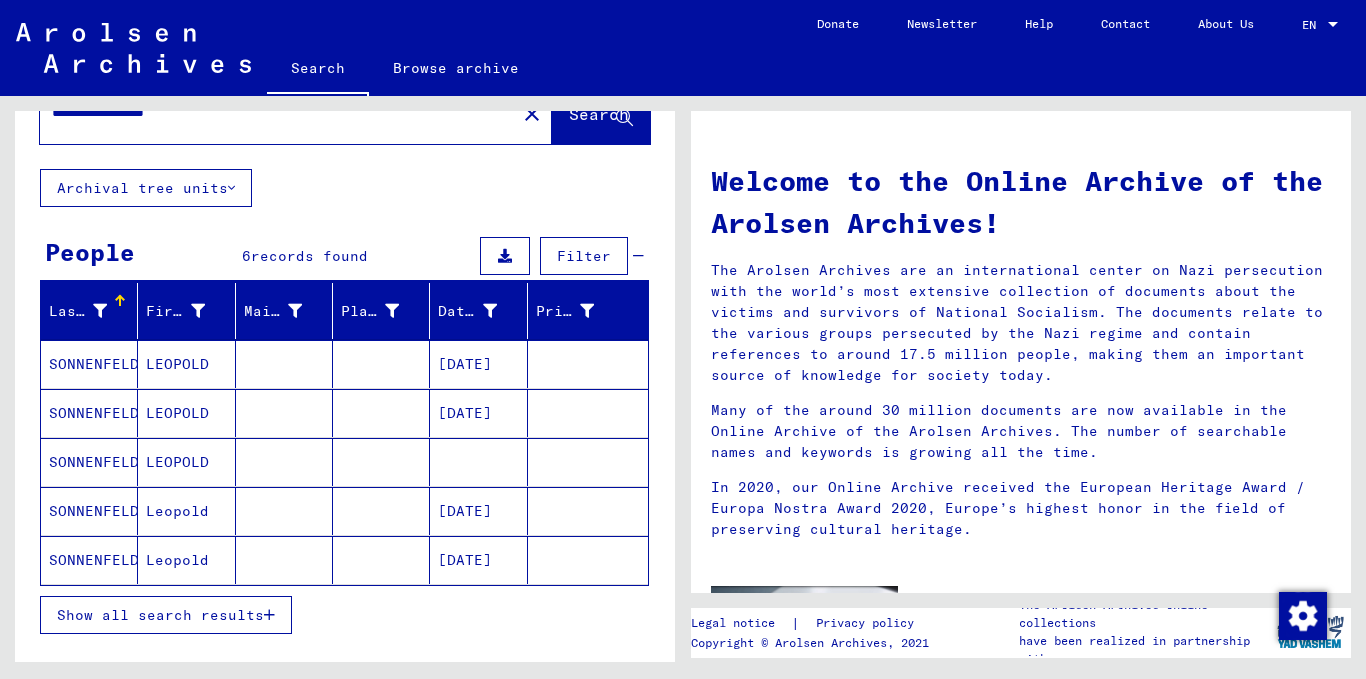 scroll, scrollTop: 100, scrollLeft: 0, axis: vertical 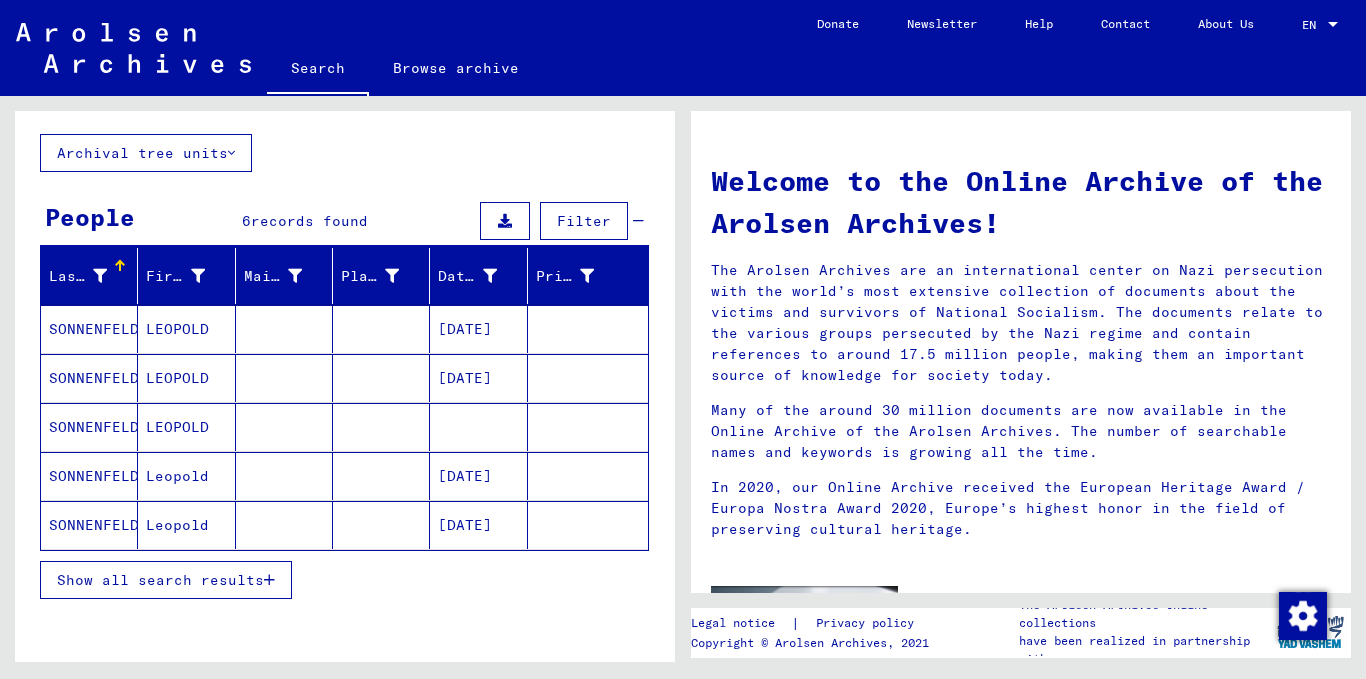 click on "SONNENFELD" at bounding box center [89, 476] 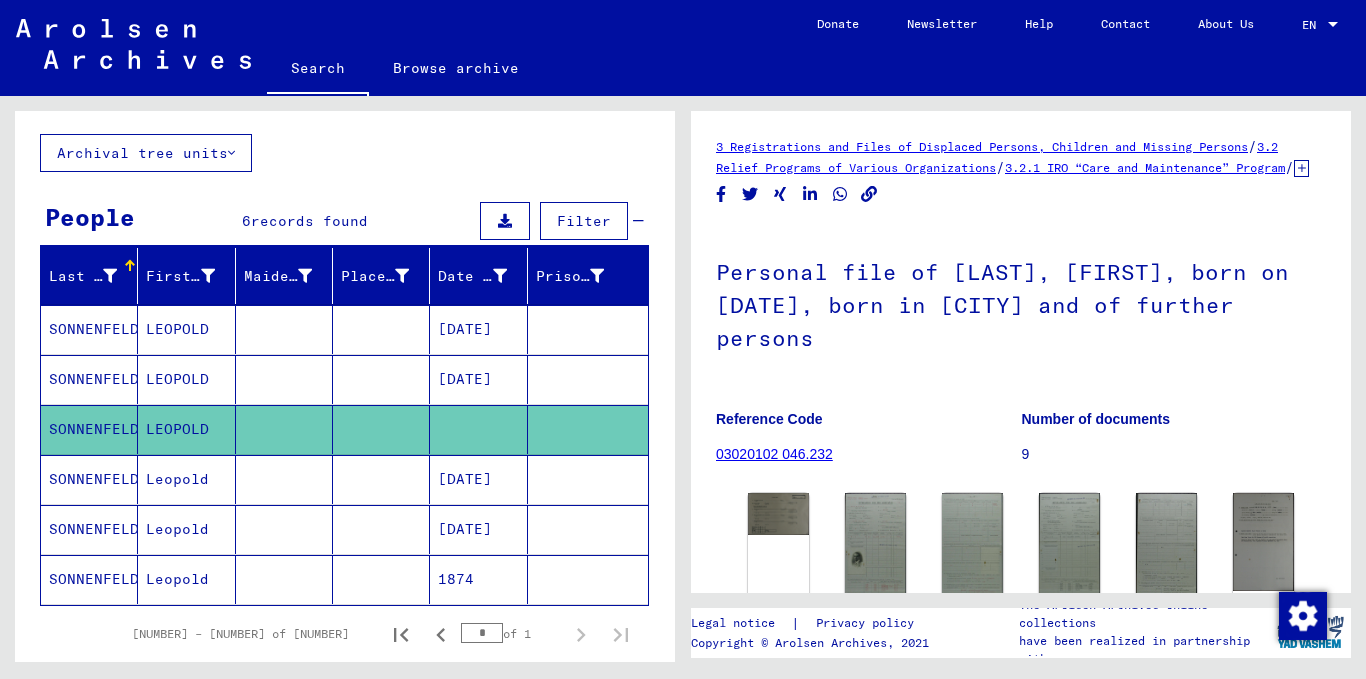 scroll, scrollTop: 0, scrollLeft: 0, axis: both 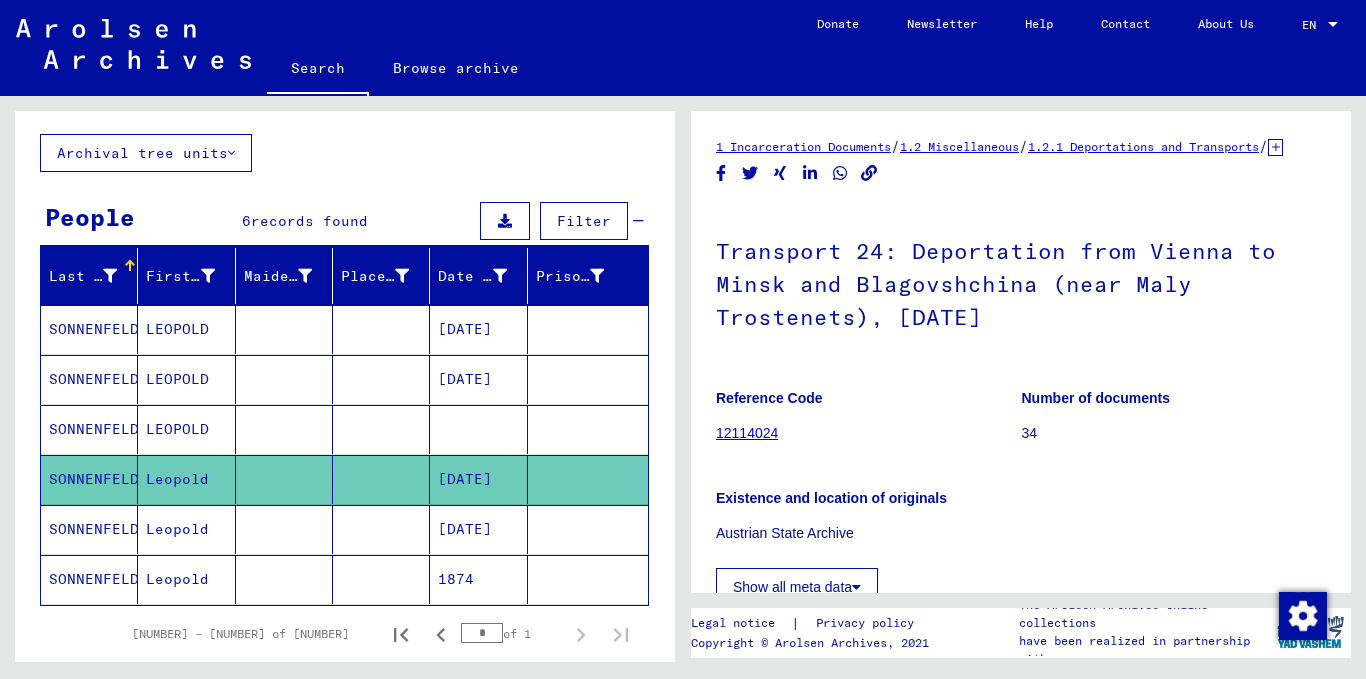 click on "SONNENFELD" at bounding box center [89, 379] 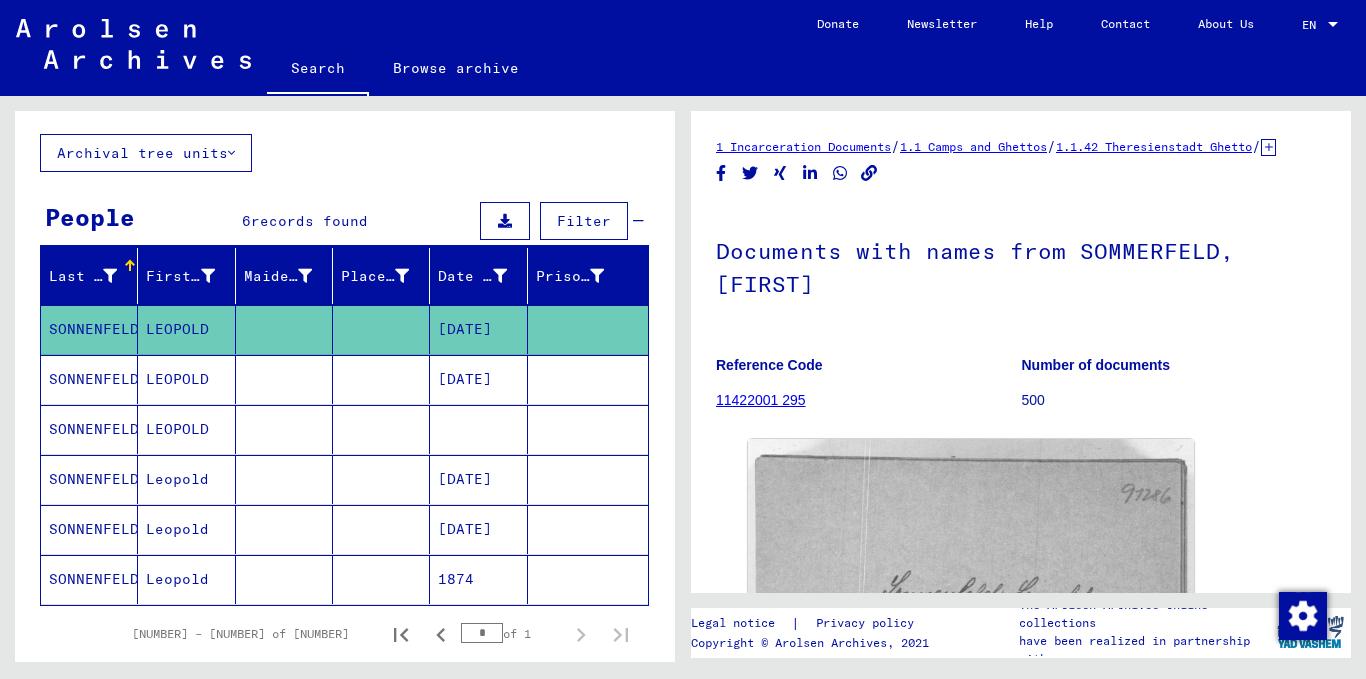 scroll, scrollTop: 0, scrollLeft: 0, axis: both 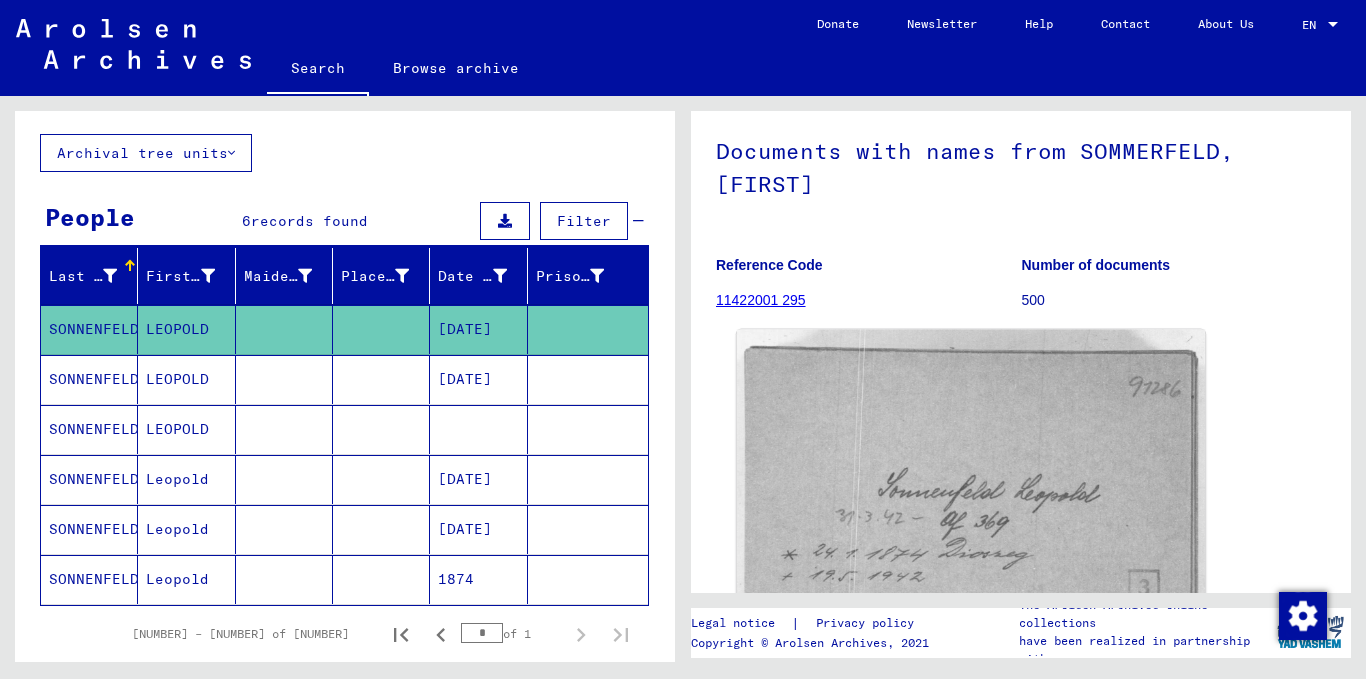click 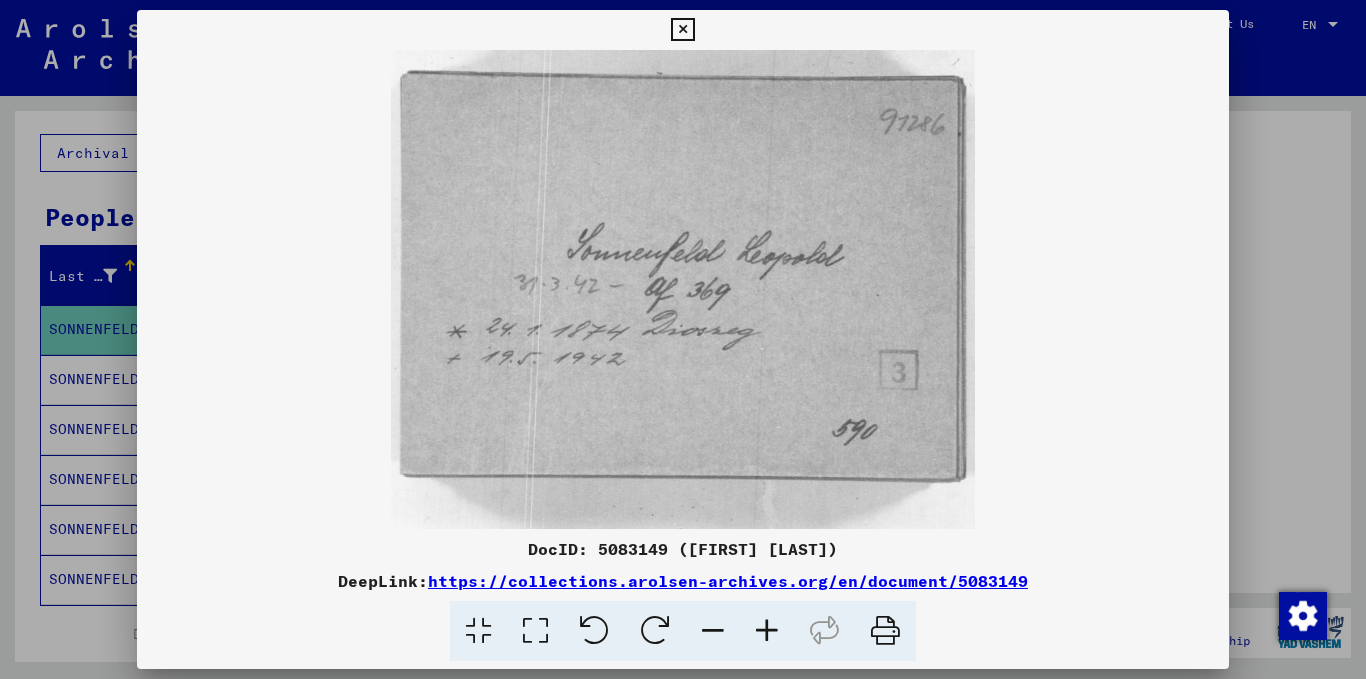 drag, startPoint x: 681, startPoint y: 355, endPoint x: 604, endPoint y: 388, distance: 83.773506 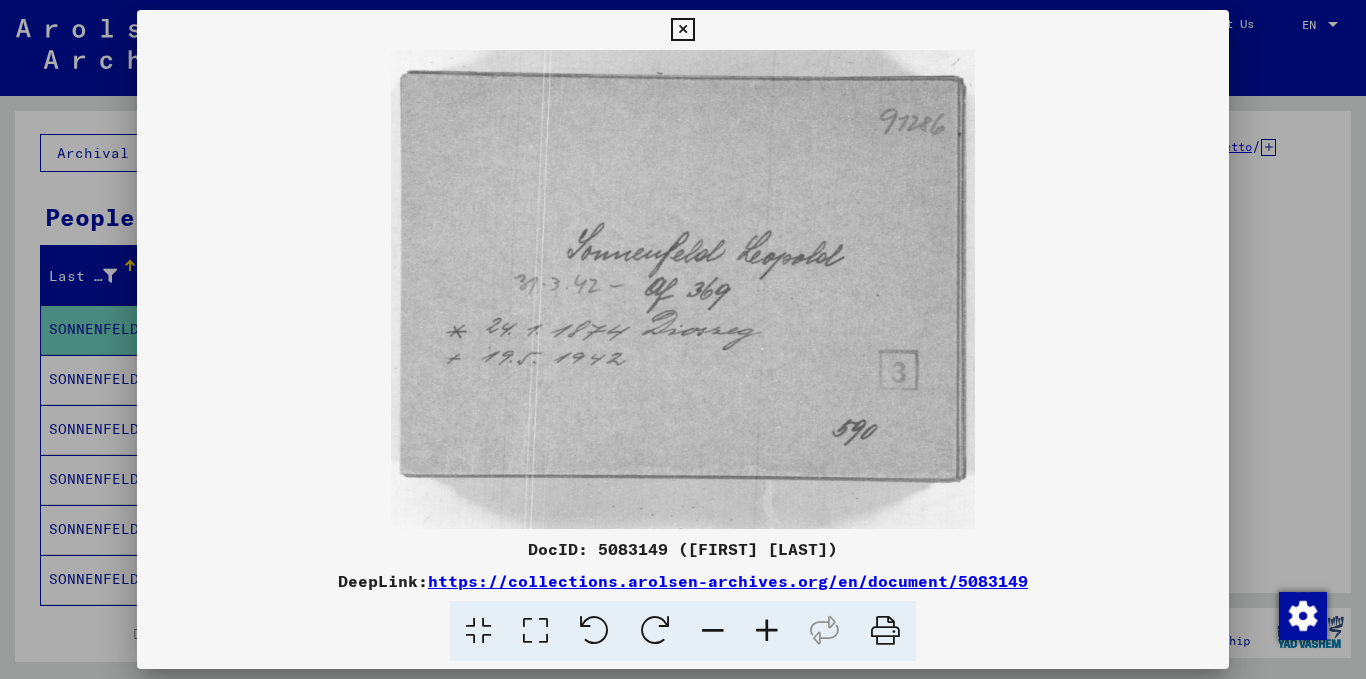 scroll, scrollTop: 0, scrollLeft: 0, axis: both 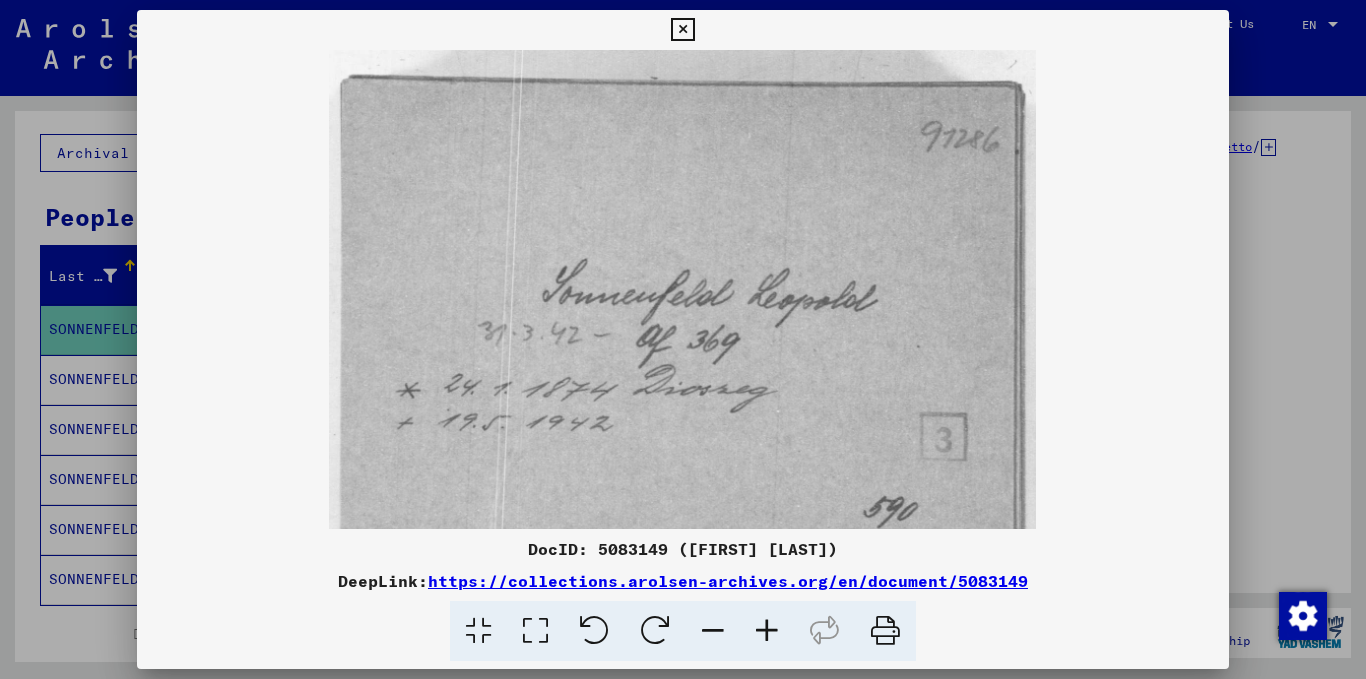 click at bounding box center [767, 631] 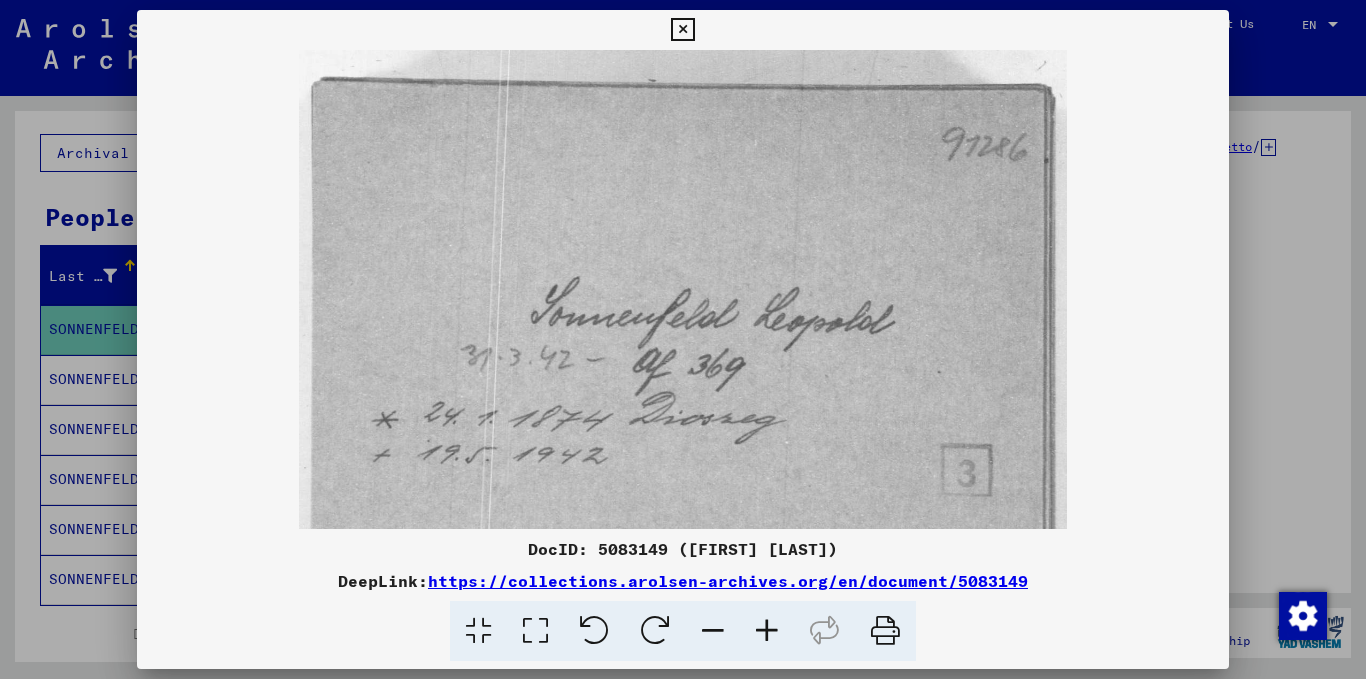 click at bounding box center (767, 631) 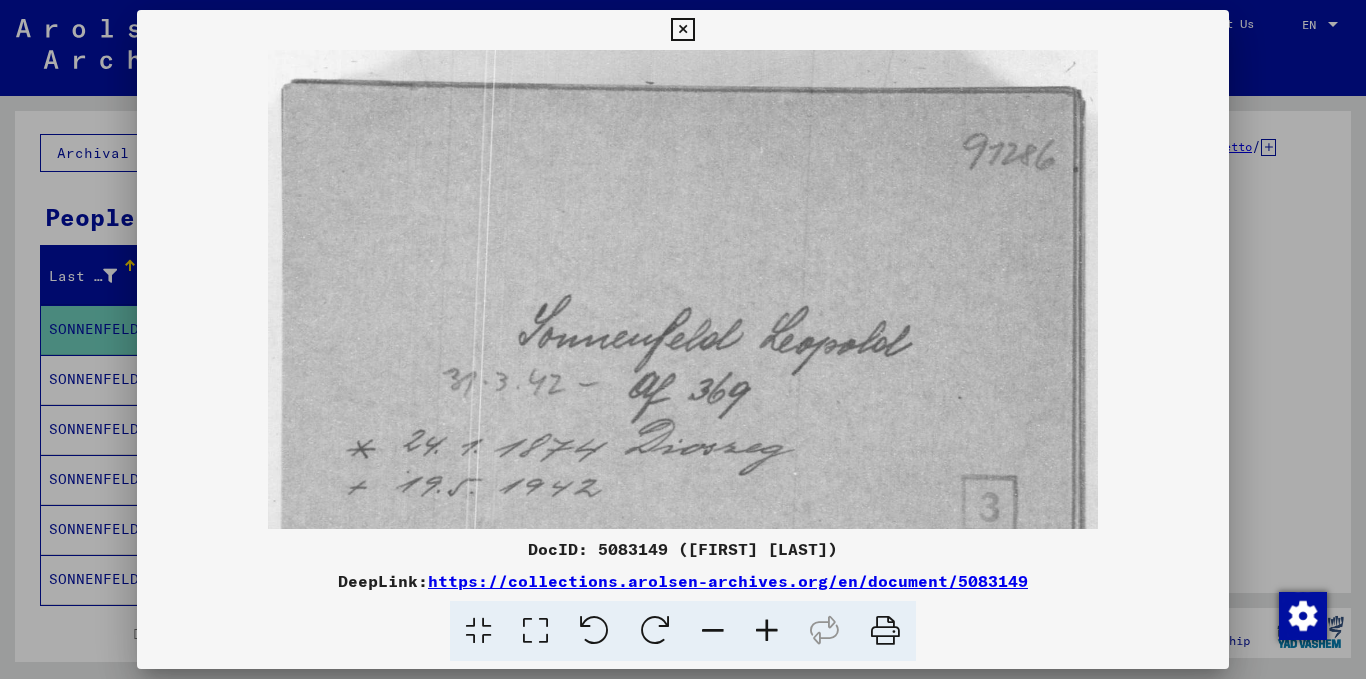 click at bounding box center [767, 631] 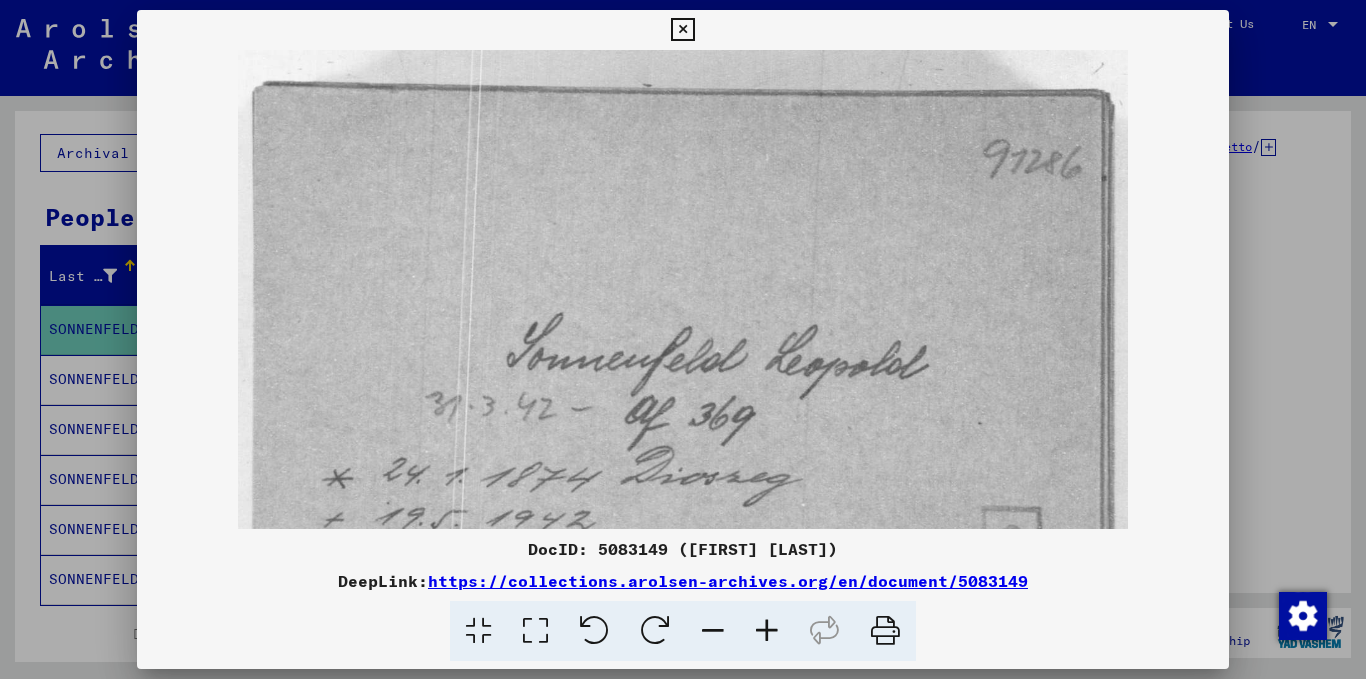 click at bounding box center [767, 631] 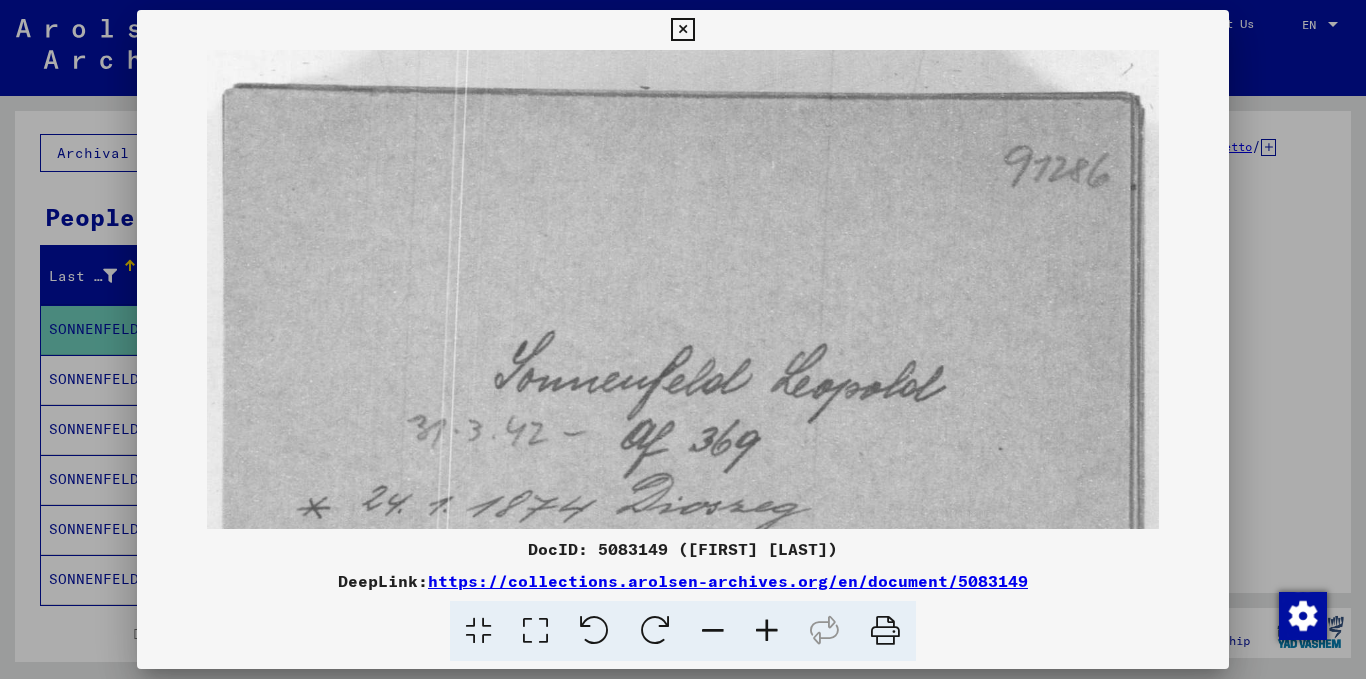 click at bounding box center (767, 631) 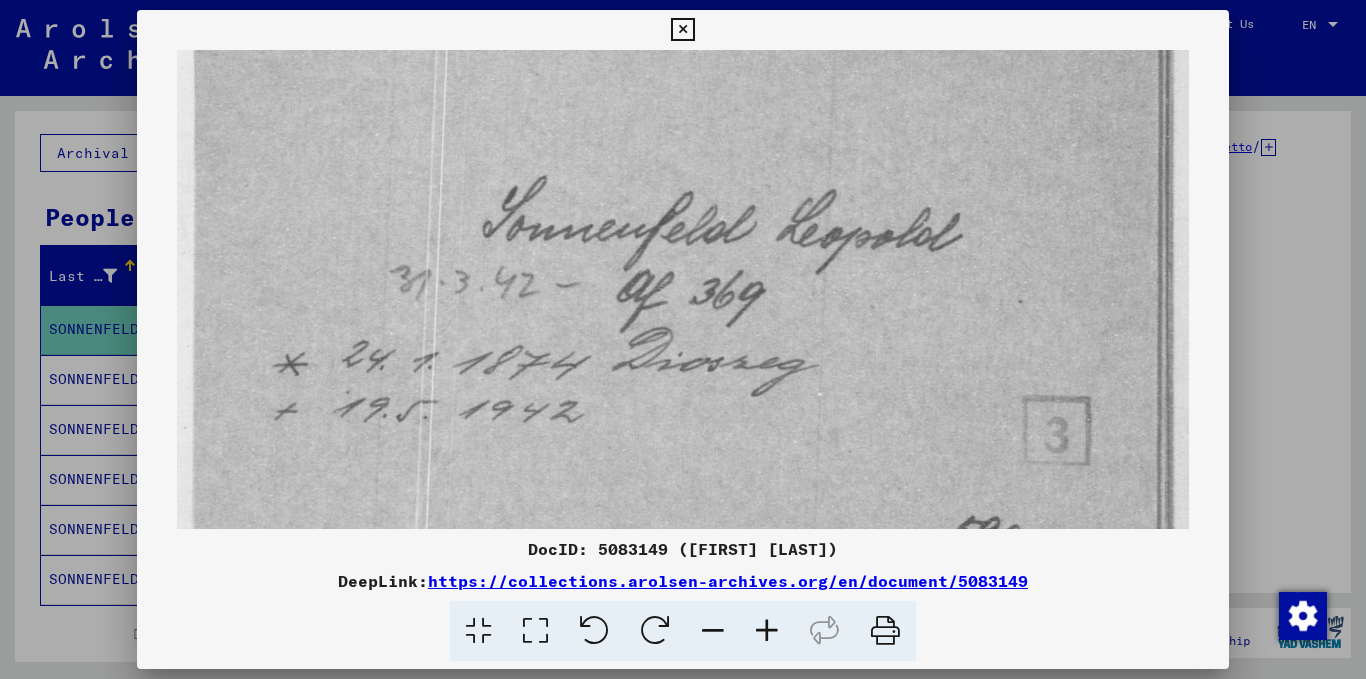 scroll, scrollTop: 174, scrollLeft: 0, axis: vertical 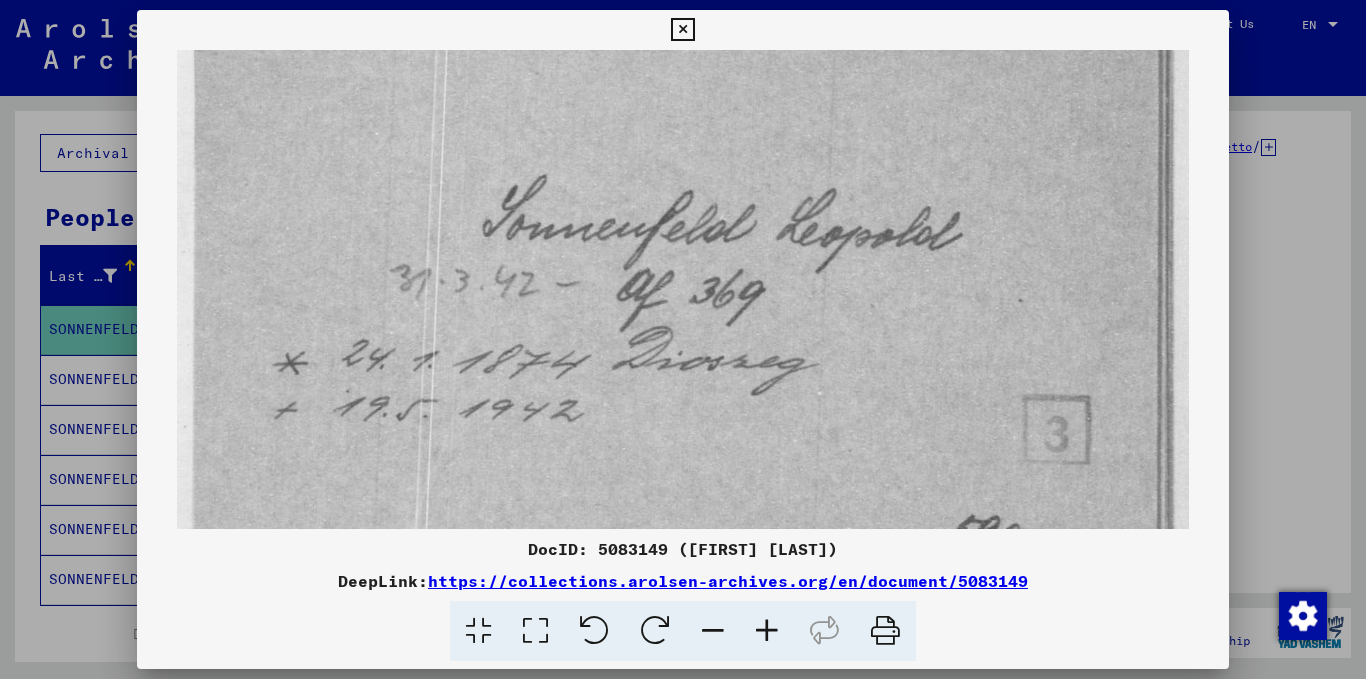 drag, startPoint x: 939, startPoint y: 286, endPoint x: 931, endPoint y: 112, distance: 174.1838 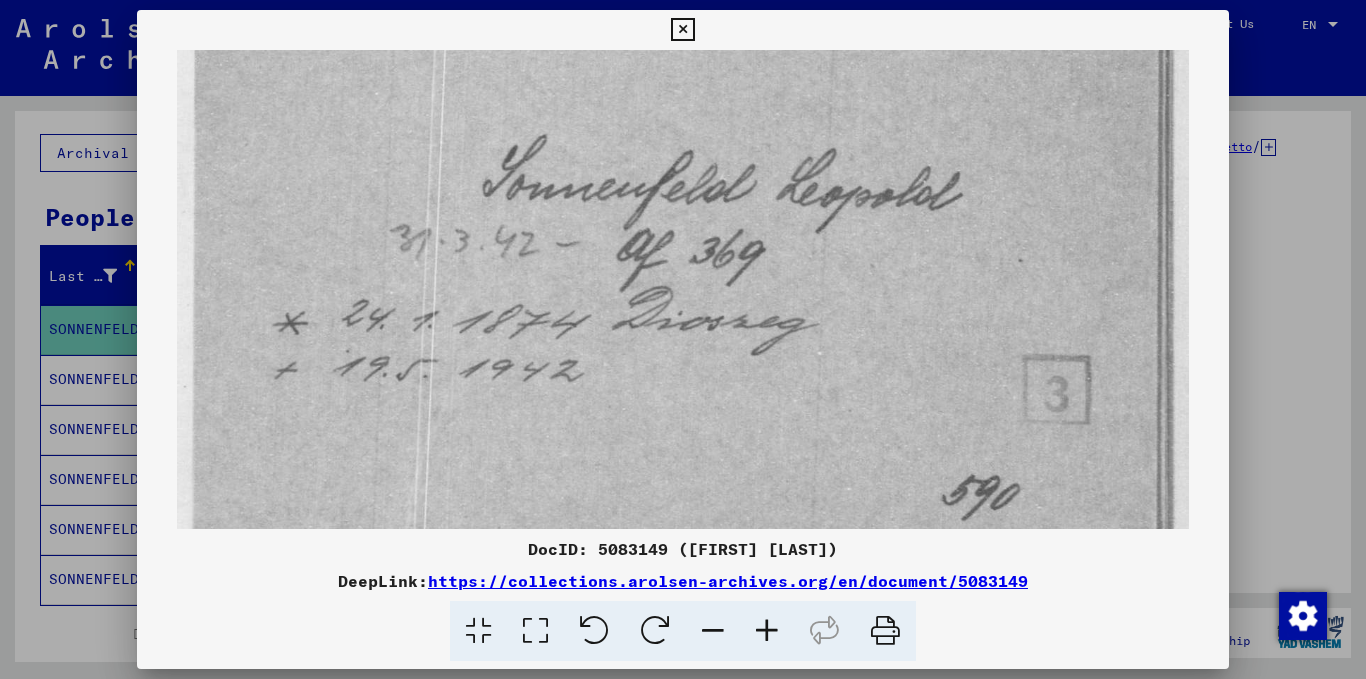 drag, startPoint x: 862, startPoint y: 278, endPoint x: 953, endPoint y: 233, distance: 101.51847 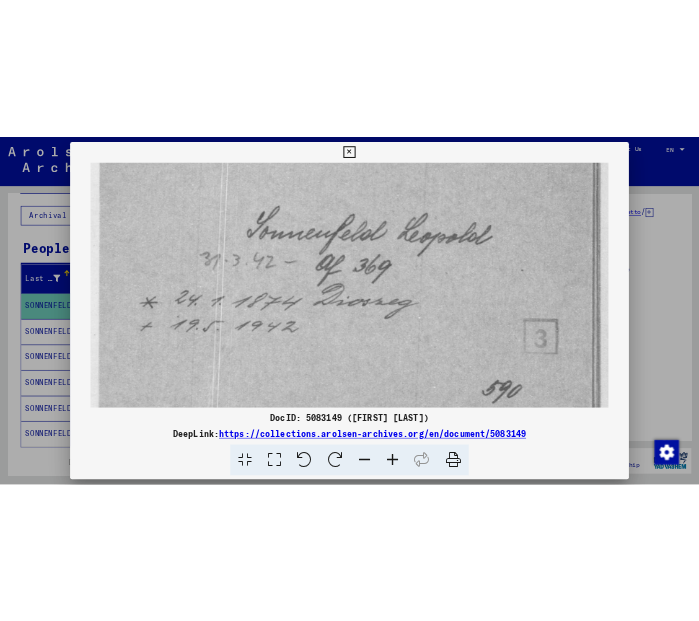 scroll, scrollTop: 213, scrollLeft: 0, axis: vertical 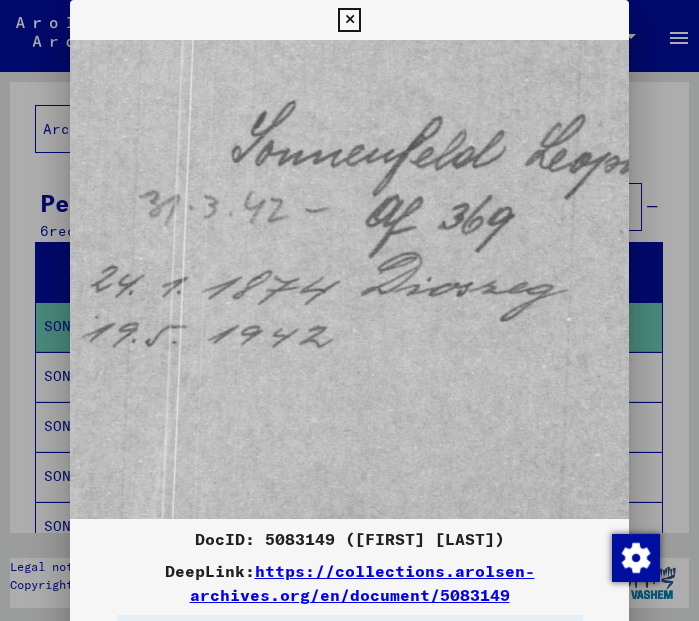 drag, startPoint x: 487, startPoint y: 440, endPoint x: 357, endPoint y: 415, distance: 132.38202 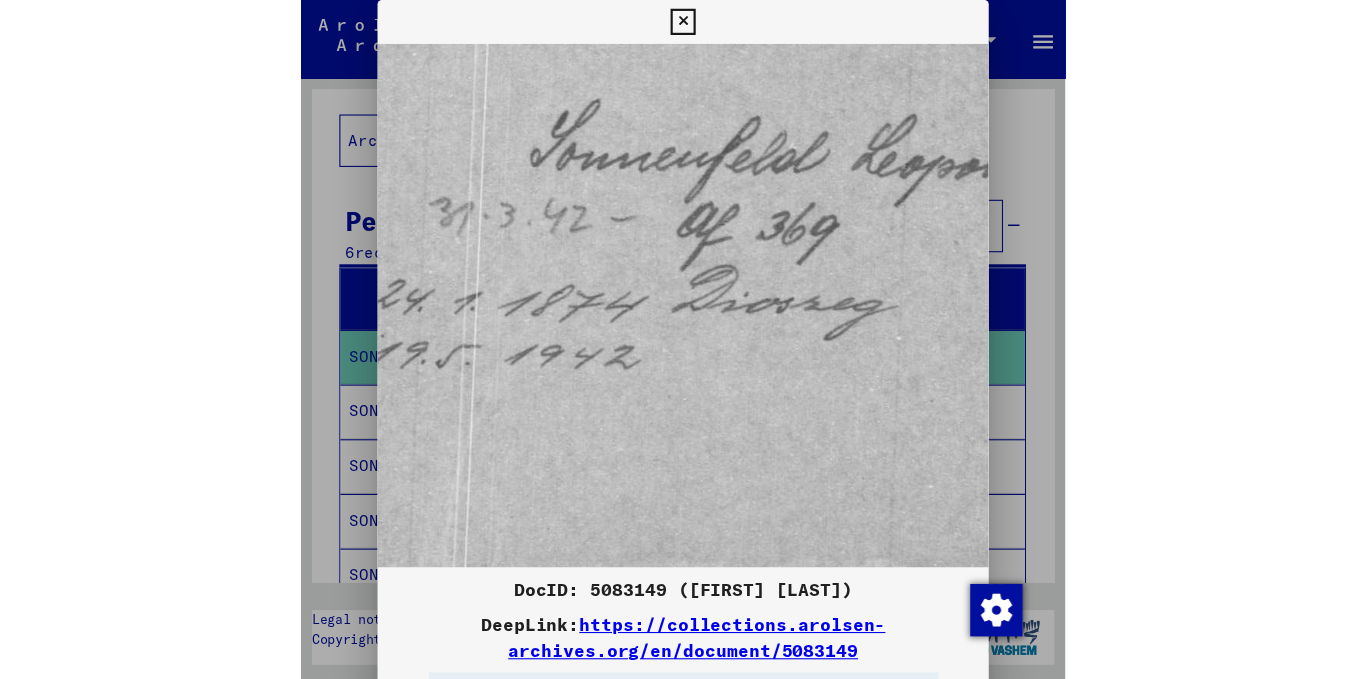 scroll, scrollTop: 248, scrollLeft: 164, axis: both 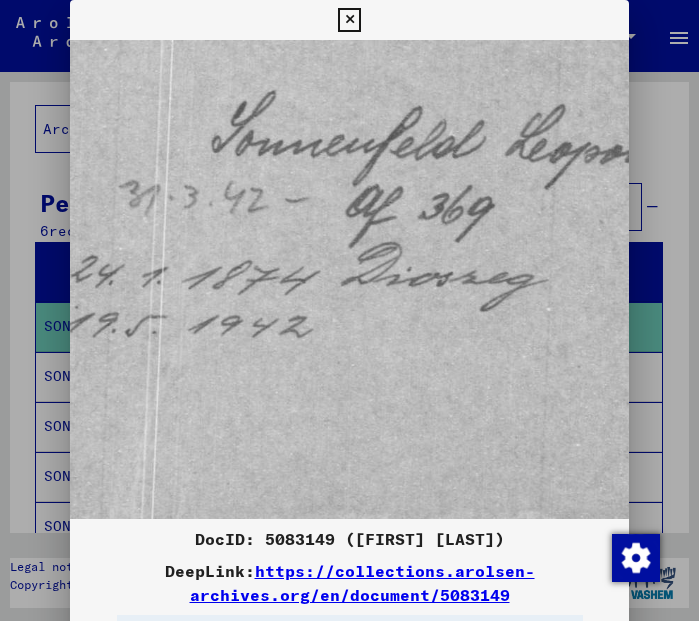 drag, startPoint x: 420, startPoint y: 325, endPoint x: 398, endPoint y: 316, distance: 23.769728 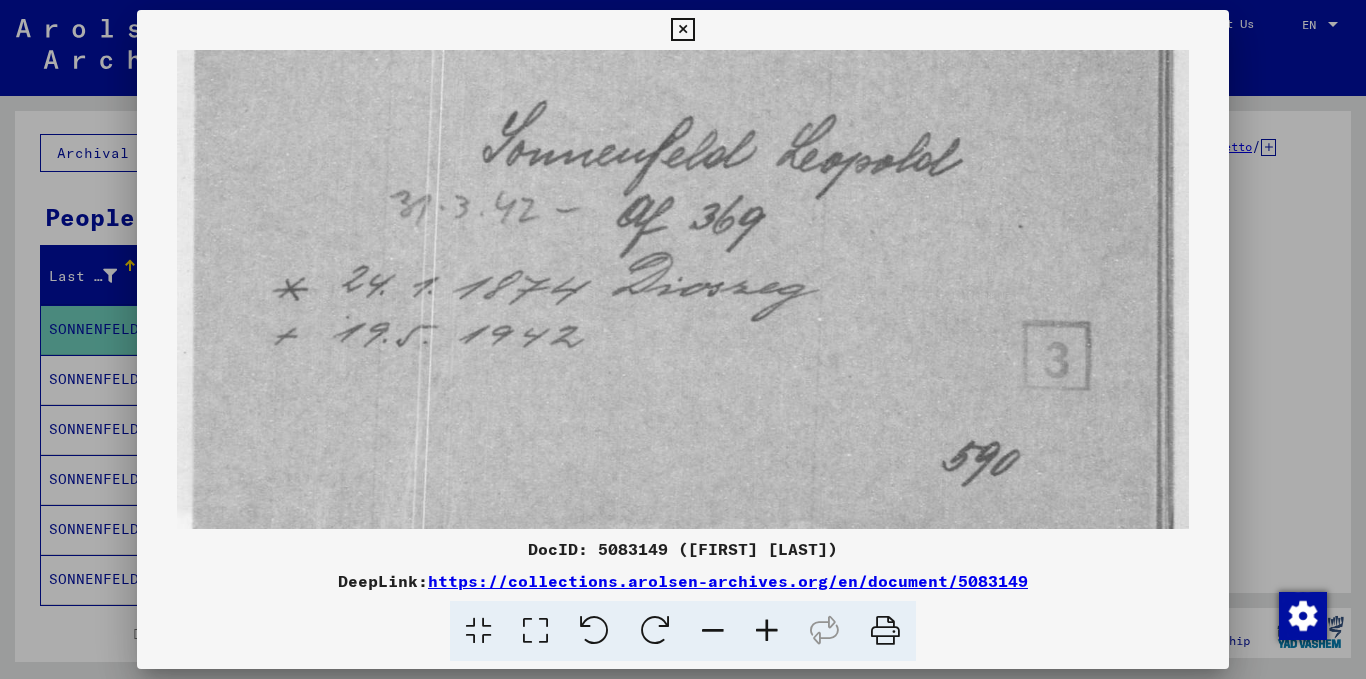 scroll, scrollTop: 248, scrollLeft: 0, axis: vertical 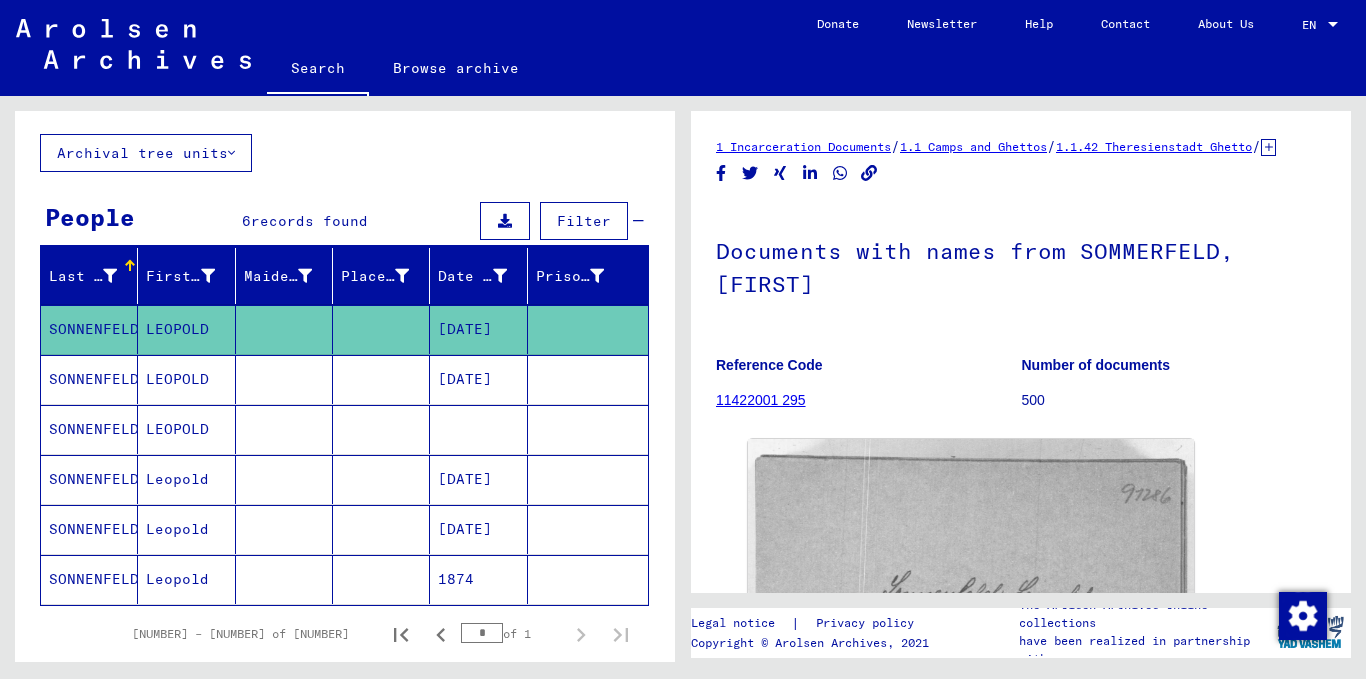 click on "SONNENFELD" 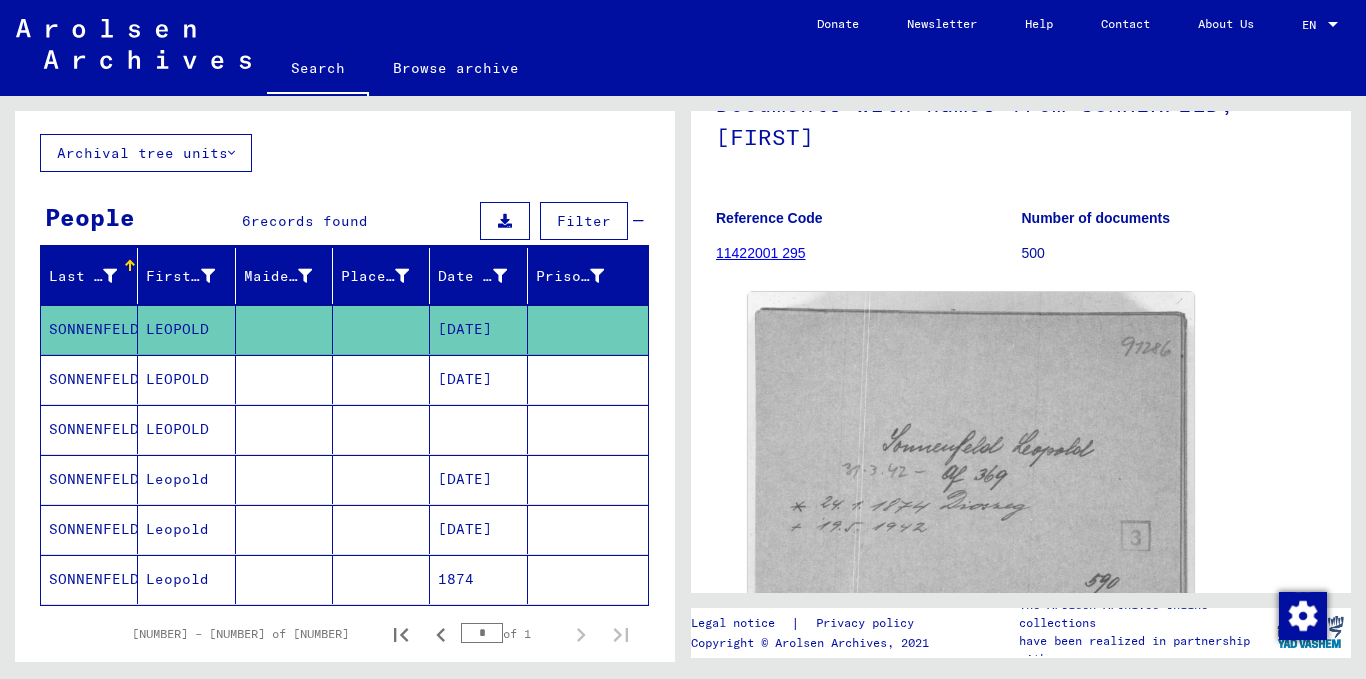 scroll, scrollTop: 100, scrollLeft: 0, axis: vertical 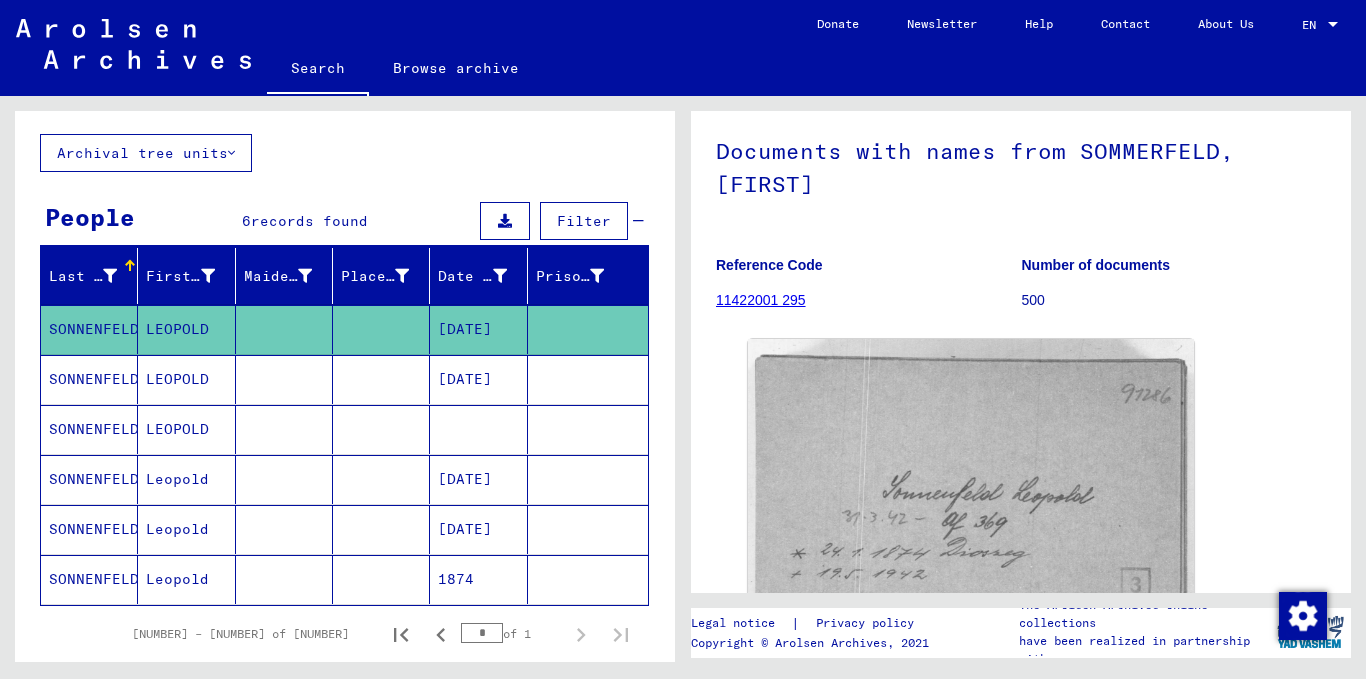 click on "11422001 295" 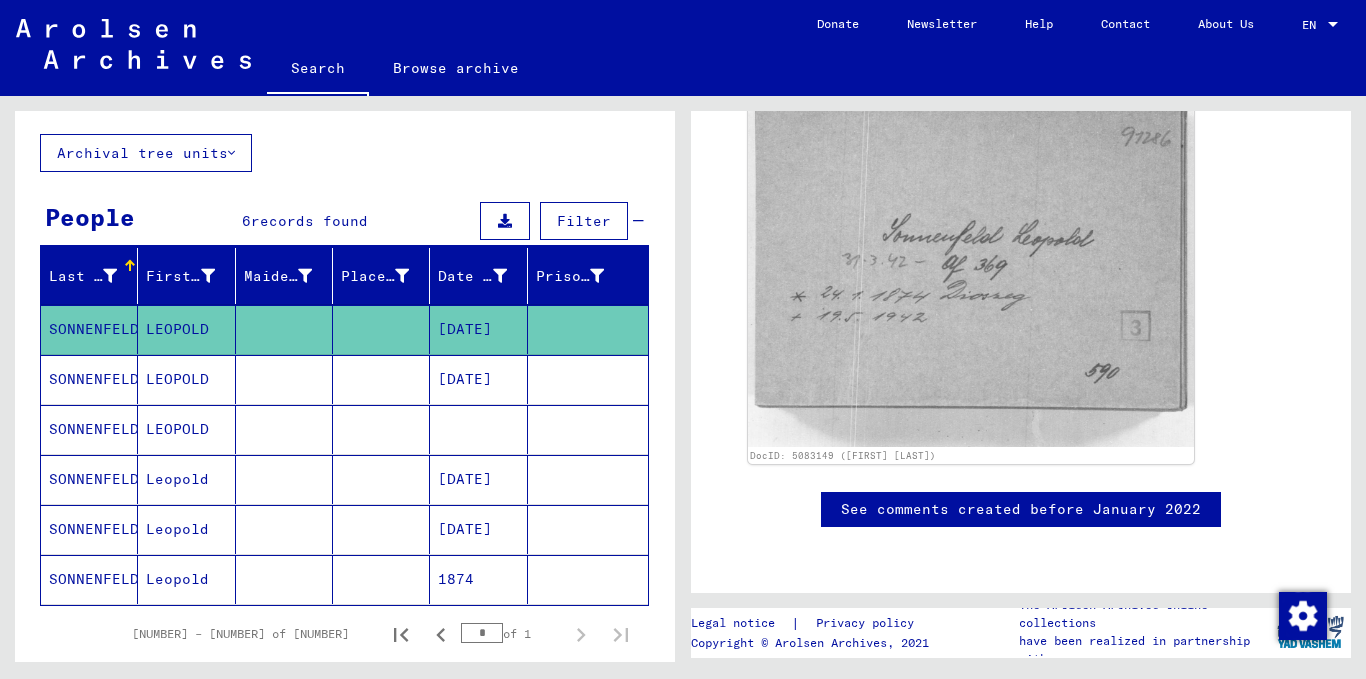 scroll, scrollTop: 500, scrollLeft: 0, axis: vertical 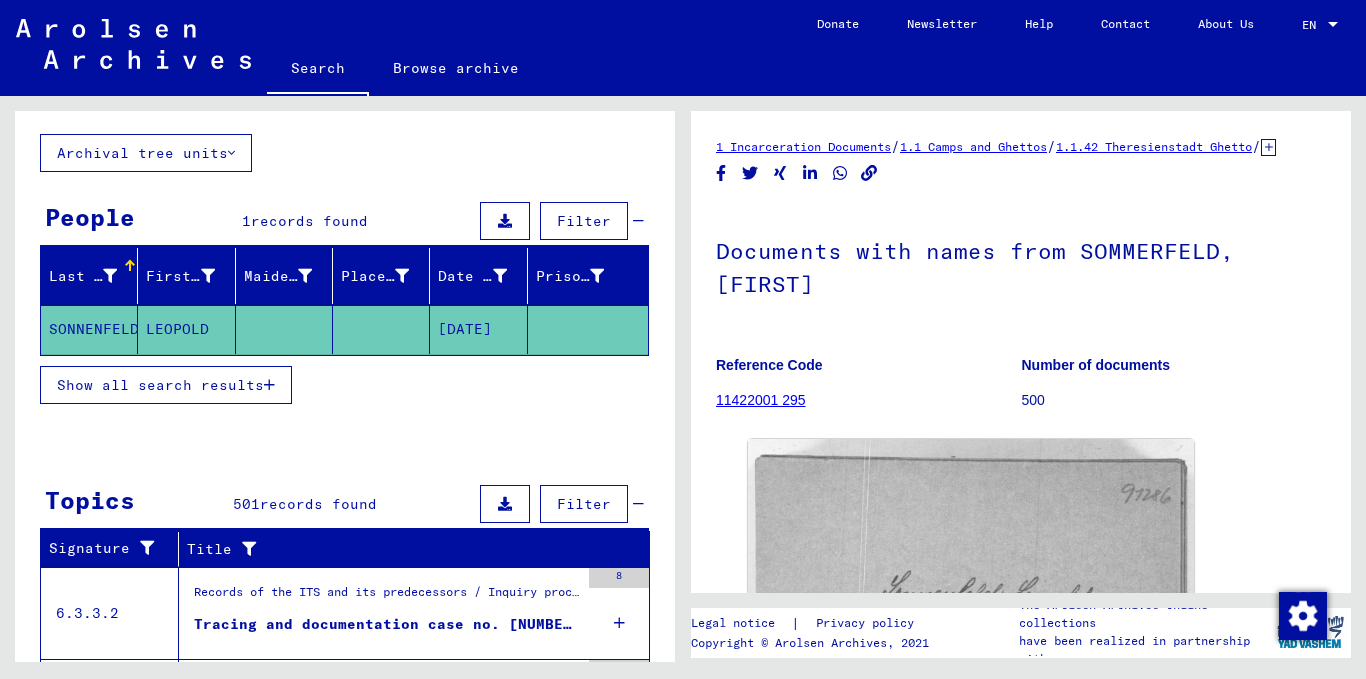 click on "records found" at bounding box center [318, 504] 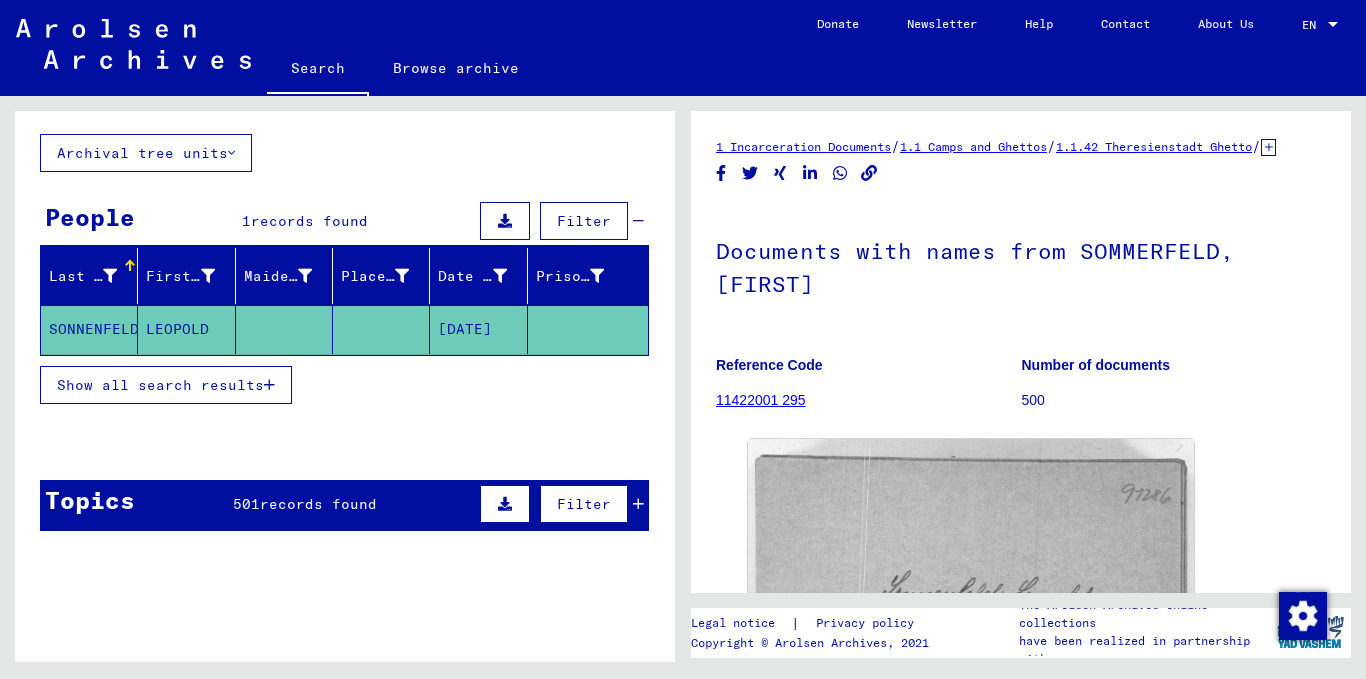 click on "Show all search results" at bounding box center [166, 385] 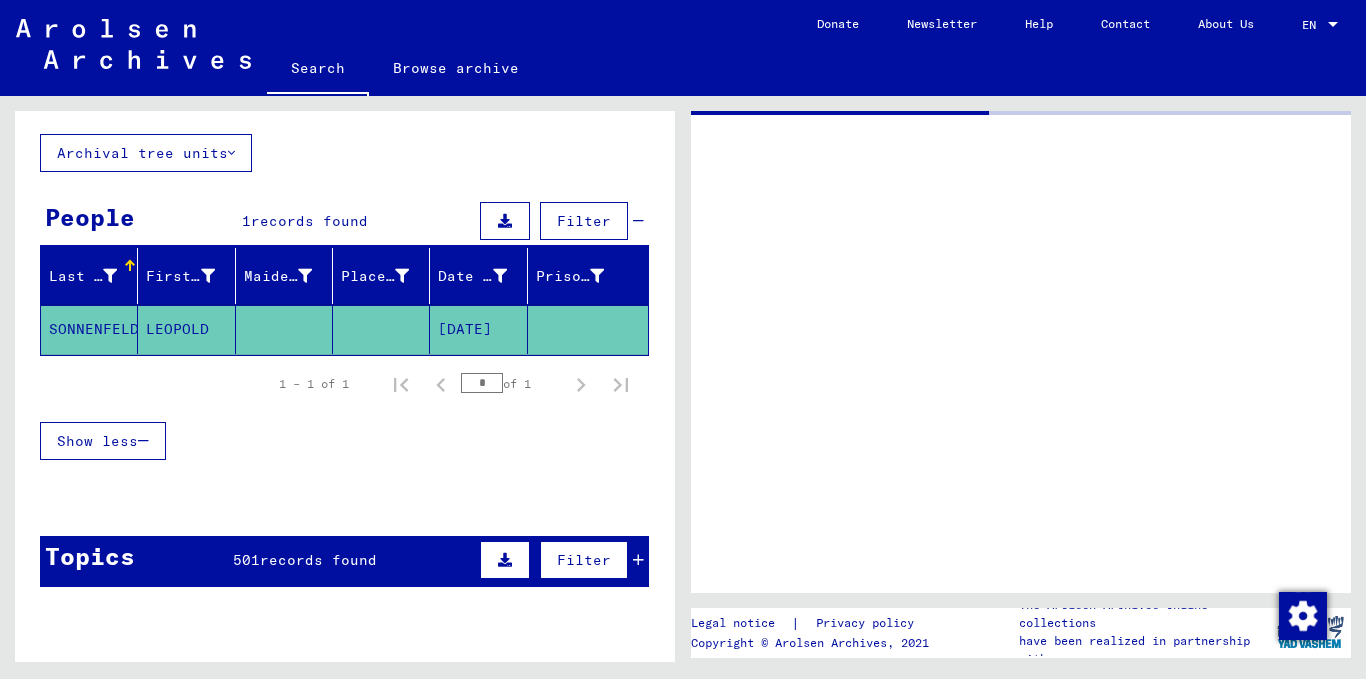 scroll, scrollTop: 0, scrollLeft: 0, axis: both 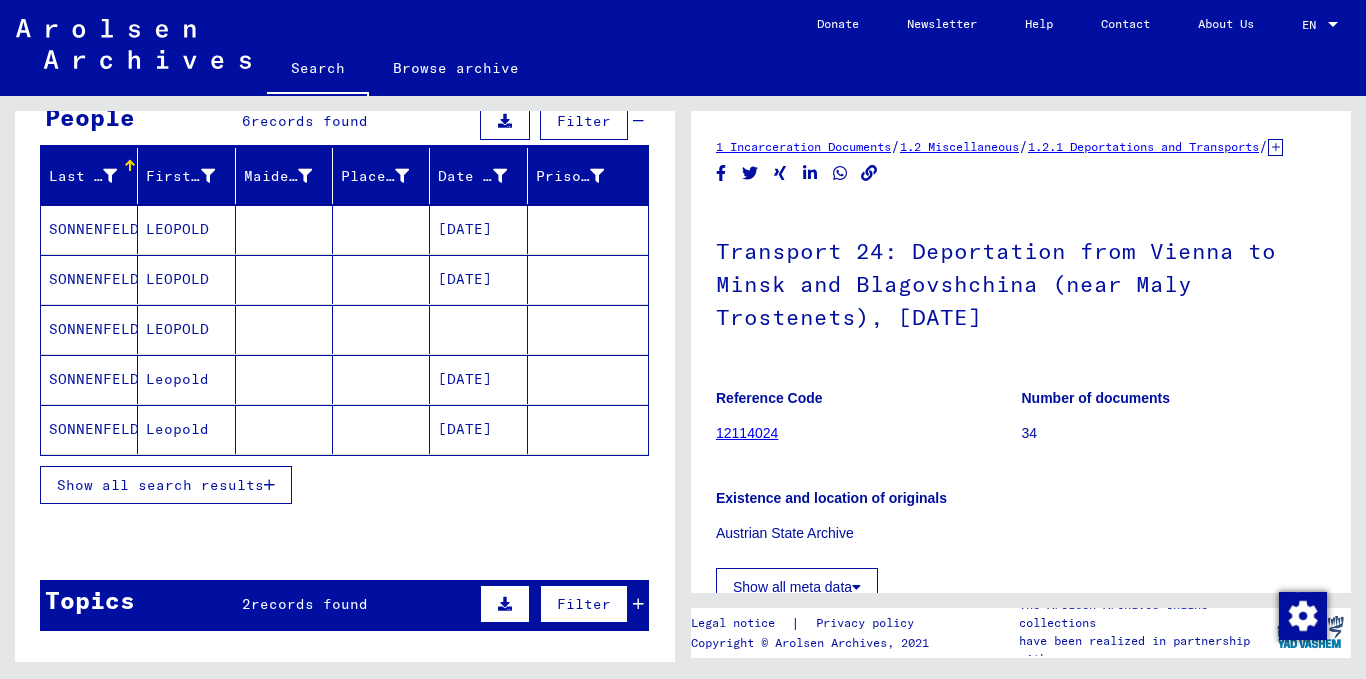 click on "Leopold" at bounding box center (186, 429) 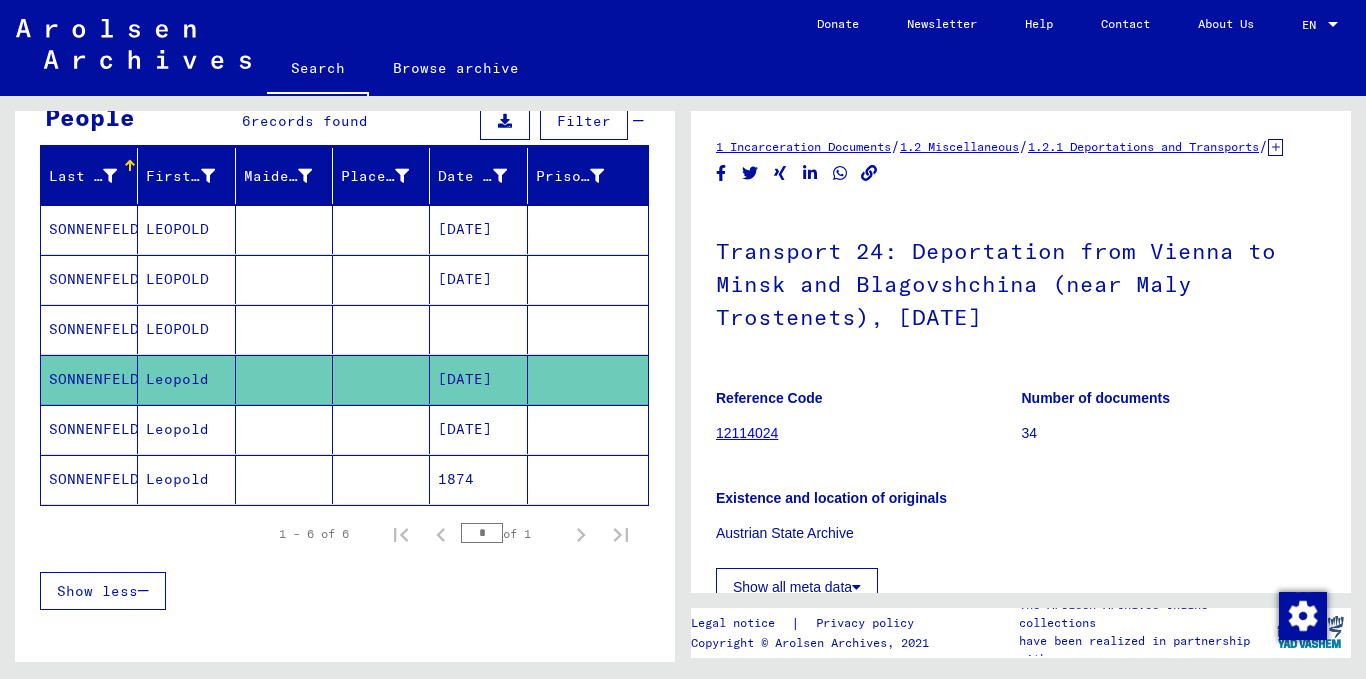 click on "Leopold" 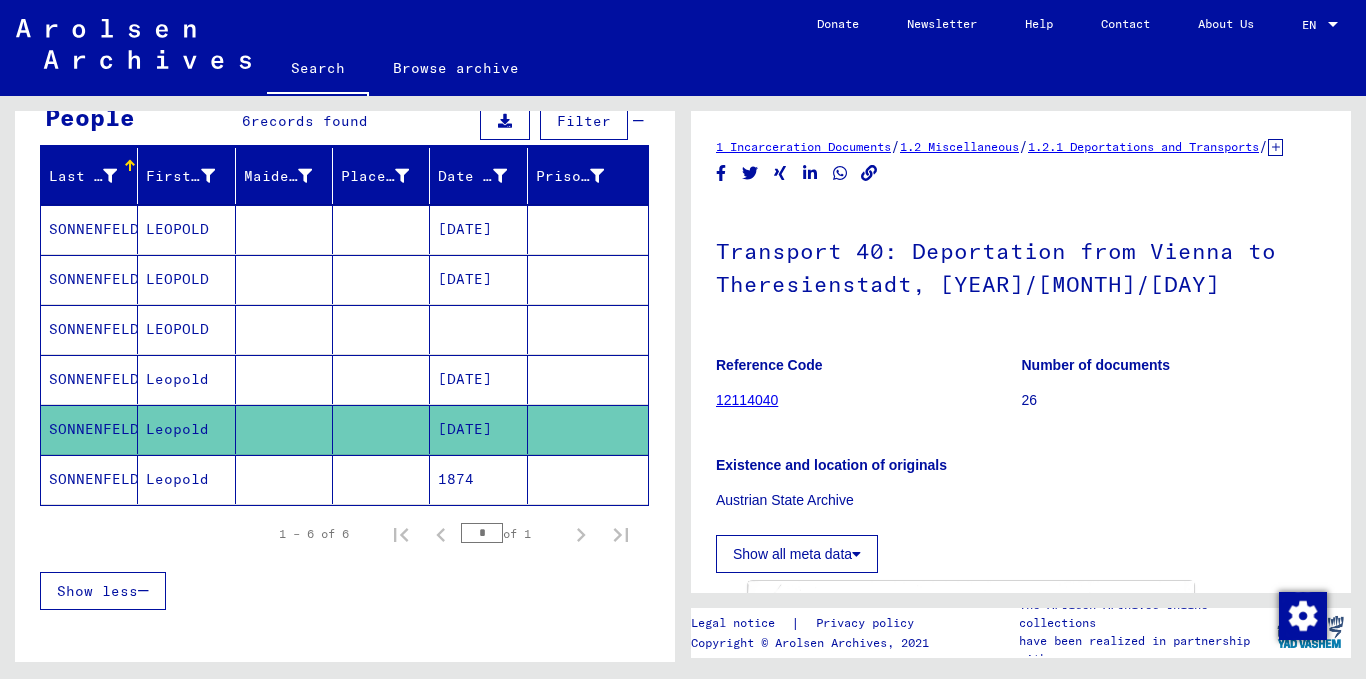 scroll, scrollTop: 0, scrollLeft: 0, axis: both 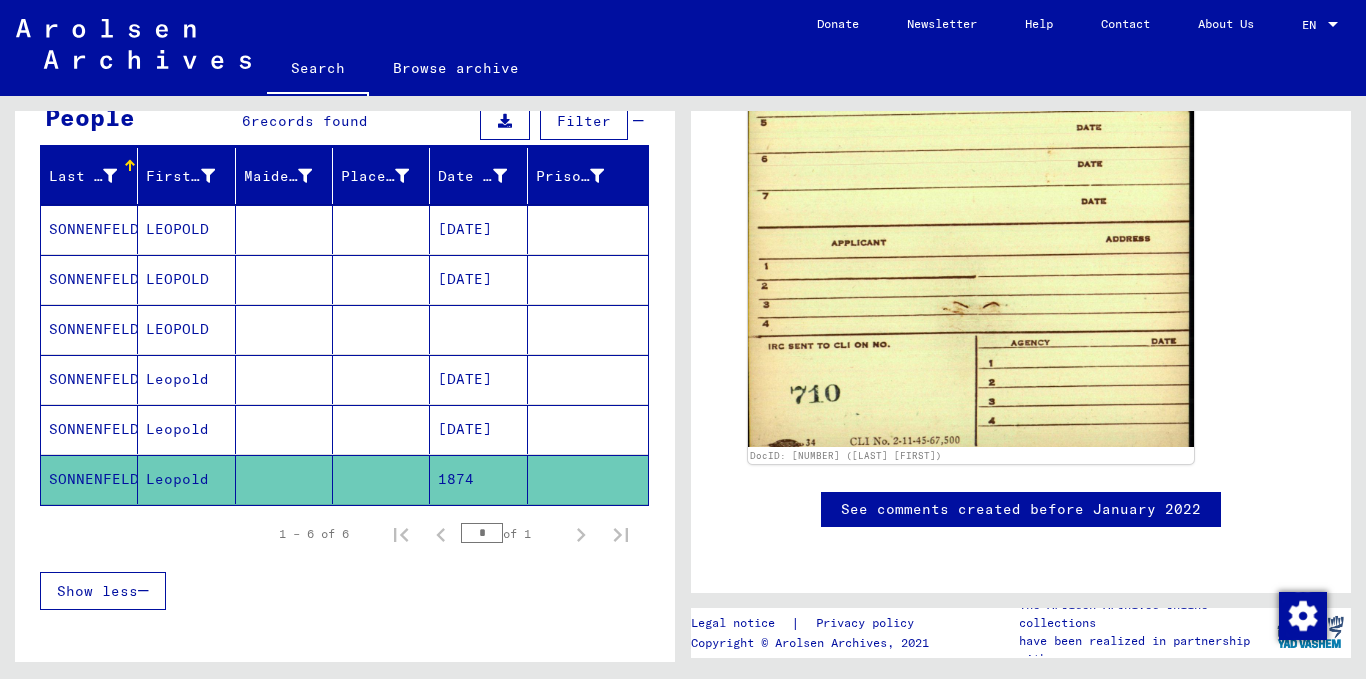 click on "LEOPOLD" at bounding box center [186, 279] 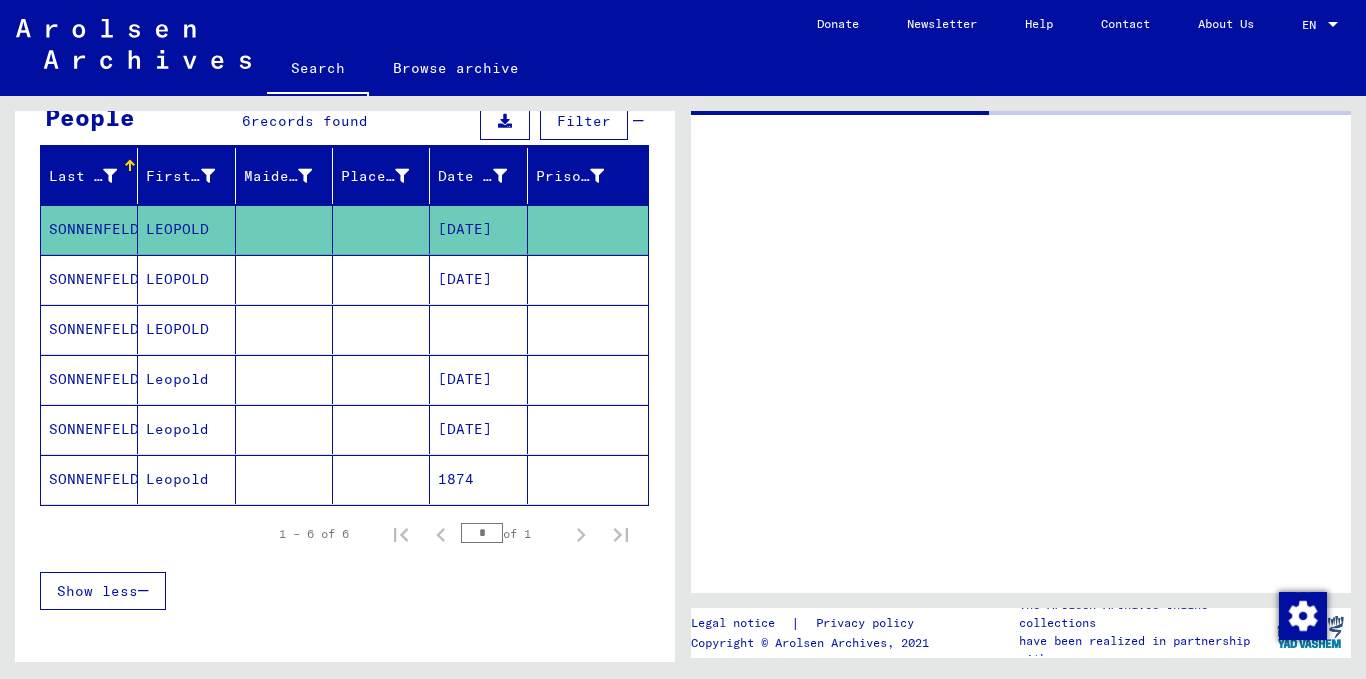 scroll, scrollTop: 0, scrollLeft: 0, axis: both 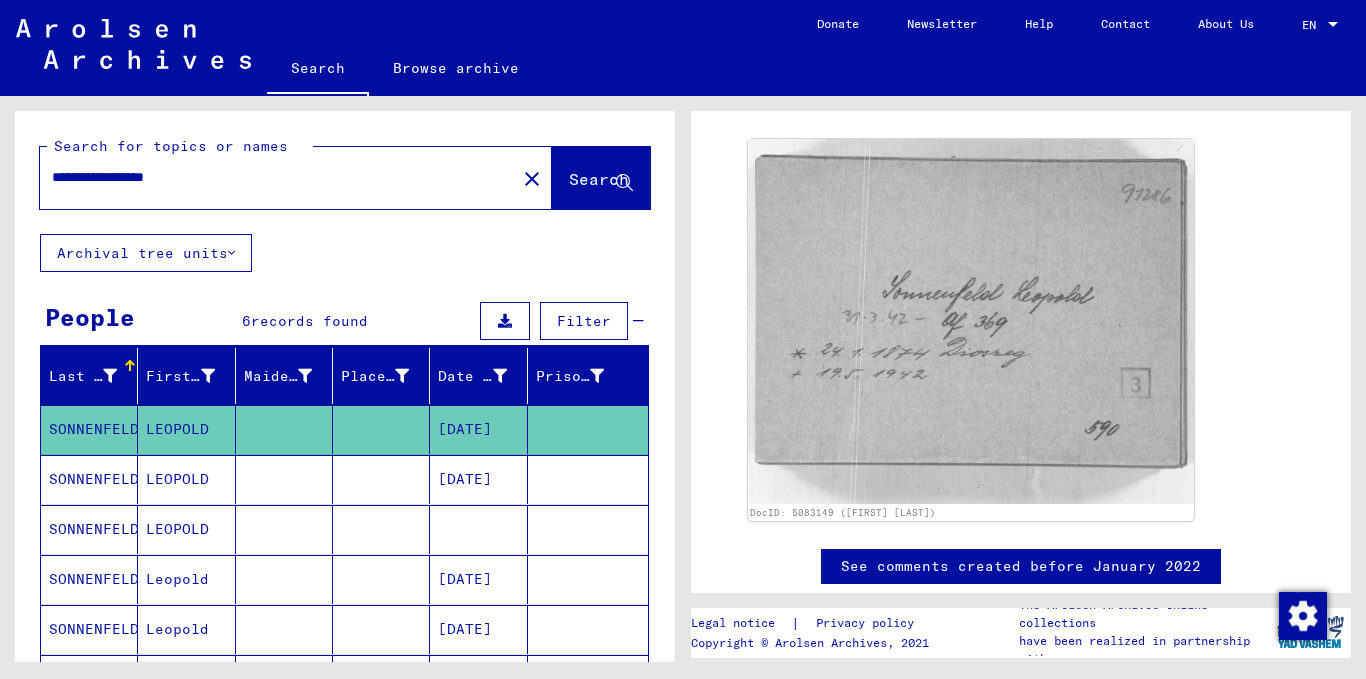 click on "**********" at bounding box center (278, 177) 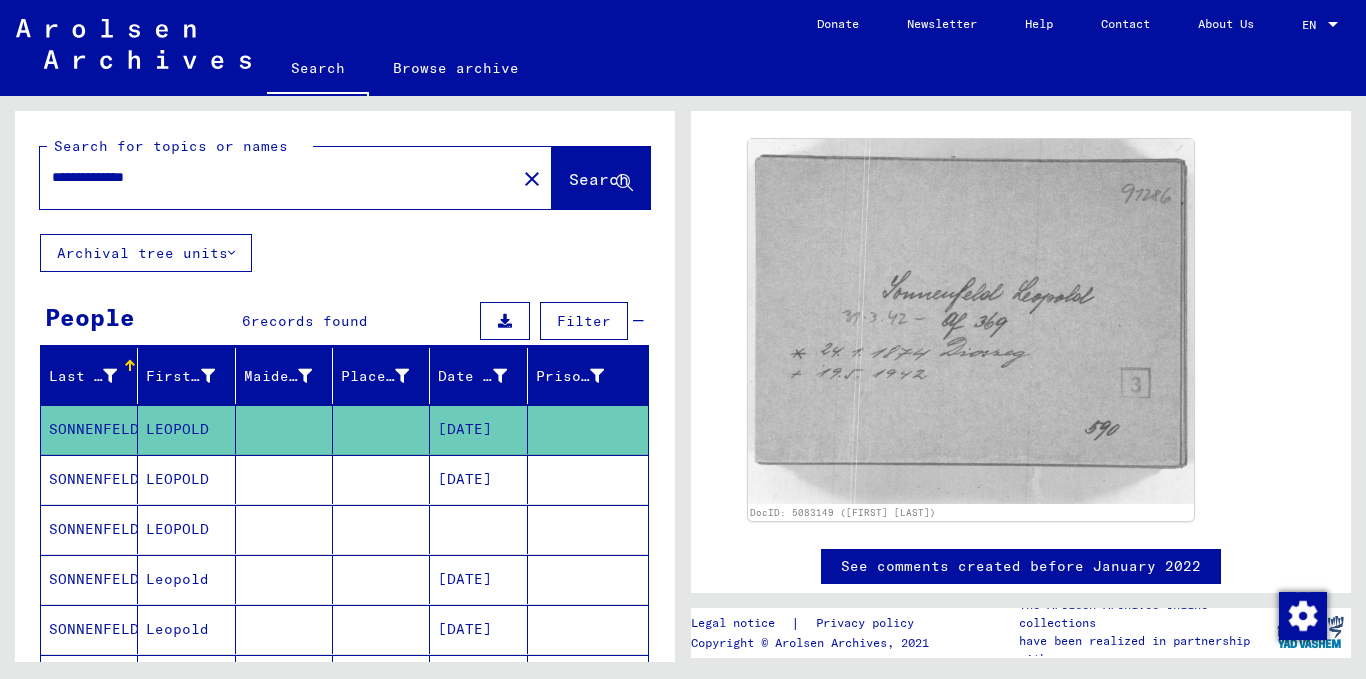 type on "**********" 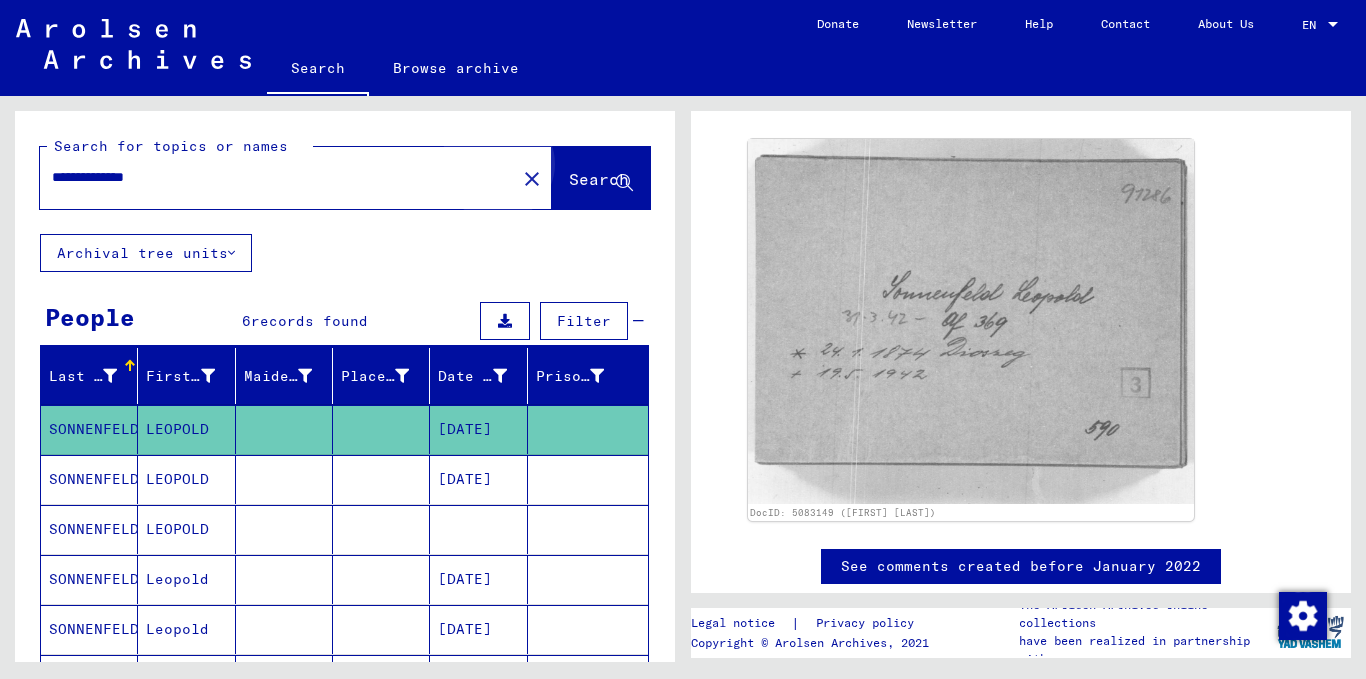 click on "Search" 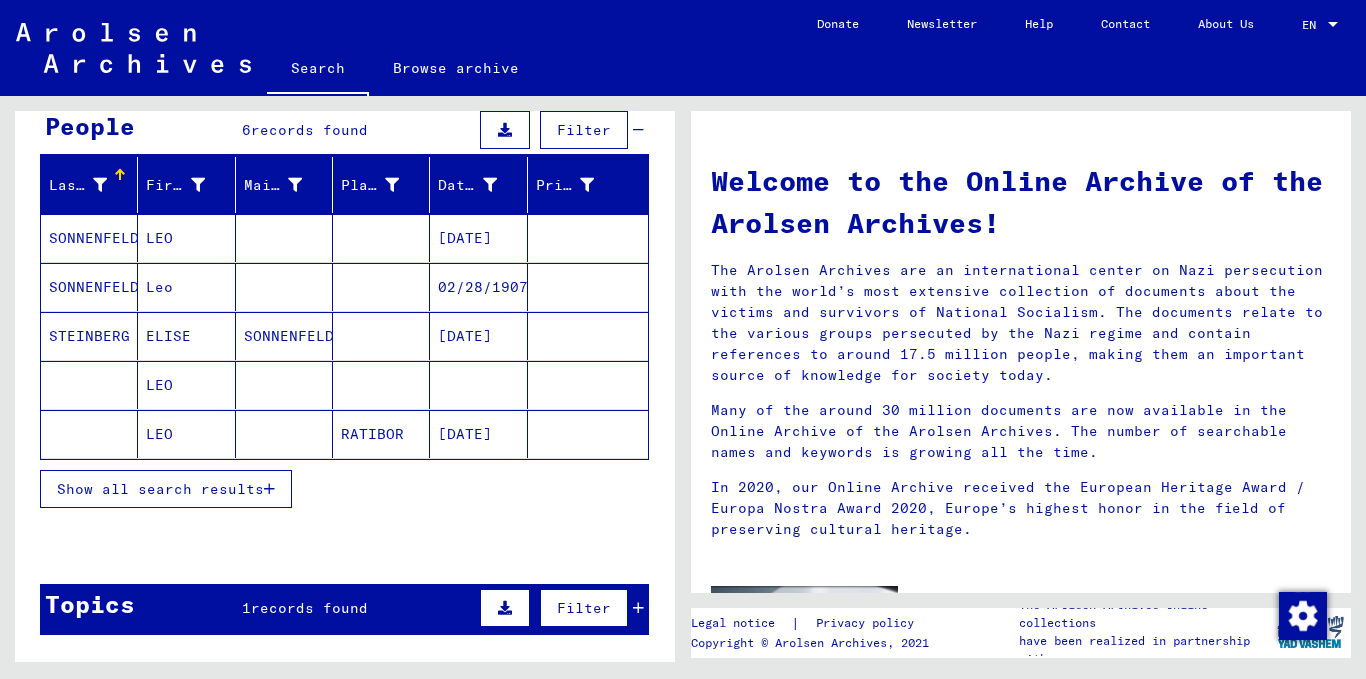 scroll, scrollTop: 200, scrollLeft: 0, axis: vertical 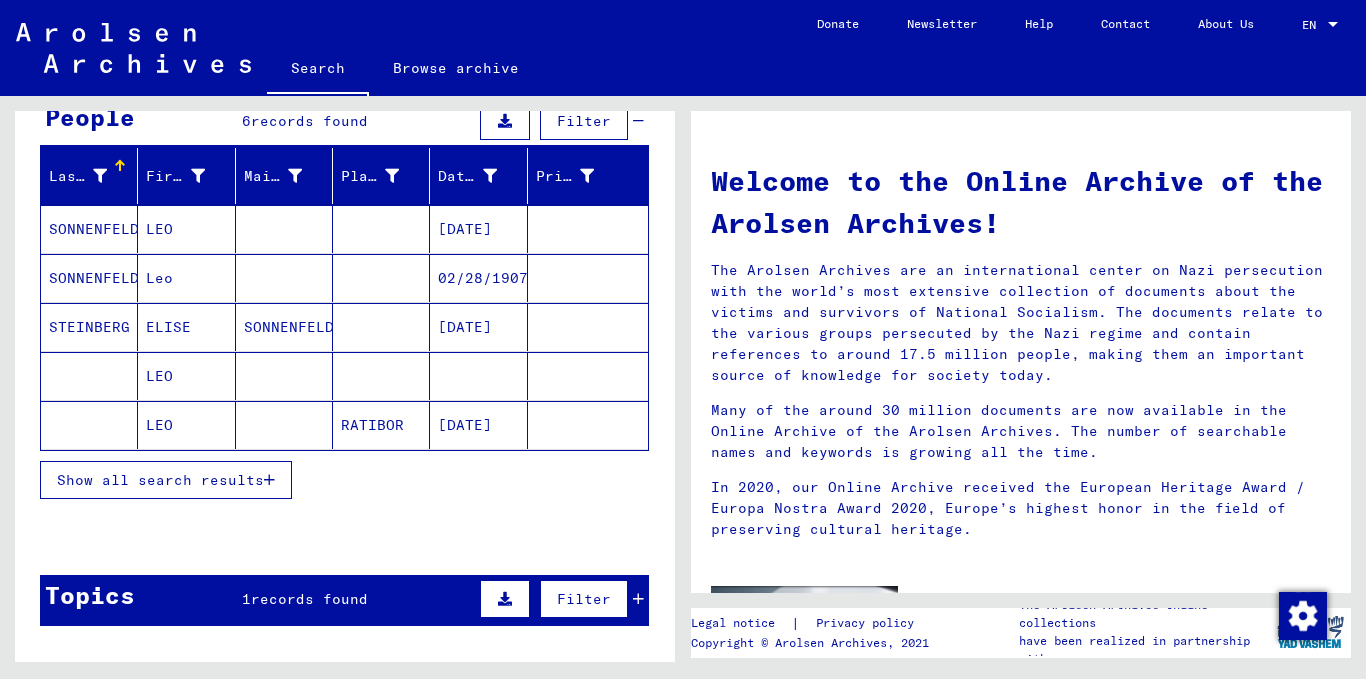 click on "ELISE" at bounding box center (186, 376) 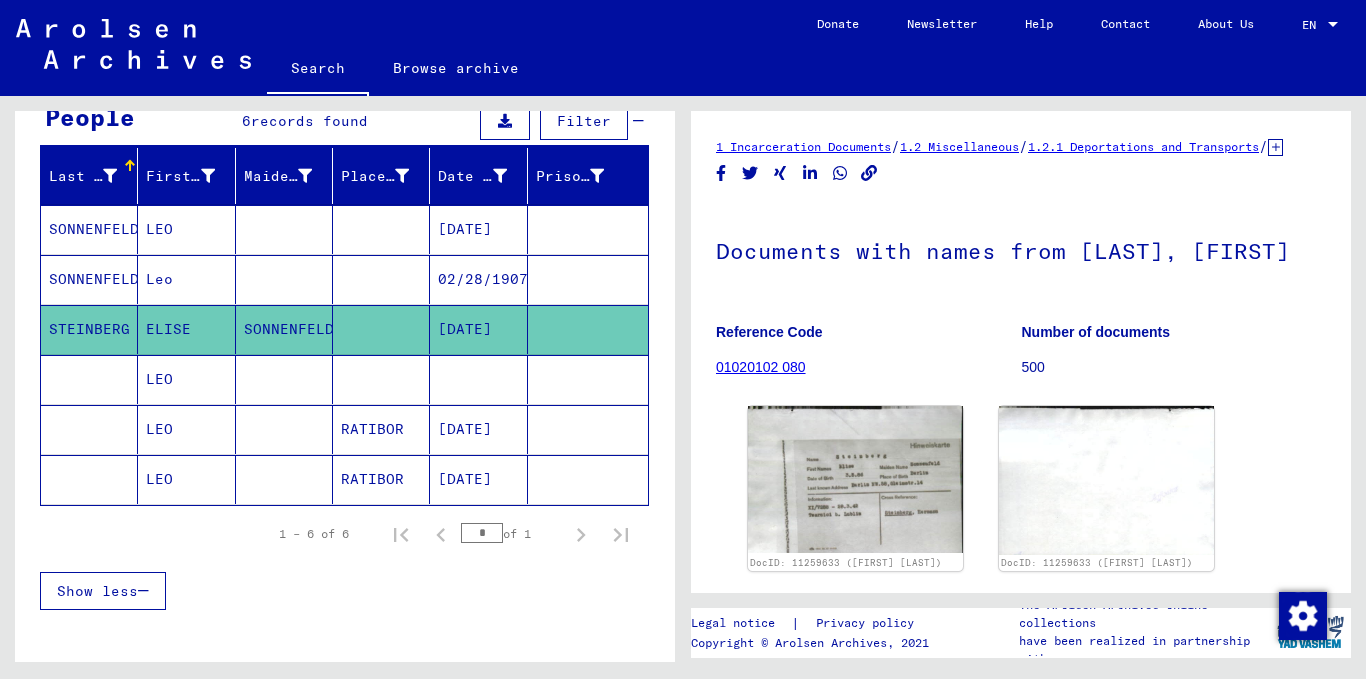 scroll, scrollTop: 0, scrollLeft: 0, axis: both 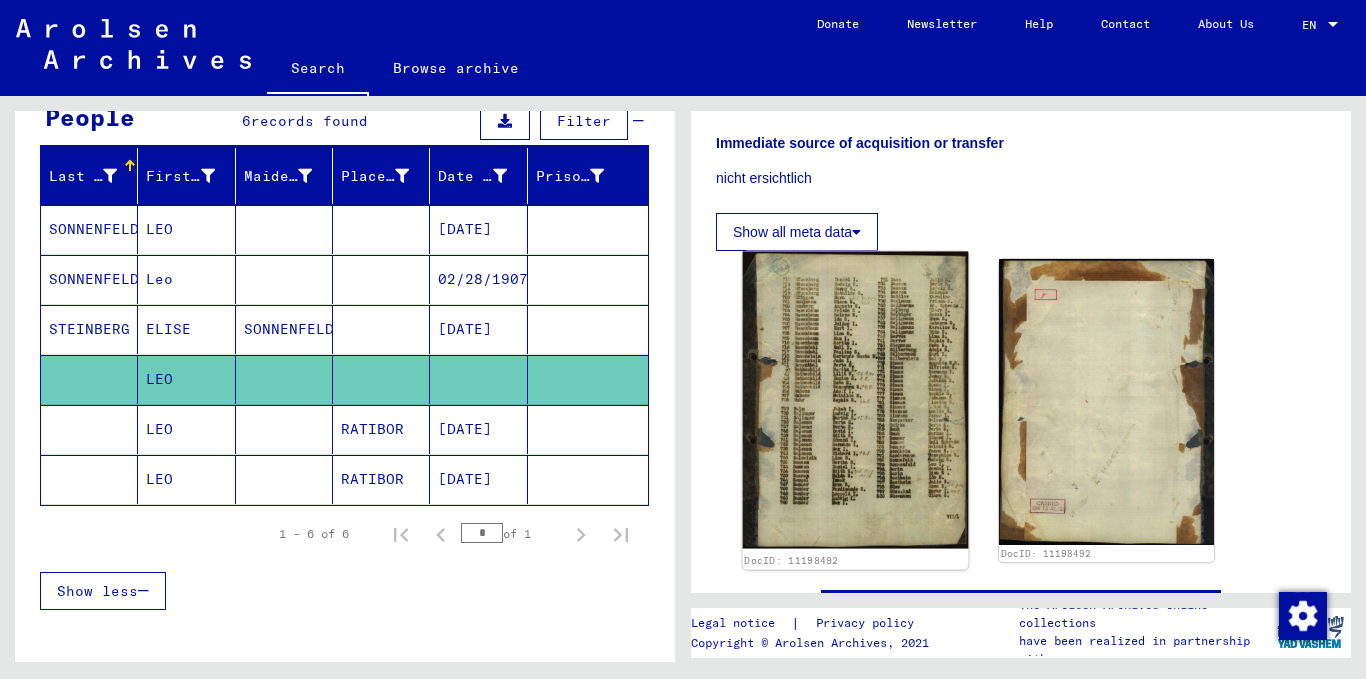 click 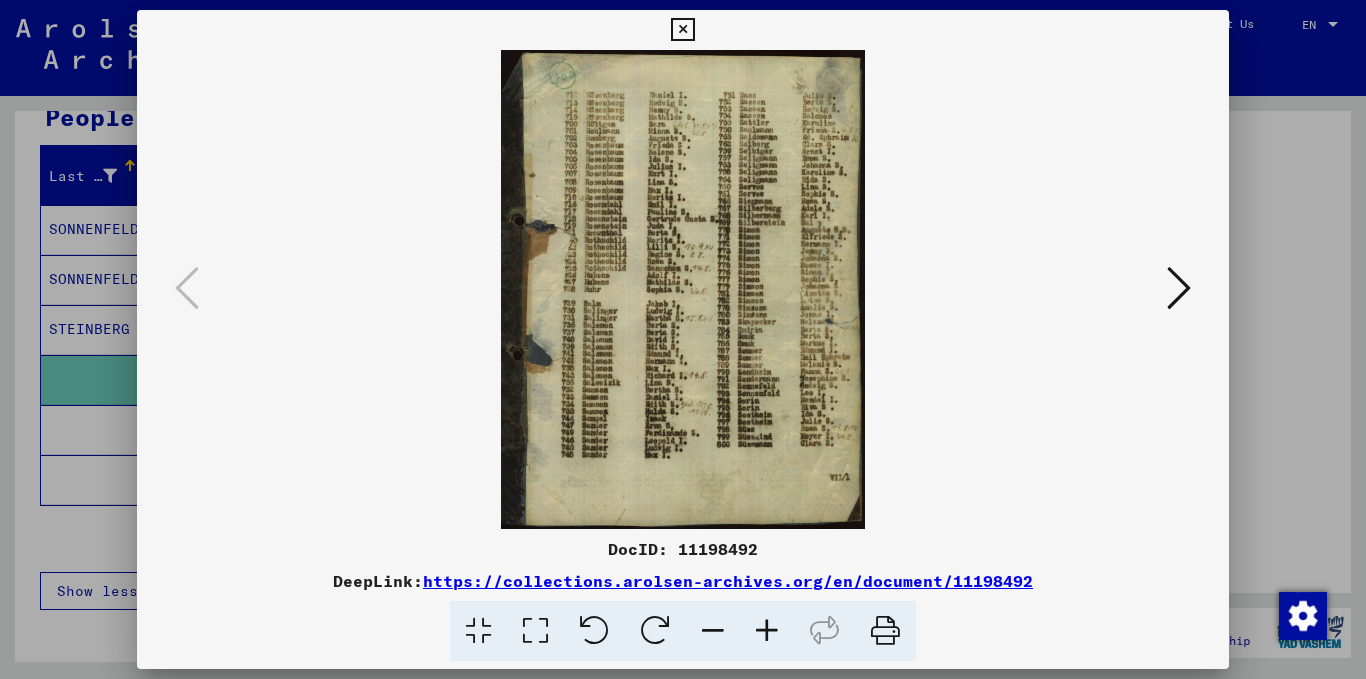 click at bounding box center [767, 631] 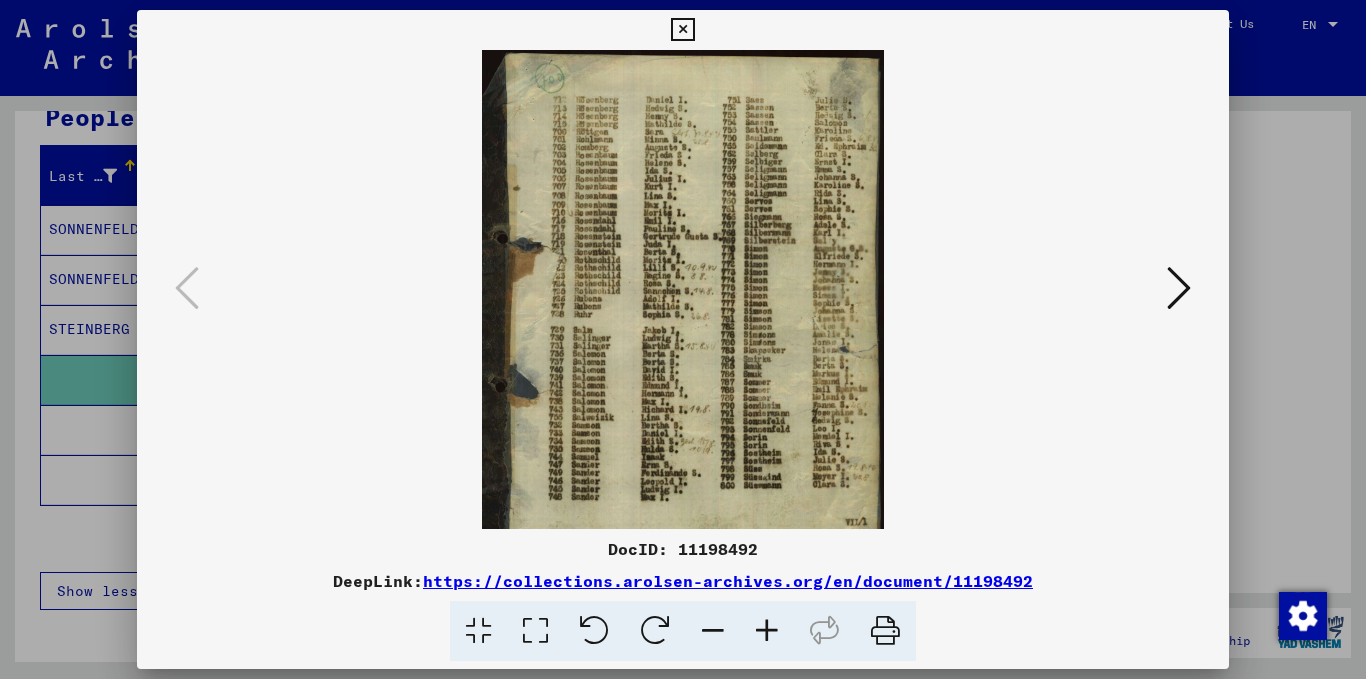 click at bounding box center [767, 631] 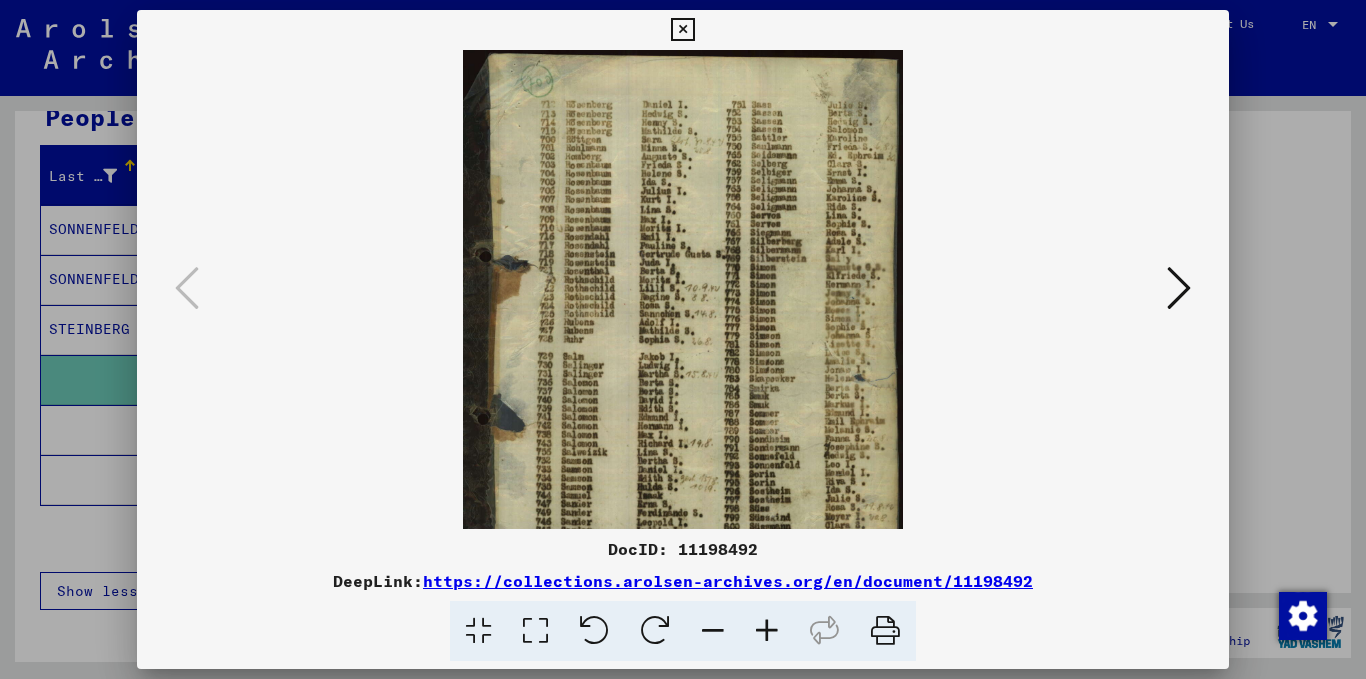 click at bounding box center [767, 631] 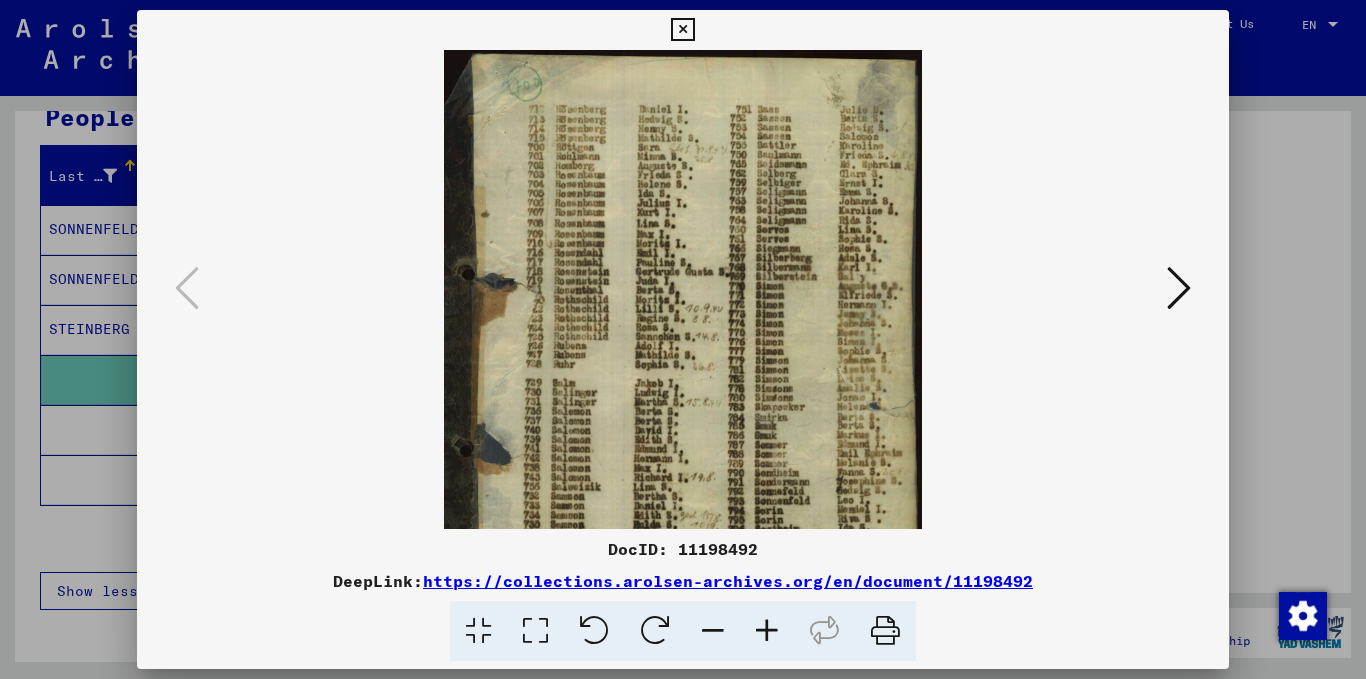 click at bounding box center (767, 631) 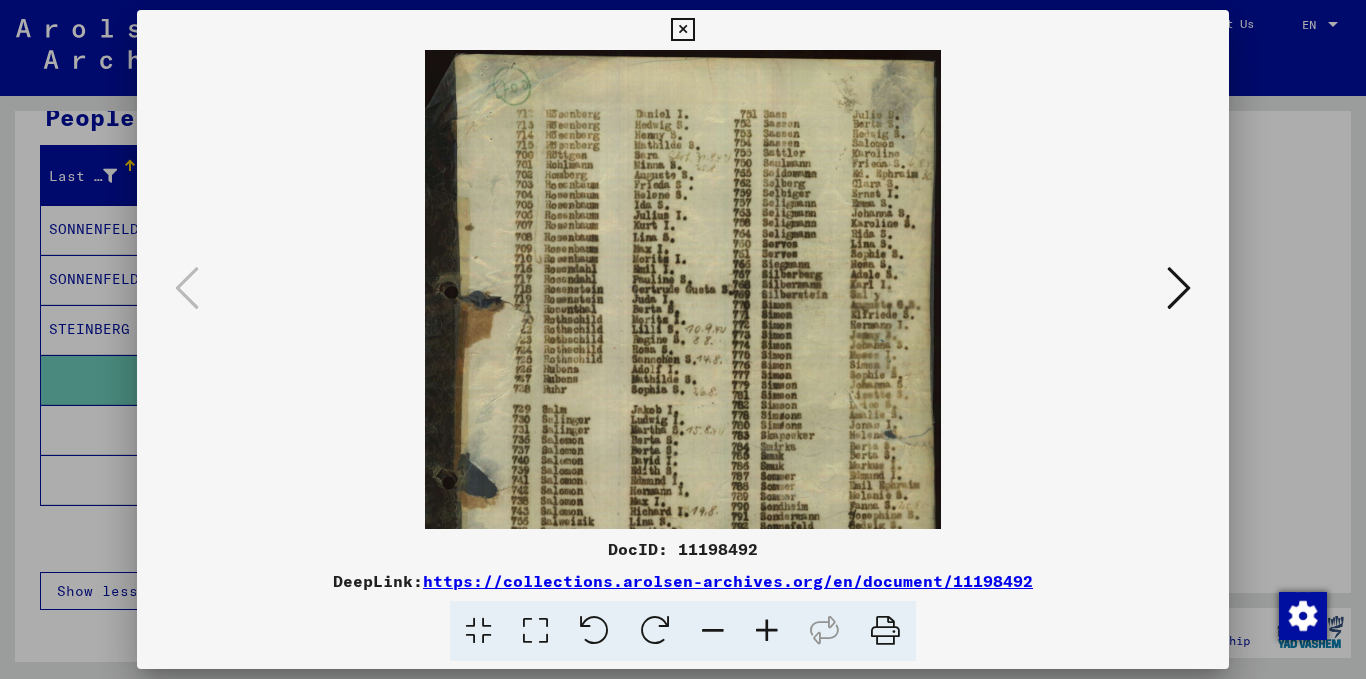click at bounding box center [767, 631] 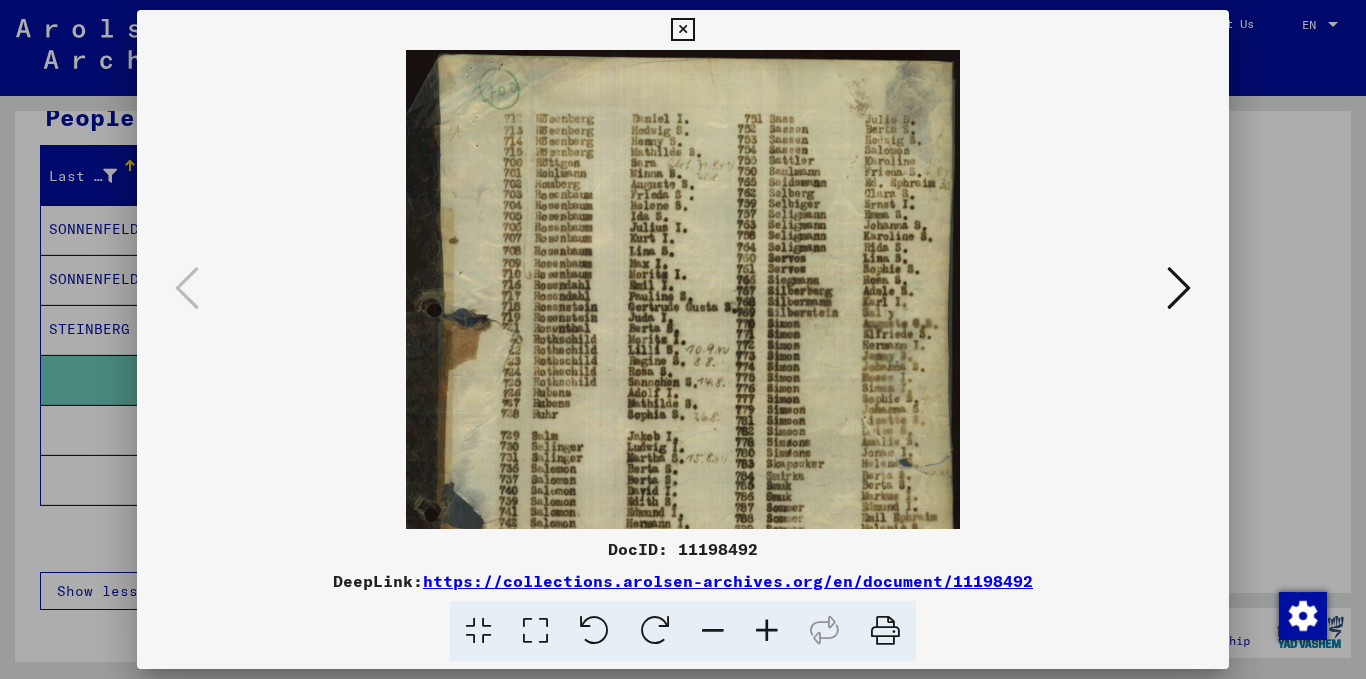 click at bounding box center [767, 631] 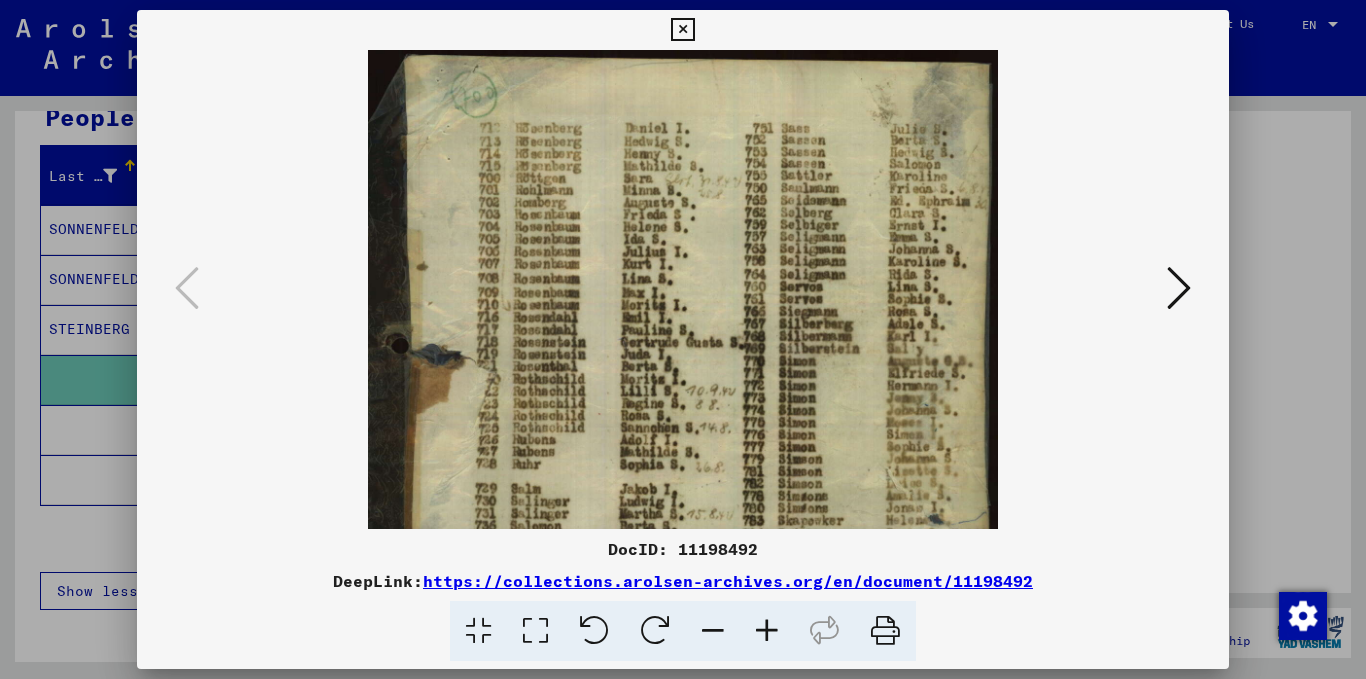 click at bounding box center (767, 631) 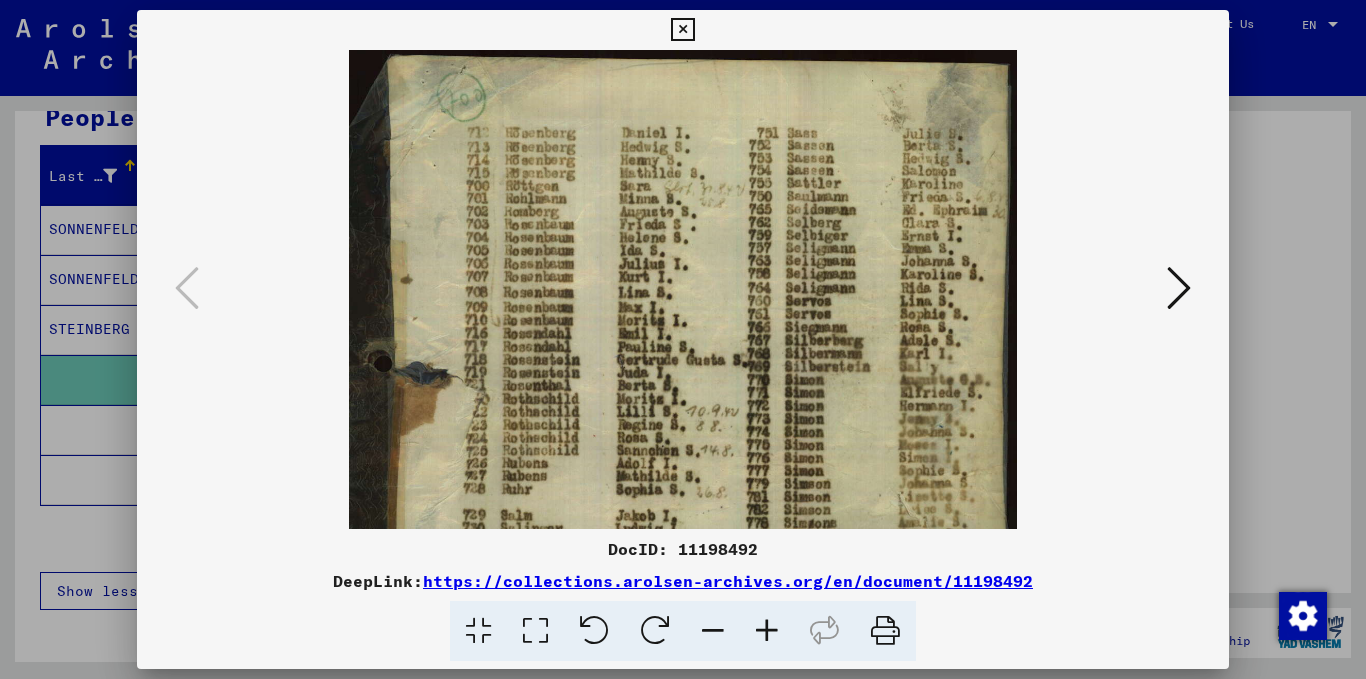 click at bounding box center [767, 631] 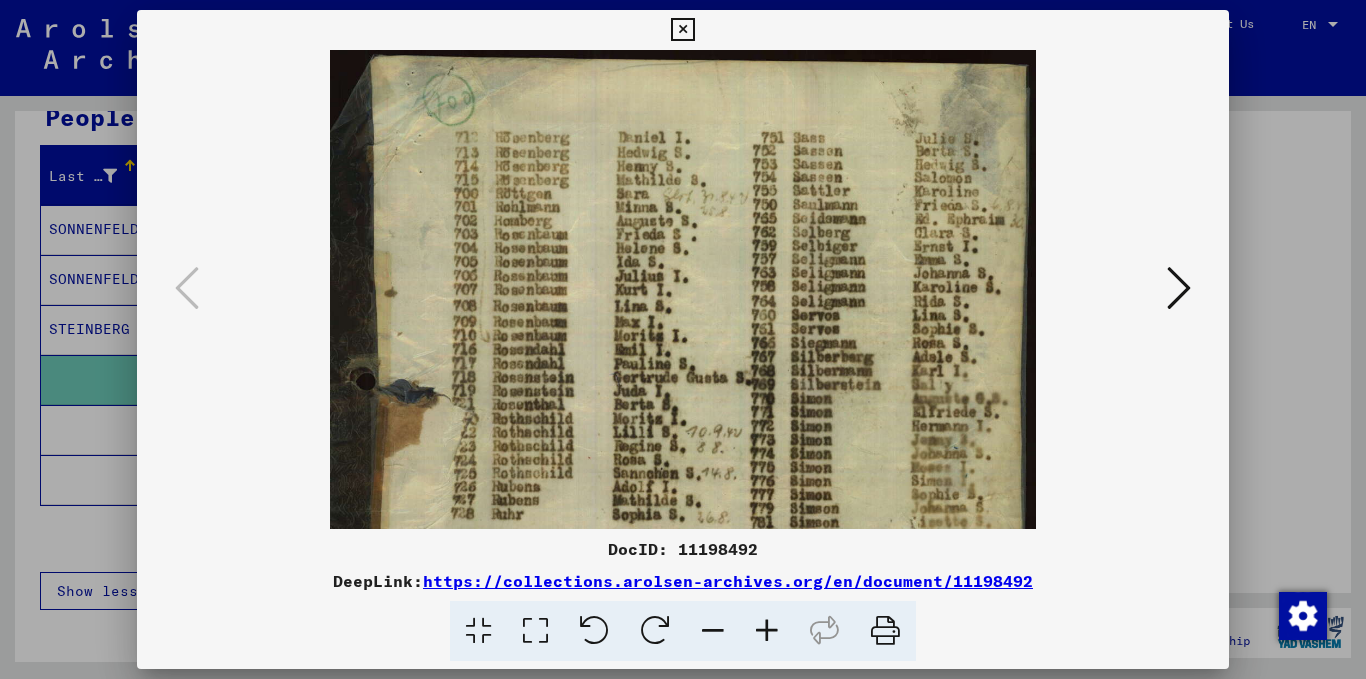 click at bounding box center [767, 631] 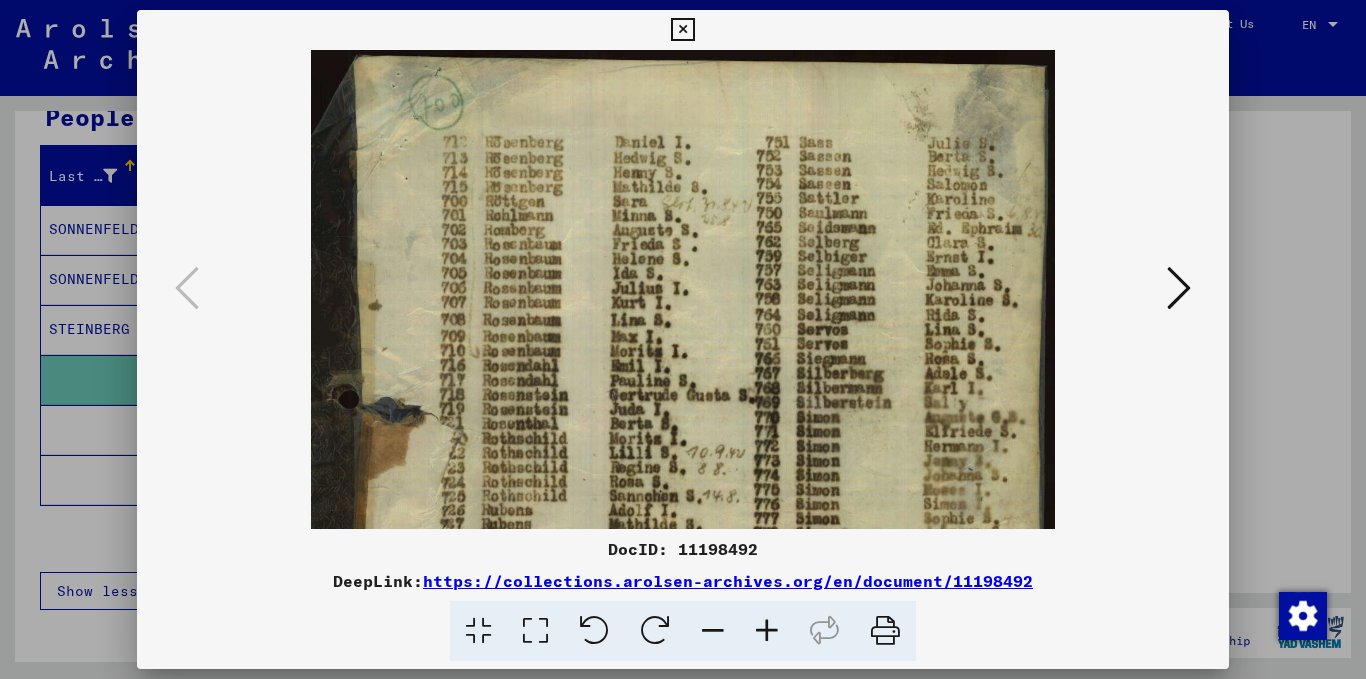 click at bounding box center [767, 631] 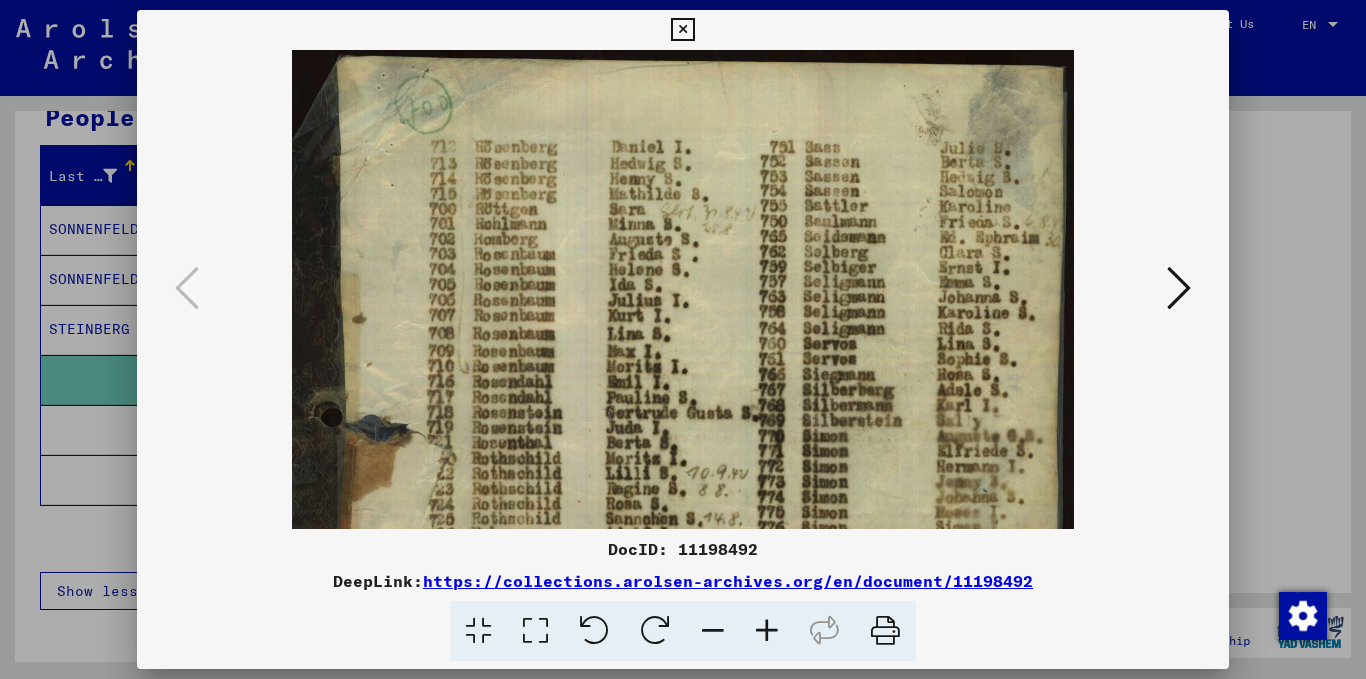 click at bounding box center (767, 631) 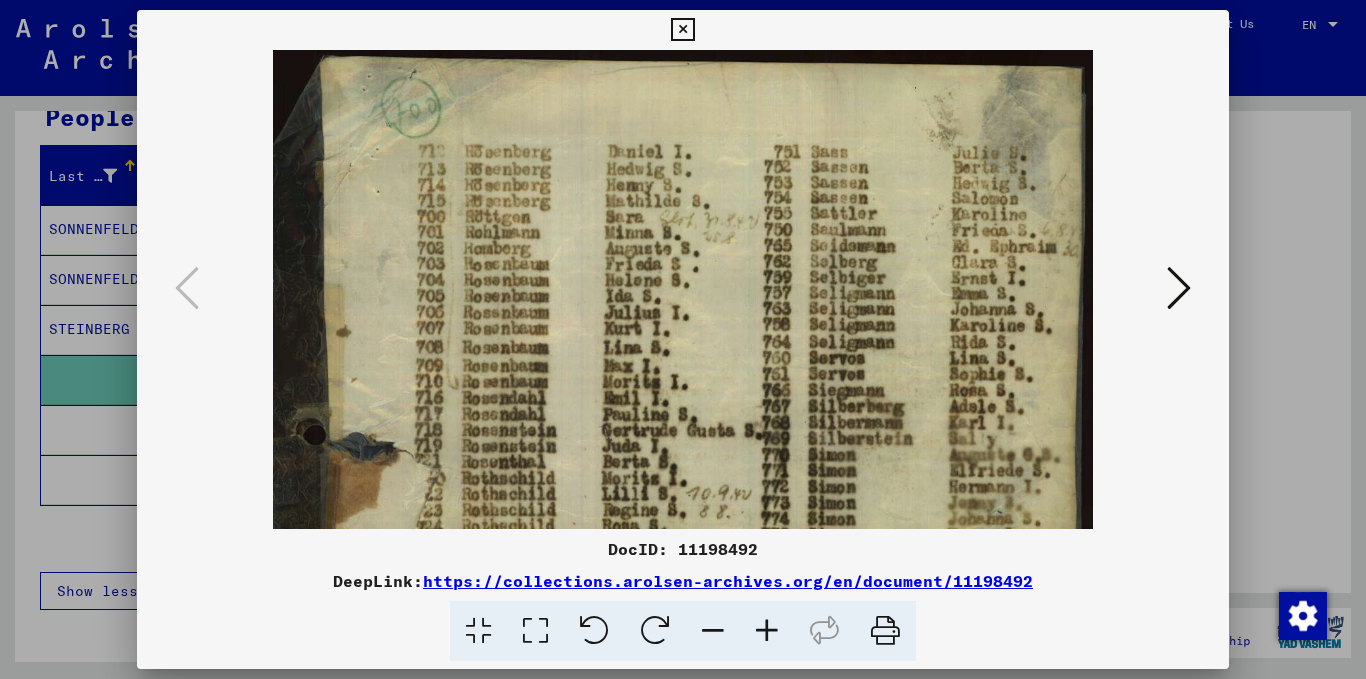 click at bounding box center [767, 631] 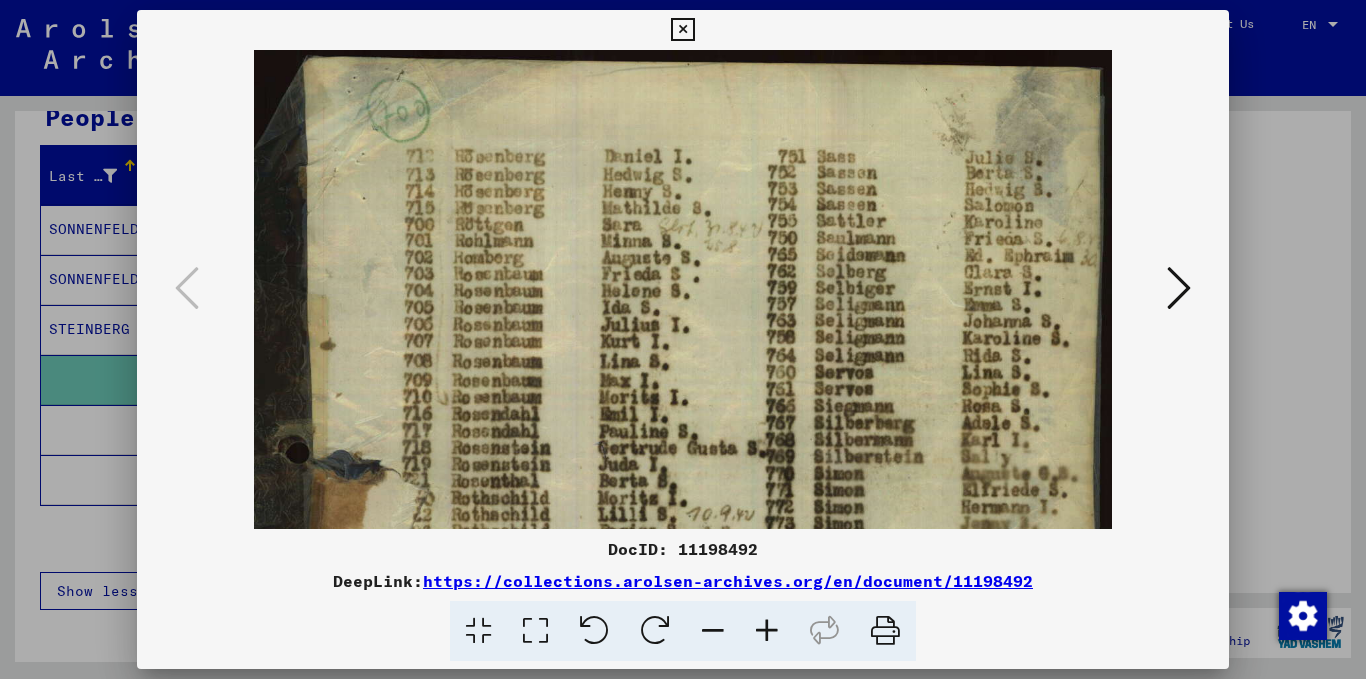 click at bounding box center [767, 631] 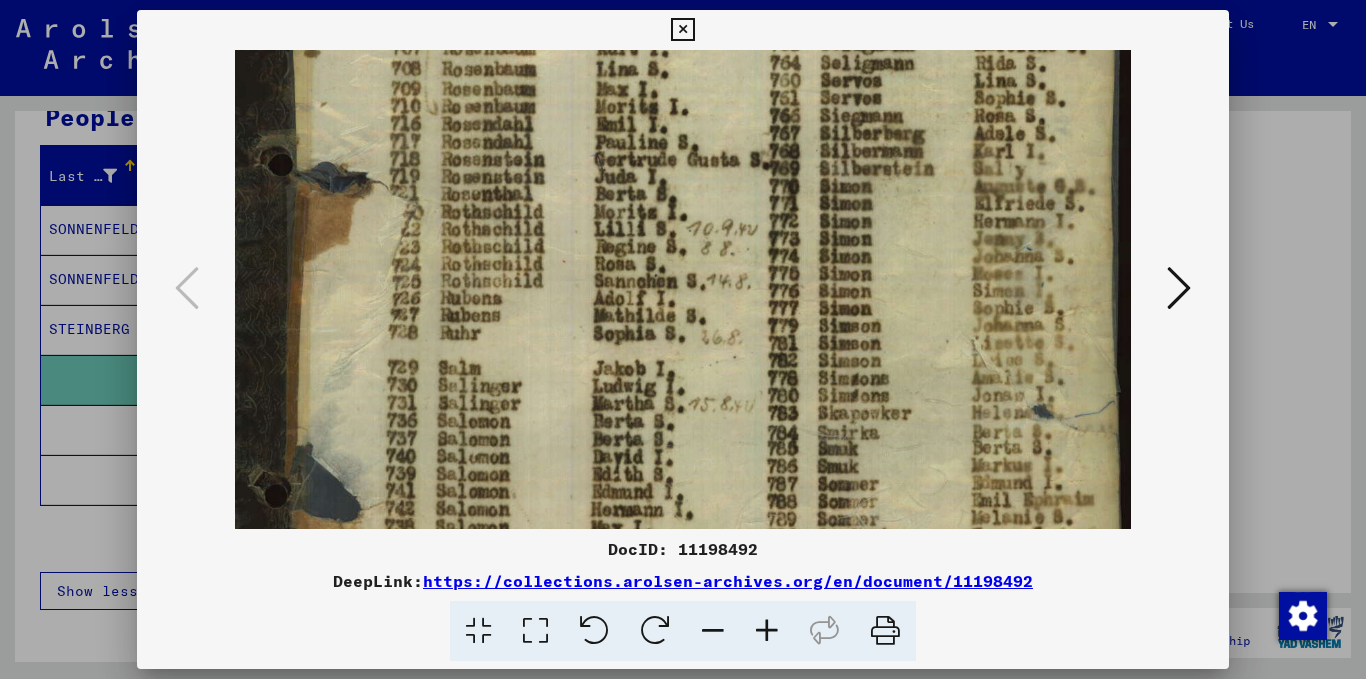 scroll, scrollTop: 312, scrollLeft: 0, axis: vertical 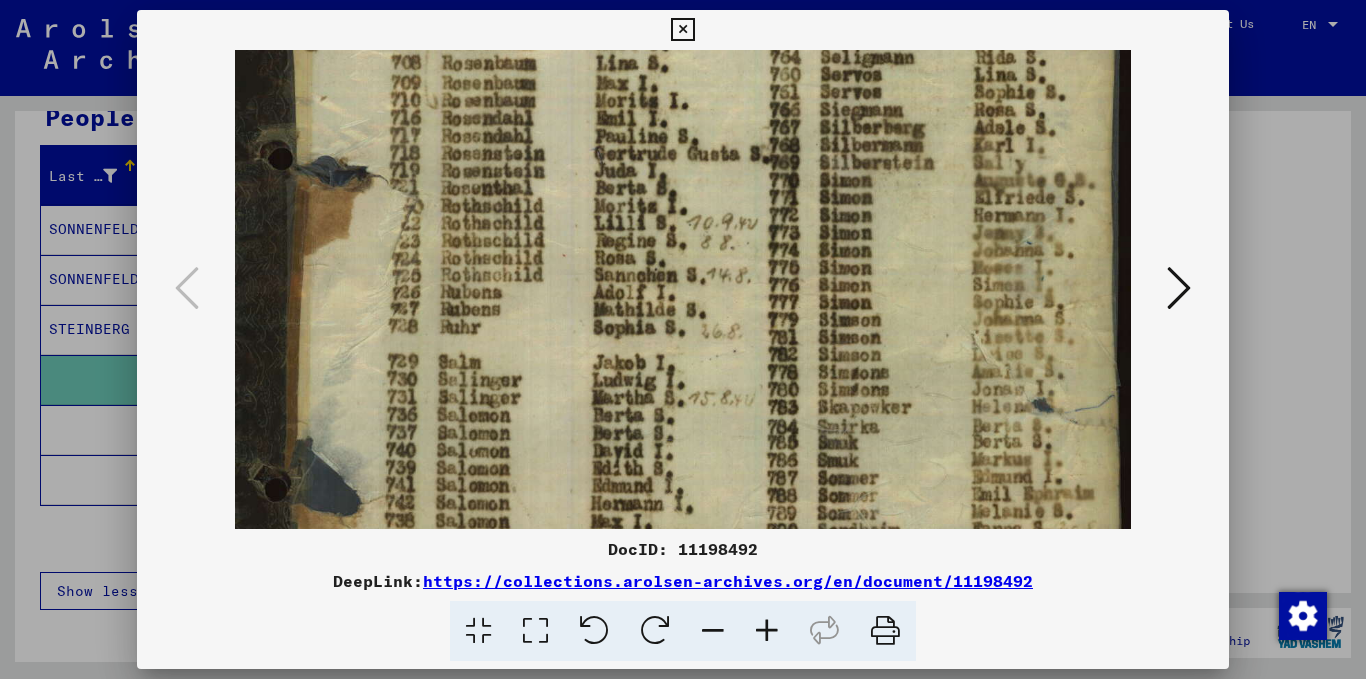 drag, startPoint x: 594, startPoint y: 296, endPoint x: 560, endPoint y: 50, distance: 248.33849 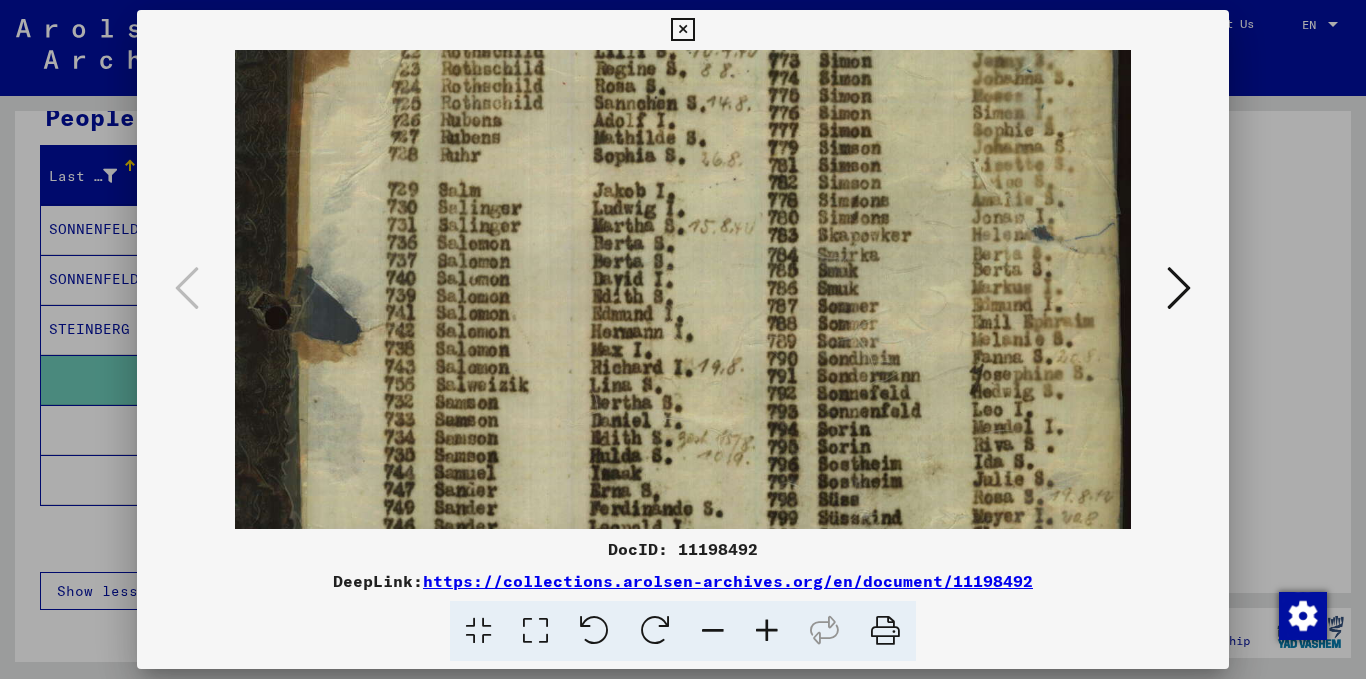 drag, startPoint x: 566, startPoint y: 368, endPoint x: 553, endPoint y: 196, distance: 172.49059 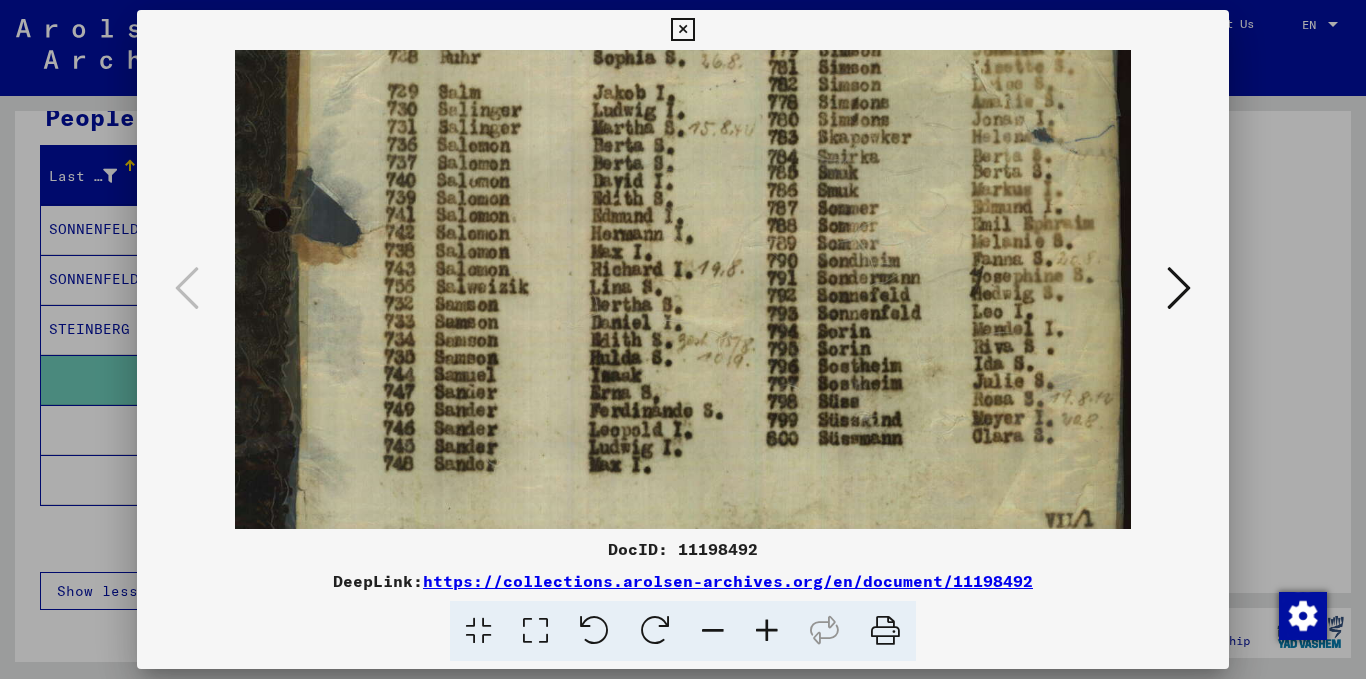 scroll, scrollTop: 581, scrollLeft: 0, axis: vertical 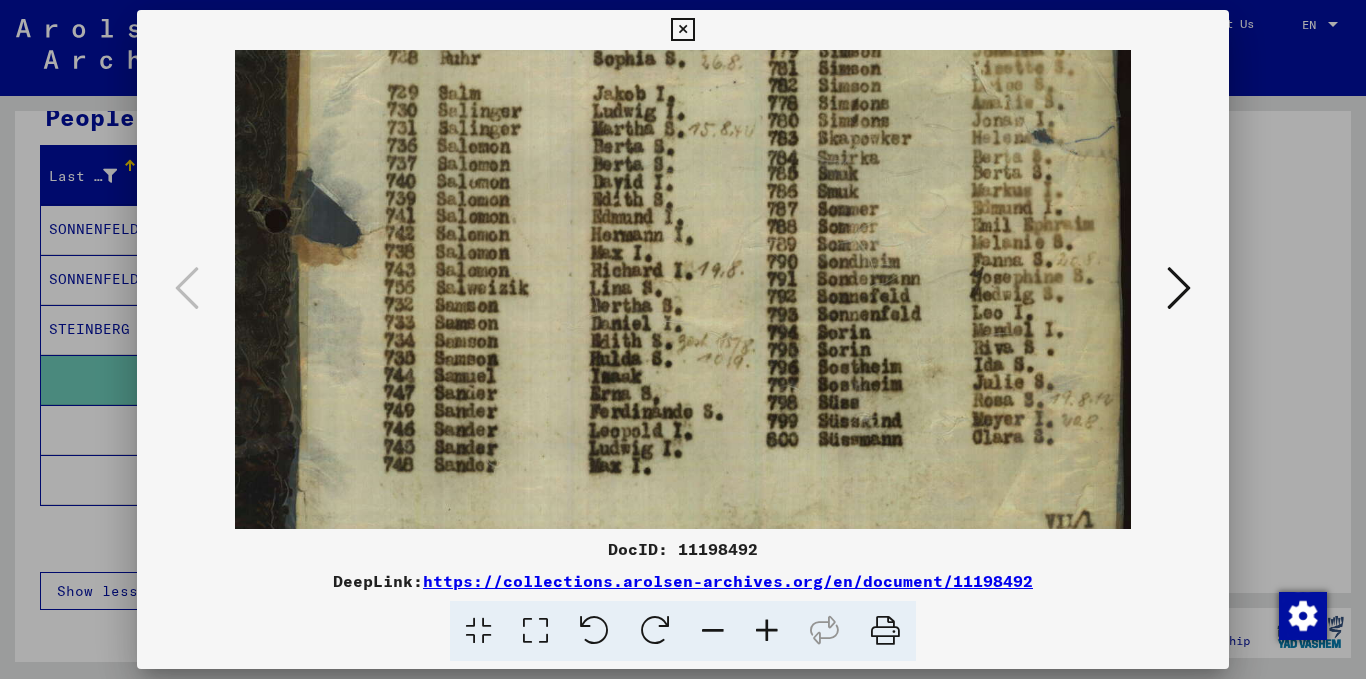 drag, startPoint x: 579, startPoint y: 438, endPoint x: 548, endPoint y: 341, distance: 101.8332 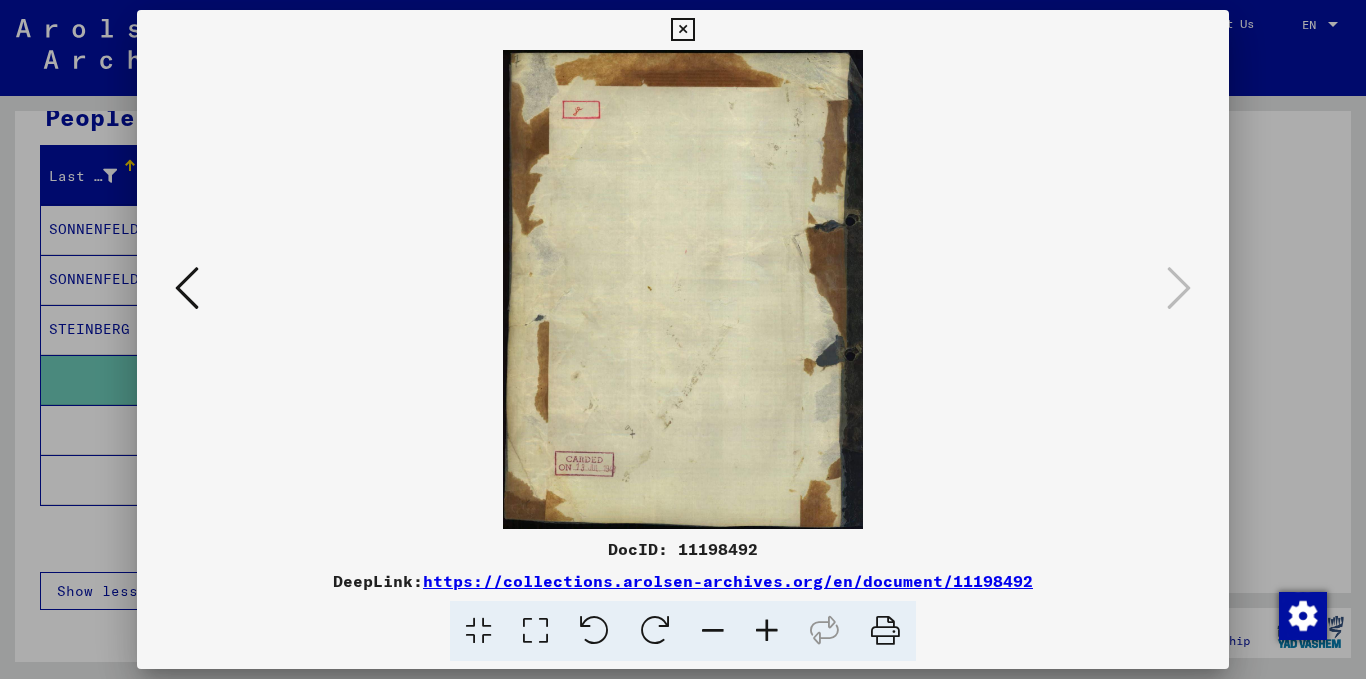 drag, startPoint x: 712, startPoint y: 283, endPoint x: 690, endPoint y: 351, distance: 71.470276 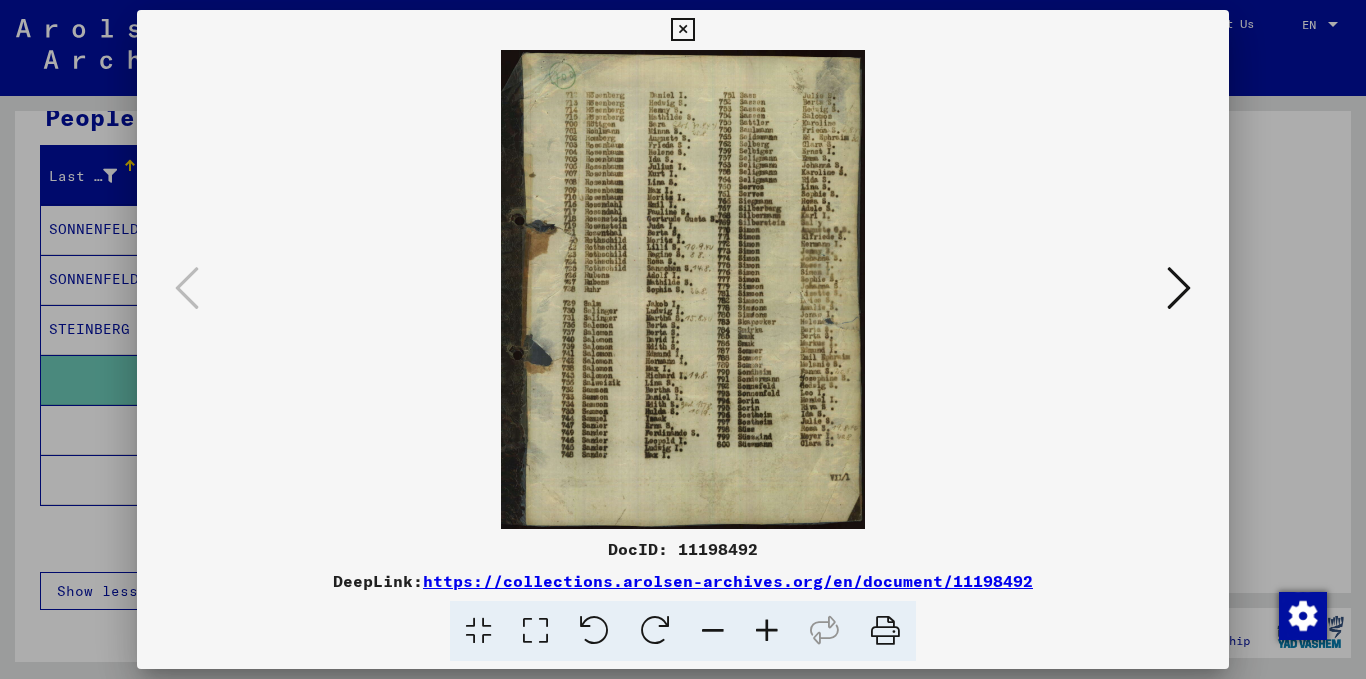 click at bounding box center [767, 631] 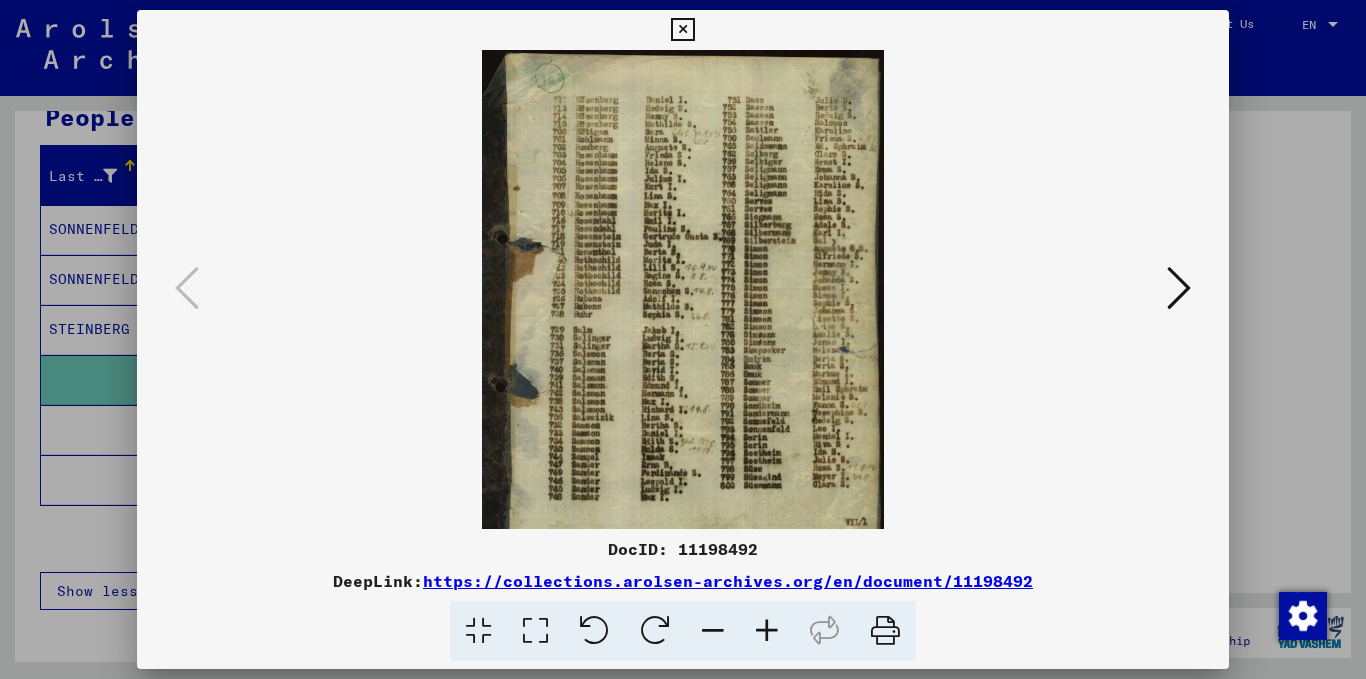 click at bounding box center [767, 631] 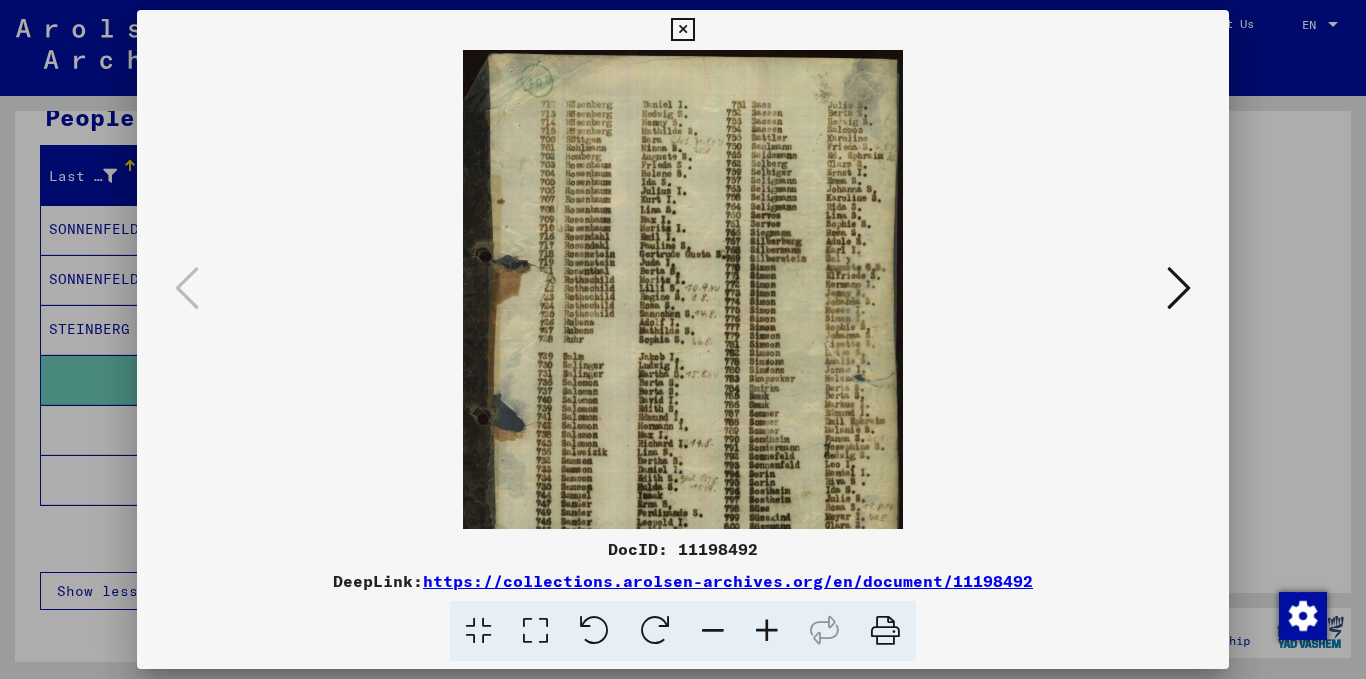click at bounding box center (767, 631) 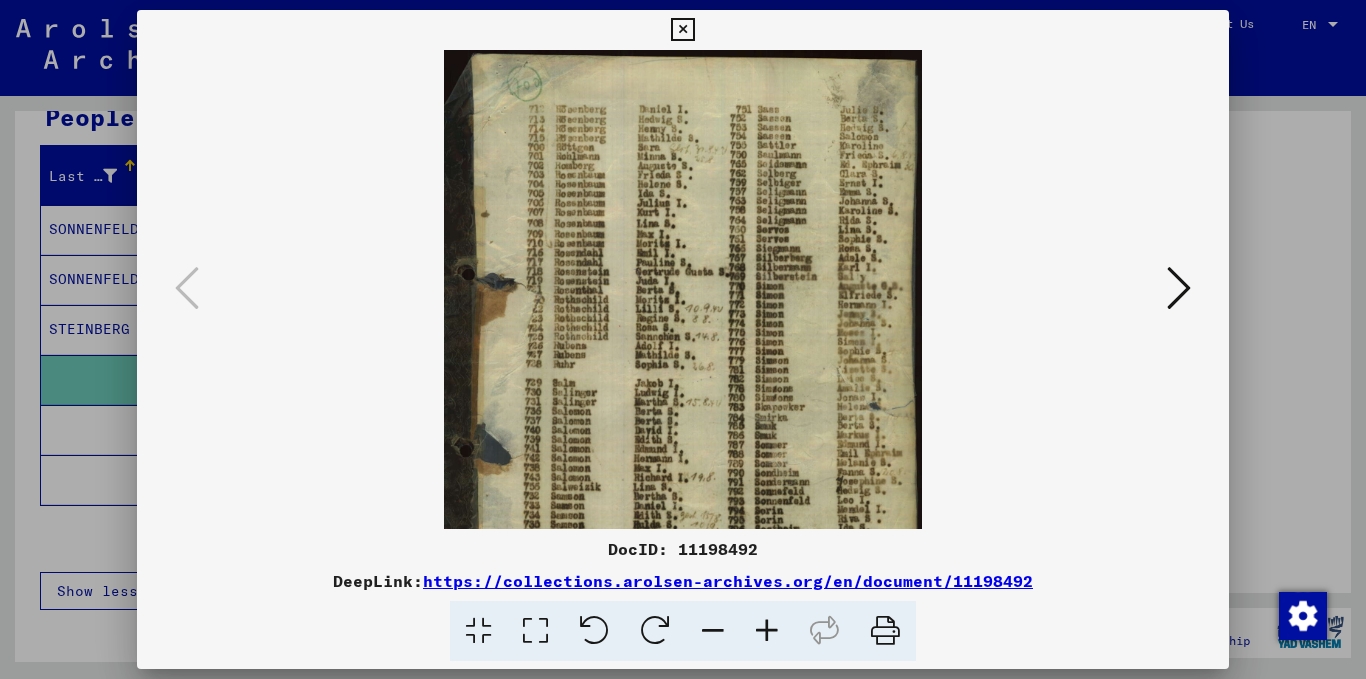 click at bounding box center [767, 631] 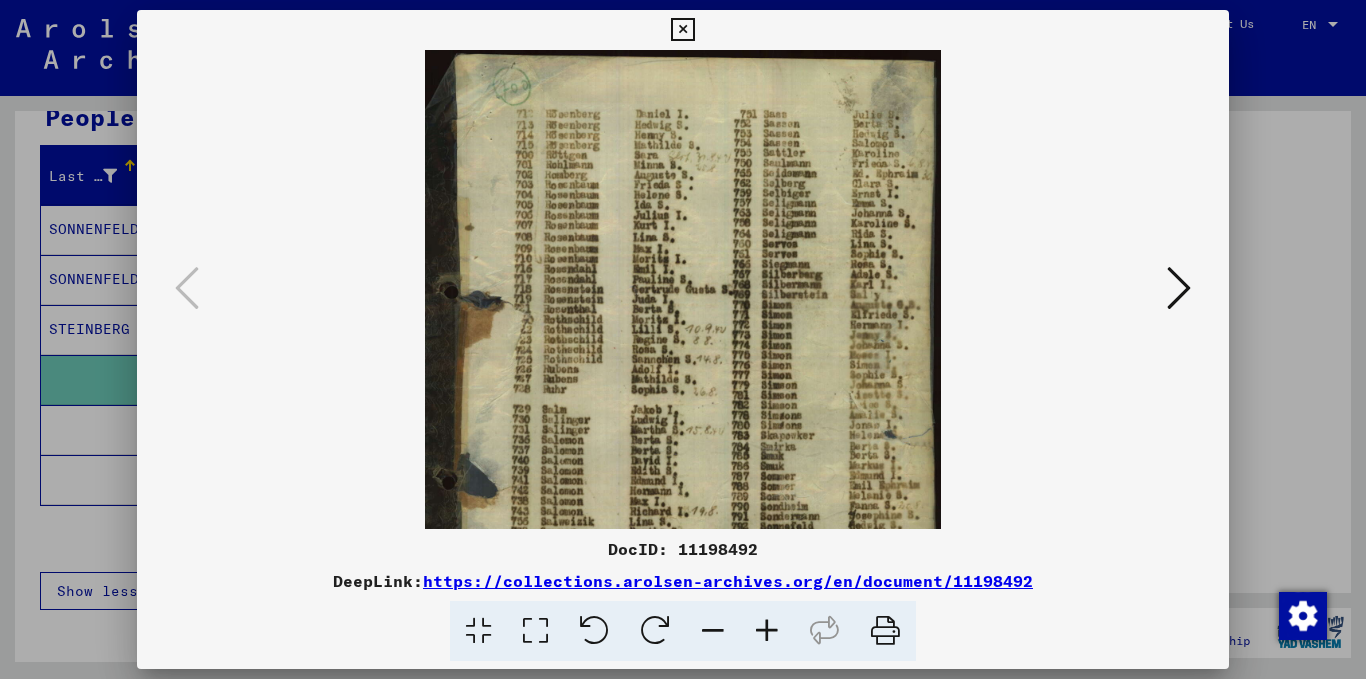click at bounding box center (767, 631) 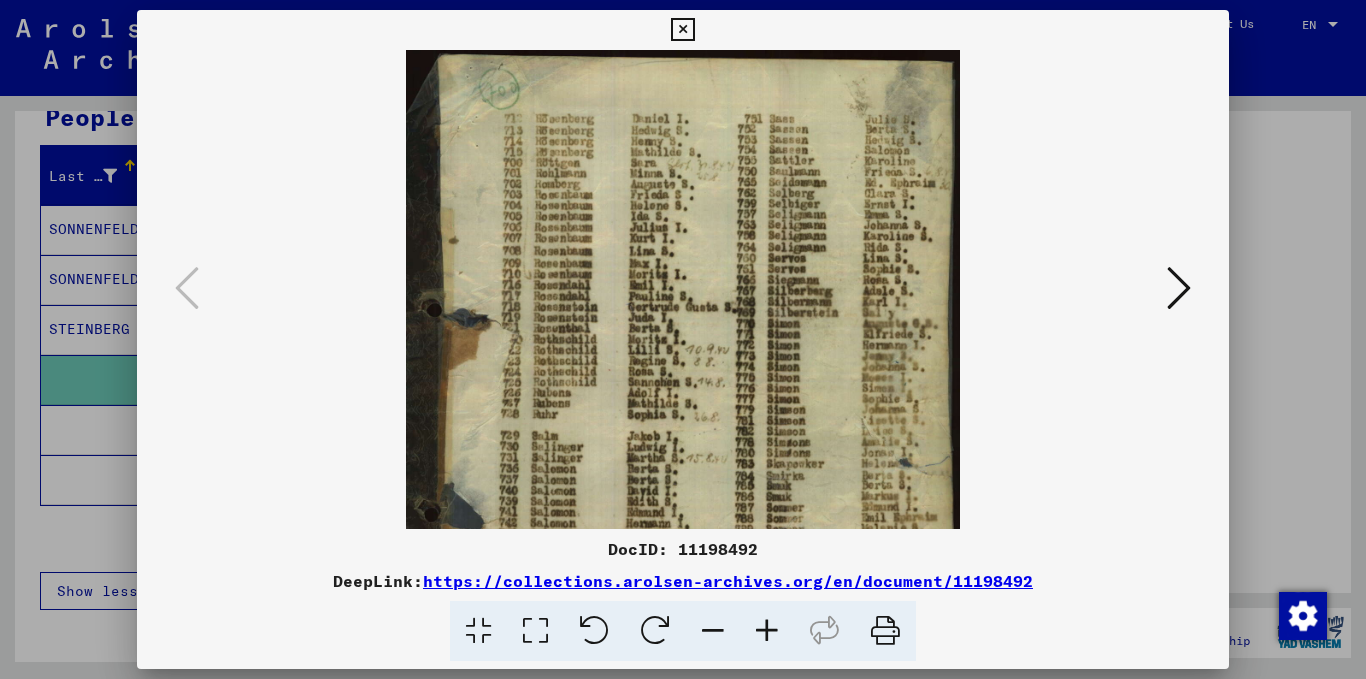 click at bounding box center [767, 631] 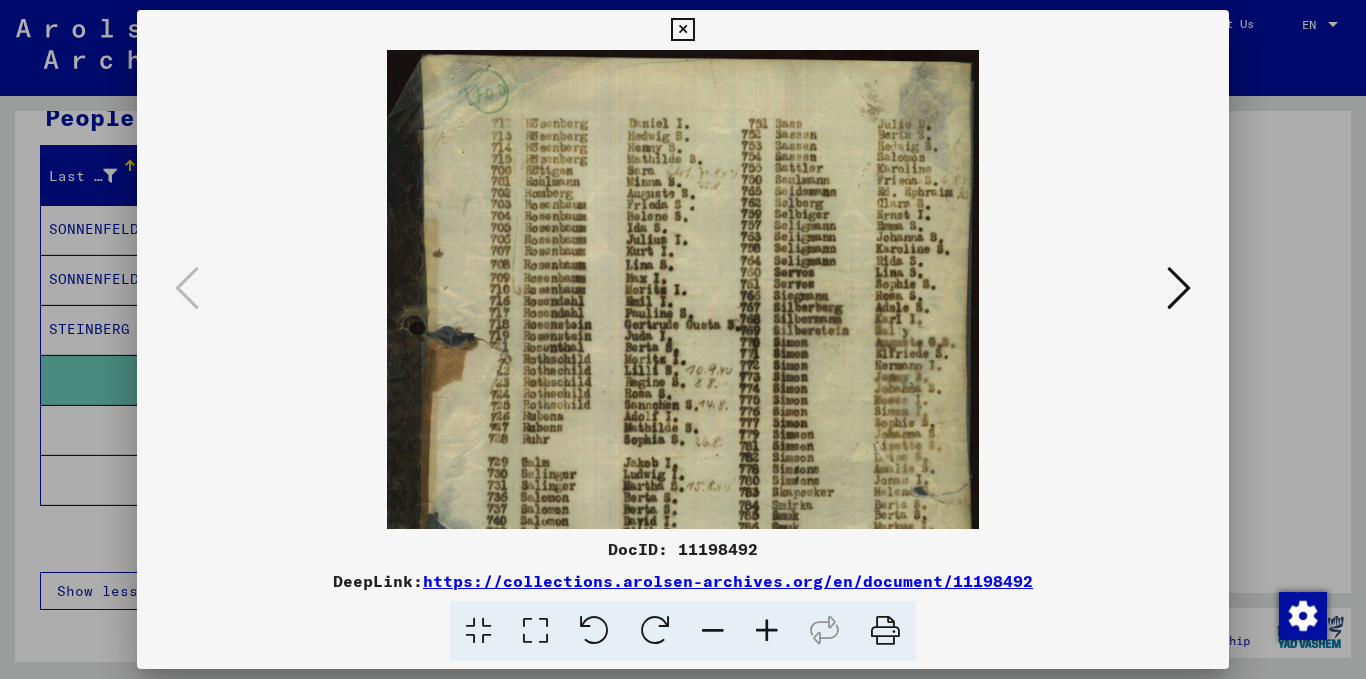 click at bounding box center (767, 631) 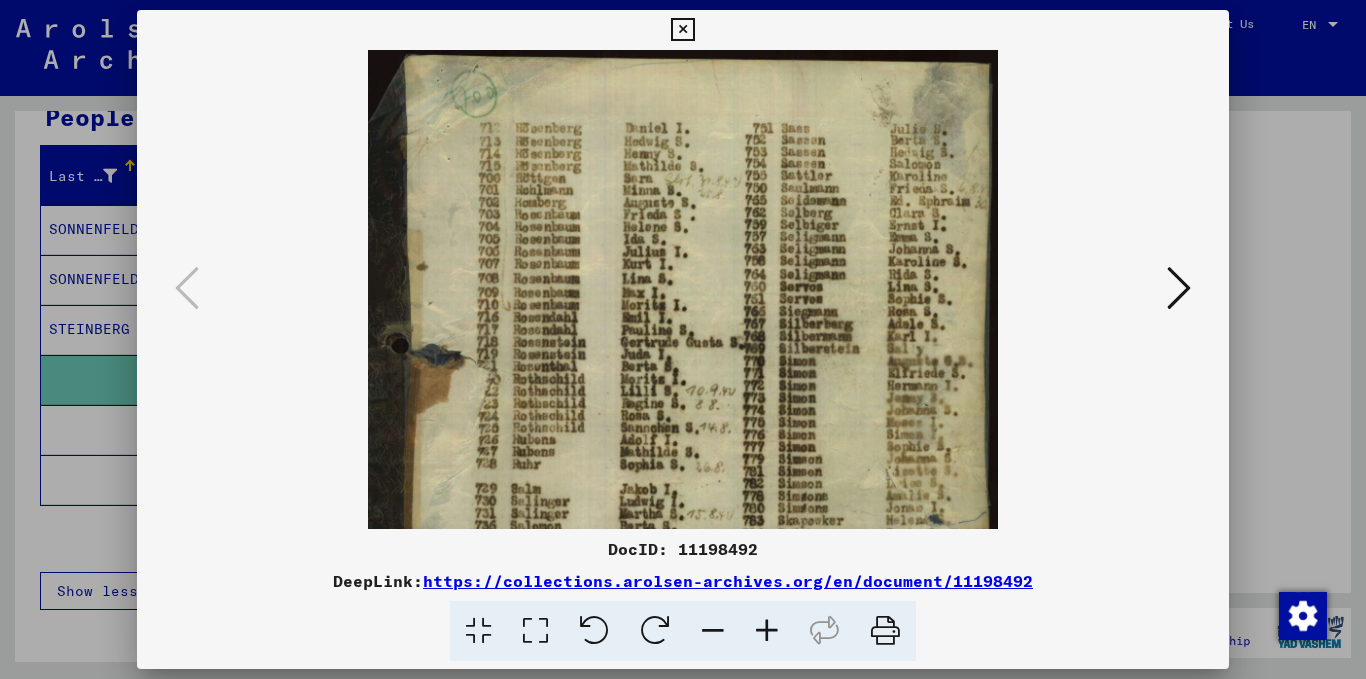 click at bounding box center [767, 631] 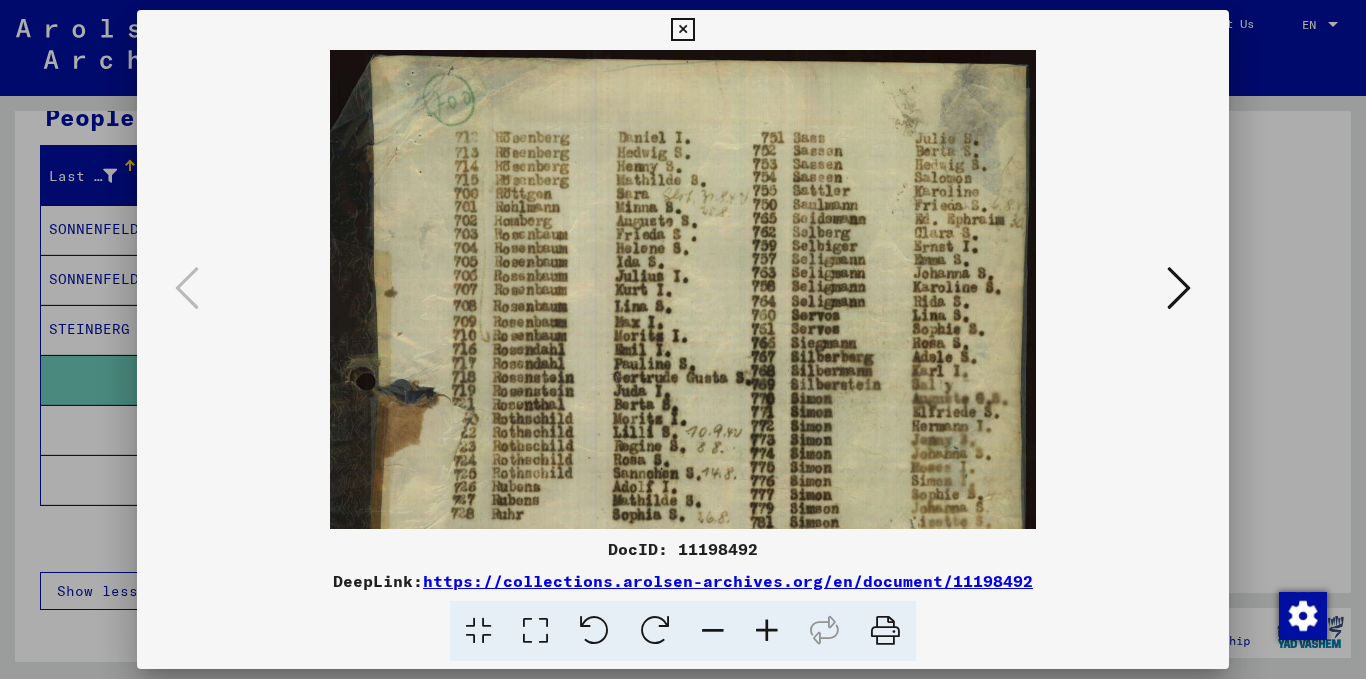 click at bounding box center [767, 631] 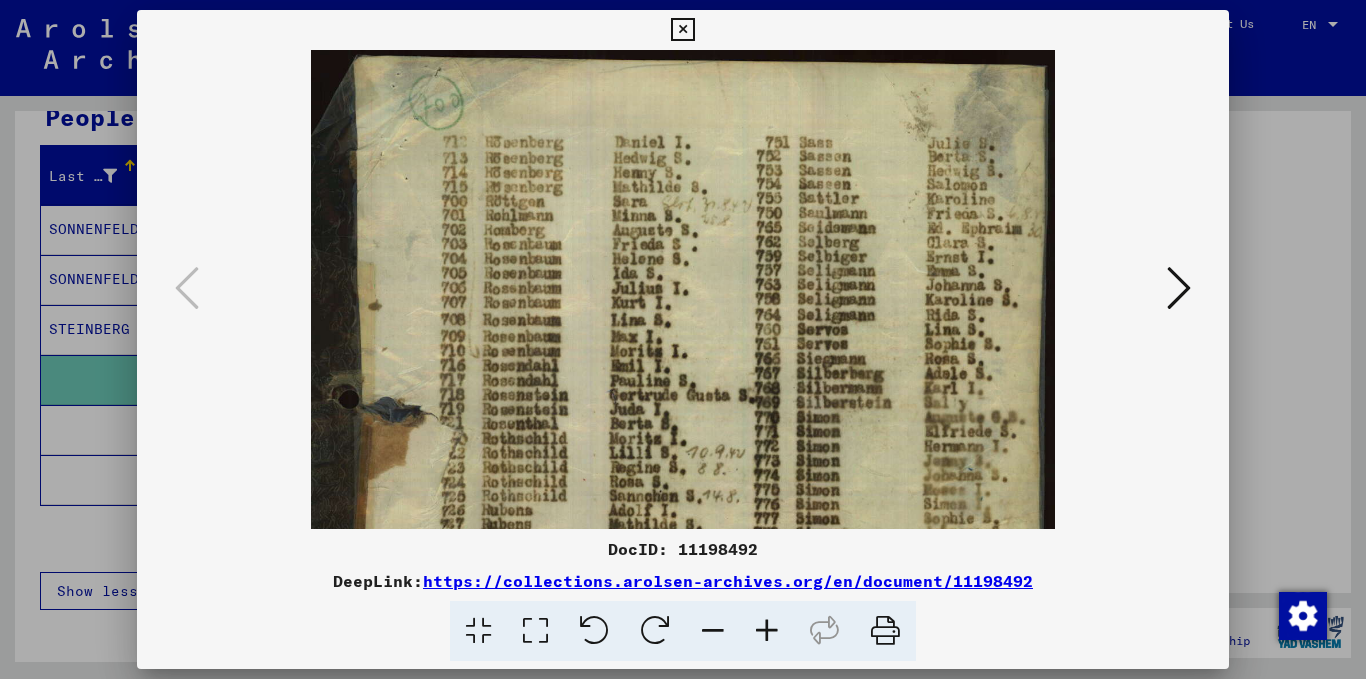 click at bounding box center (767, 631) 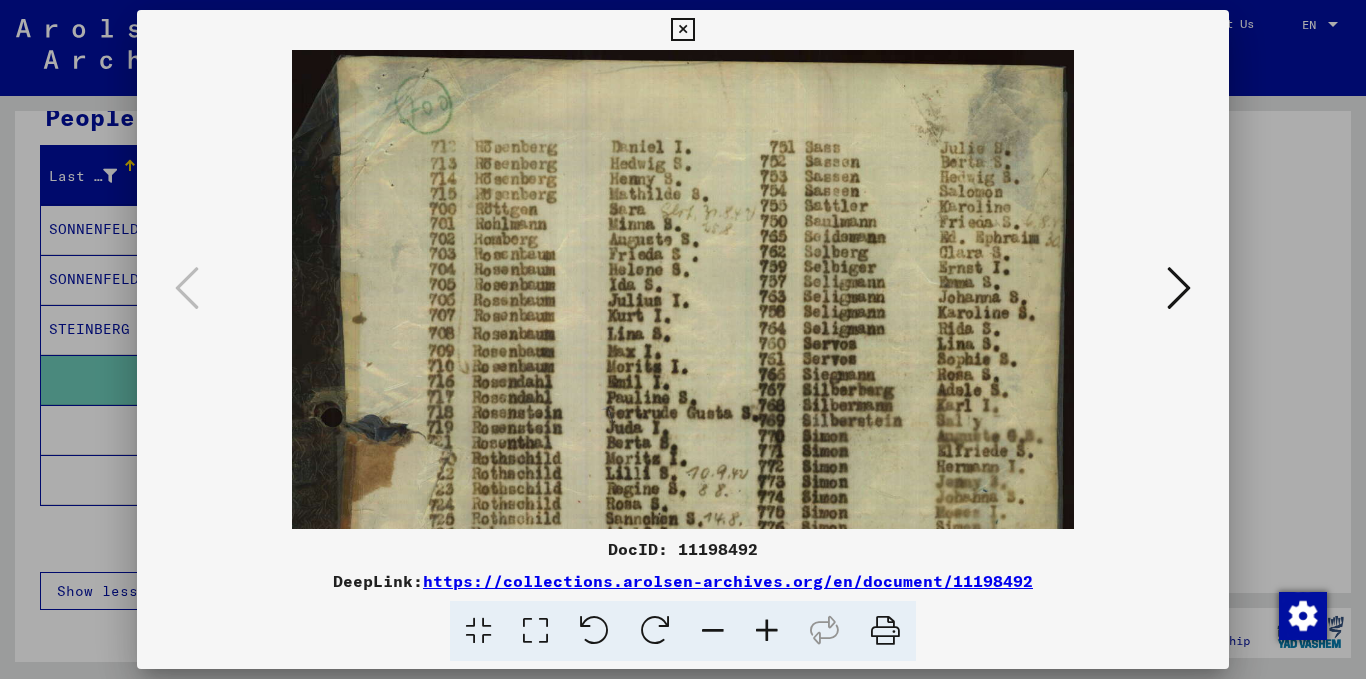 click at bounding box center [767, 631] 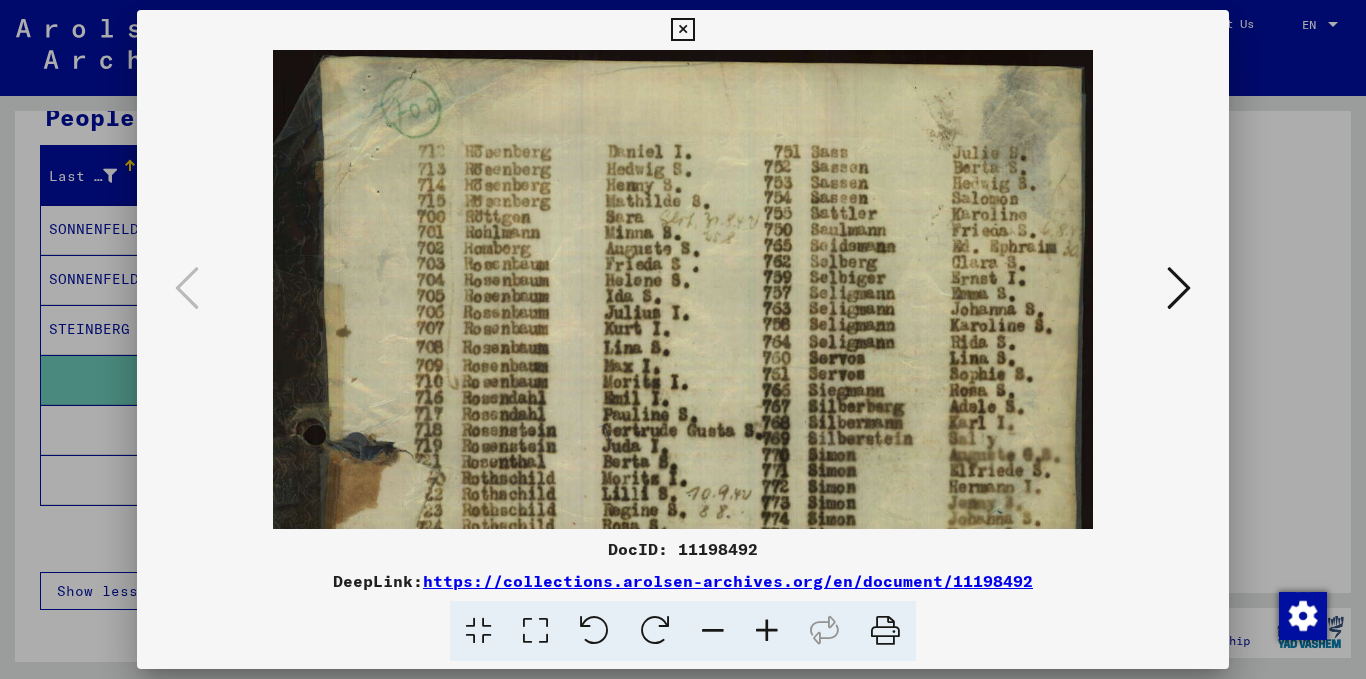 click at bounding box center (767, 631) 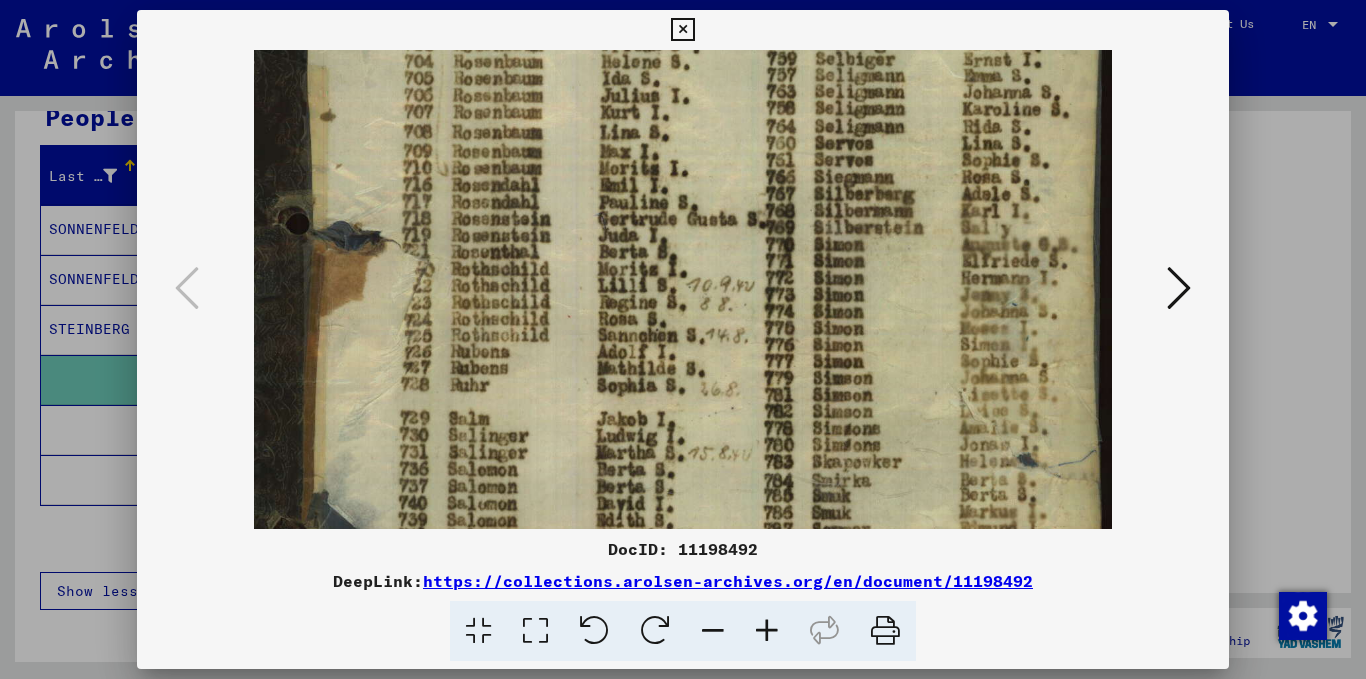 drag, startPoint x: 893, startPoint y: 397, endPoint x: 737, endPoint y: 166, distance: 278.74182 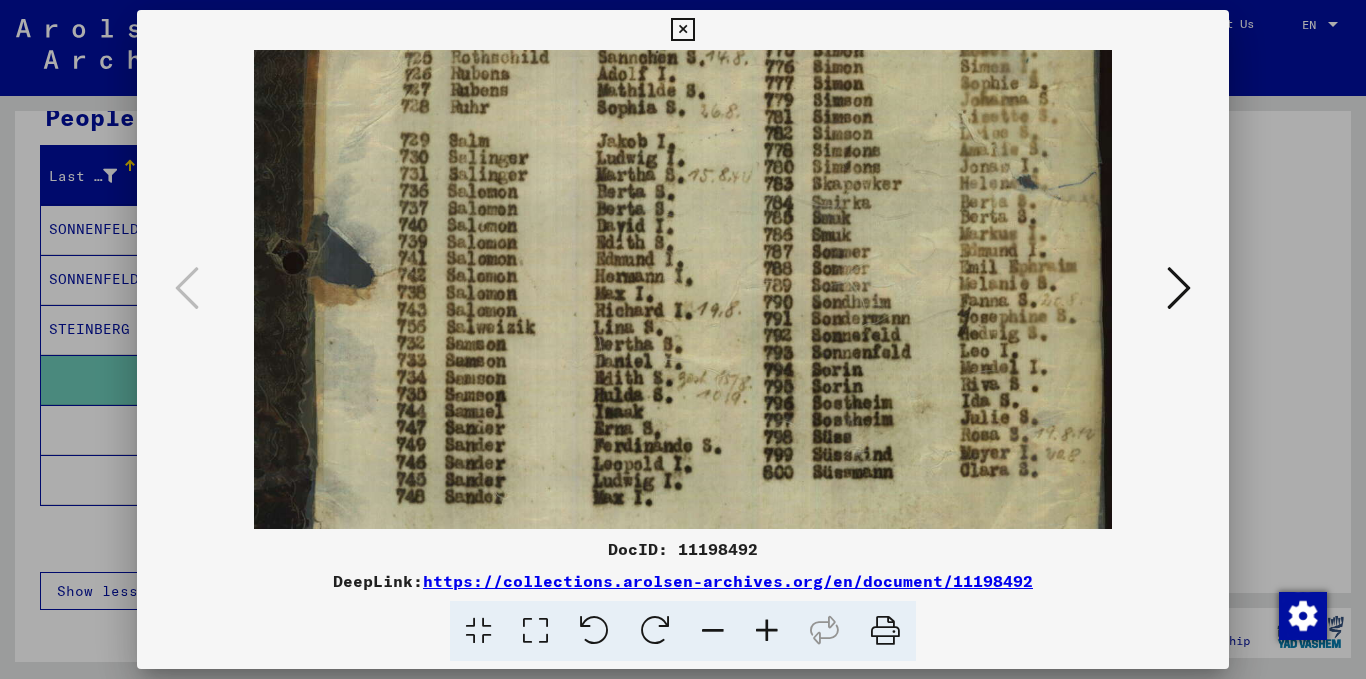 scroll, scrollTop: 508, scrollLeft: 0, axis: vertical 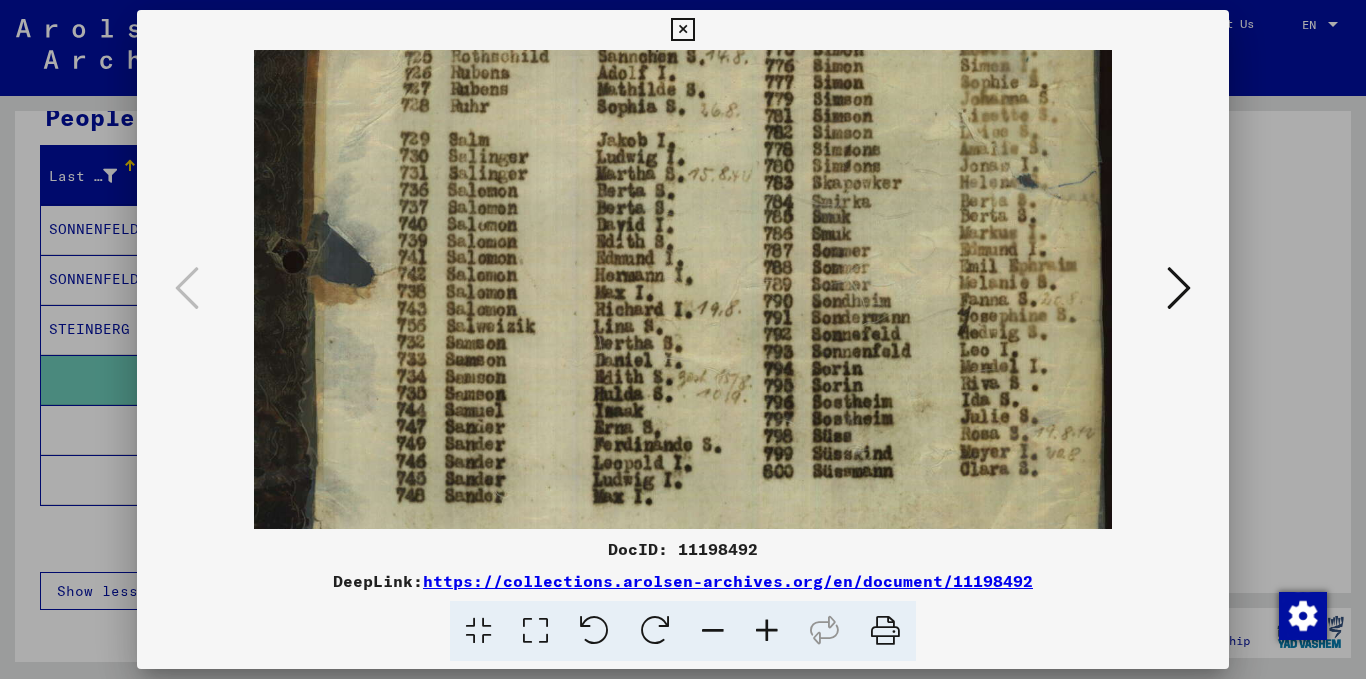 drag, startPoint x: 827, startPoint y: 389, endPoint x: 823, endPoint y: 118, distance: 271.0295 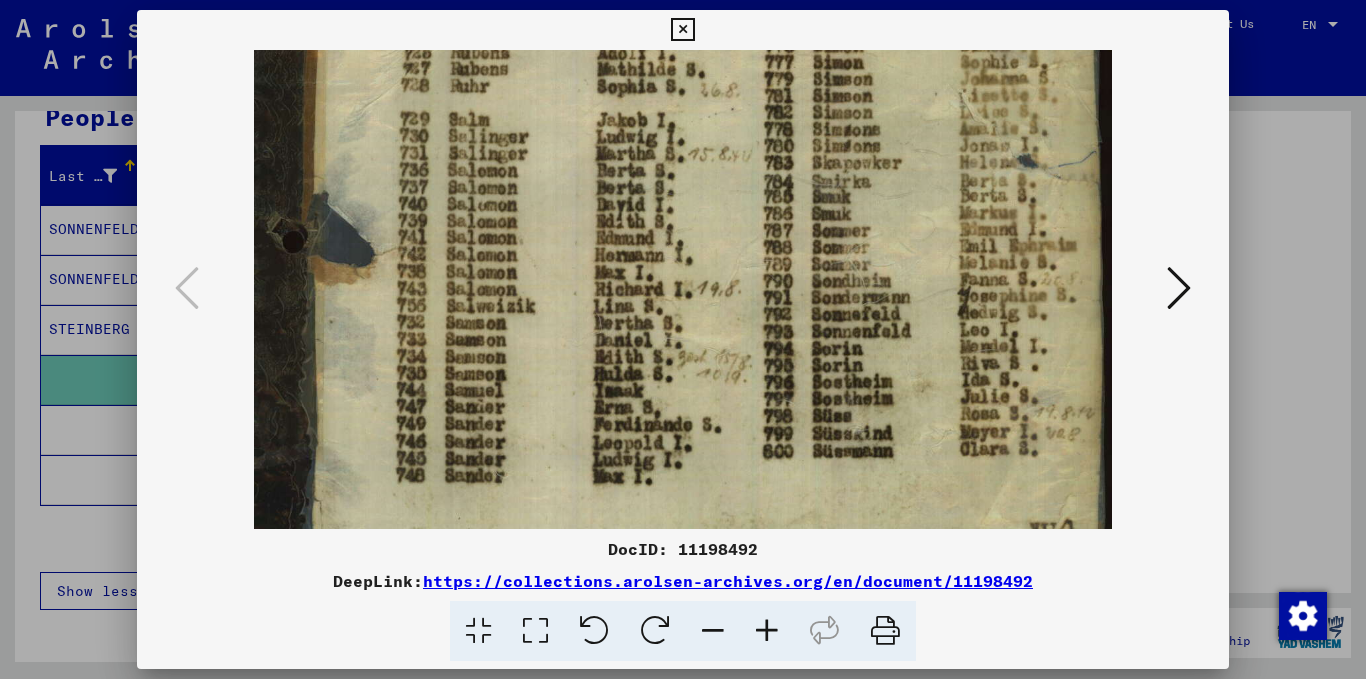 scroll, scrollTop: 530, scrollLeft: 0, axis: vertical 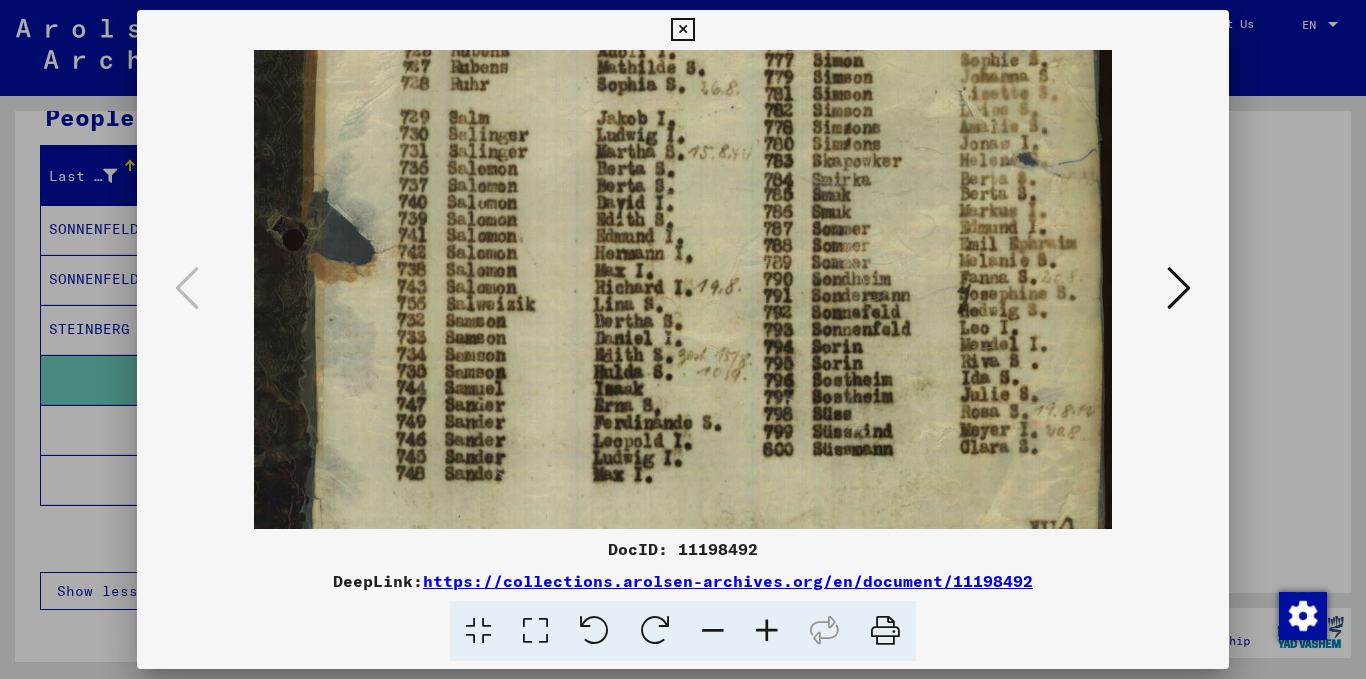 drag, startPoint x: 845, startPoint y: 344, endPoint x: 843, endPoint y: 322, distance: 22.090721 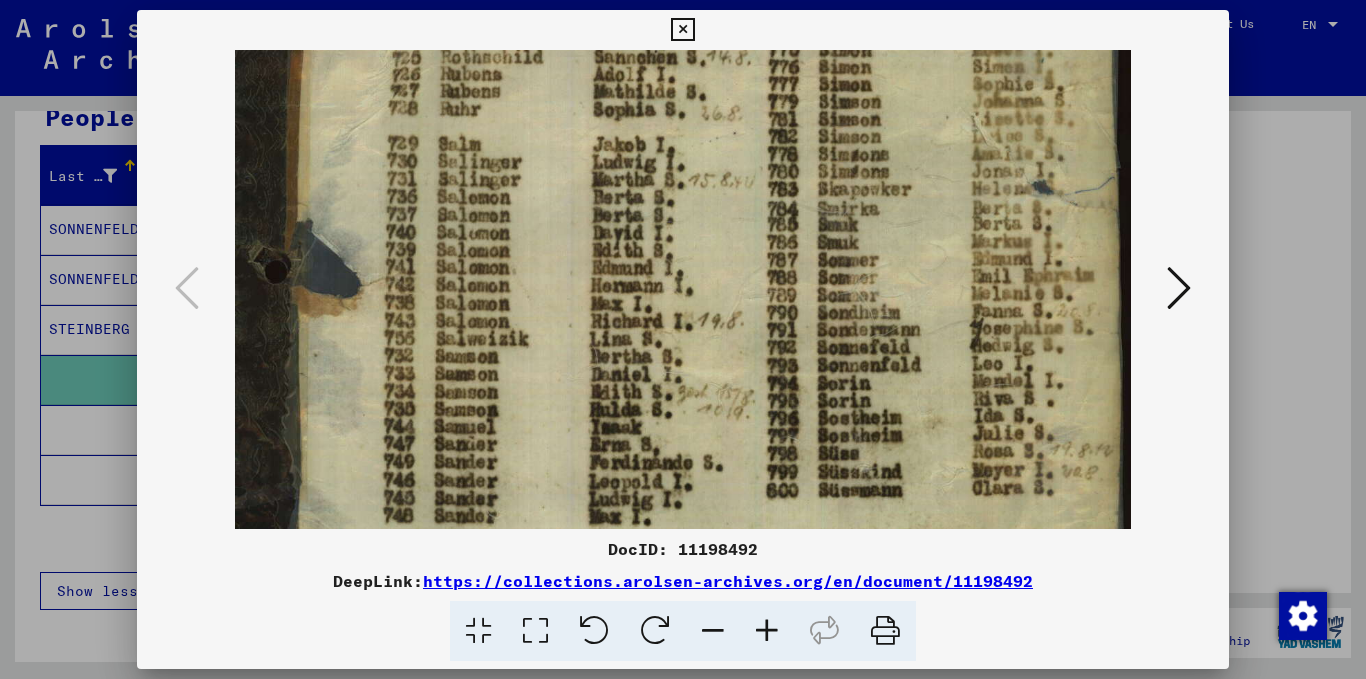 click at bounding box center (767, 631) 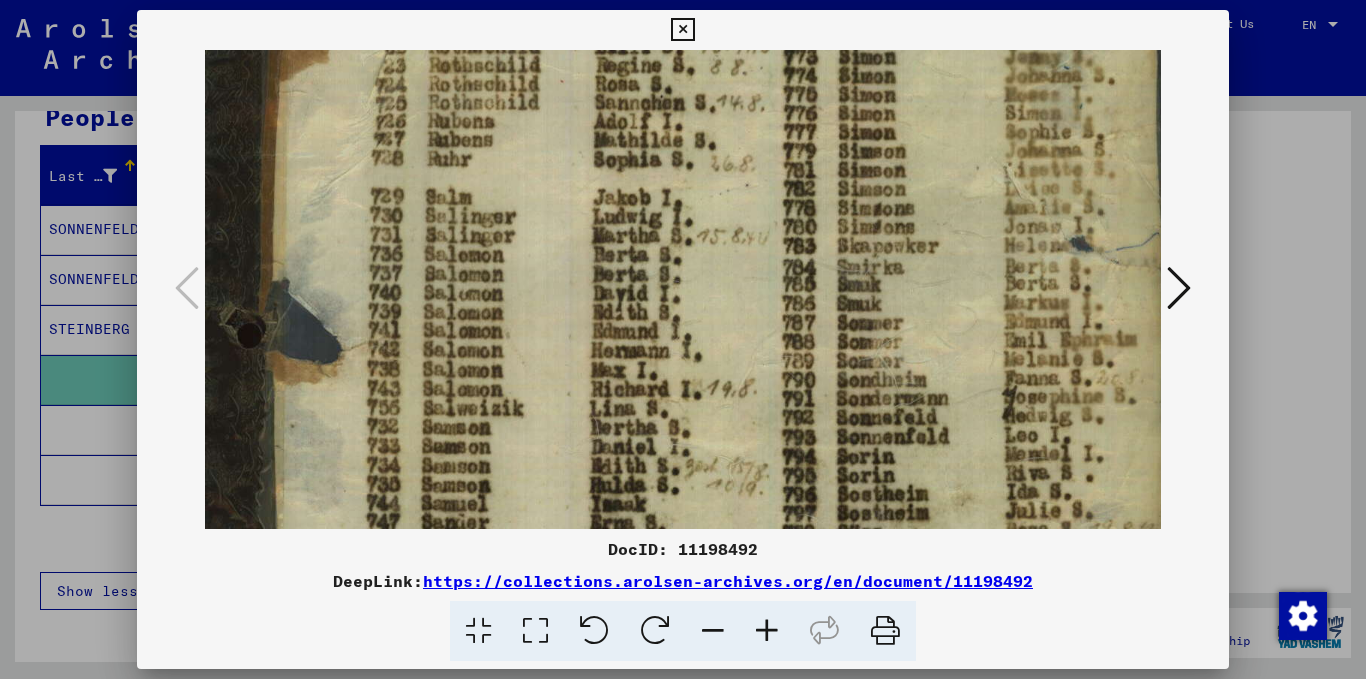 click at bounding box center [767, 631] 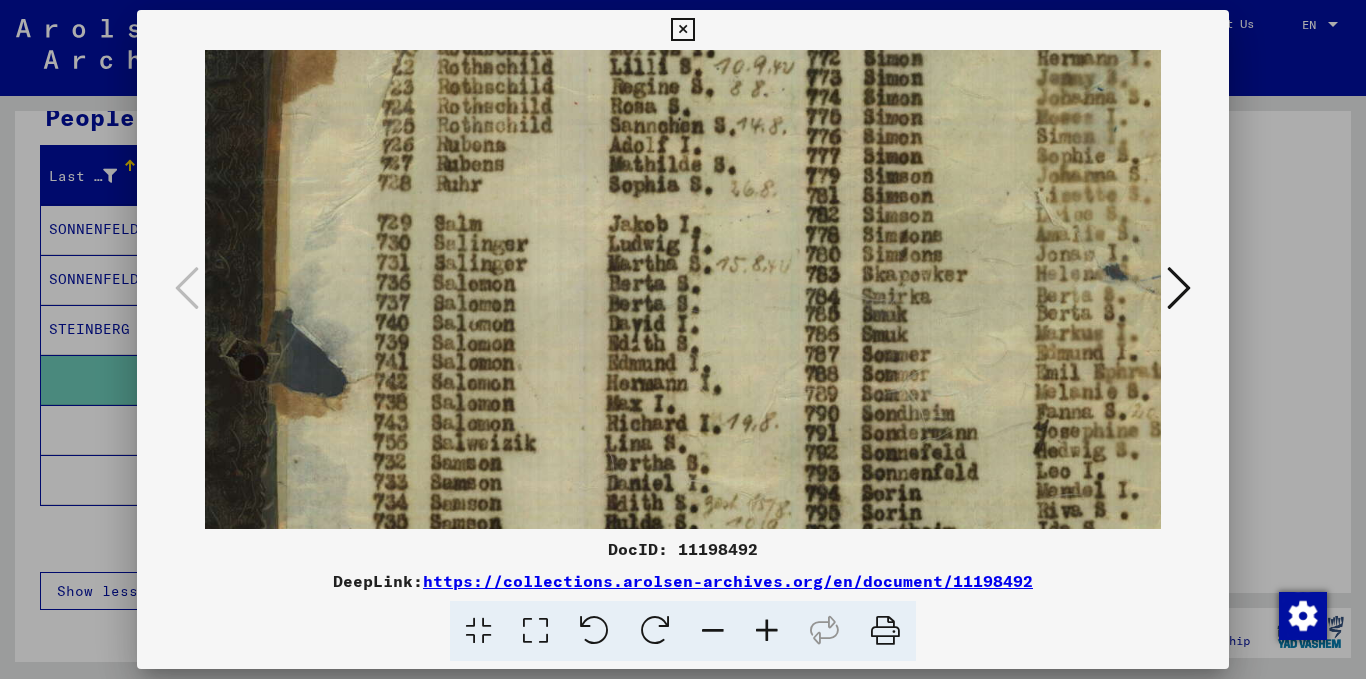 click at bounding box center [767, 631] 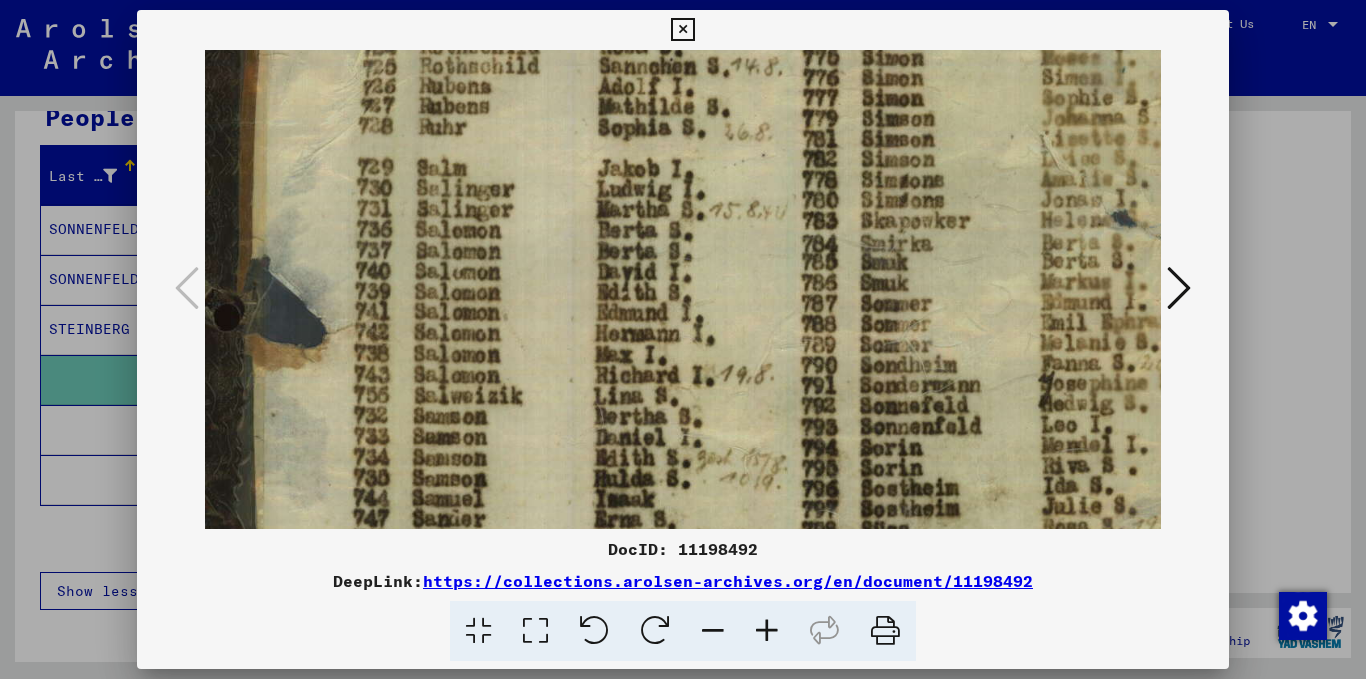 scroll, scrollTop: 619, scrollLeft: 28, axis: both 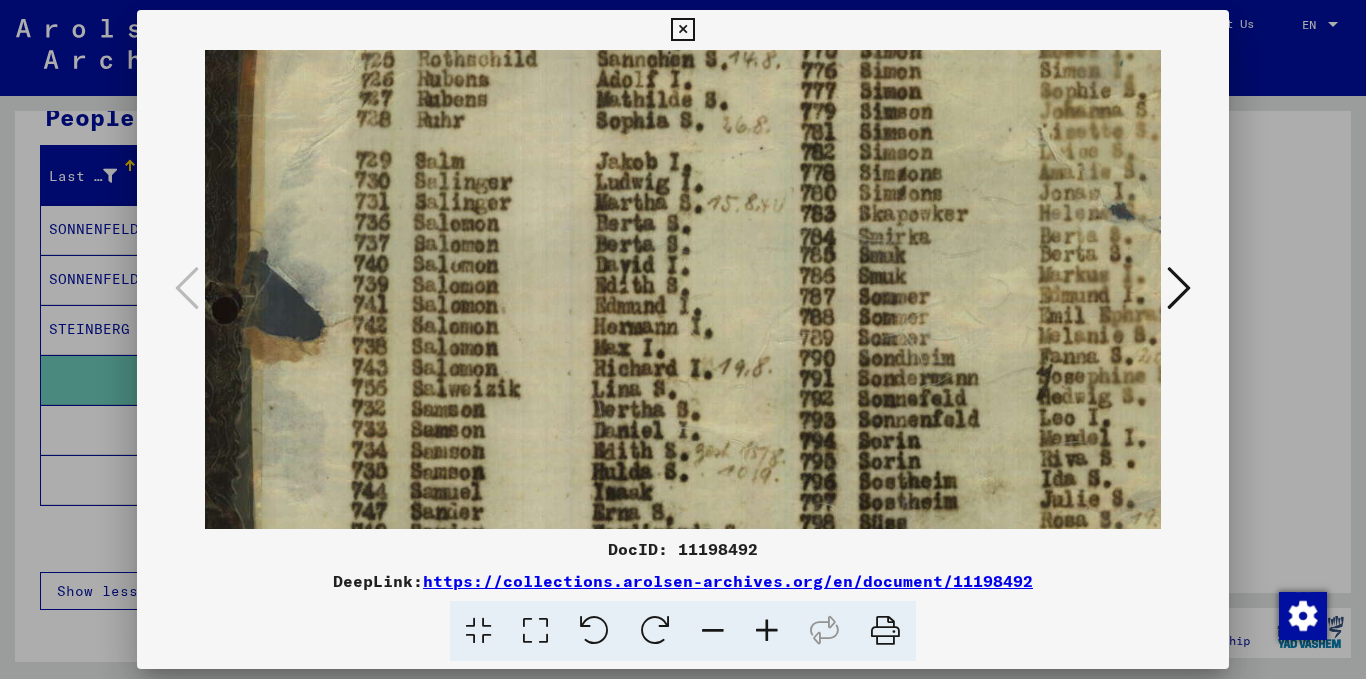 drag, startPoint x: 768, startPoint y: 466, endPoint x: 744, endPoint y: 386, distance: 83.52245 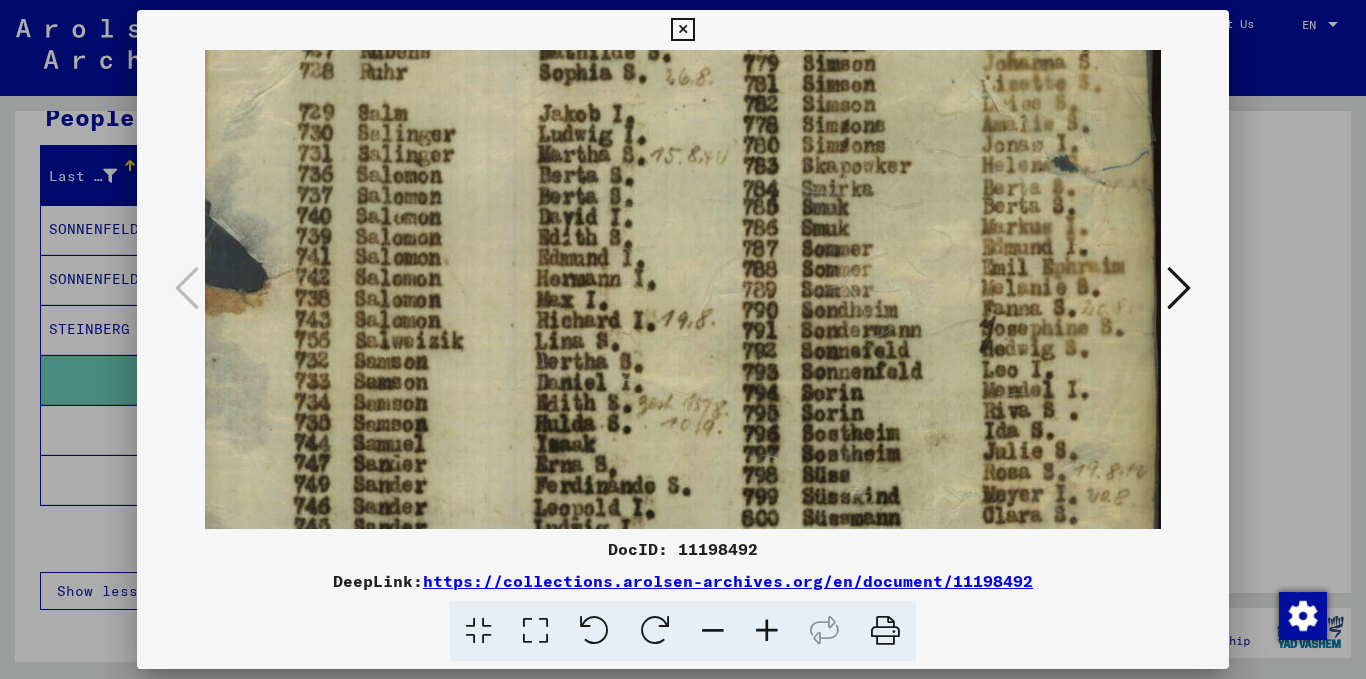 scroll, scrollTop: 668, scrollLeft: 92, axis: both 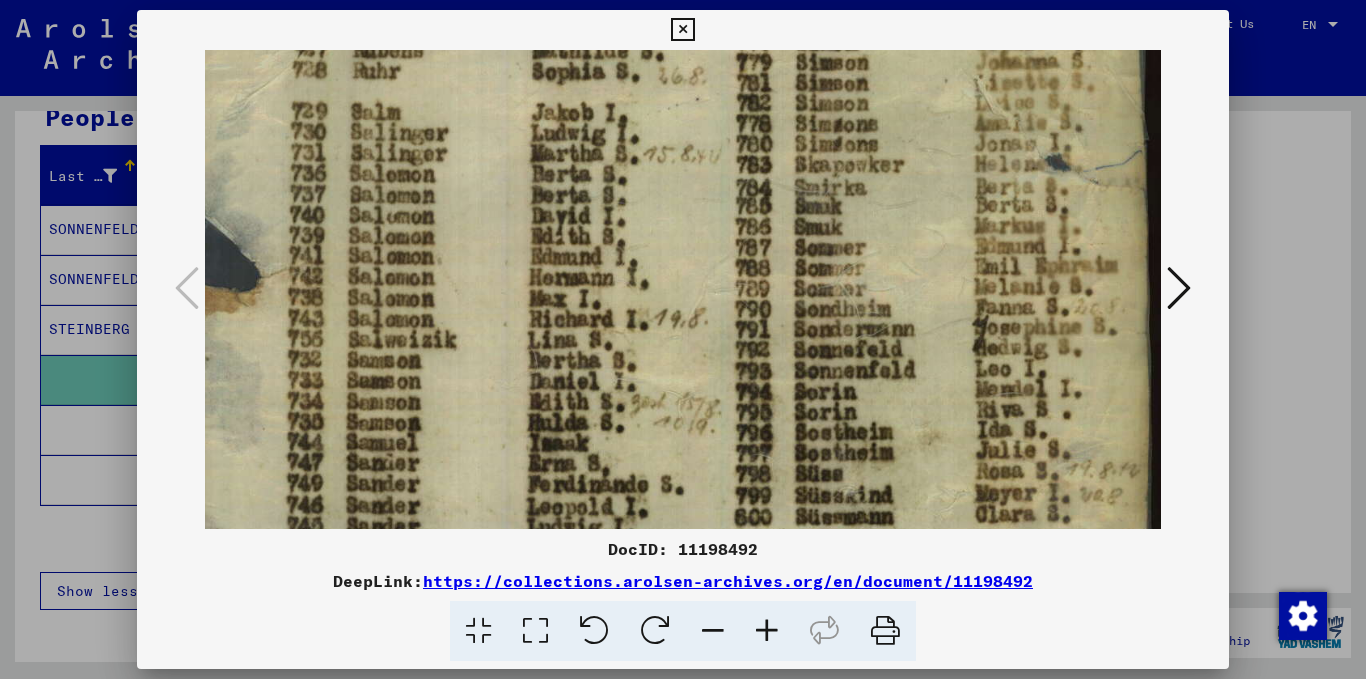 drag, startPoint x: 825, startPoint y: 435, endPoint x: 755, endPoint y: 386, distance: 85.44589 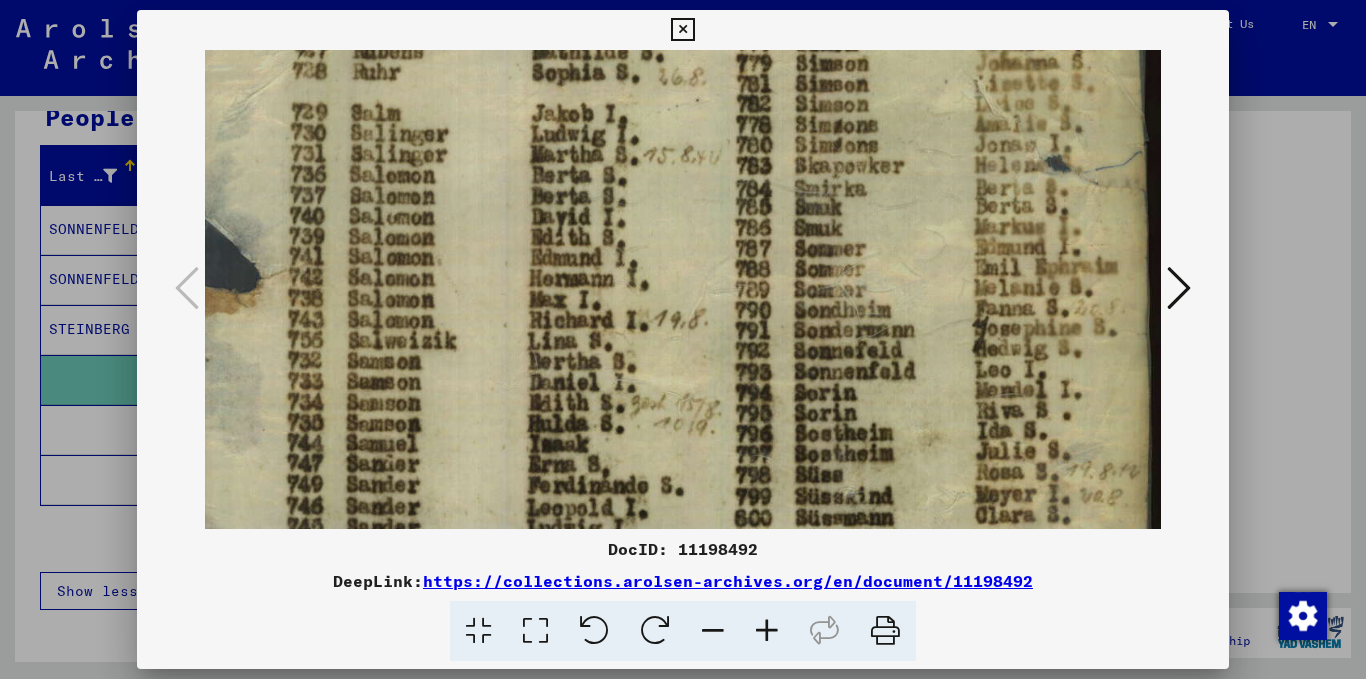 drag, startPoint x: 831, startPoint y: 378, endPoint x: 785, endPoint y: 379, distance: 46.010868 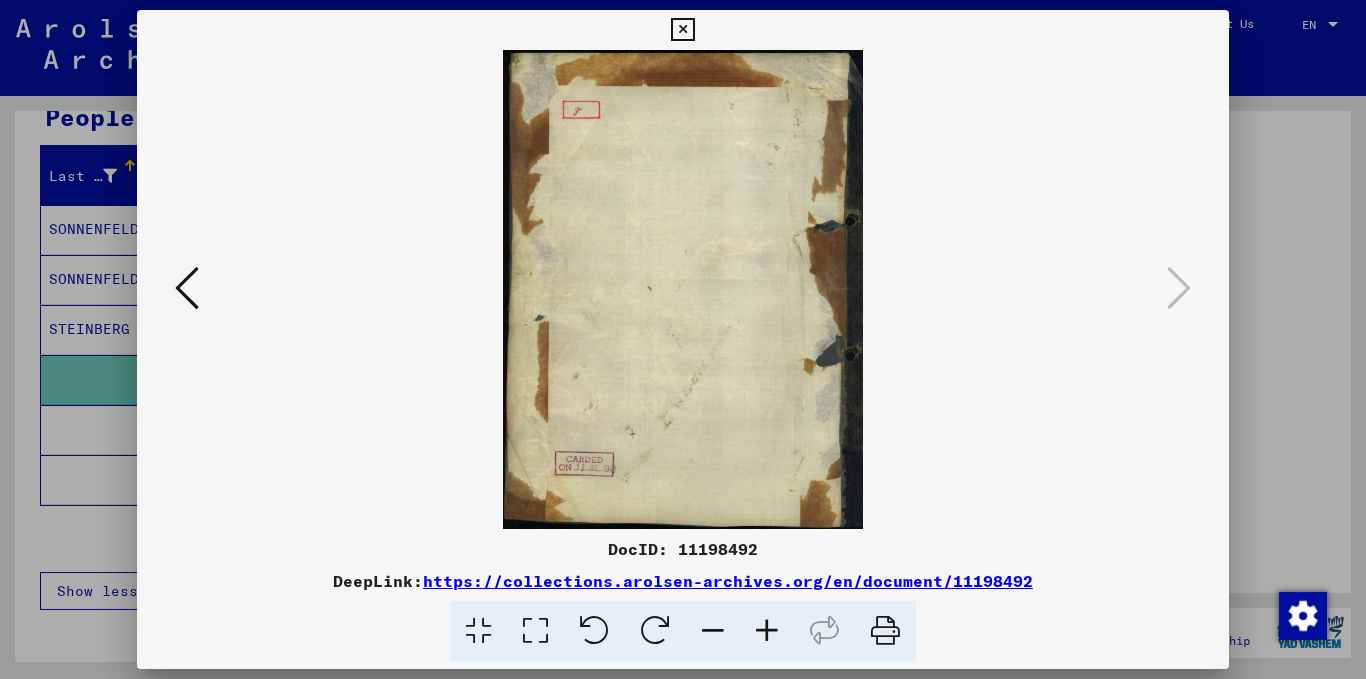 click at bounding box center [682, 30] 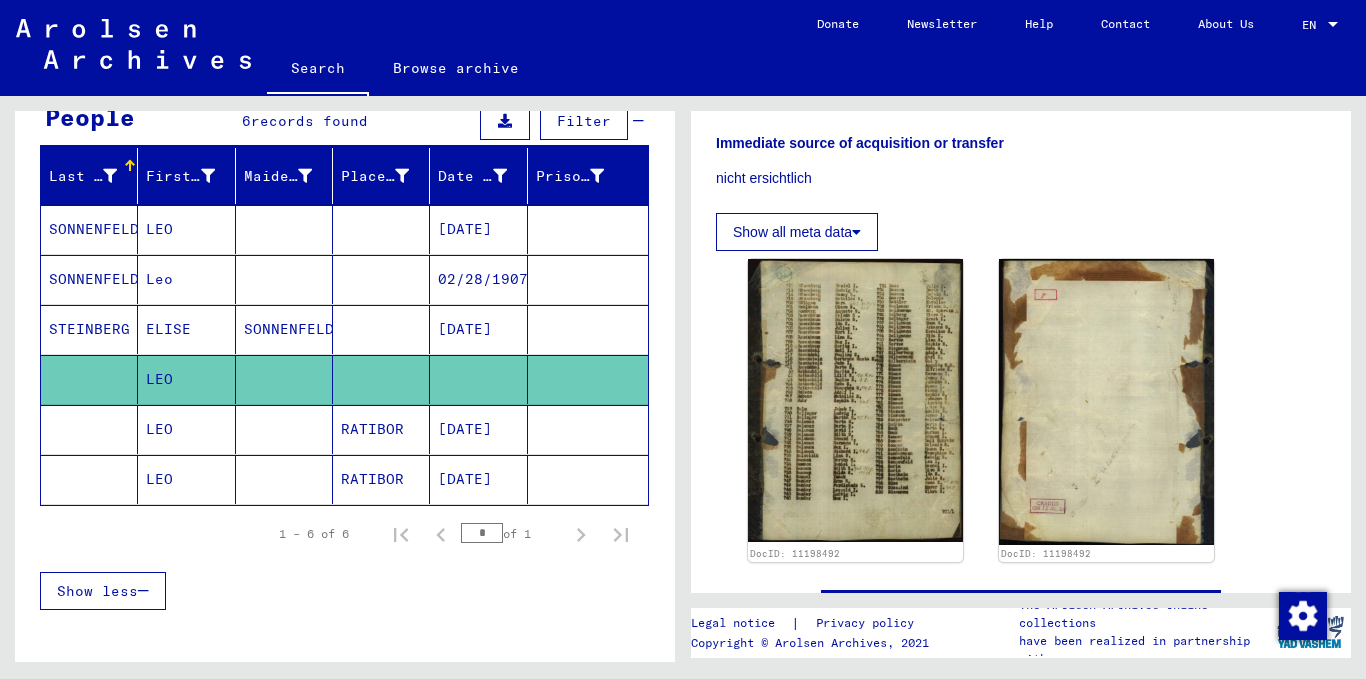 click on "LEO" at bounding box center (186, 479) 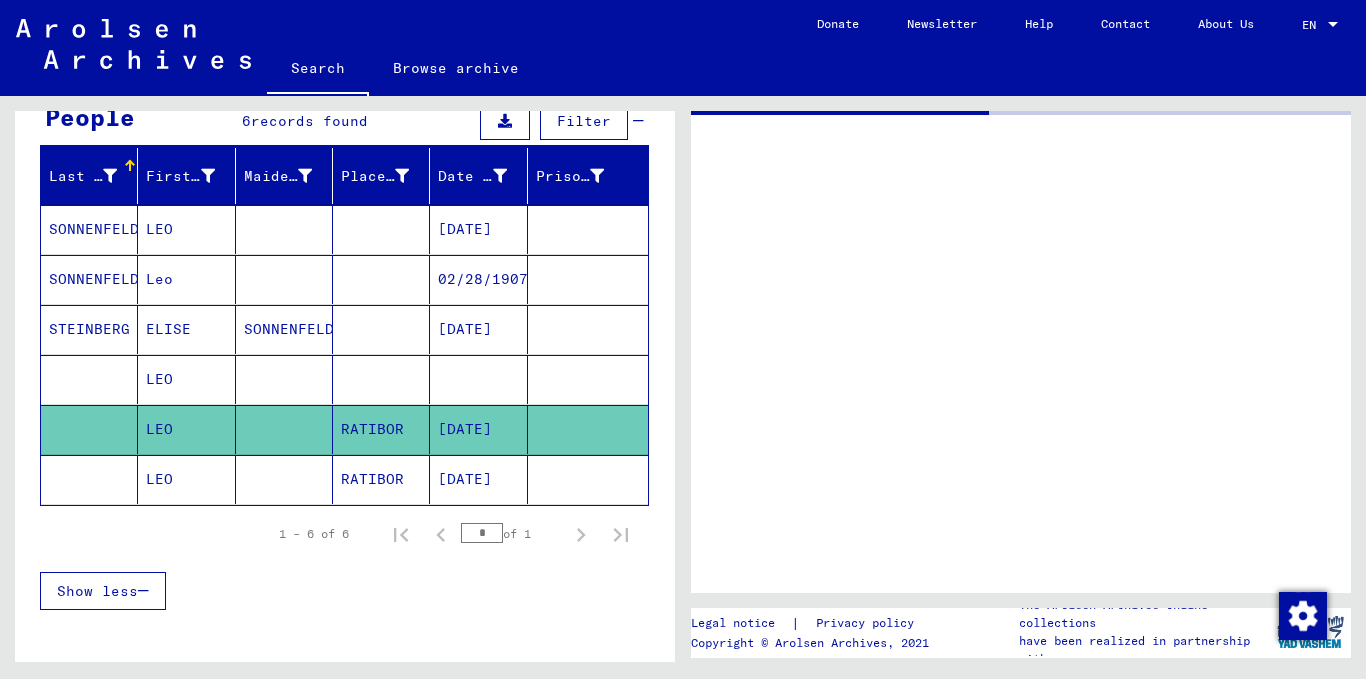 scroll, scrollTop: 0, scrollLeft: 0, axis: both 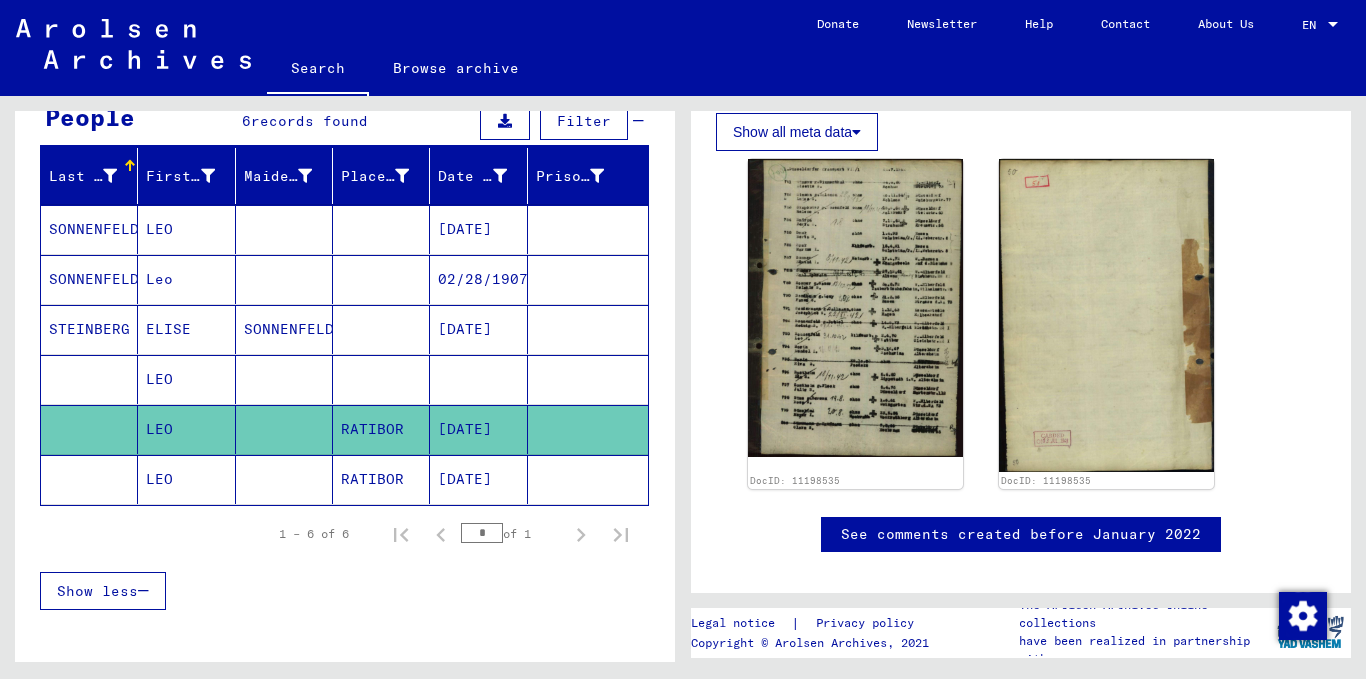 click on "SONNENFELD" at bounding box center (89, 329) 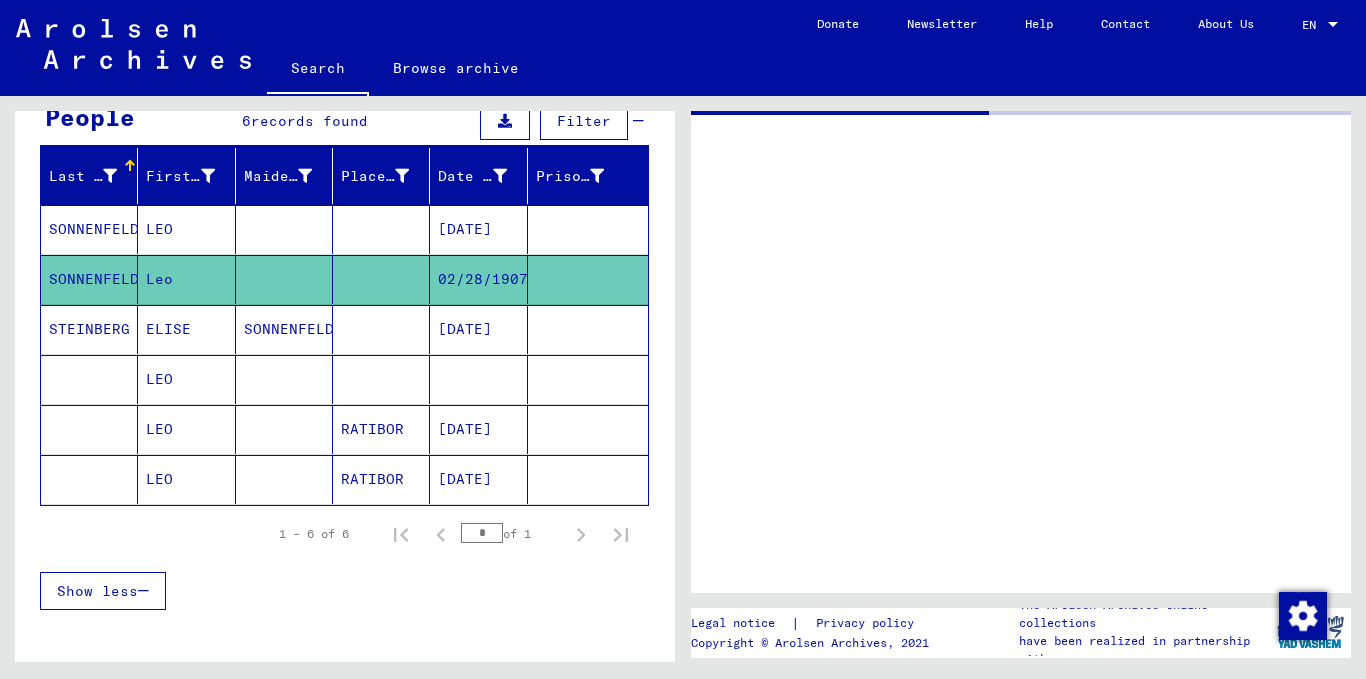 scroll, scrollTop: 0, scrollLeft: 0, axis: both 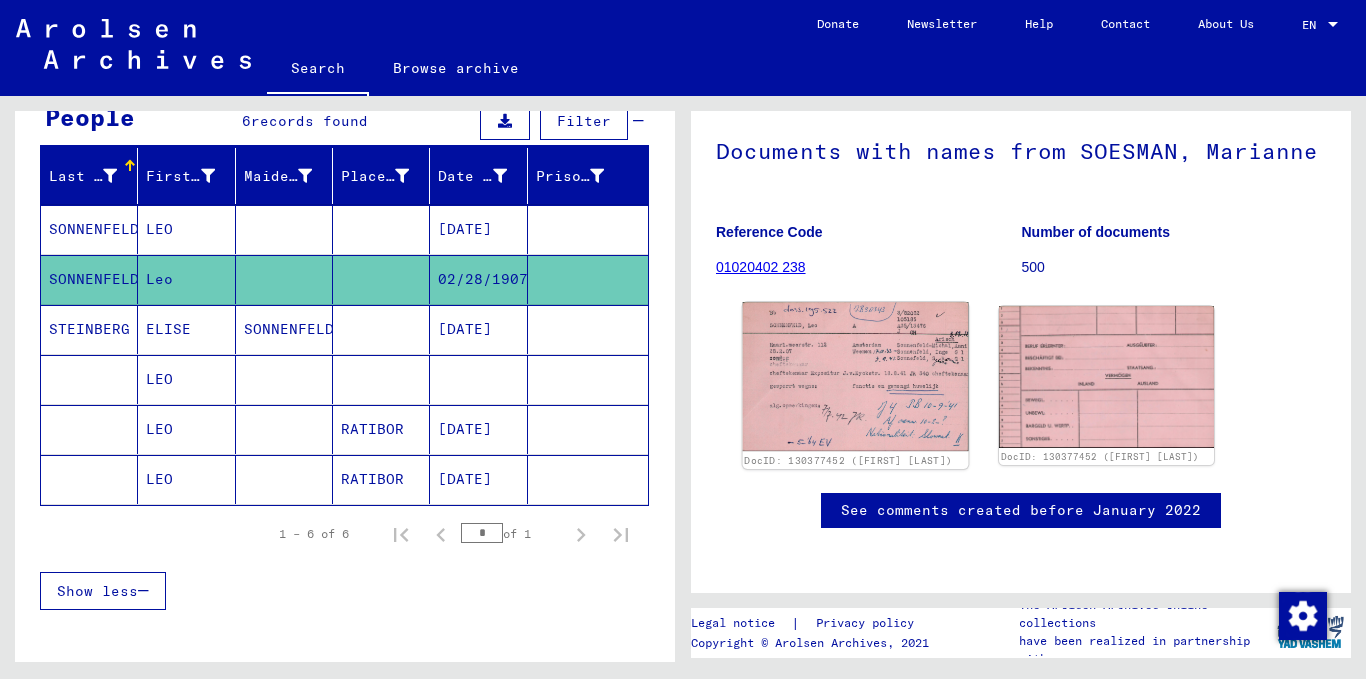 click 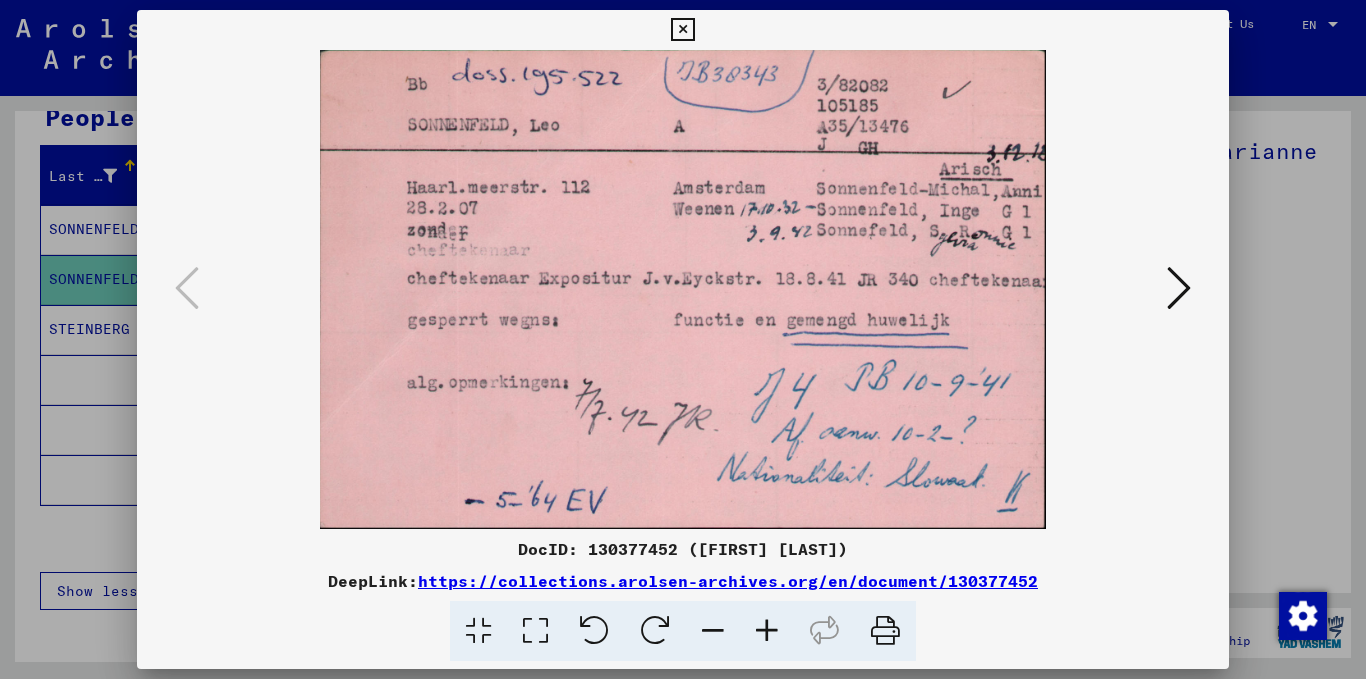 drag, startPoint x: 813, startPoint y: 344, endPoint x: 801, endPoint y: 381, distance: 38.8973 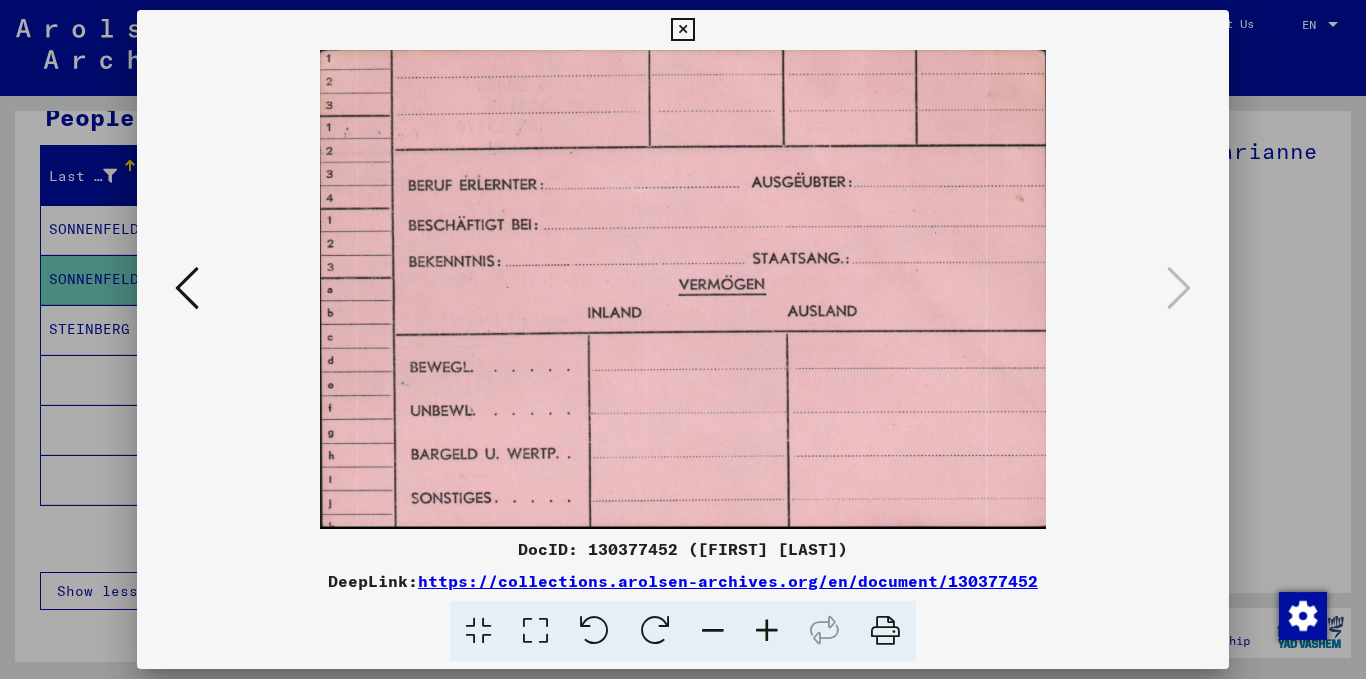 drag, startPoint x: 949, startPoint y: 218, endPoint x: 964, endPoint y: 342, distance: 124.90396 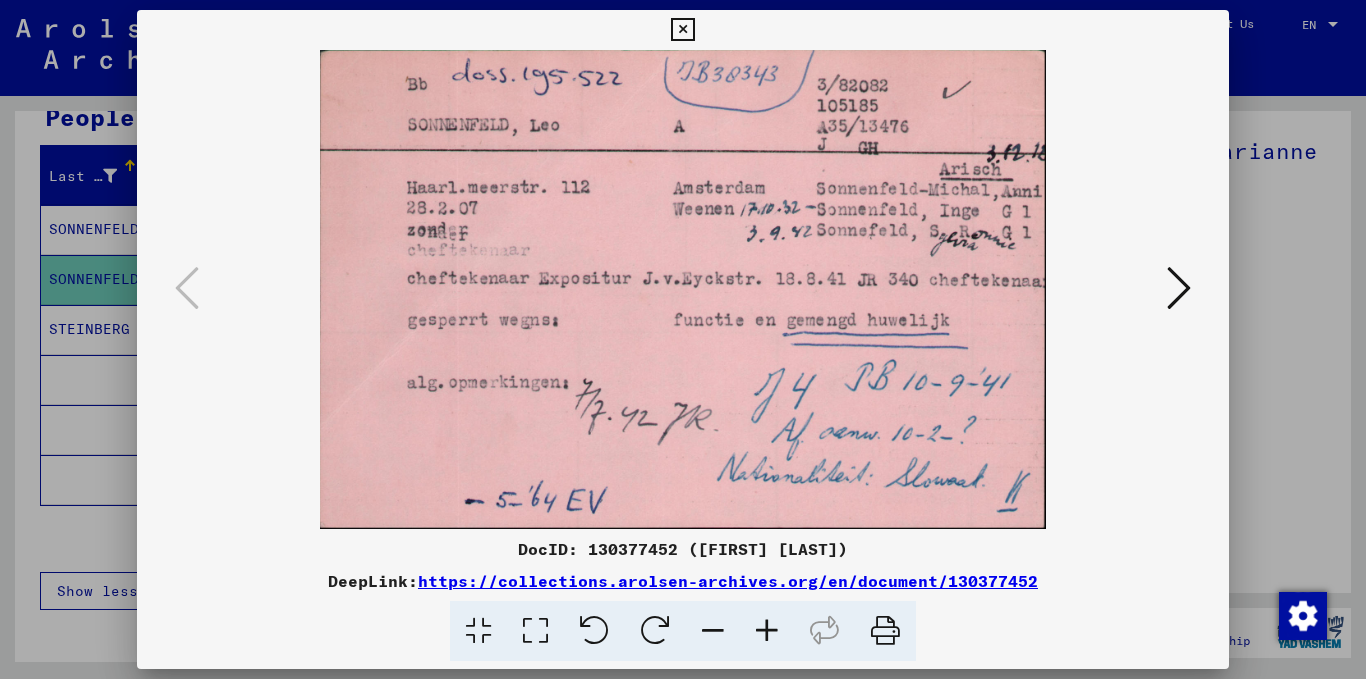 click at bounding box center (682, 30) 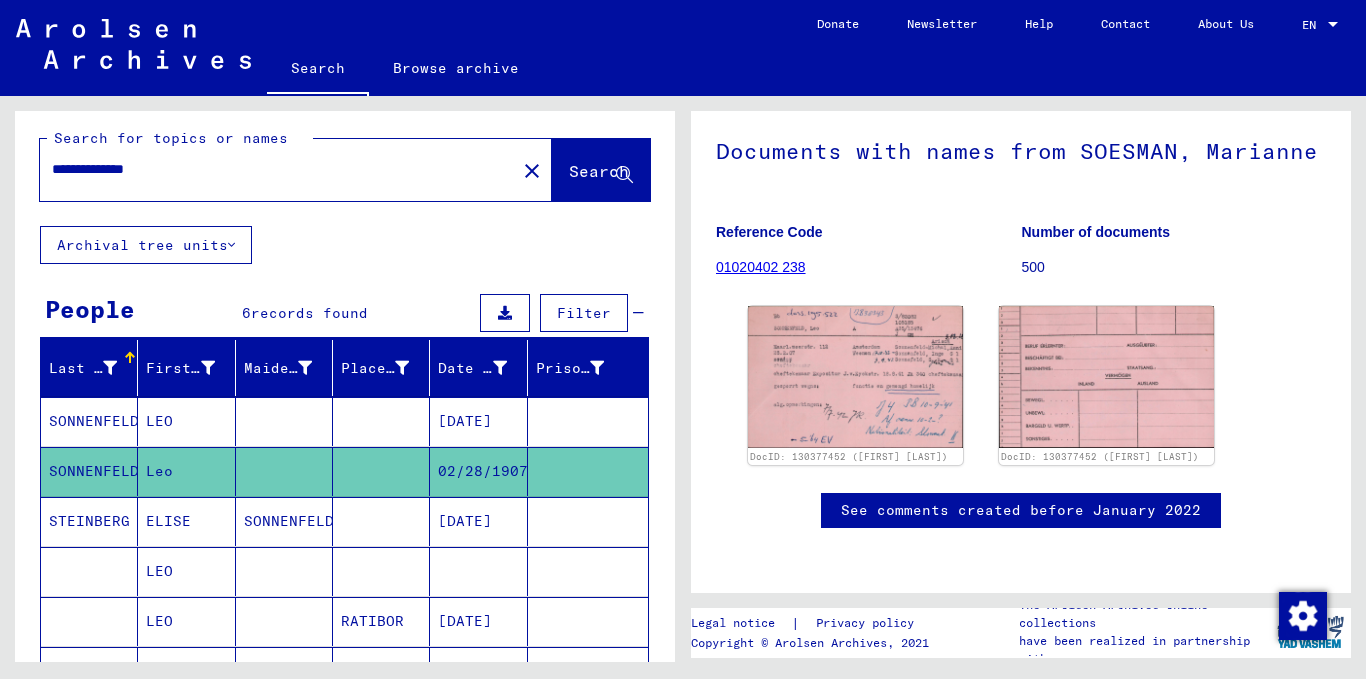 scroll, scrollTop: 0, scrollLeft: 0, axis: both 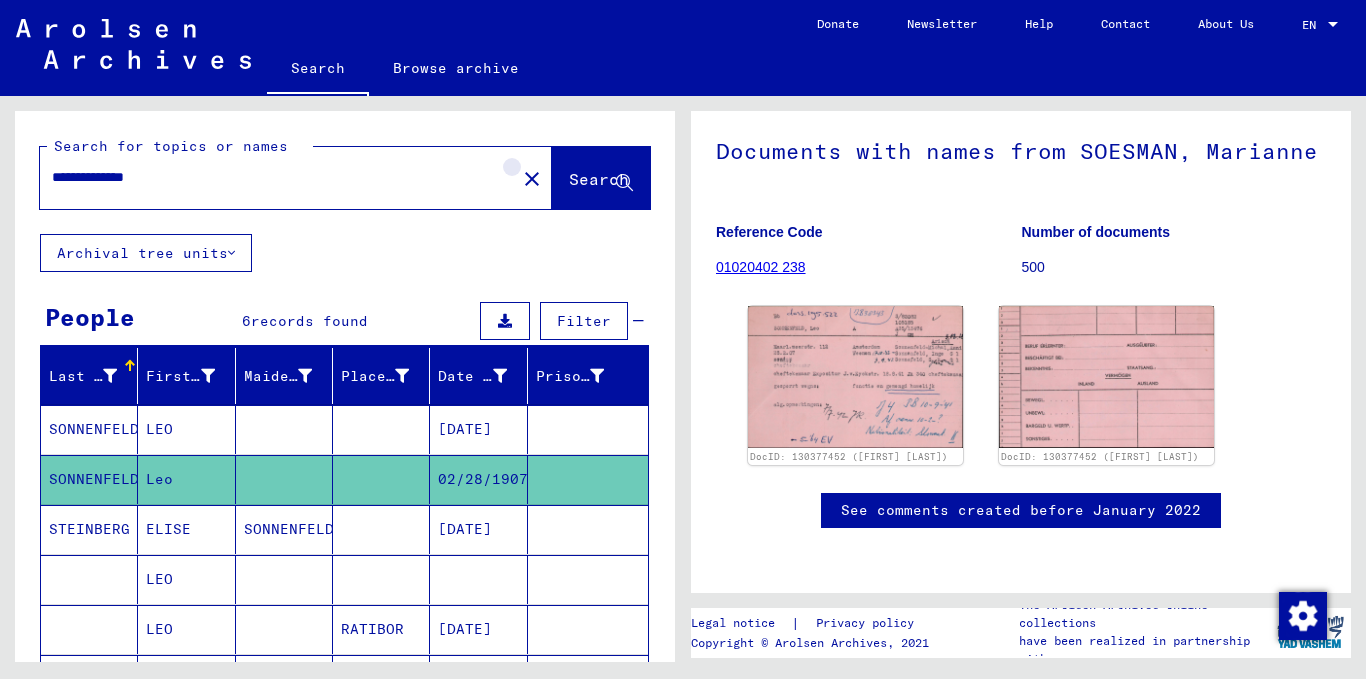 click on "close" 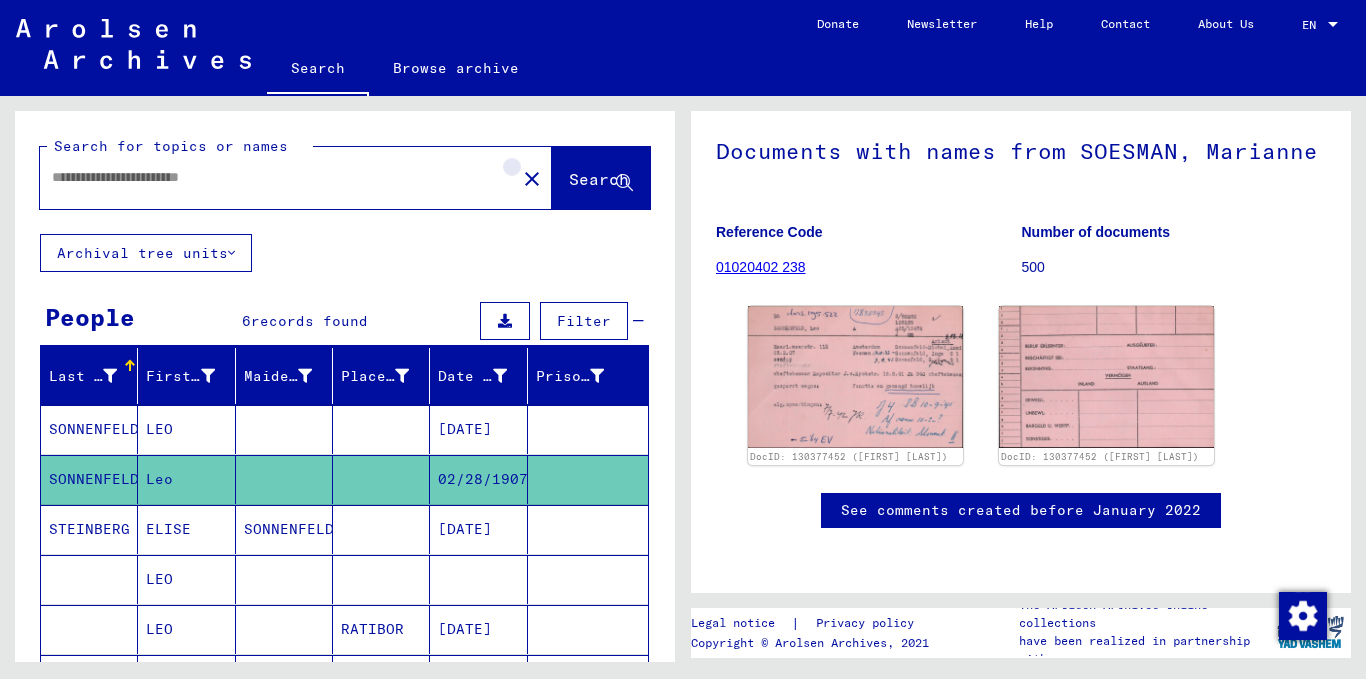 scroll, scrollTop: 0, scrollLeft: 0, axis: both 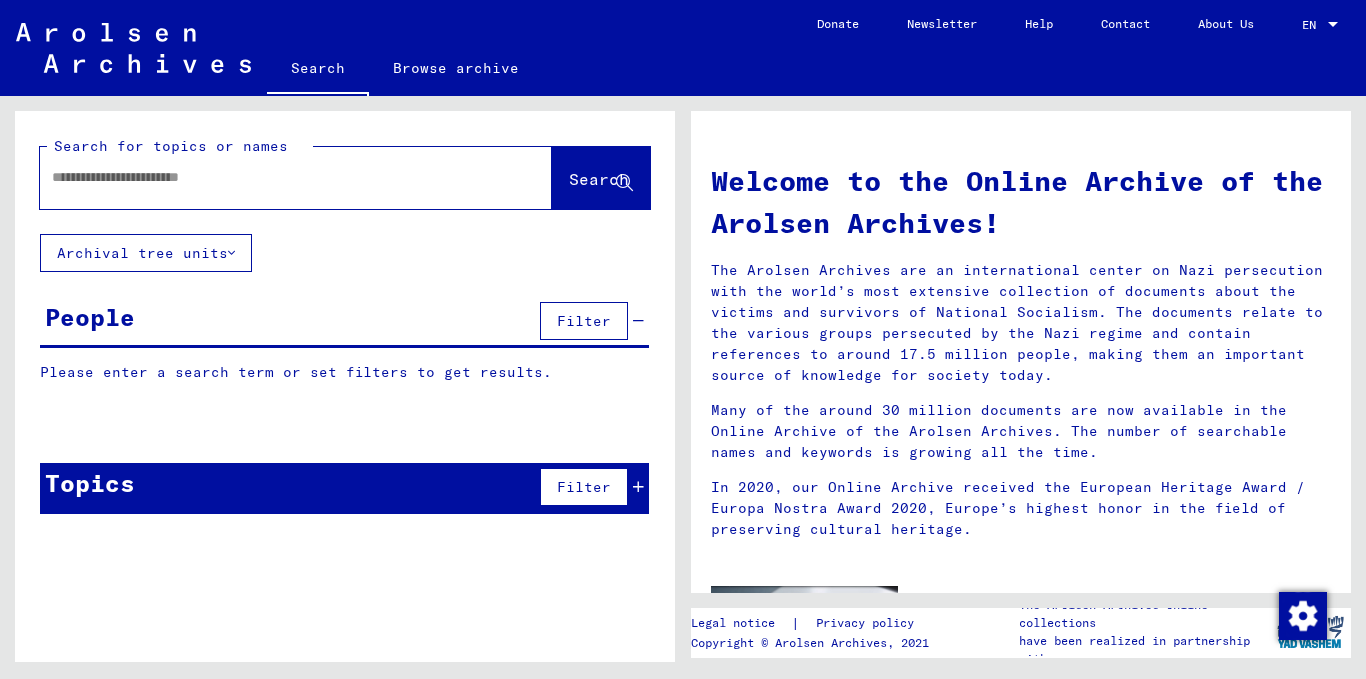 click at bounding box center [272, 177] 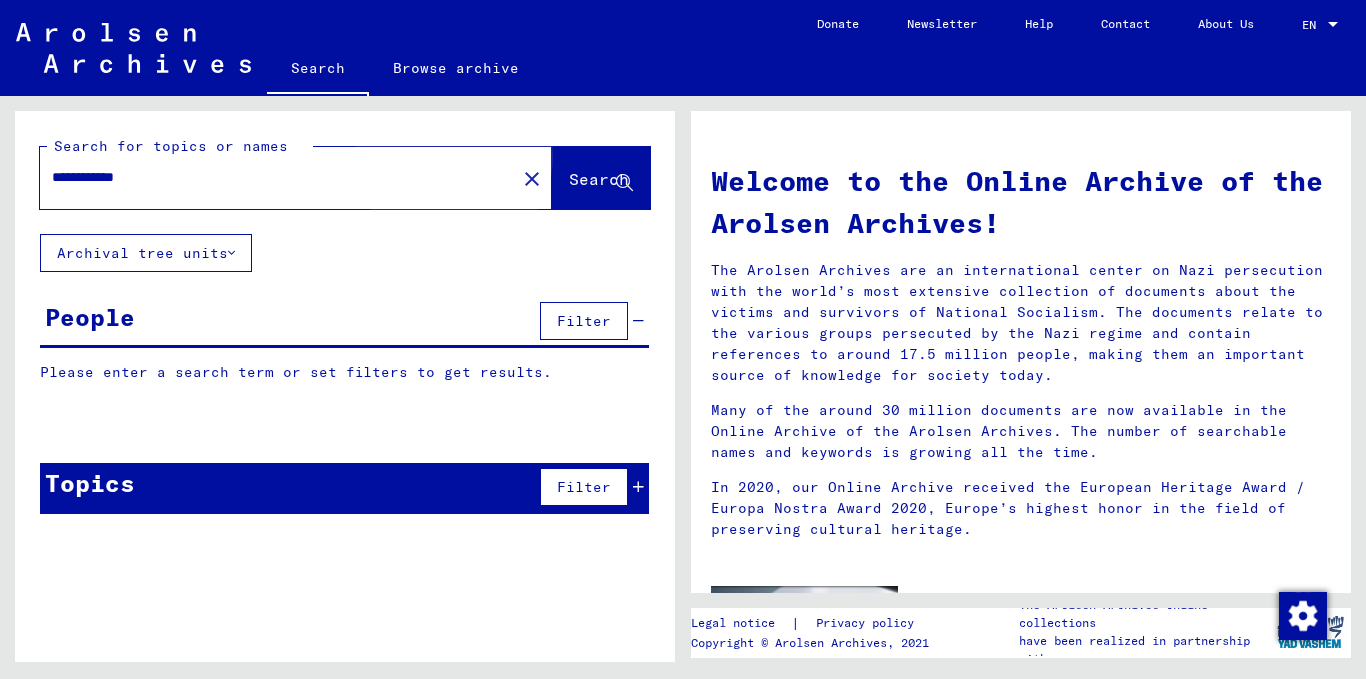 click on "Search" 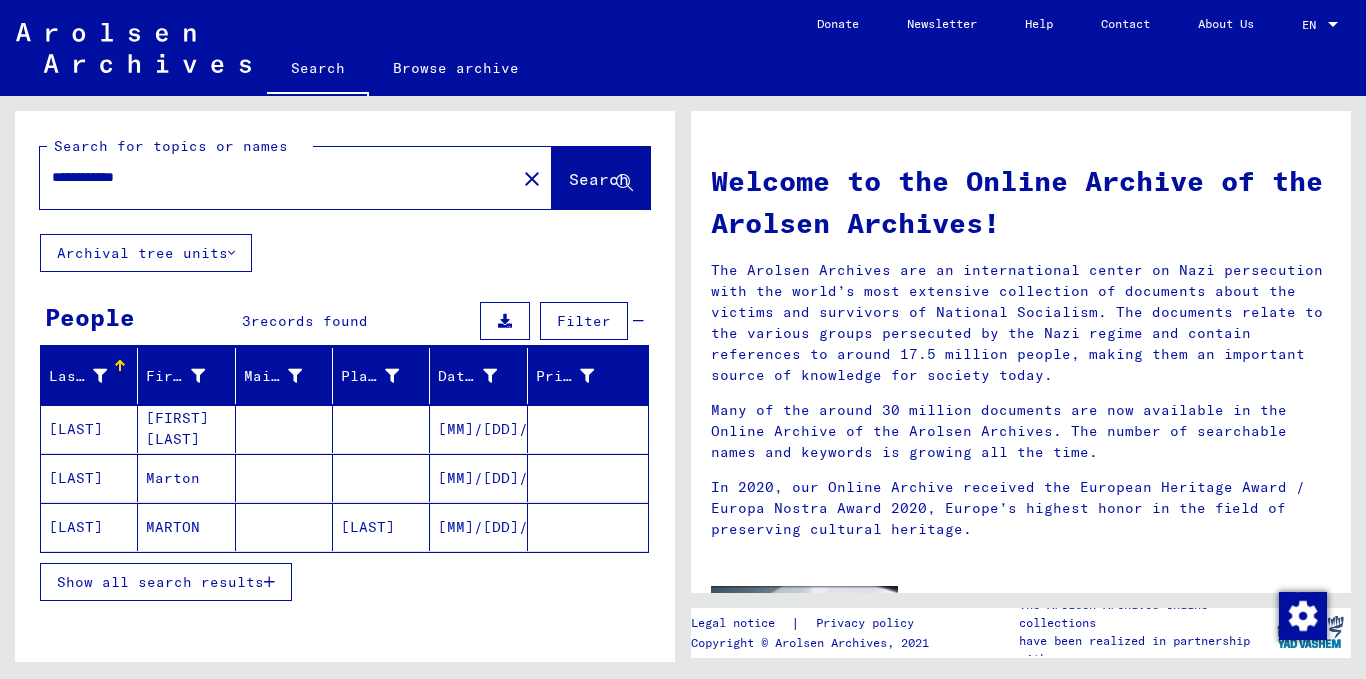 click on "[MM]/[DD]/[YYYY]" at bounding box center [478, 478] 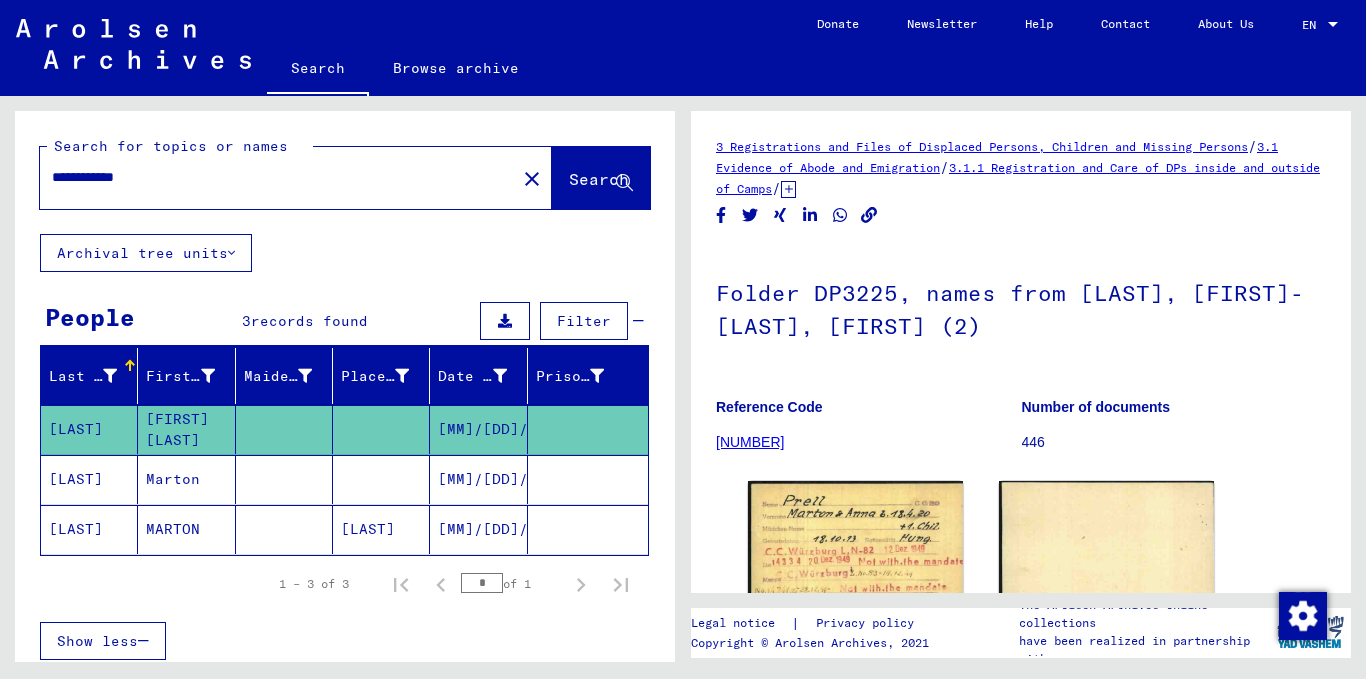 scroll, scrollTop: 0, scrollLeft: 0, axis: both 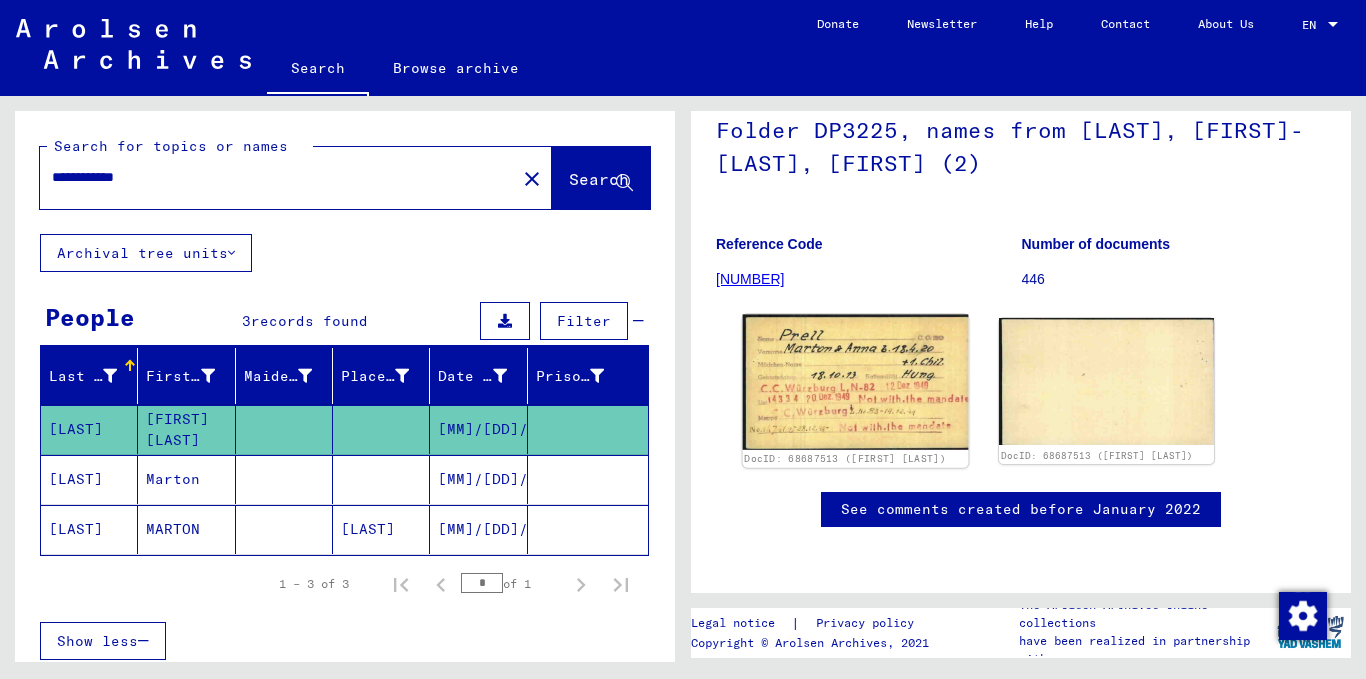 click 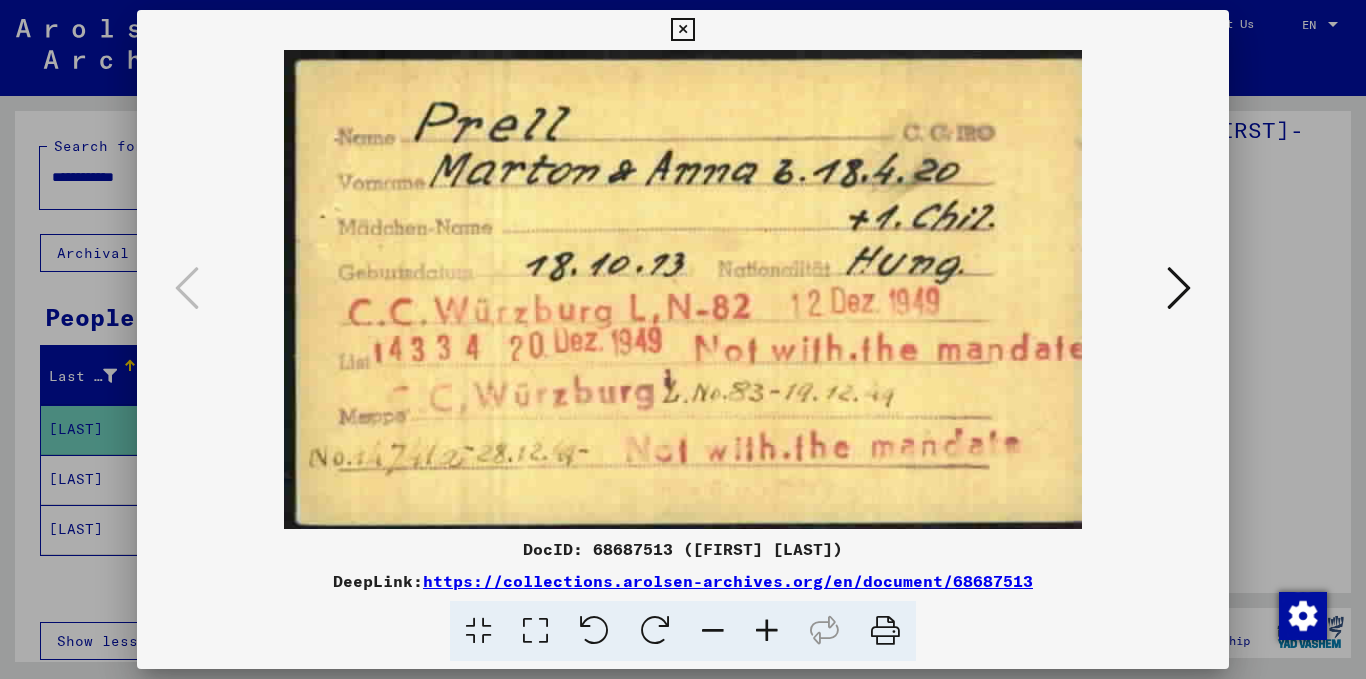 click at bounding box center [683, 289] 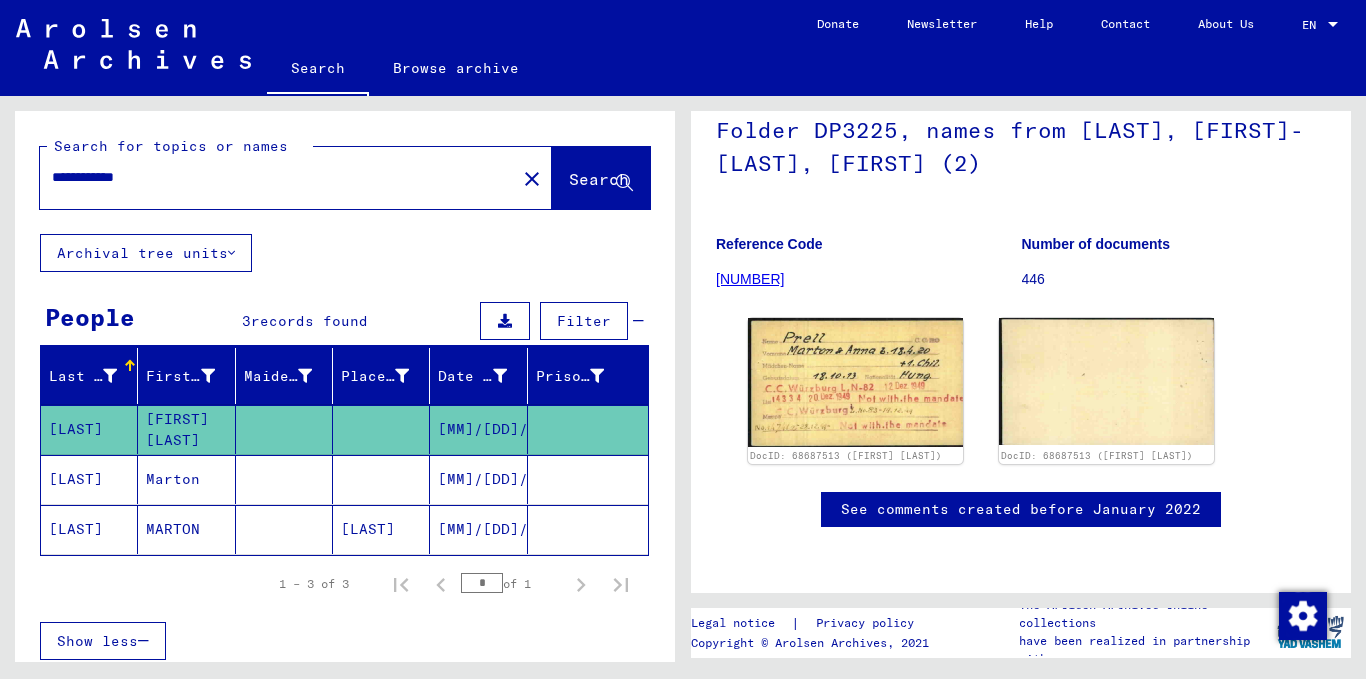 click on "Marton" at bounding box center (186, 529) 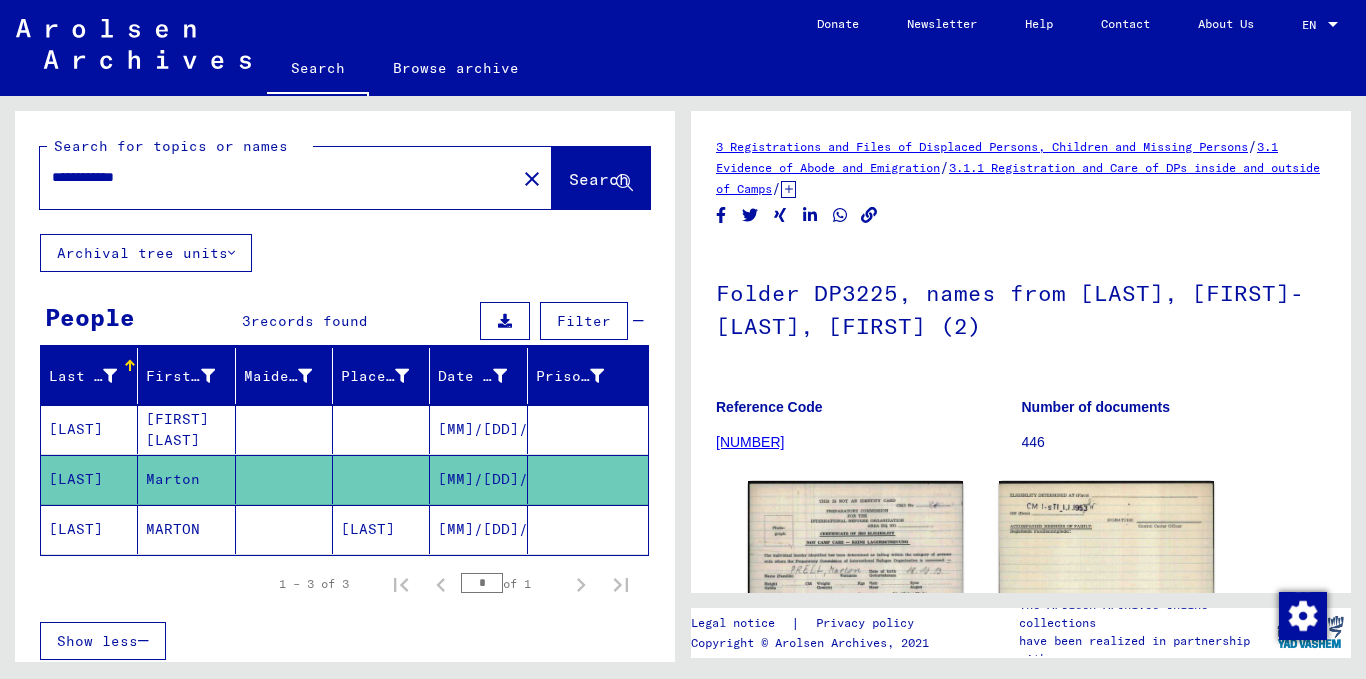 scroll, scrollTop: 0, scrollLeft: 0, axis: both 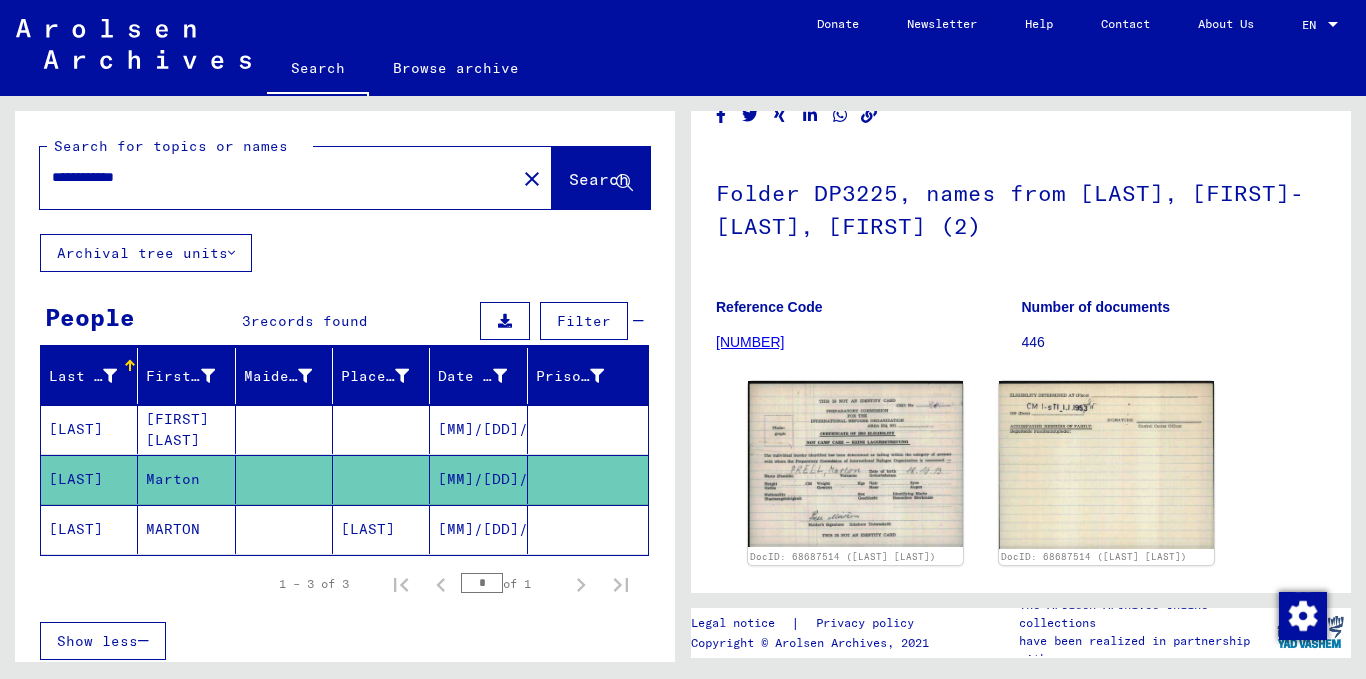 click on "MARTON" 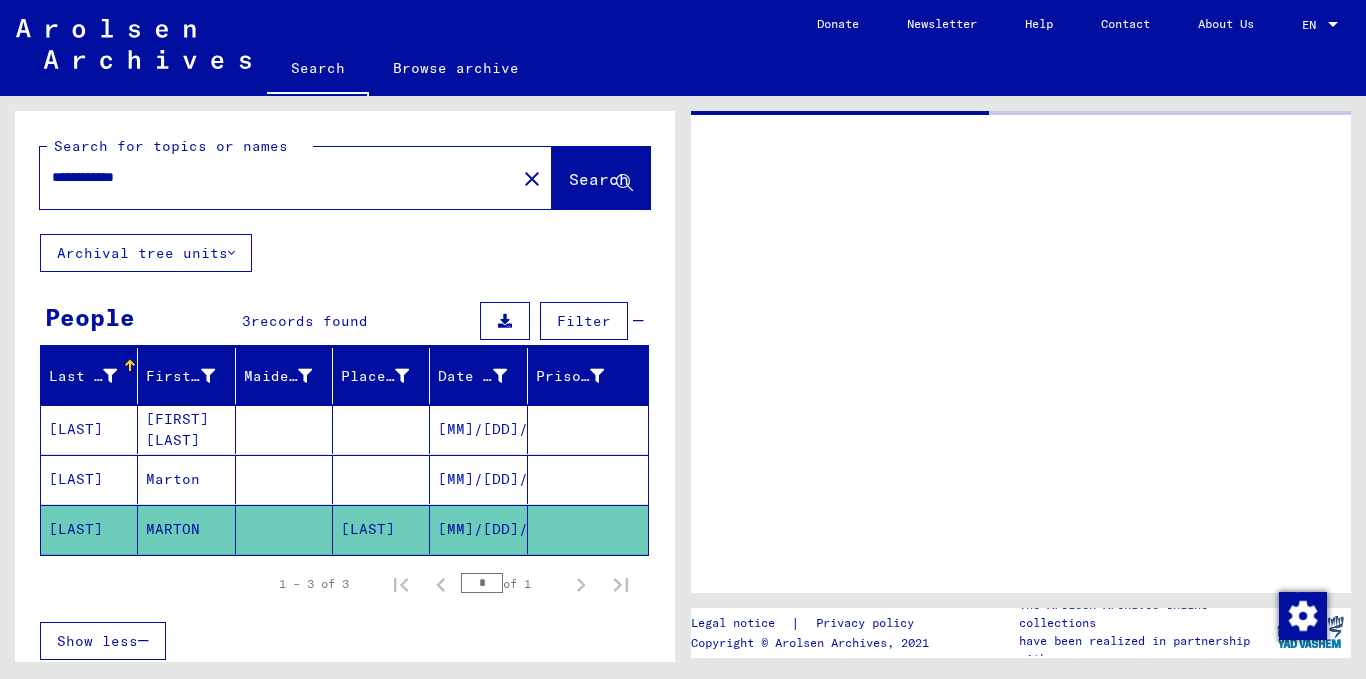 scroll, scrollTop: 0, scrollLeft: 0, axis: both 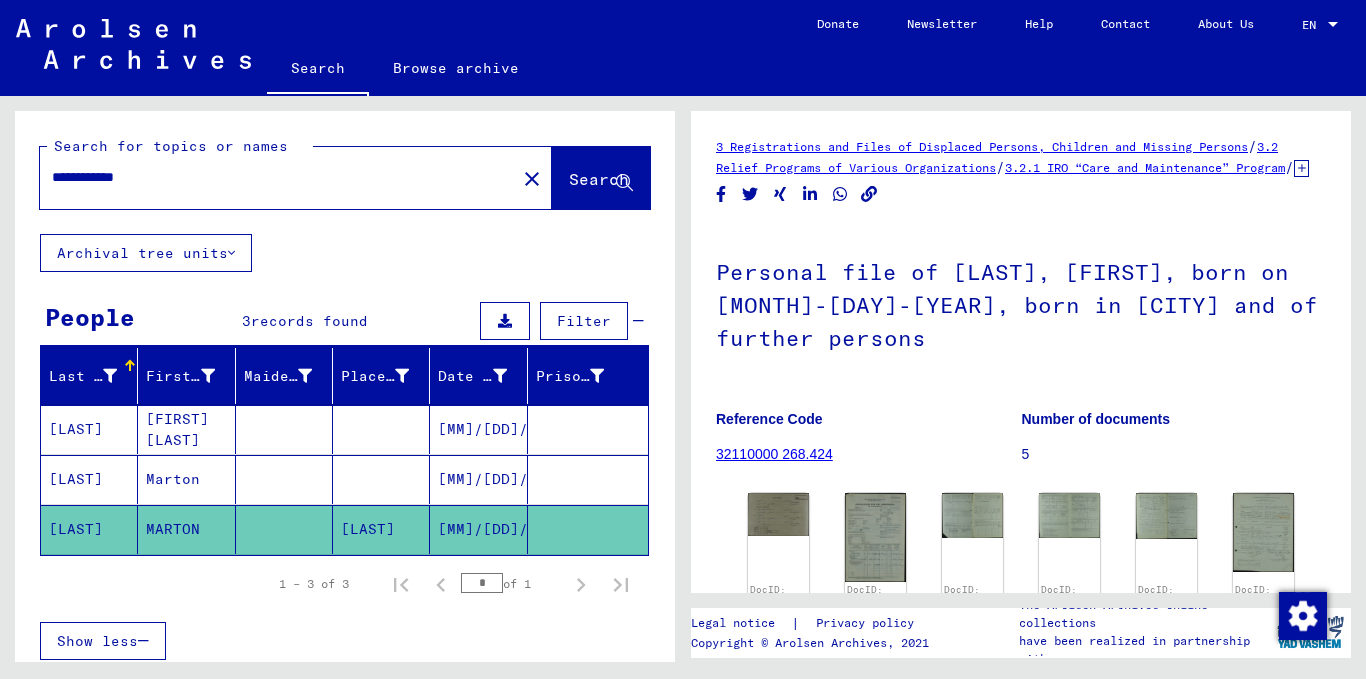 click on "**********" at bounding box center (278, 177) 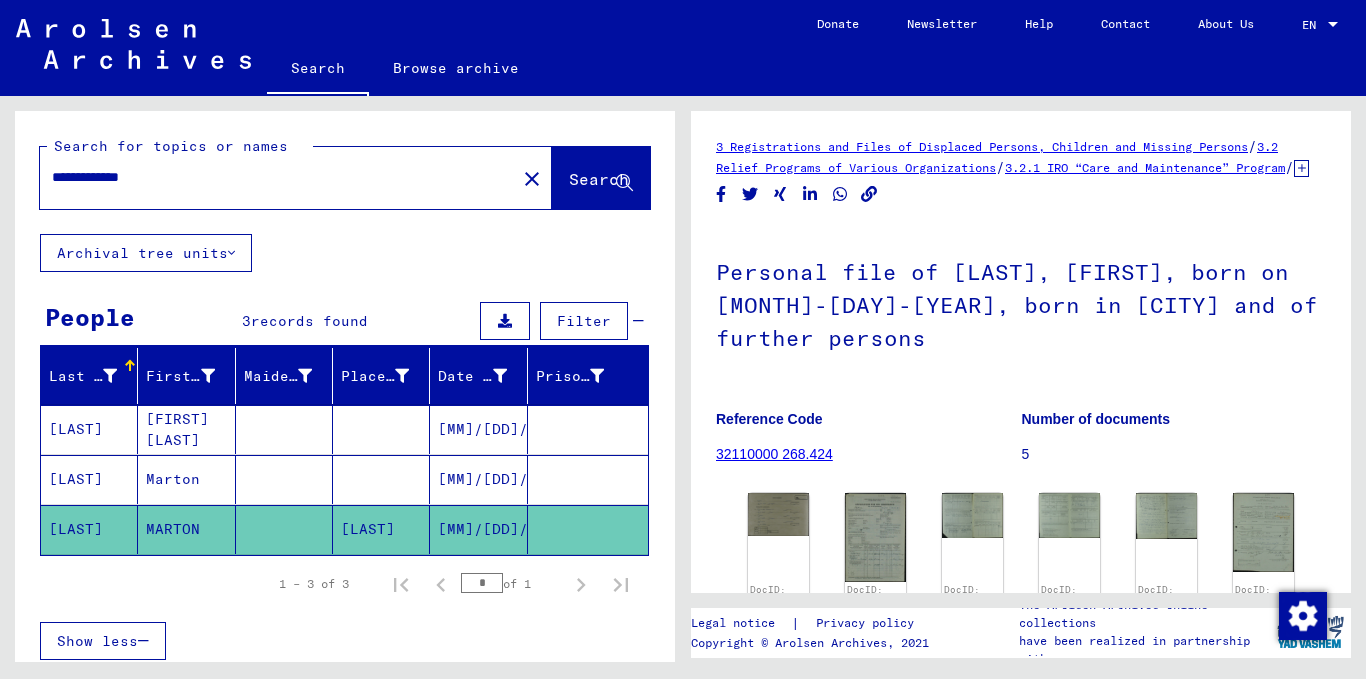click on "Search" 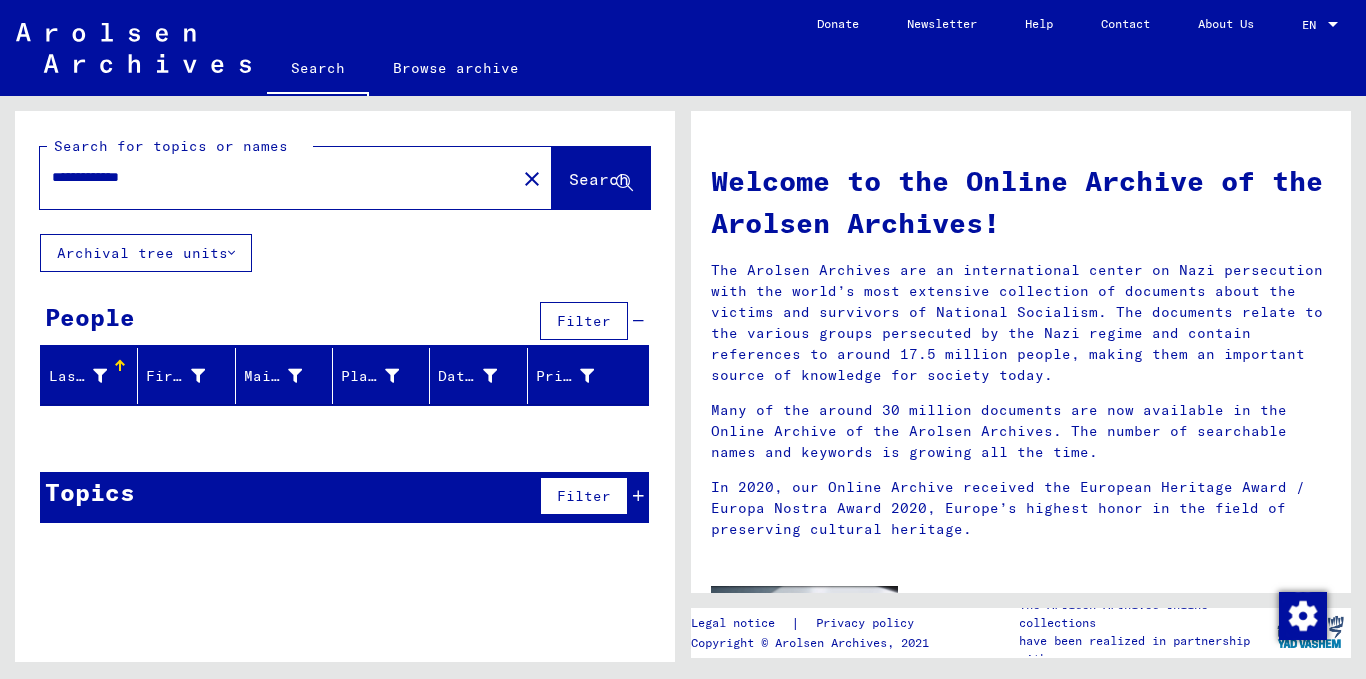 click on "**********" at bounding box center (272, 177) 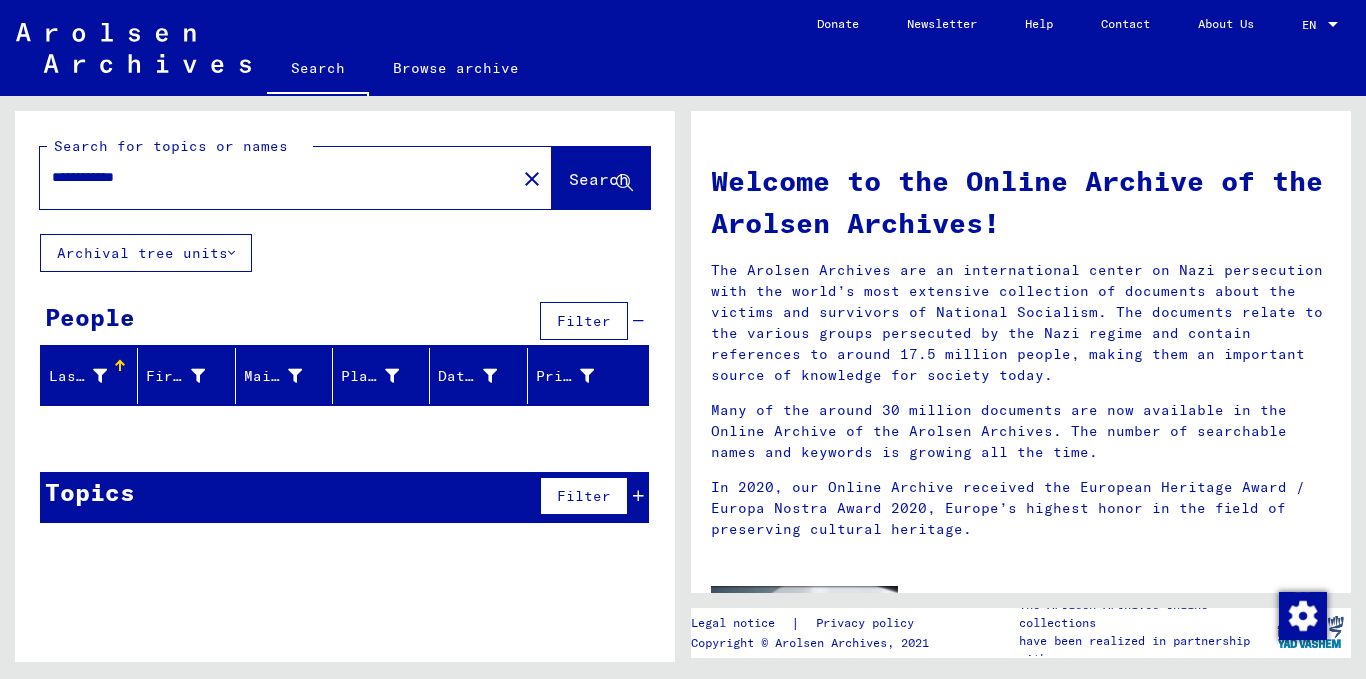 type on "**********" 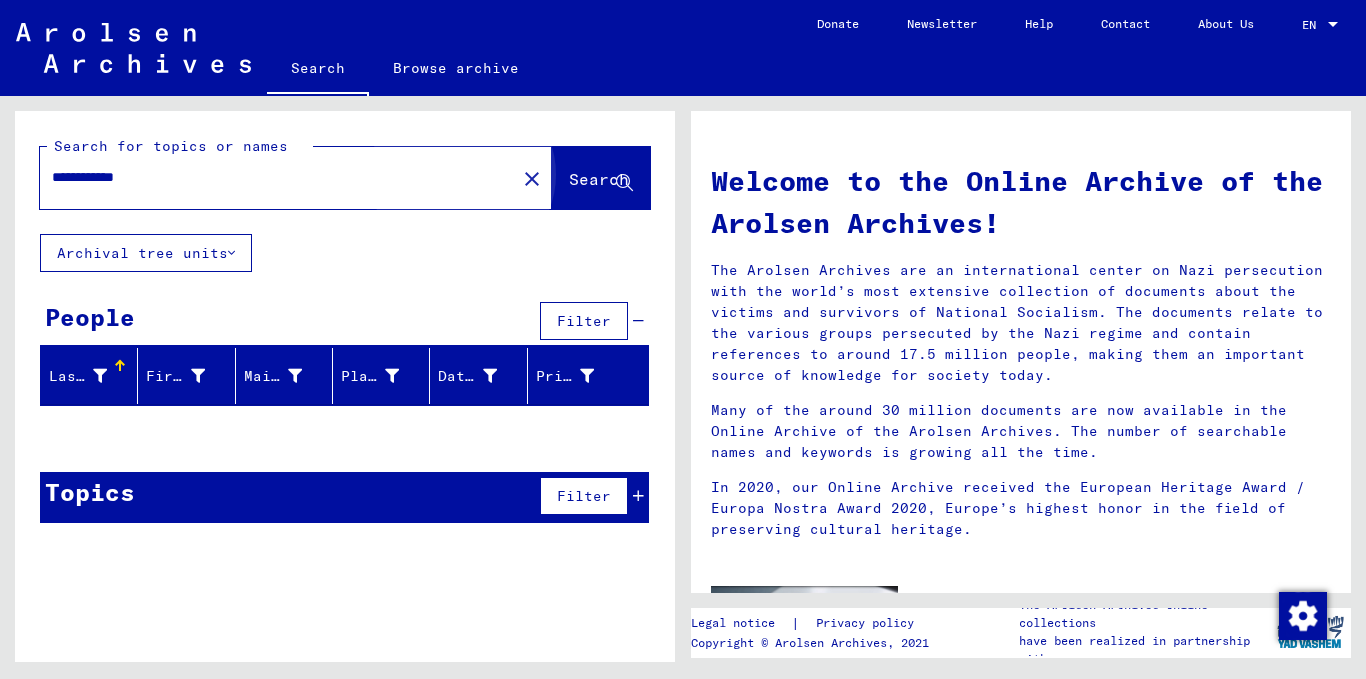 click on "Search" 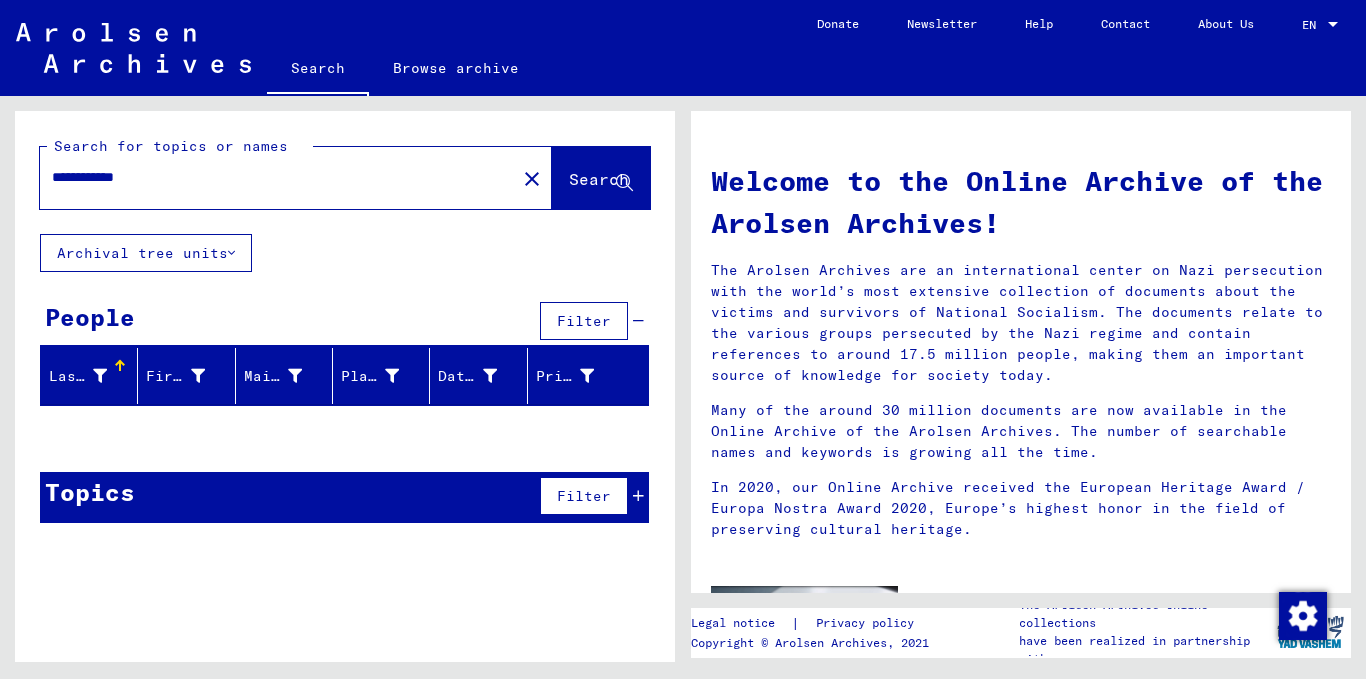 click on "**********" at bounding box center (272, 177) 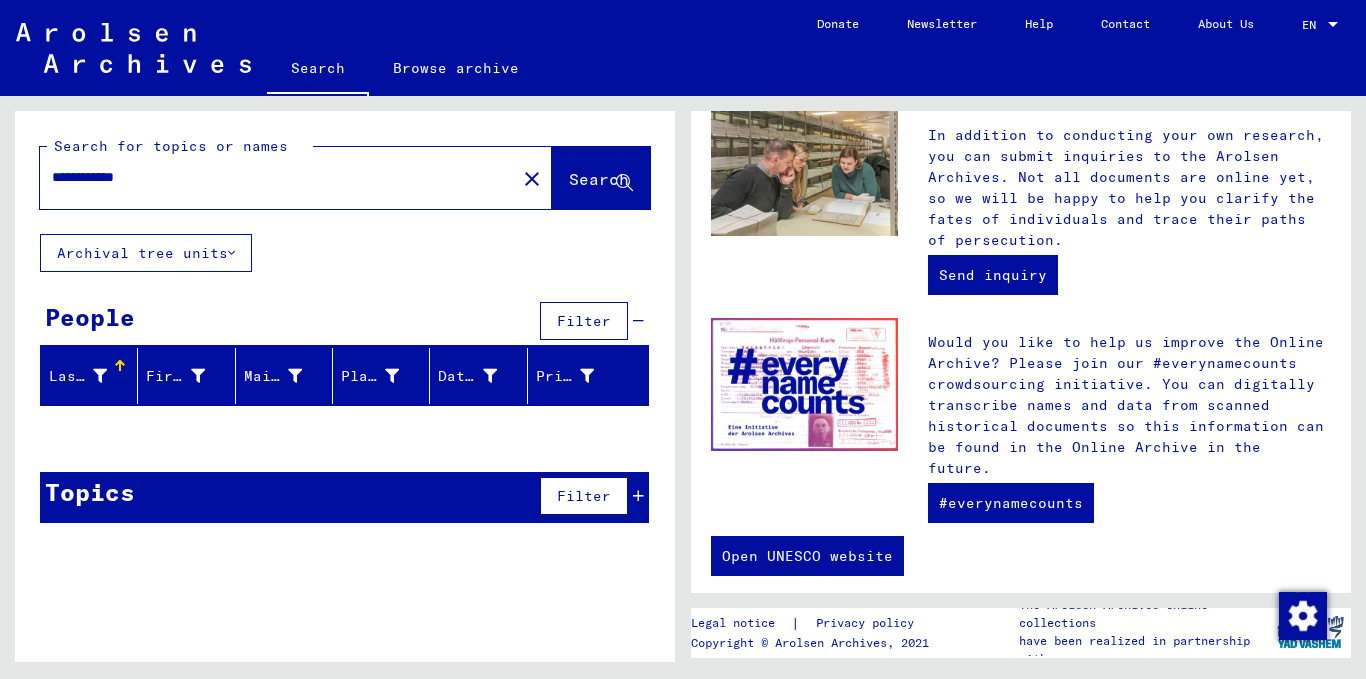 scroll, scrollTop: 818, scrollLeft: 0, axis: vertical 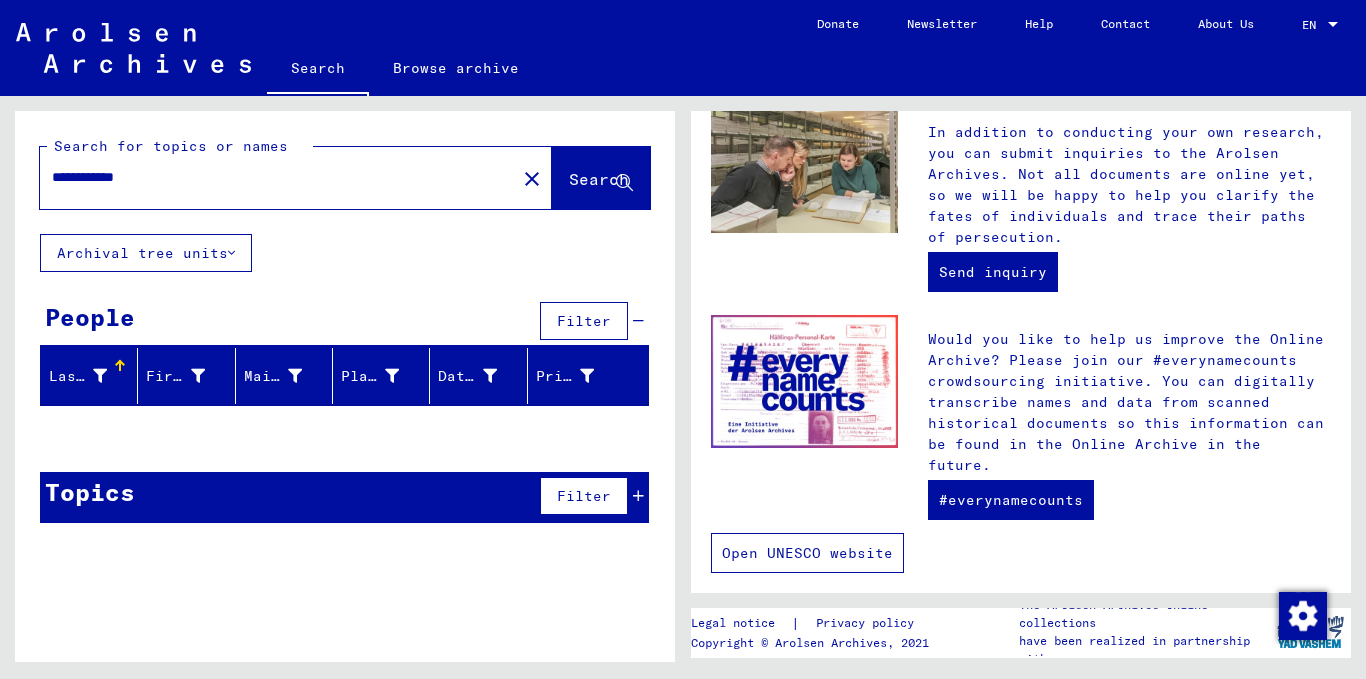 click on "Open UNESCO website" at bounding box center [807, 553] 